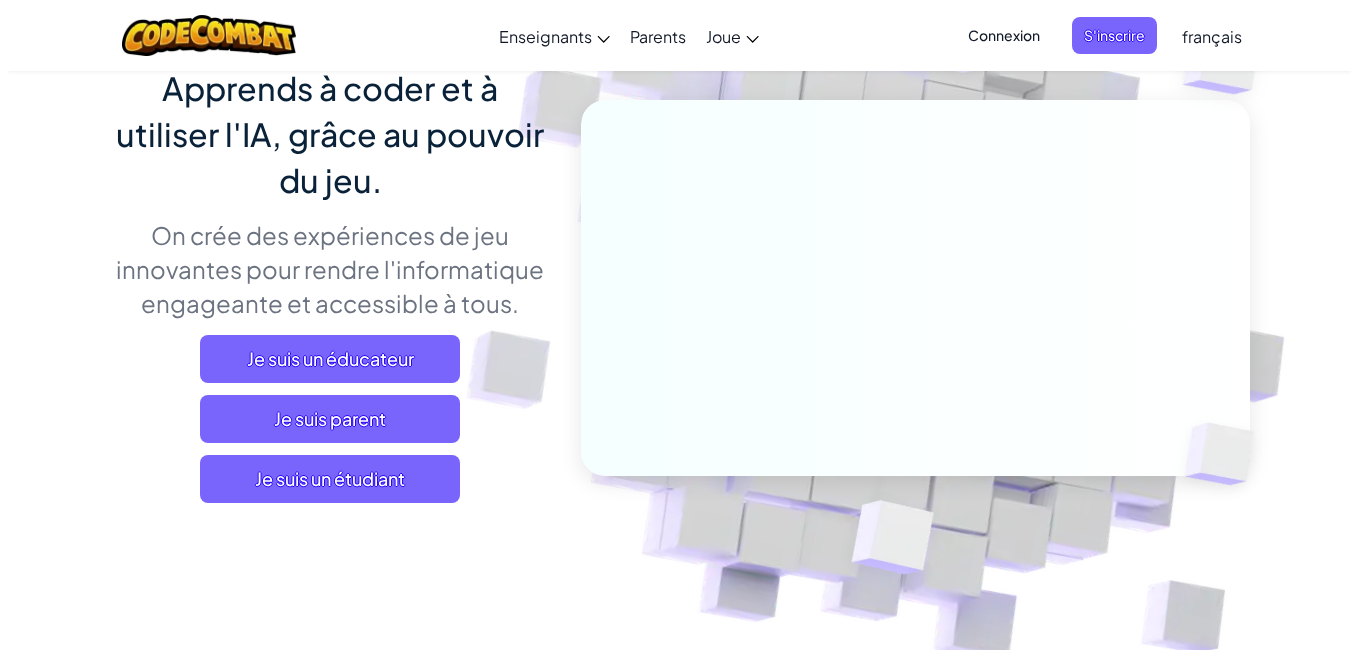 scroll, scrollTop: 180, scrollLeft: 0, axis: vertical 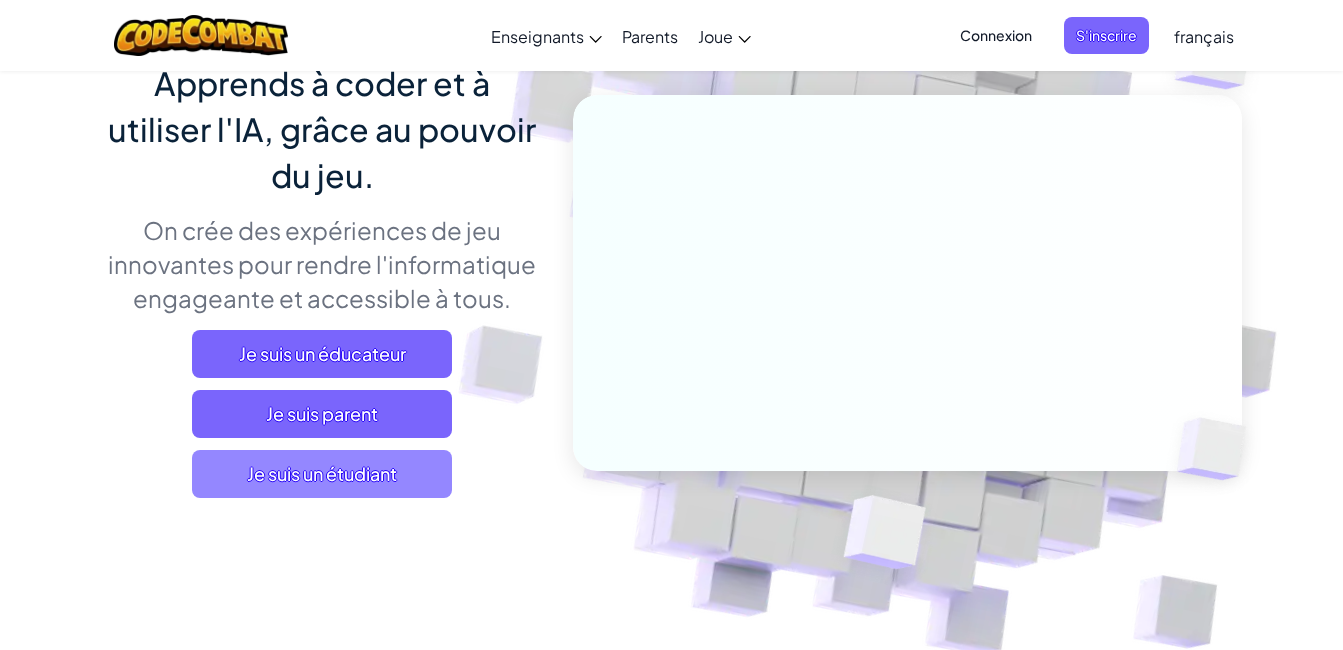 click on "Je suis un étudiant" at bounding box center [322, 474] 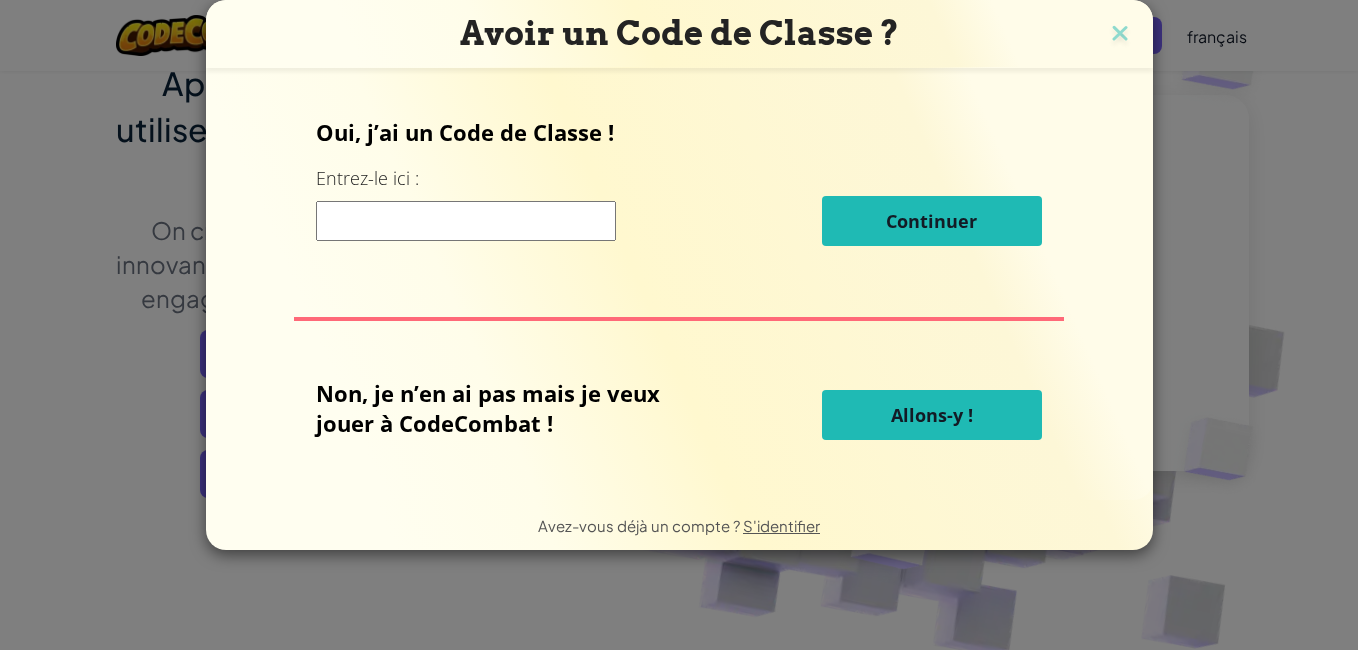 click at bounding box center (466, 221) 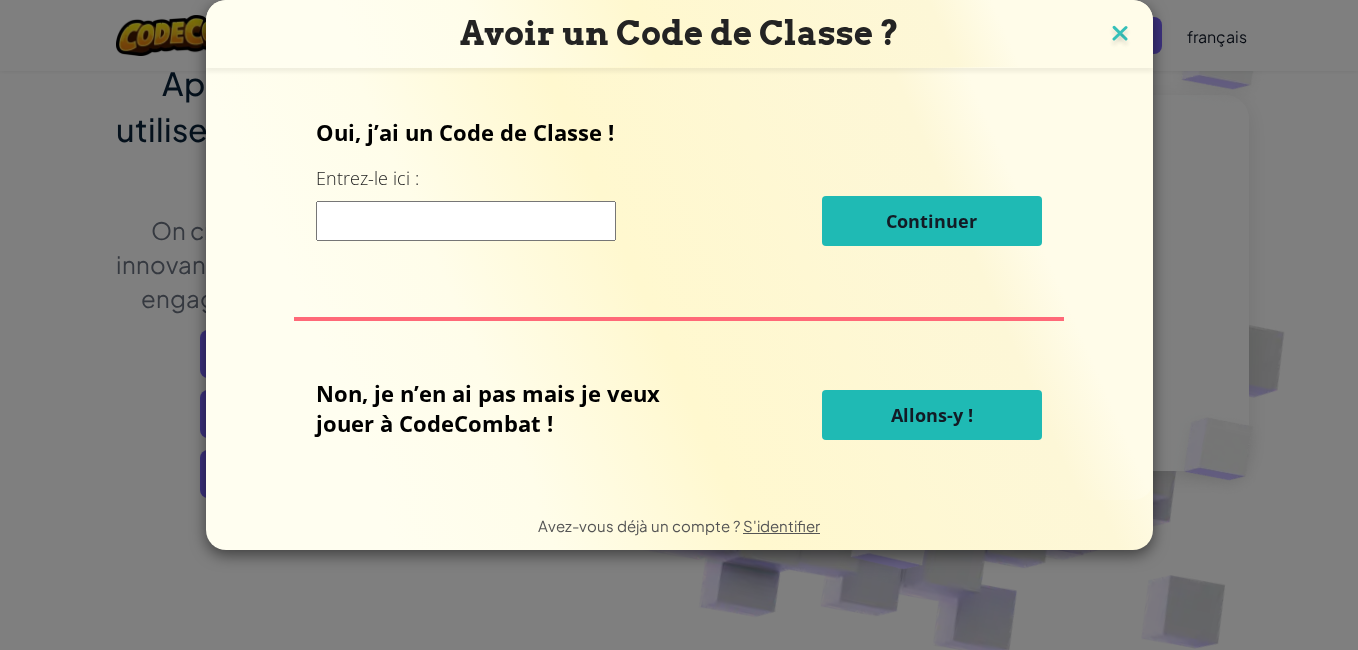 click at bounding box center [1120, 35] 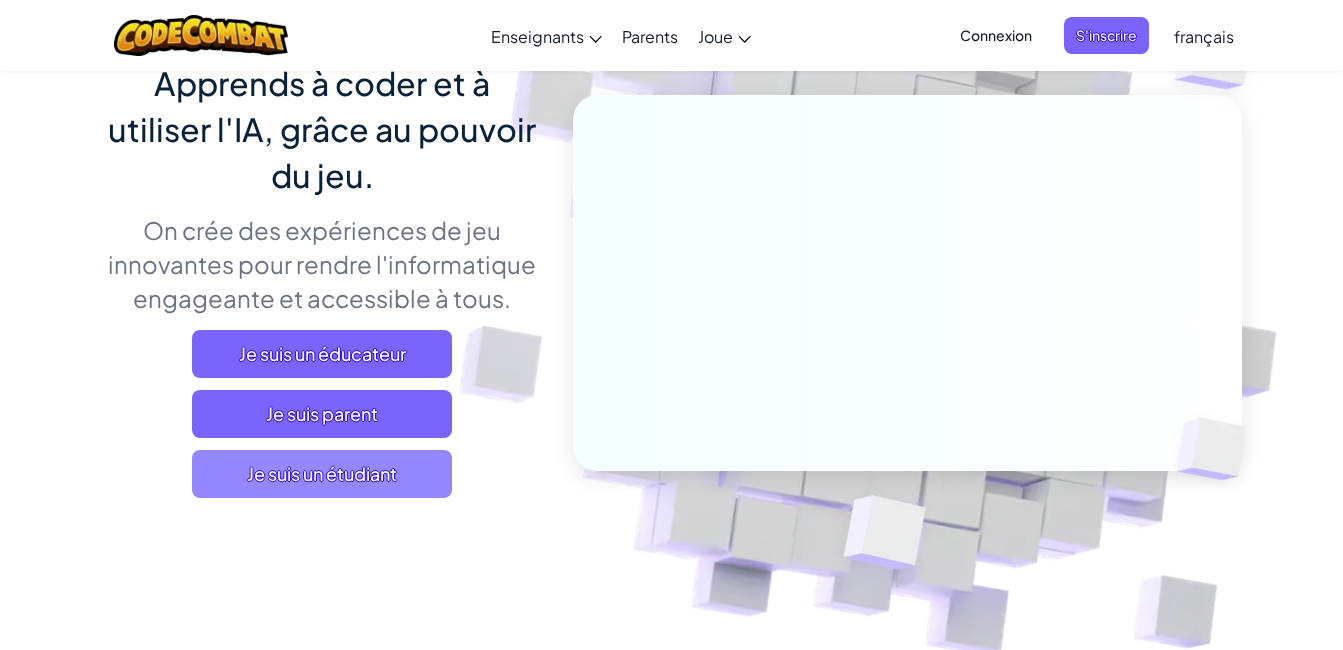 click on "Je suis un étudiant" at bounding box center (322, 474) 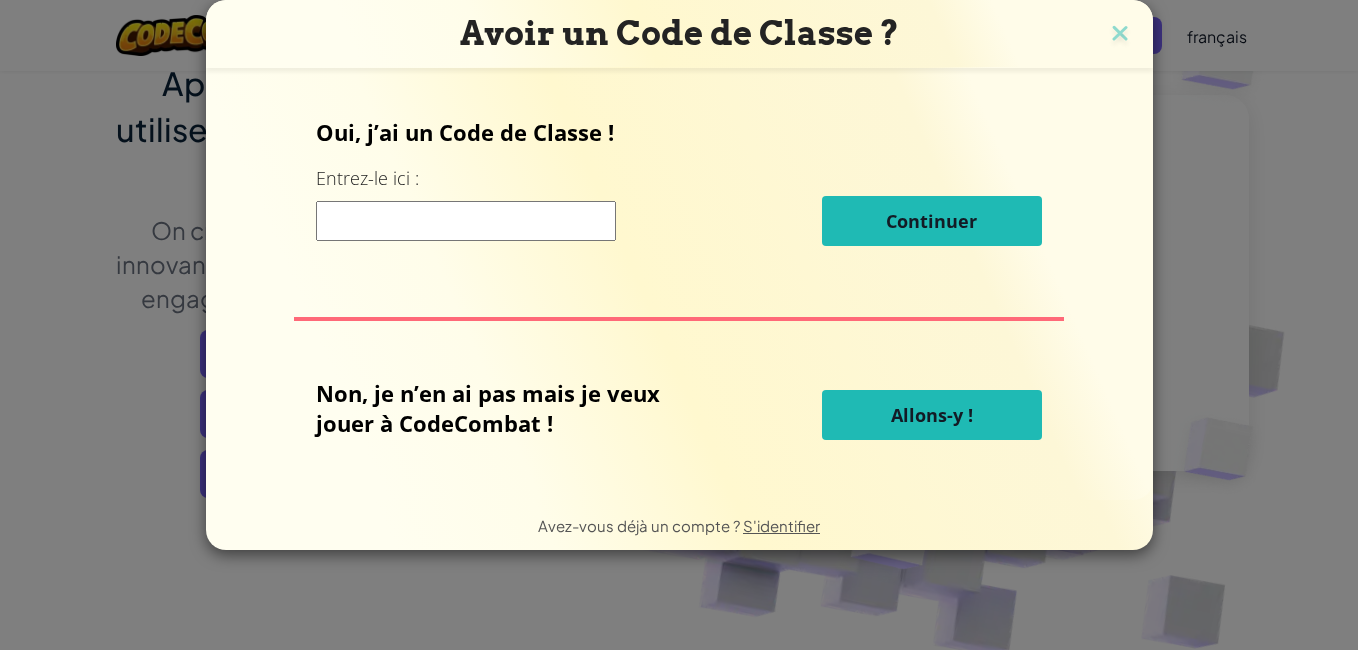 click on "Allons-y !" at bounding box center [932, 415] 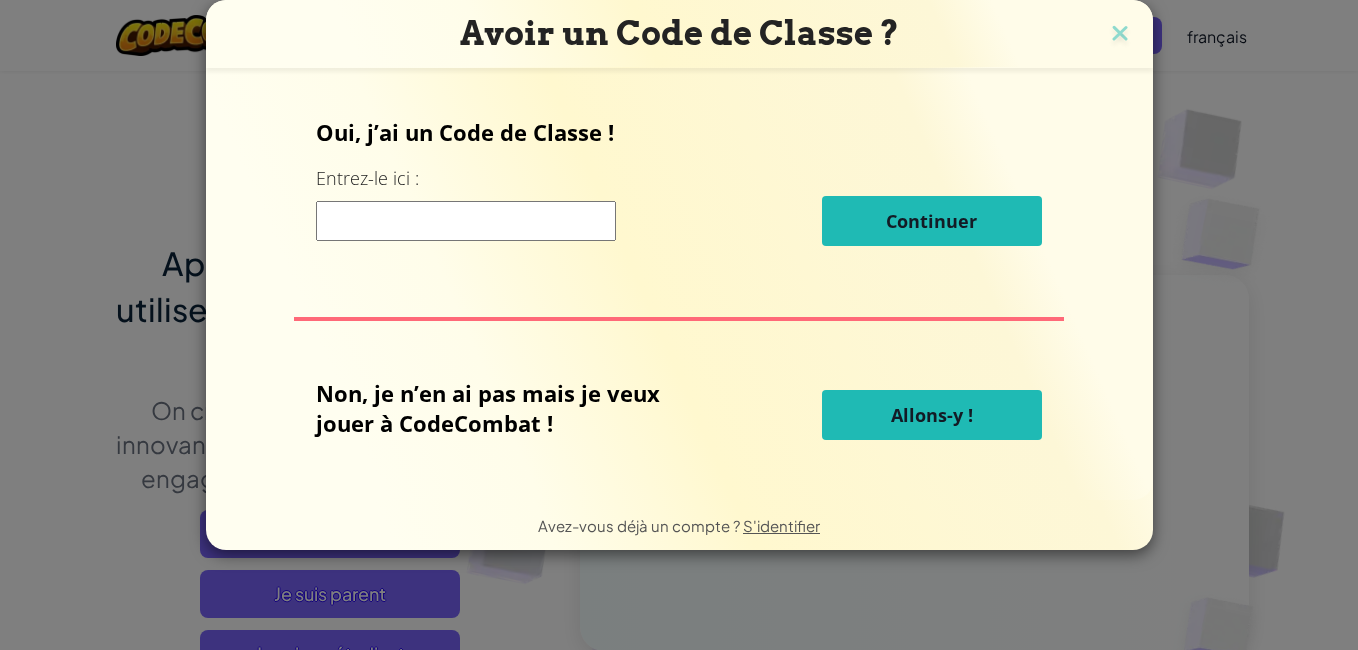 click on "Allons-y !" at bounding box center [932, 415] 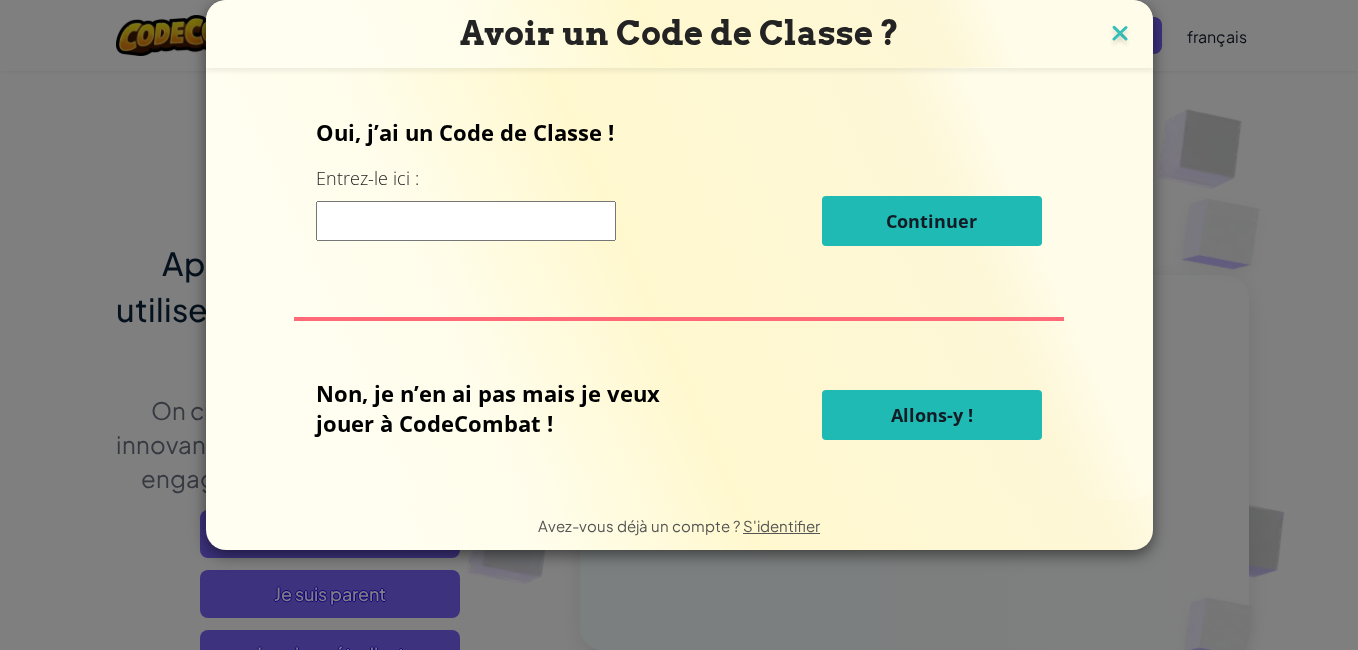 click at bounding box center (1120, 35) 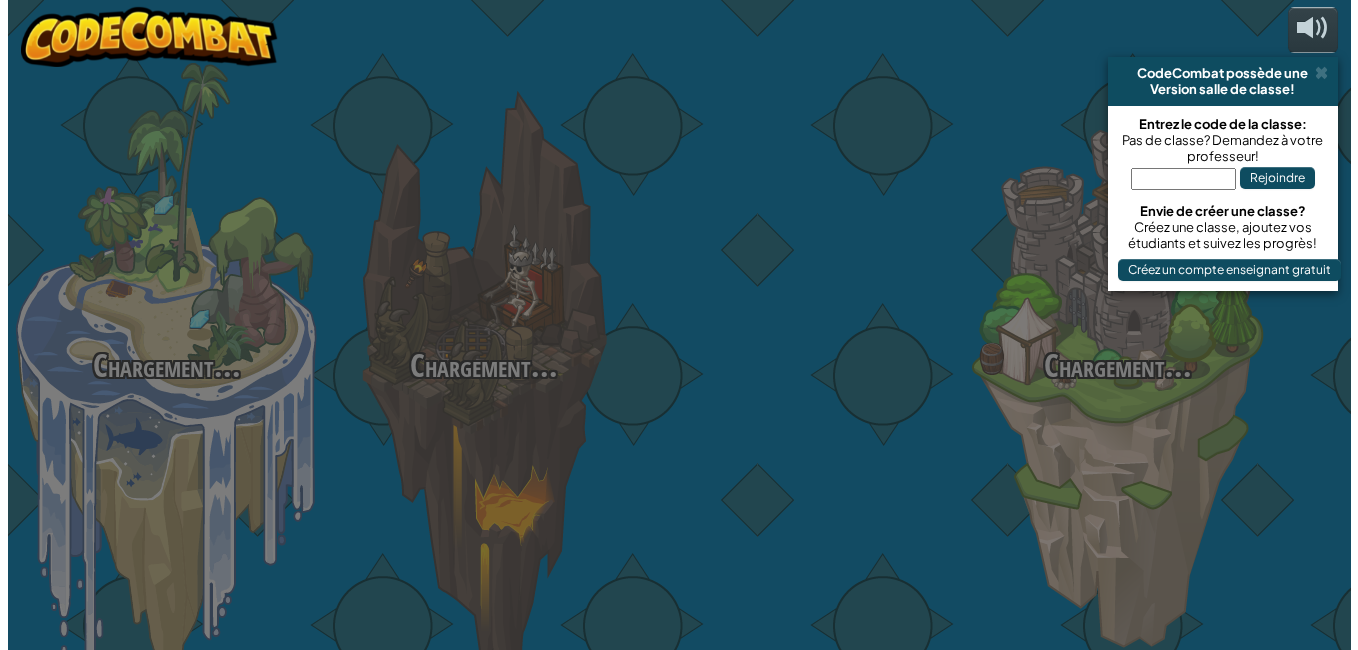 scroll, scrollTop: 0, scrollLeft: 0, axis: both 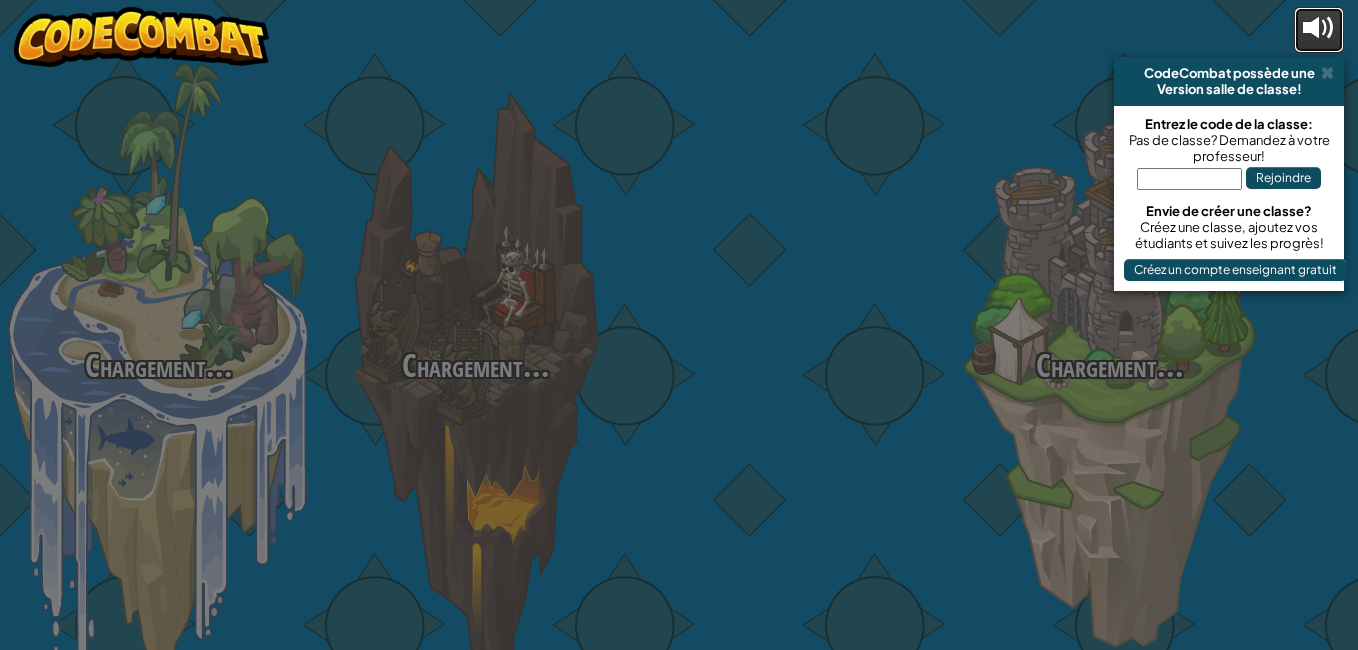 click at bounding box center [1319, 28] 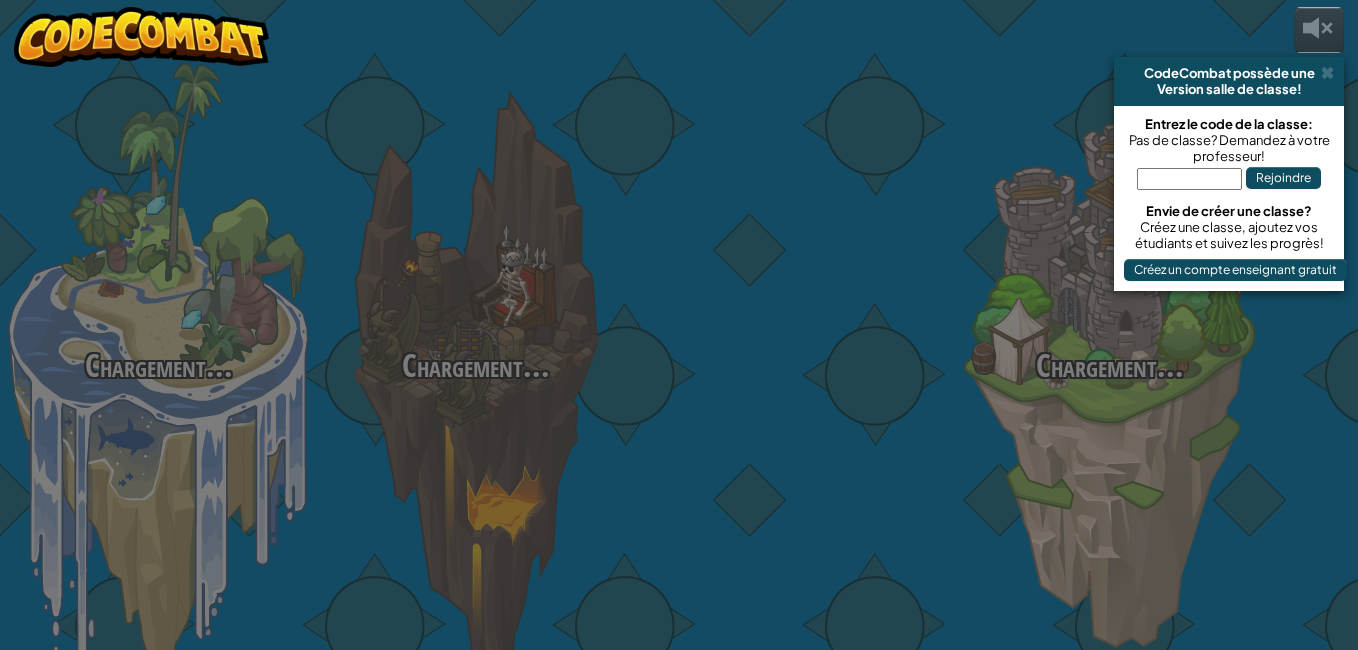 select on "fr" 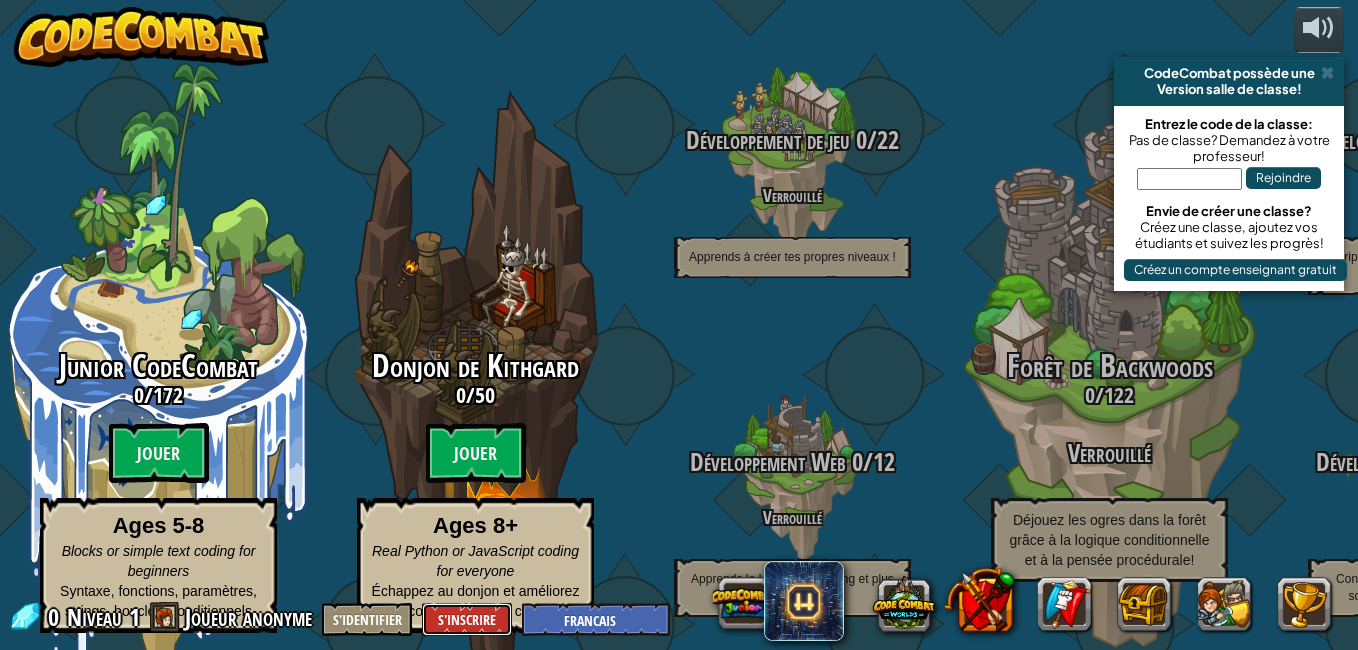 click on "S'inscrire" at bounding box center [467, 619] 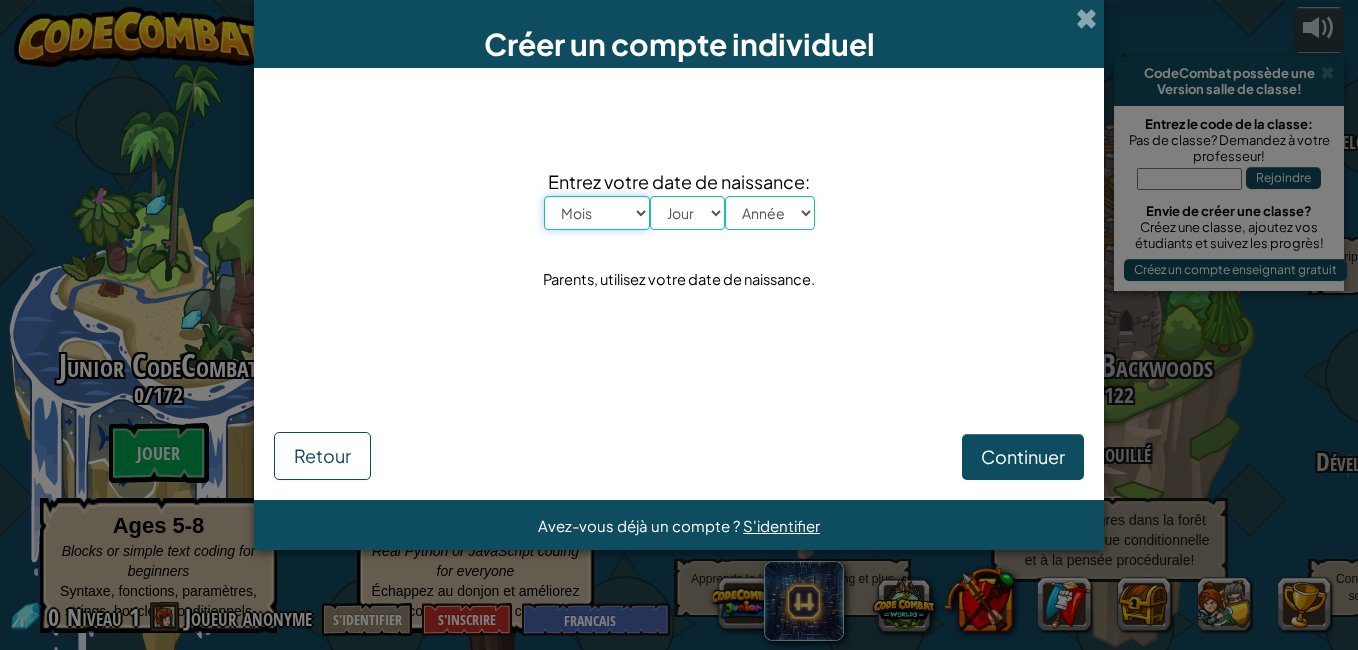 click on "Mois Janvier Février Mars Avril Mai Juin Juillet Août Septembre Octobre Novembre Décembre" at bounding box center [597, 213] 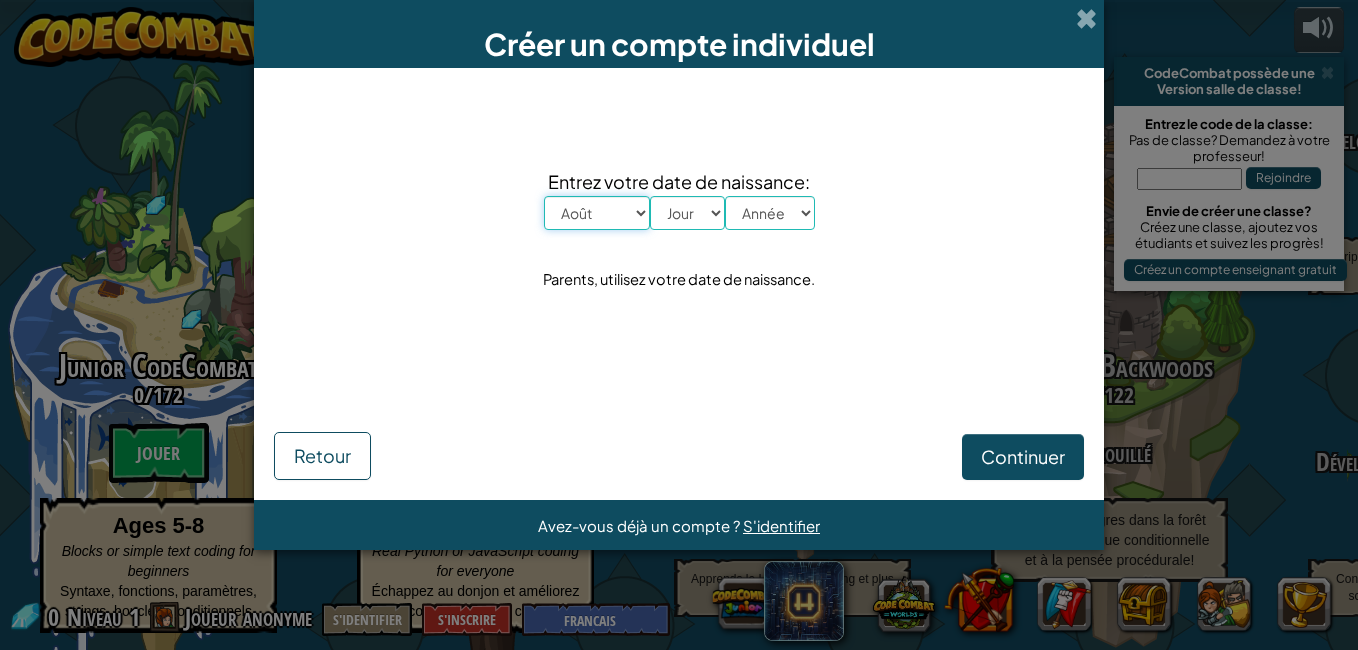 click on "Mois Janvier Février Mars Avril Mai Juin Juillet Août Septembre Octobre Novembre Décembre" at bounding box center (597, 213) 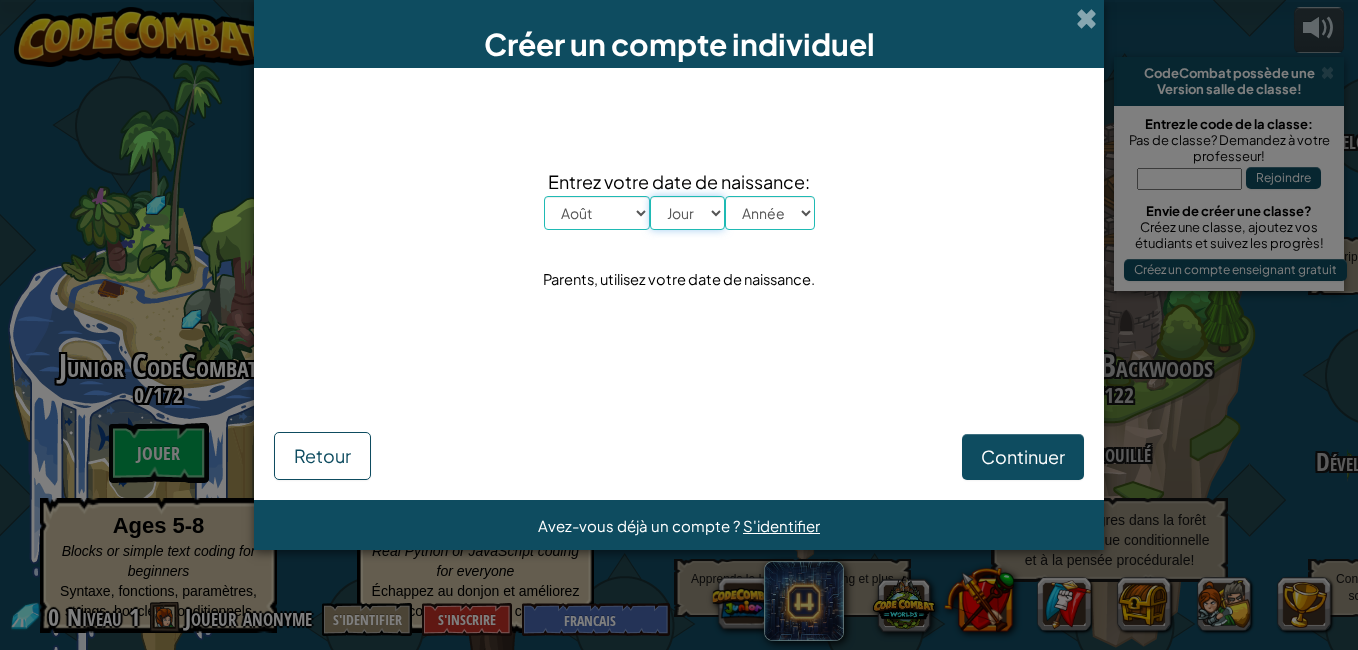 click on "Jour 1 2 3 4 5 6 7 8 9 10 11 12 13 14 15 16 17 18 19 20 21 22 23 24 25 26 27 28 29 30 31" at bounding box center [687, 213] 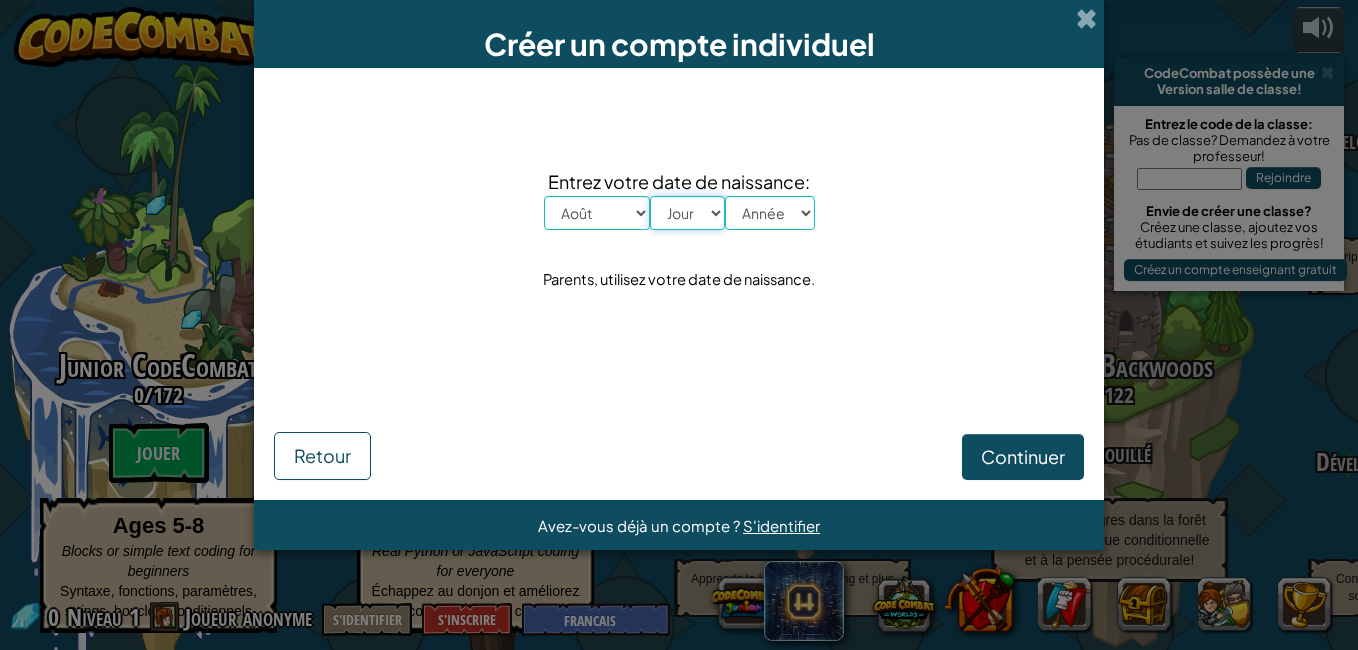 select on "19" 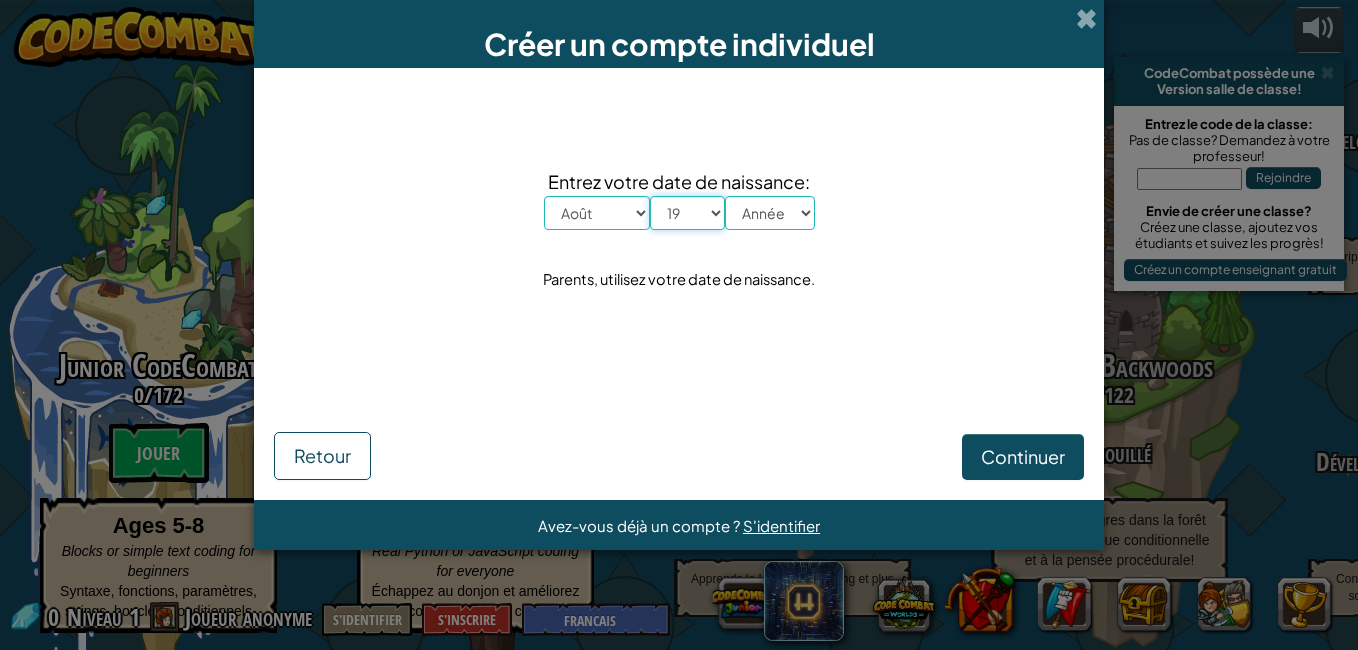 click on "Jour 1 2 3 4 5 6 7 8 9 10 11 12 13 14 15 16 17 18 19 20 21 22 23 24 25 26 27 28 29 30 31" at bounding box center (687, 213) 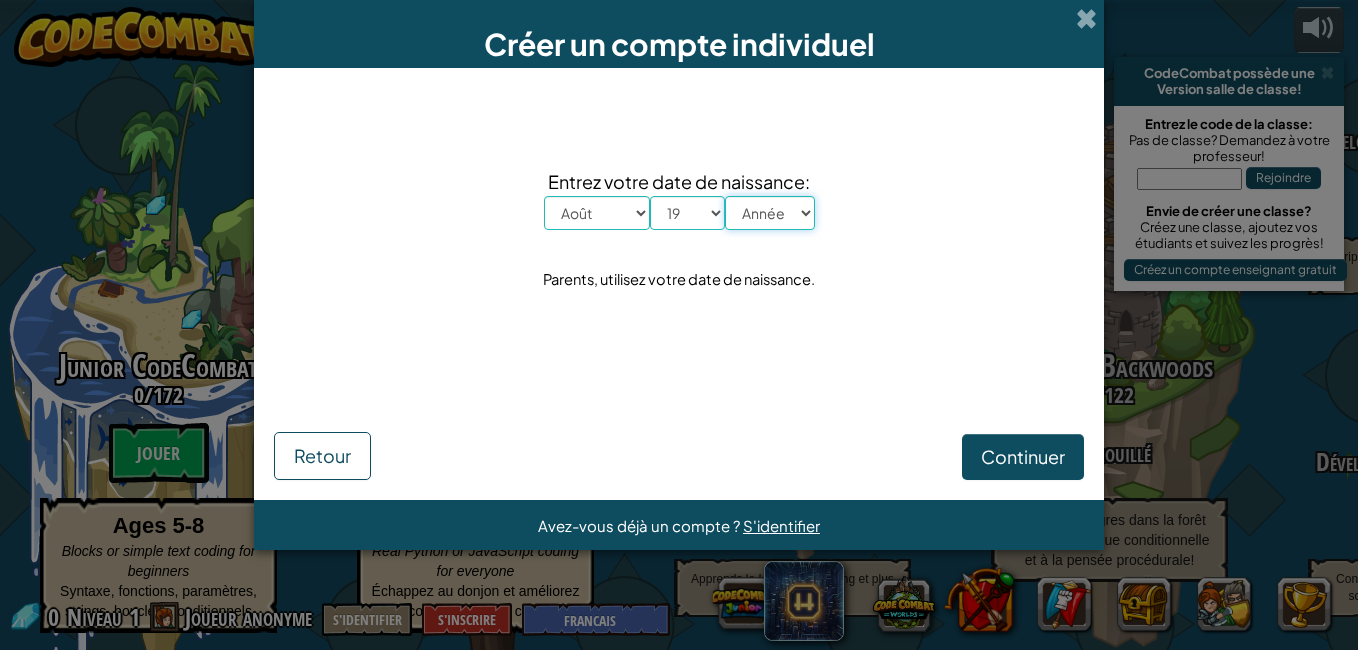 click on "Année 2025 2024 2023 2022 2021 2020 2019 2018 2017 2016 2015 2014 2013 2012 2011 2010 2009 2008 2007 2006 2005 2004 2003 2002 2001 2000 1999 1998 1997 1996 1995 1994 1993 1992 1991 1990 1989 1988 1987 1986 1985 1984 1983 1982 1981 1980 1979 1978 1977 1976 1975 1974 1973 1972 1971 1970 1969 1968 1967 1966 1965 1964 1963 1962 1961 1960 1959 1958 1957 1956 1955 1954 1953 1952 1951 1950 1949 1948 1947 1946 1945 1944 1943 1942 1941 1940 1939 1938 1937 1936 1935 1934 1933 1932 1931 1930 1929 1928 1927 1926" at bounding box center [770, 213] 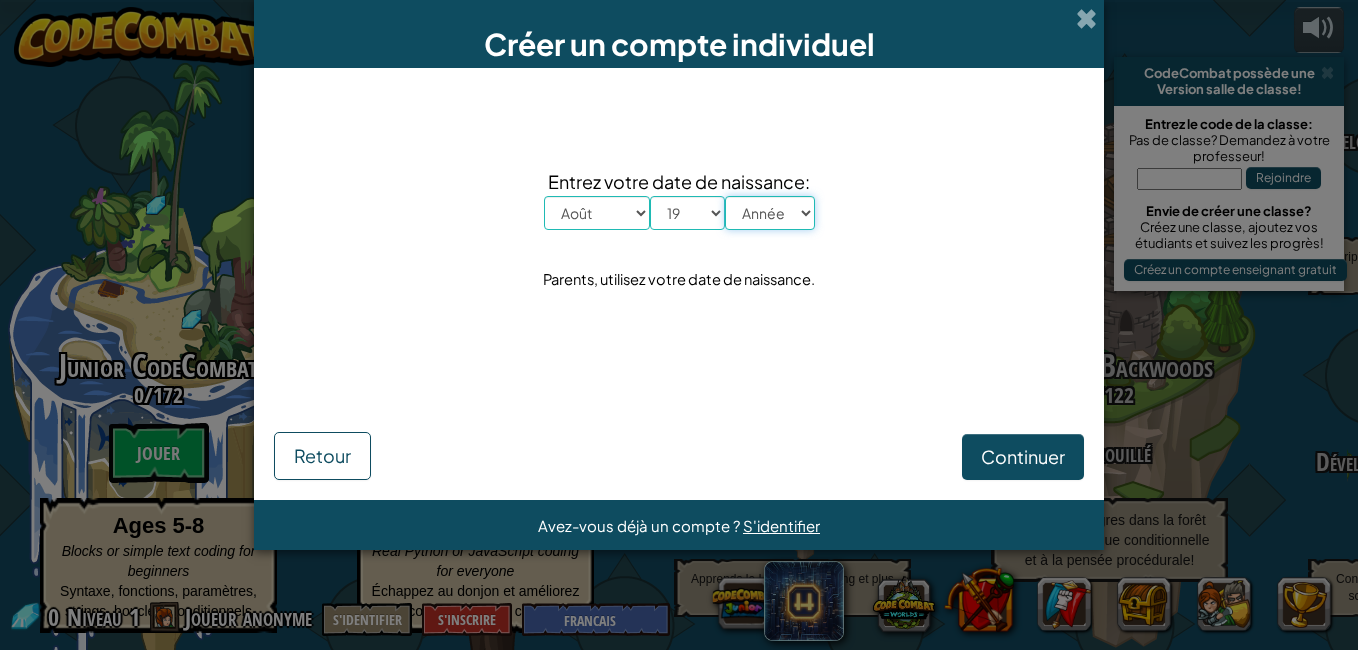 select on "2002" 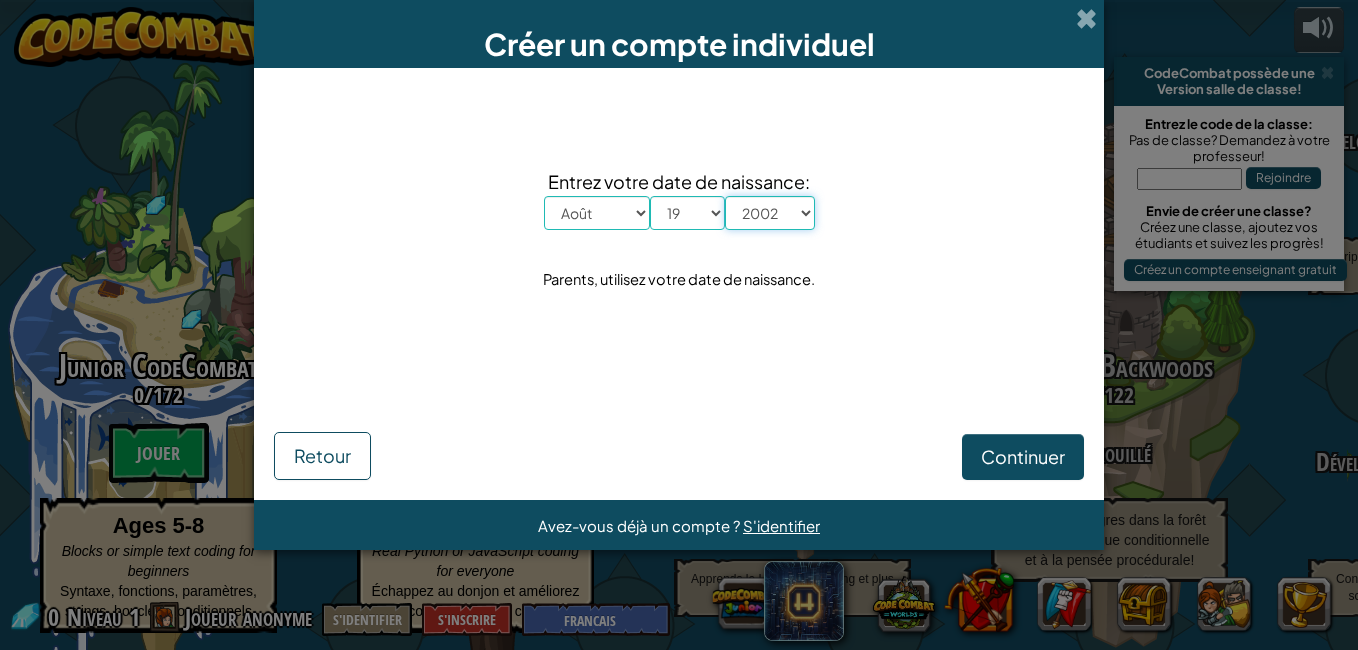 click on "Année 2025 2024 2023 2022 2021 2020 2019 2018 2017 2016 2015 2014 2013 2012 2011 2010 2009 2008 2007 2006 2005 2004 2003 2002 2001 2000 1999 1998 1997 1996 1995 1994 1993 1992 1991 1990 1989 1988 1987 1986 1985 1984 1983 1982 1981 1980 1979 1978 1977 1976 1975 1974 1973 1972 1971 1970 1969 1968 1967 1966 1965 1964 1963 1962 1961 1960 1959 1958 1957 1956 1955 1954 1953 1952 1951 1950 1949 1948 1947 1946 1945 1944 1943 1942 1941 1940 1939 1938 1937 1936 1935 1934 1933 1932 1931 1930 1929 1928 1927 1926" at bounding box center [770, 213] 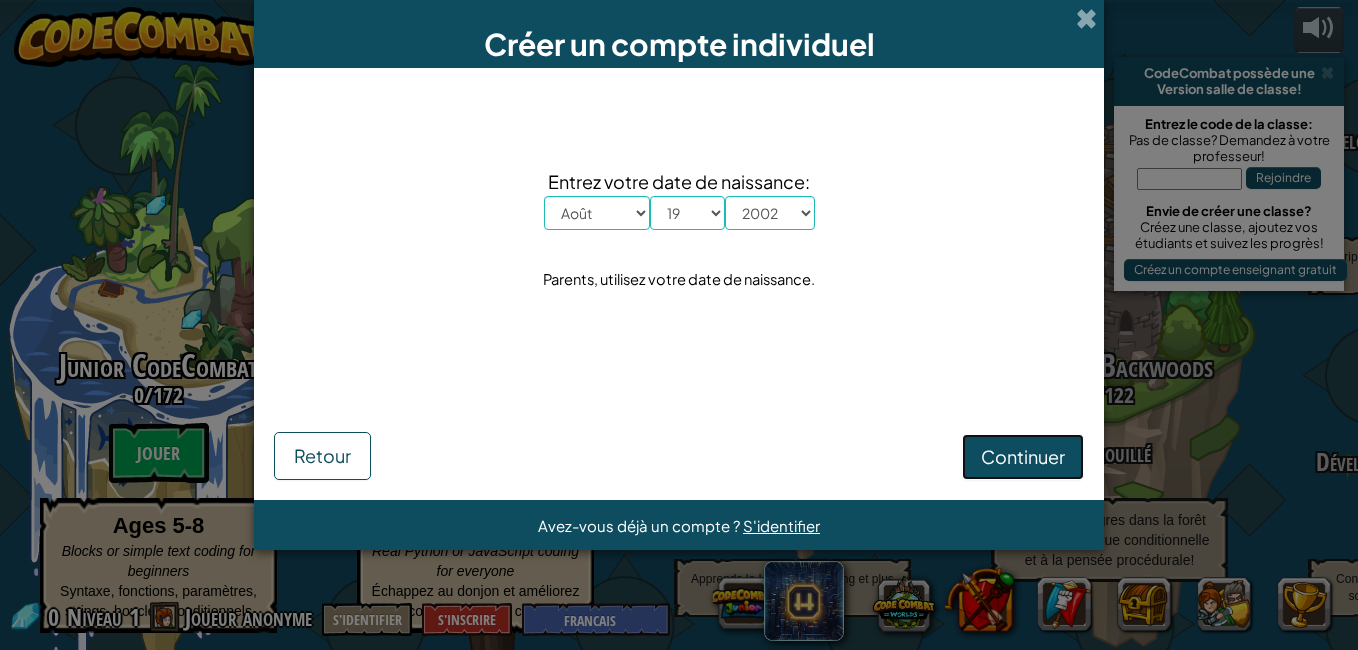 click on "Continuer" at bounding box center (1023, 456) 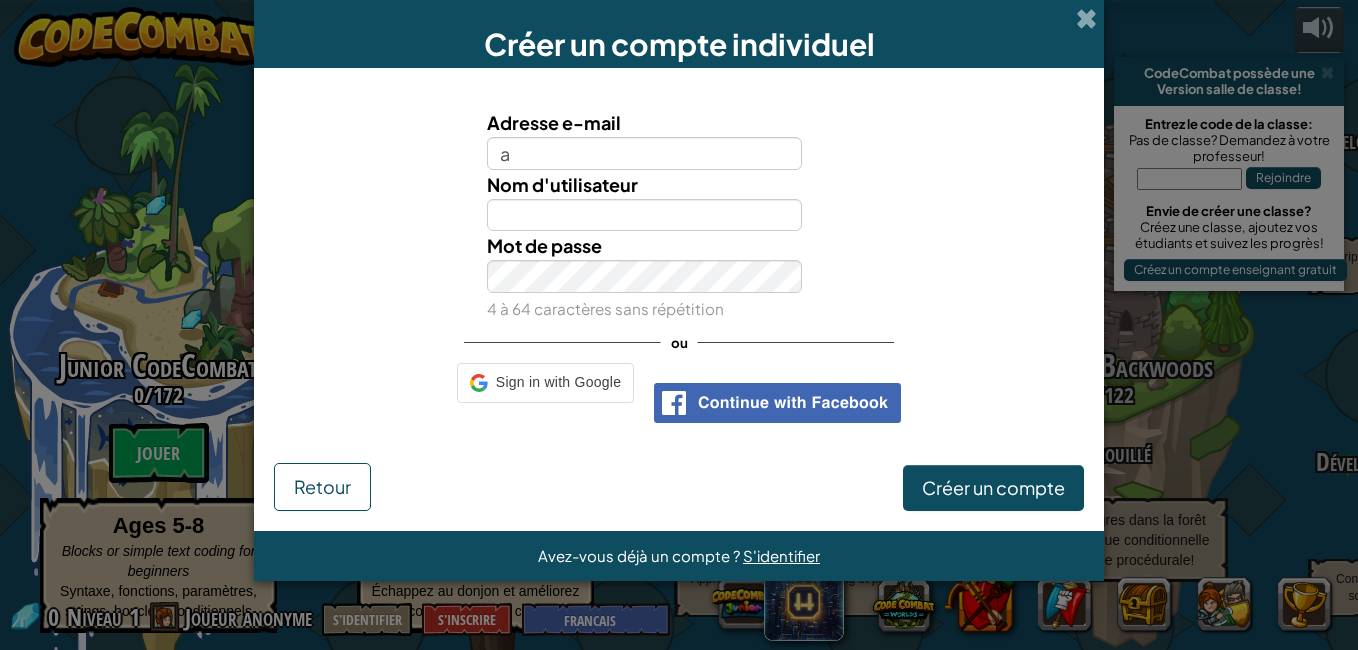 type on "a" 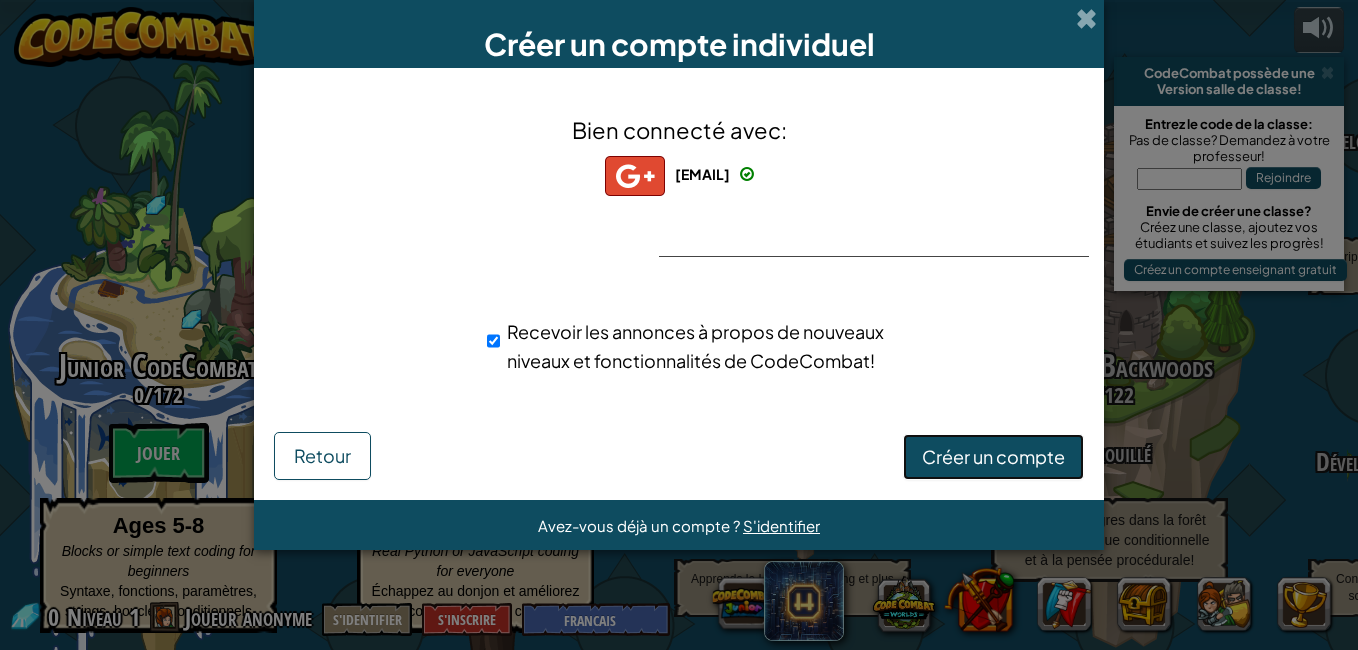 click on "Créer un compte" at bounding box center (993, 456) 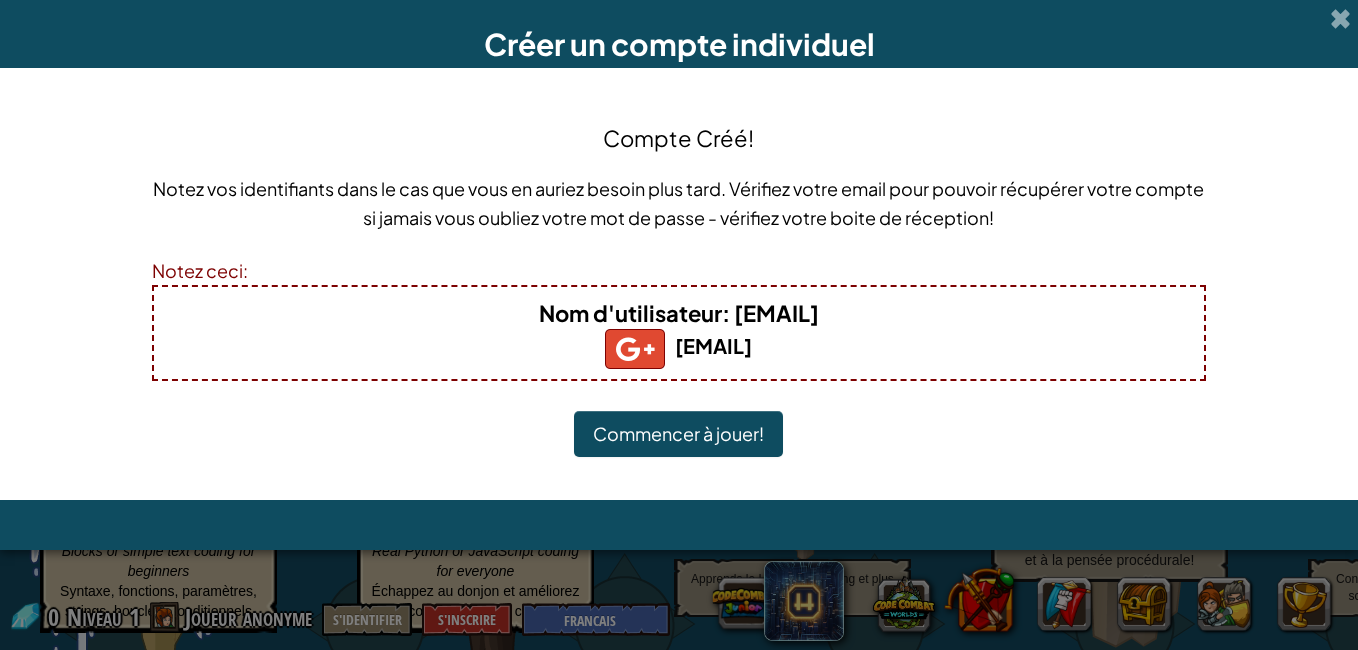 click at bounding box center (679, 525) 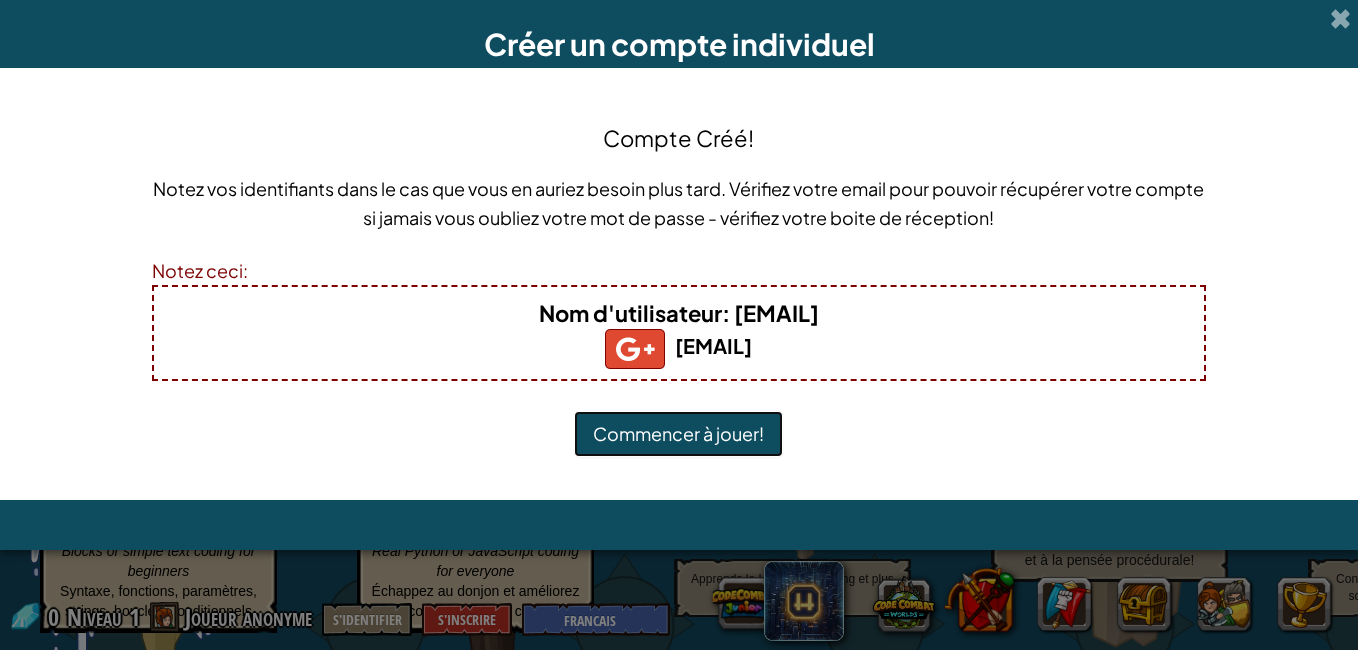 click on "Commencer à jouer!" at bounding box center (678, 434) 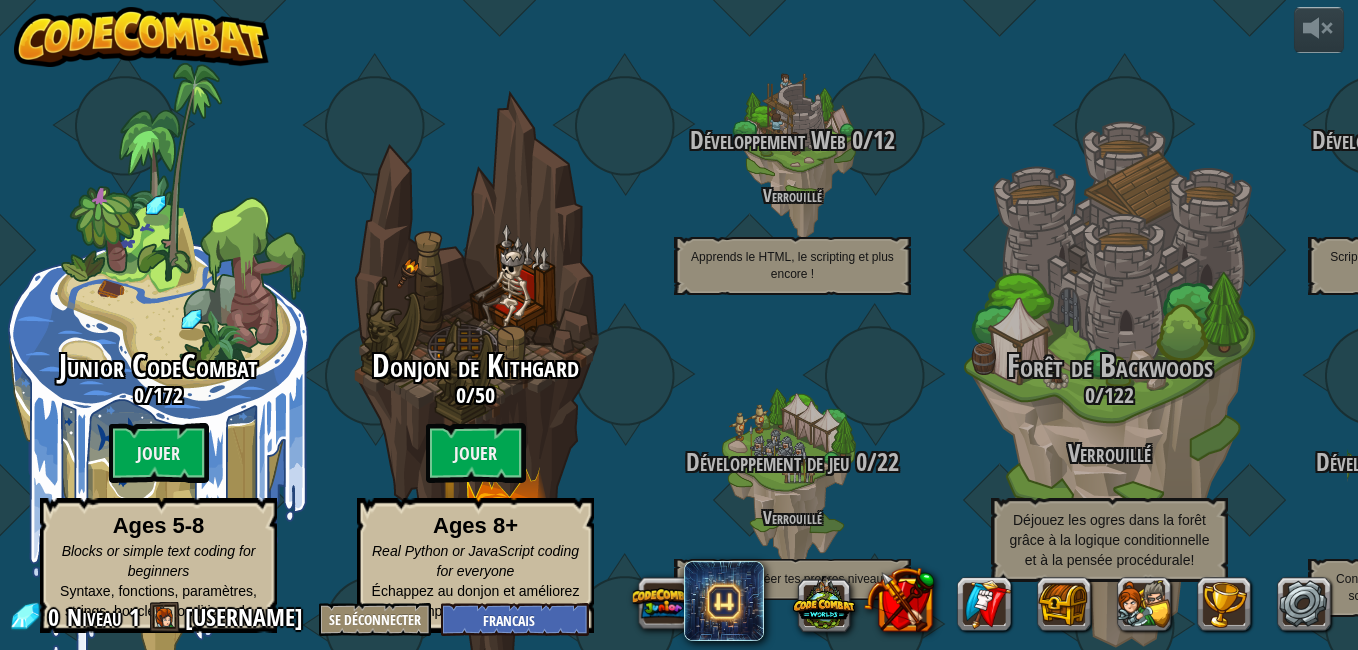 select on "fr" 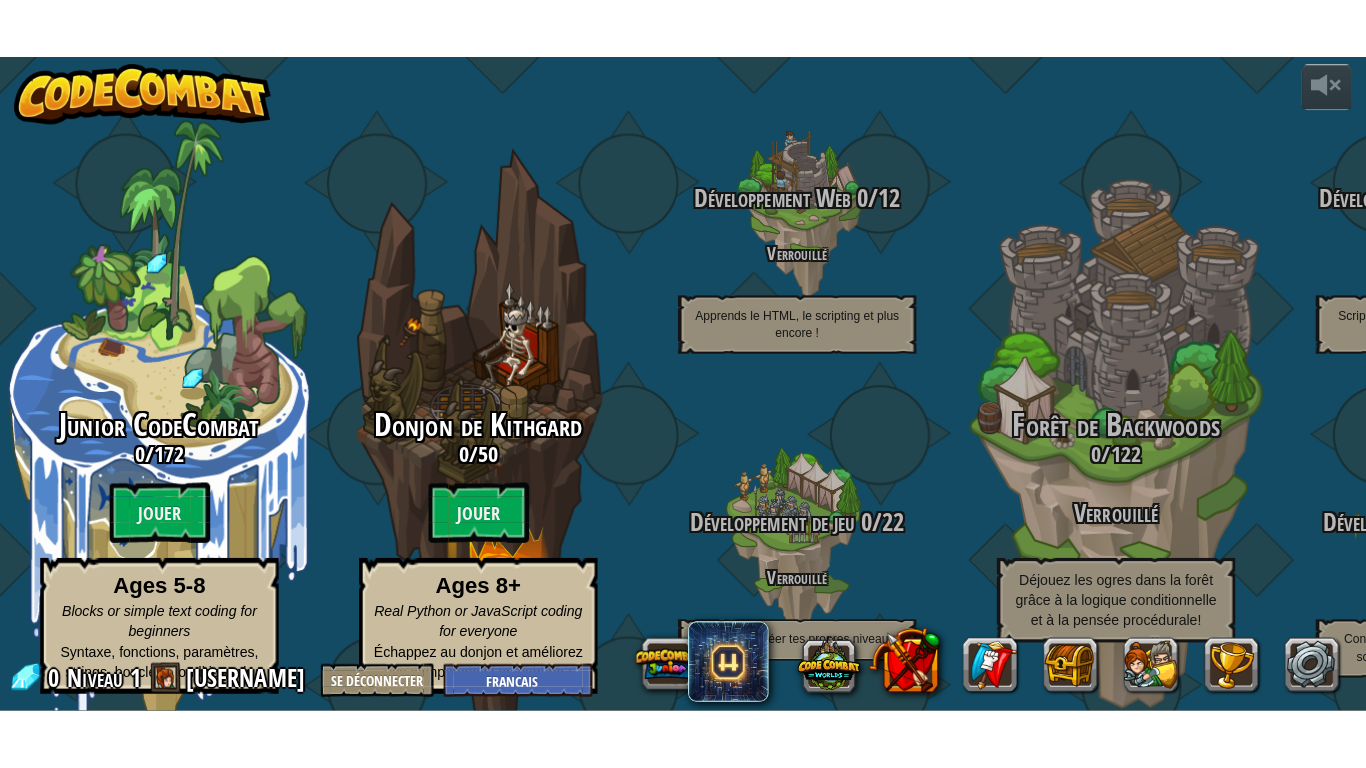 scroll, scrollTop: 0, scrollLeft: 0, axis: both 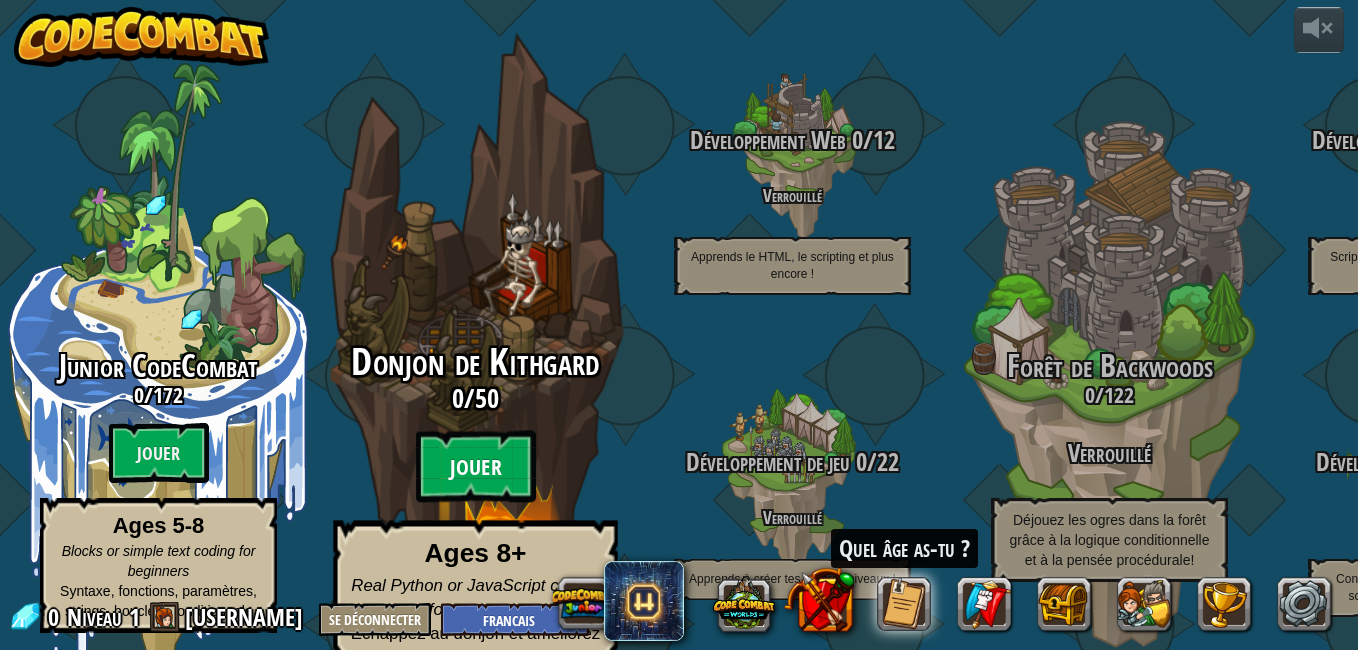 click on "Jouer" at bounding box center [476, 467] 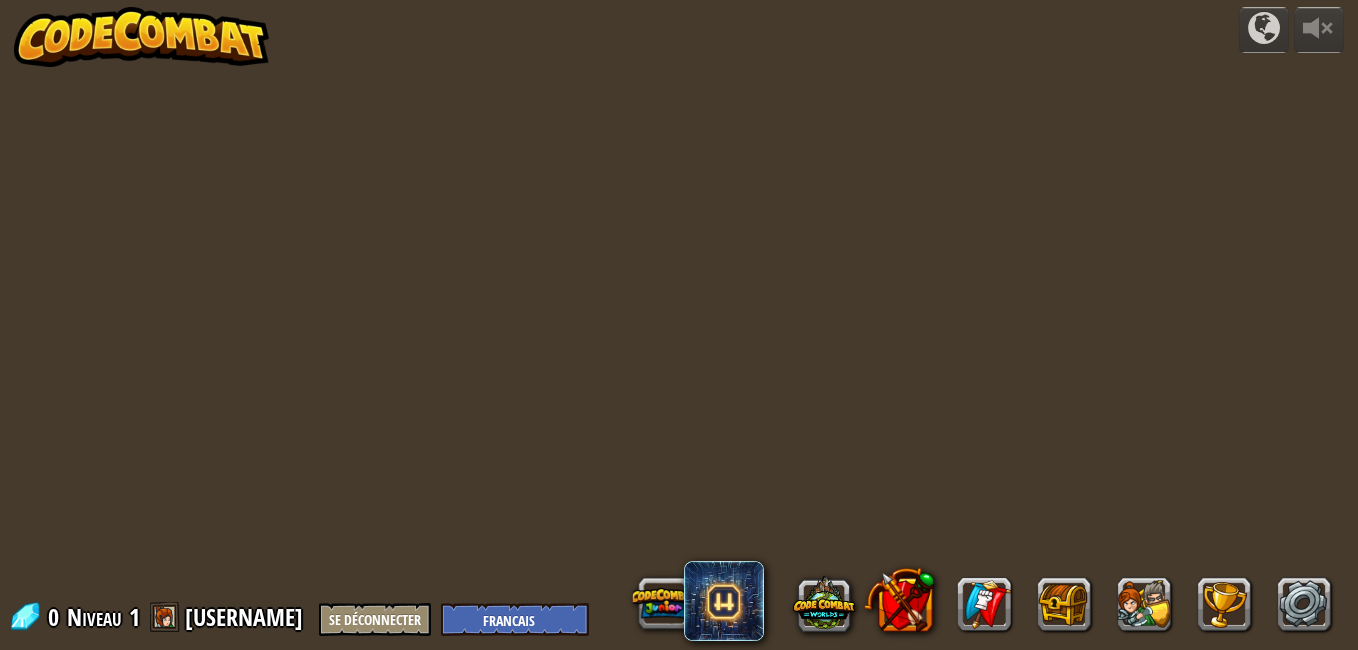 select on "fr" 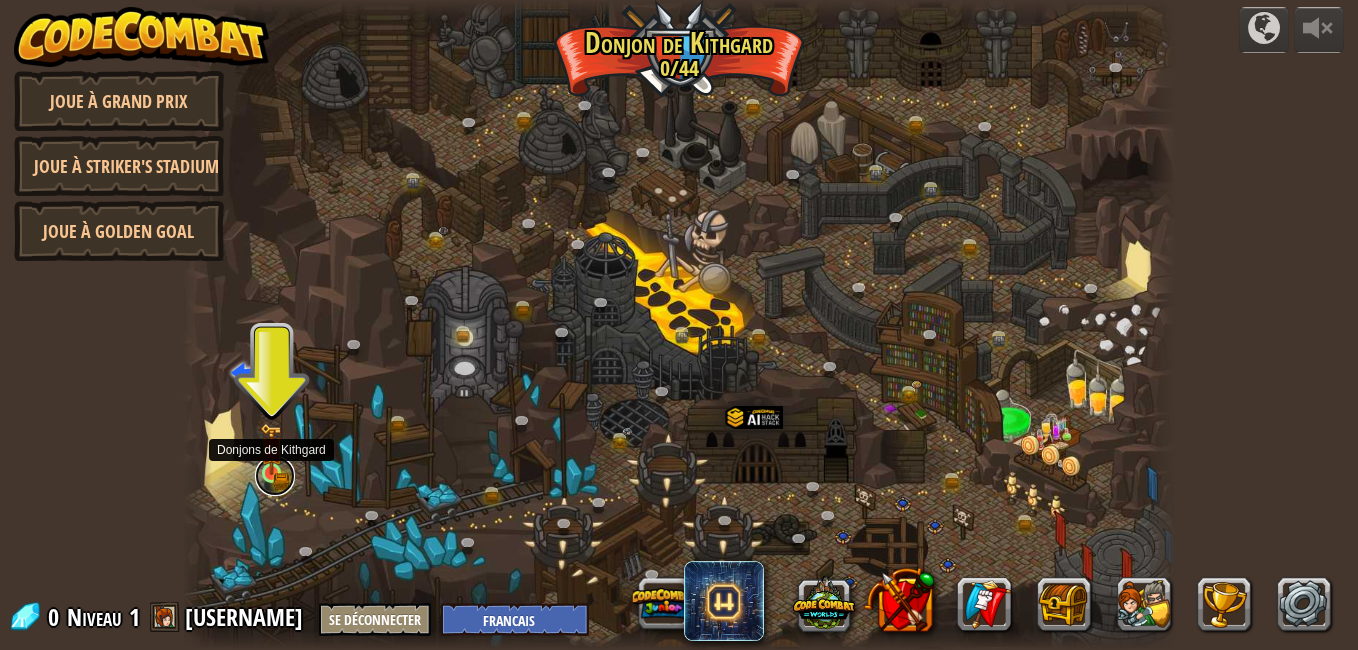 click at bounding box center (275, 476) 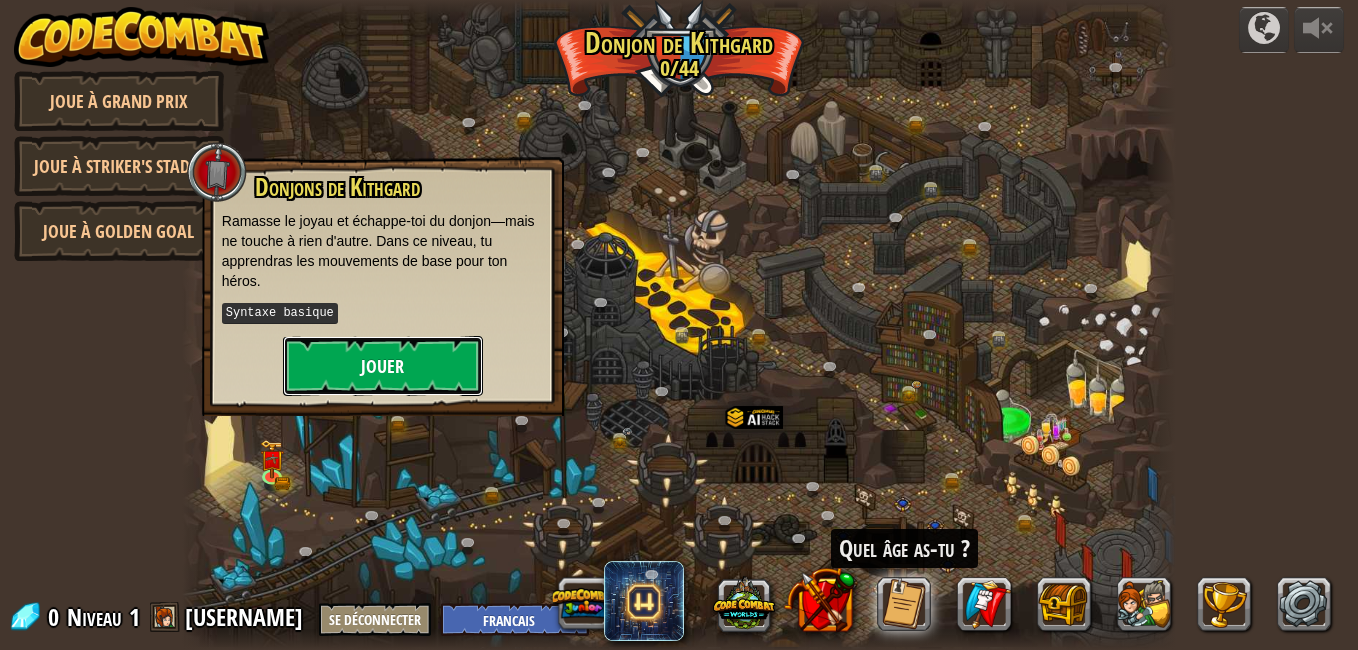 click on "Jouer" at bounding box center [383, 366] 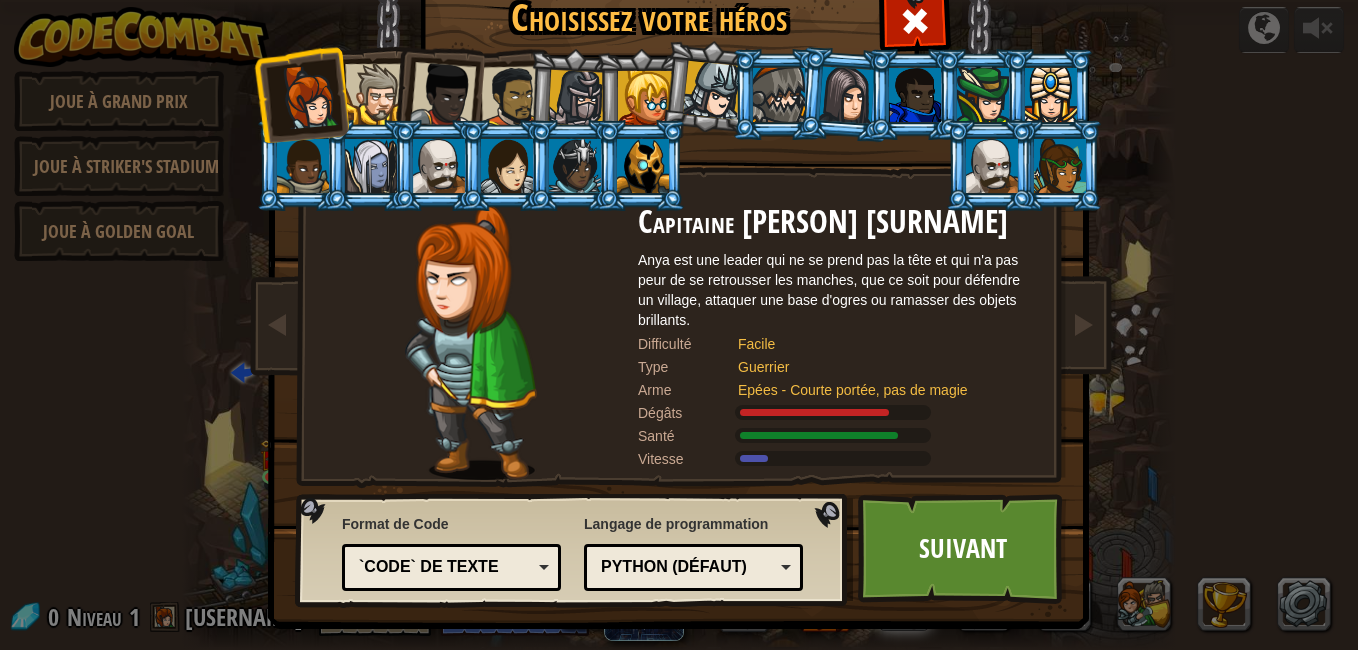 click at bounding box center [375, 94] 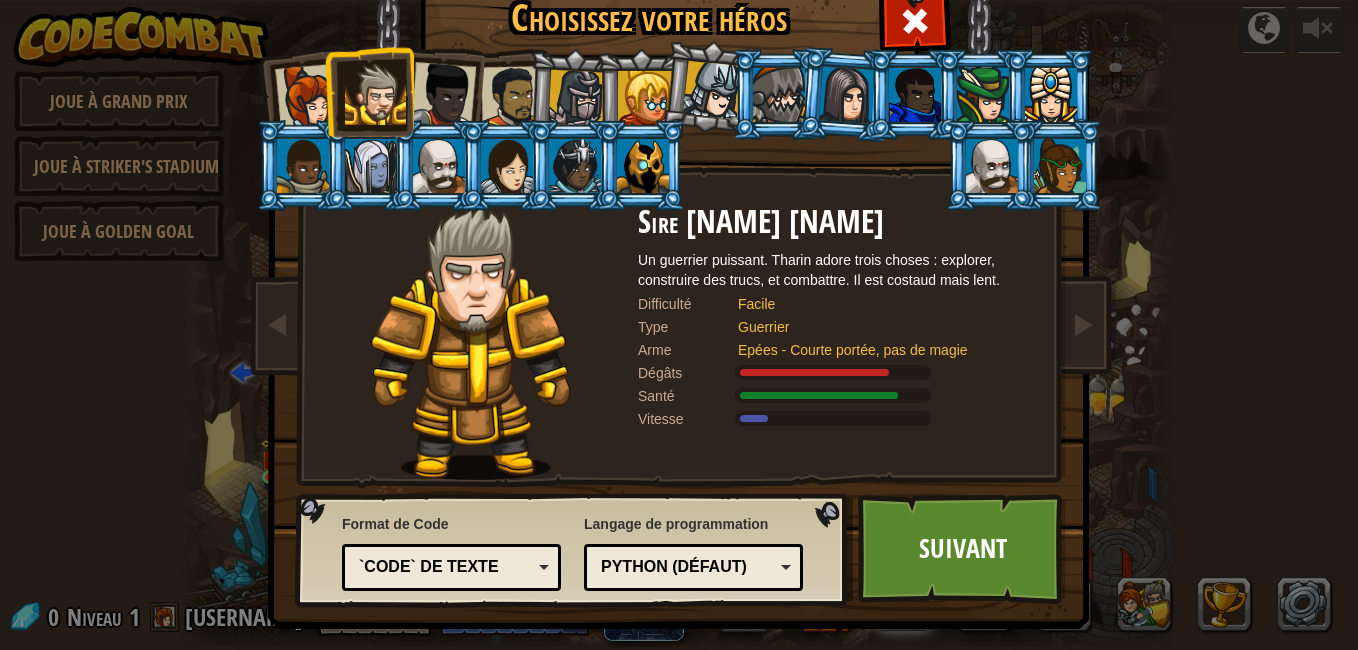 click at bounding box center (308, 97) 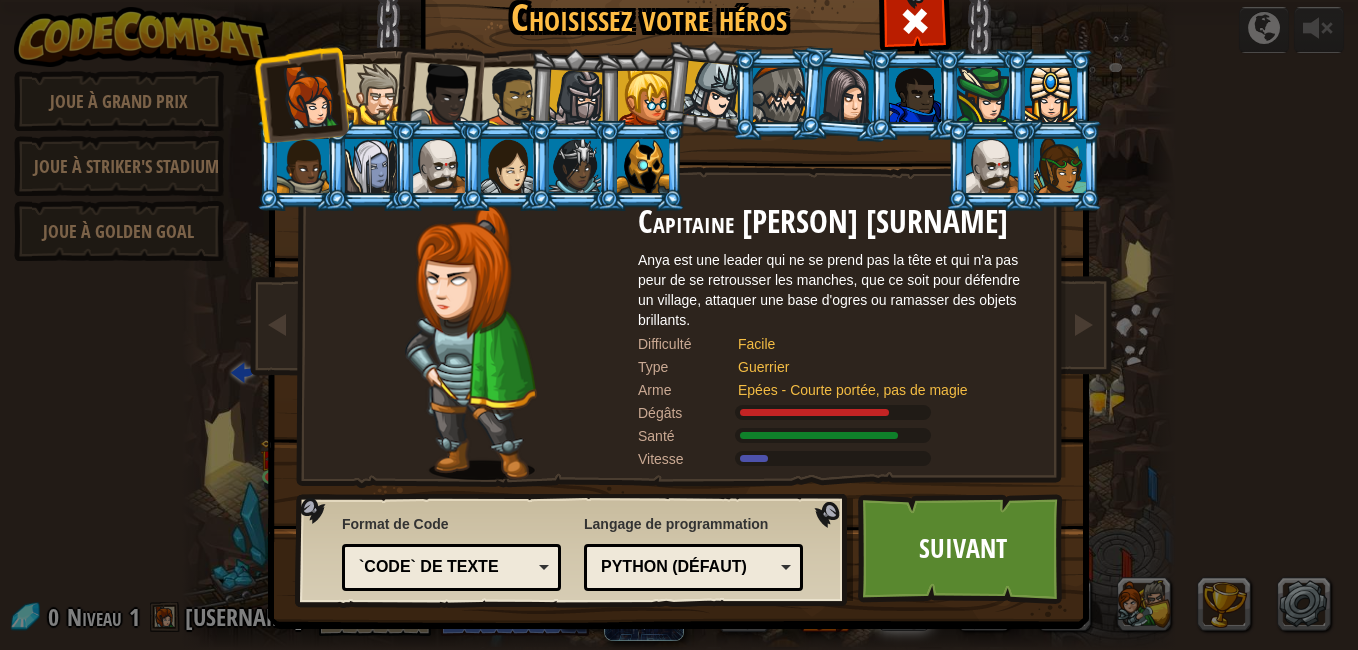 click at bounding box center [847, 94] 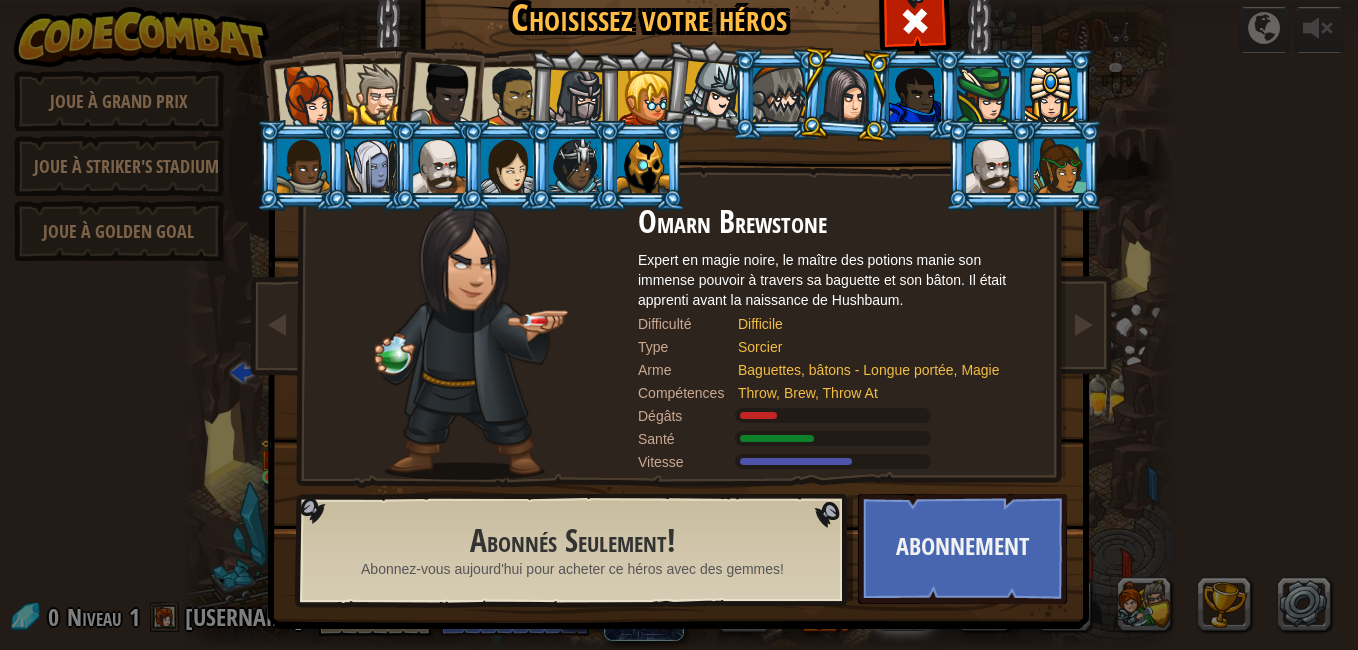 click at bounding box center [308, 97] 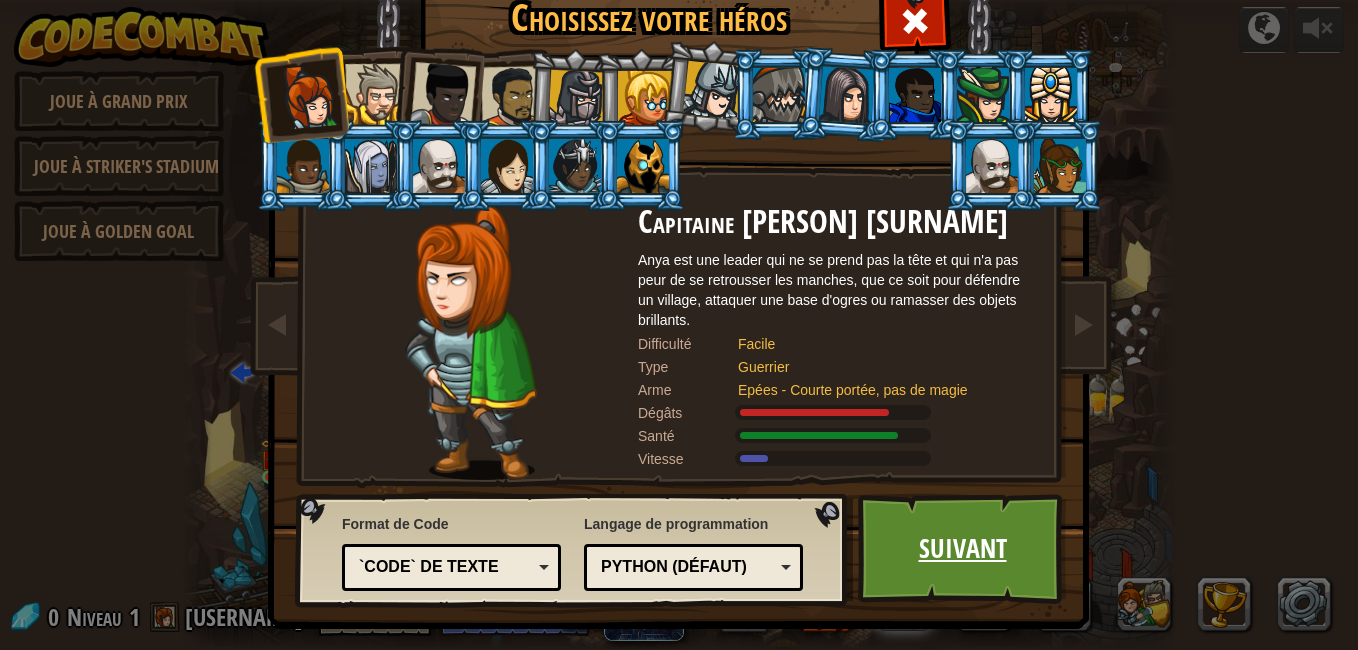 click on "Suivant" at bounding box center [962, 549] 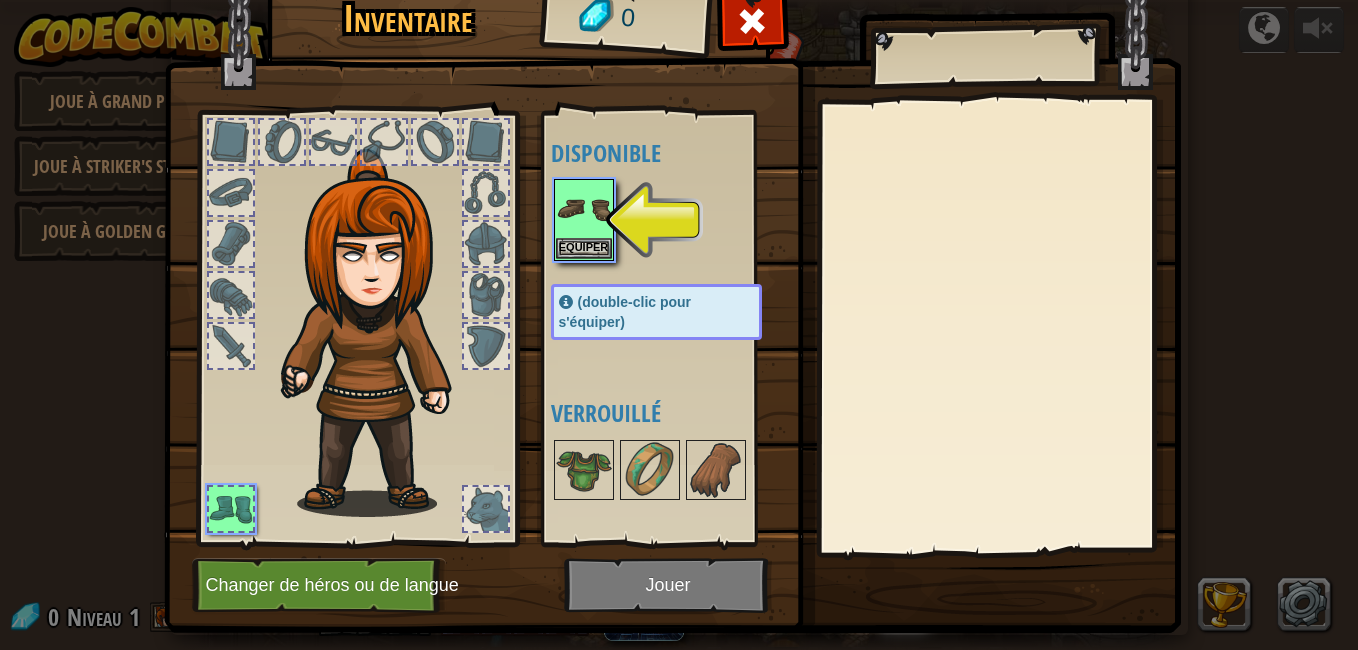 click at bounding box center [486, 346] 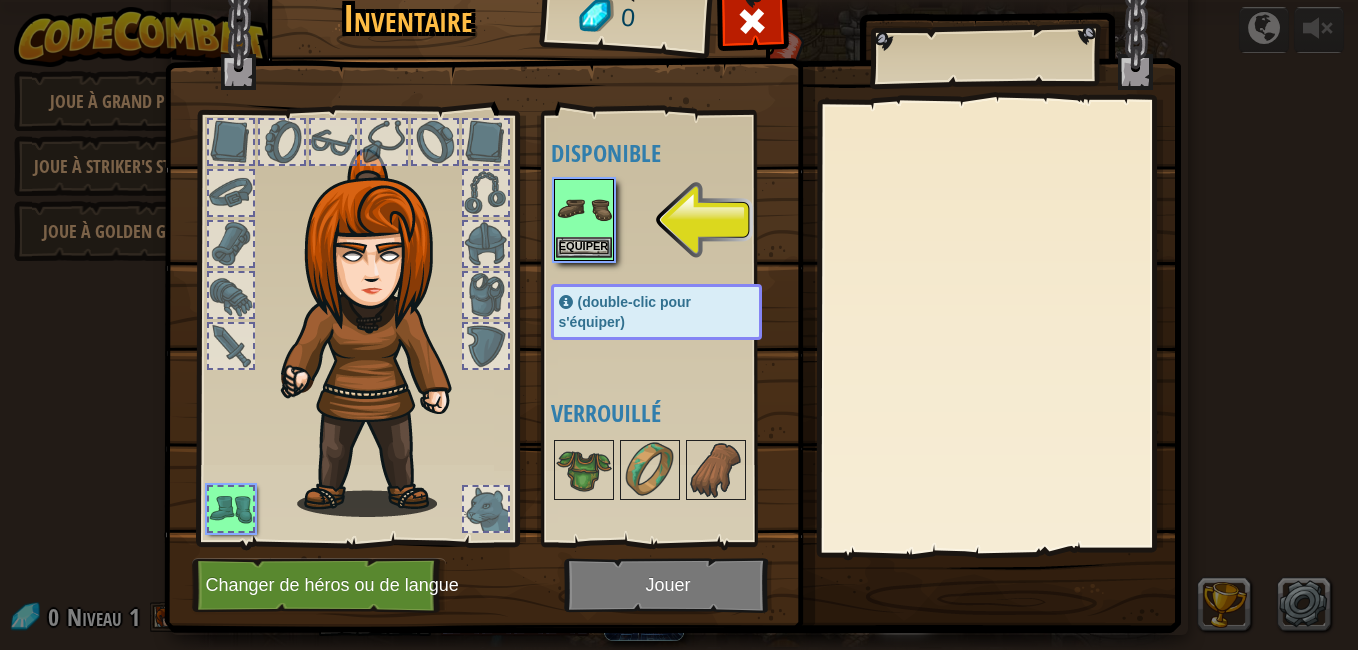 click at bounding box center (584, 209) 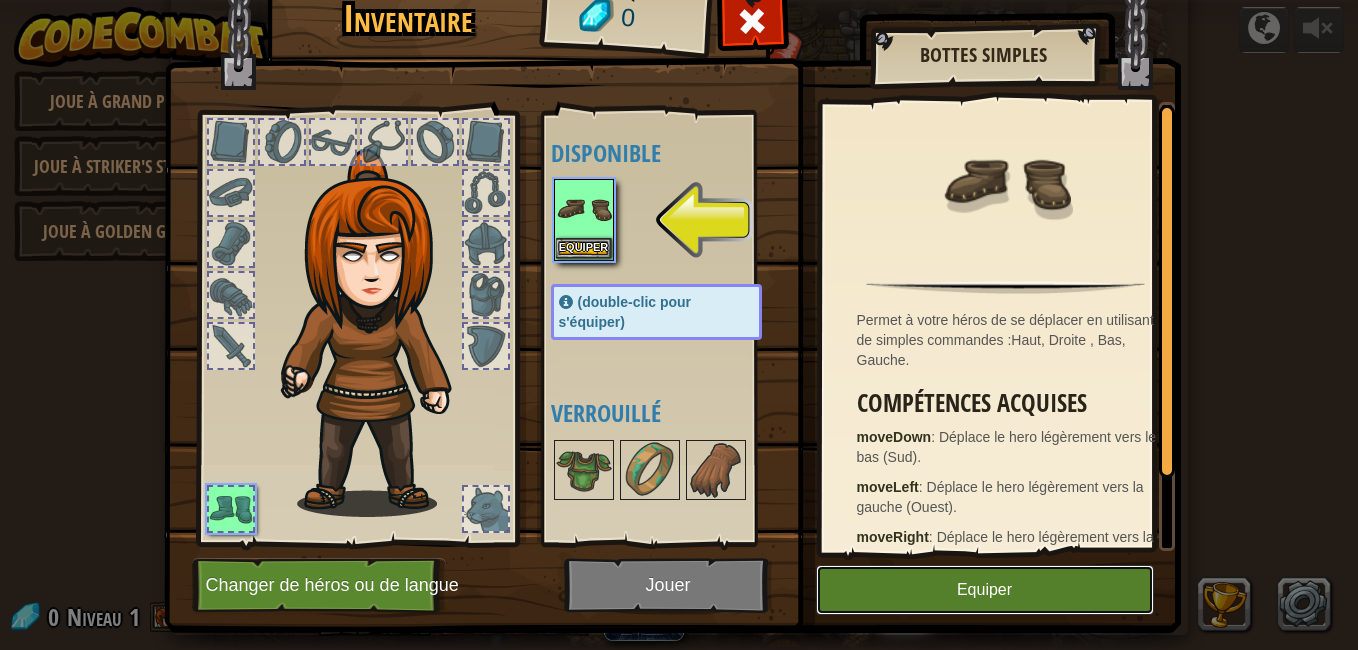 click on "Equiper" at bounding box center [985, 590] 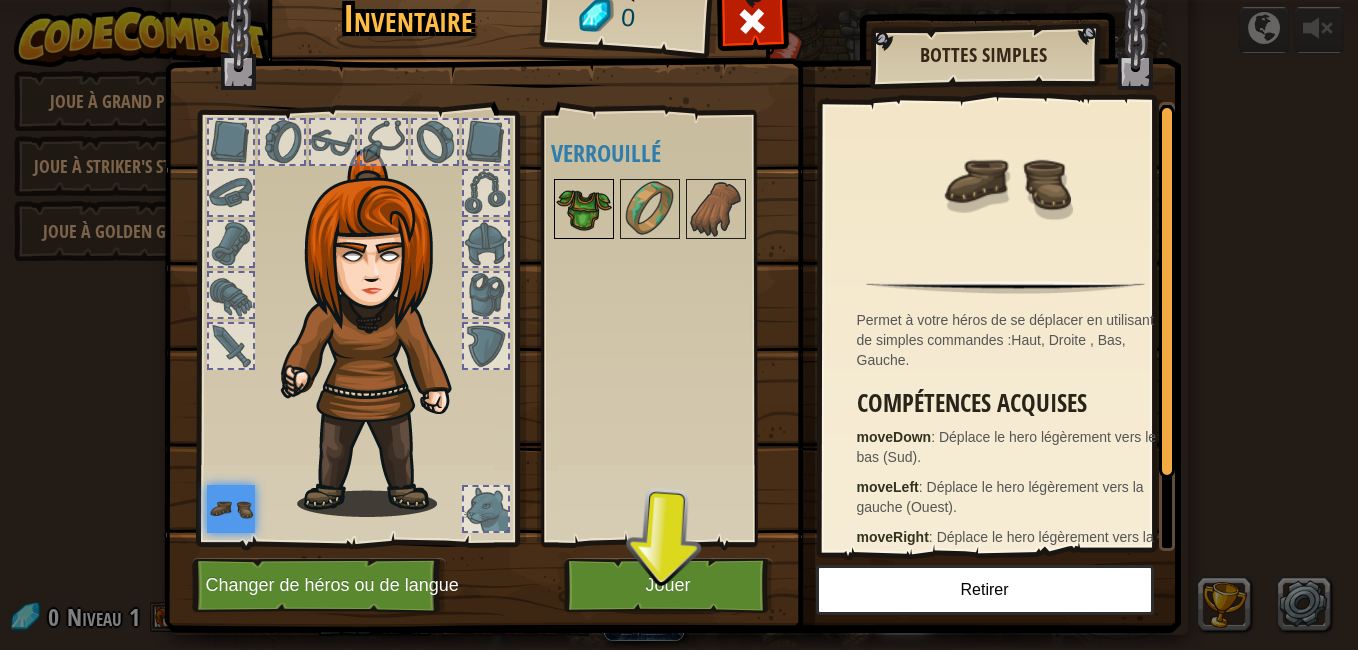 click at bounding box center (584, 209) 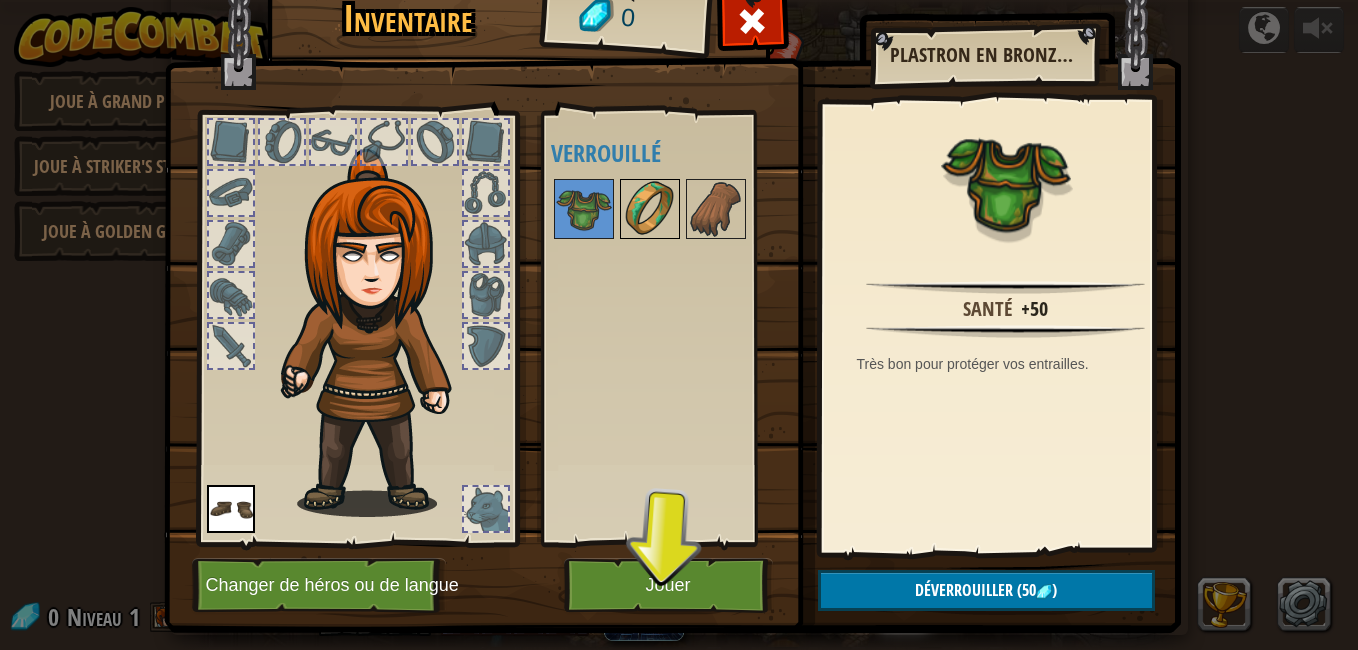 click at bounding box center (650, 209) 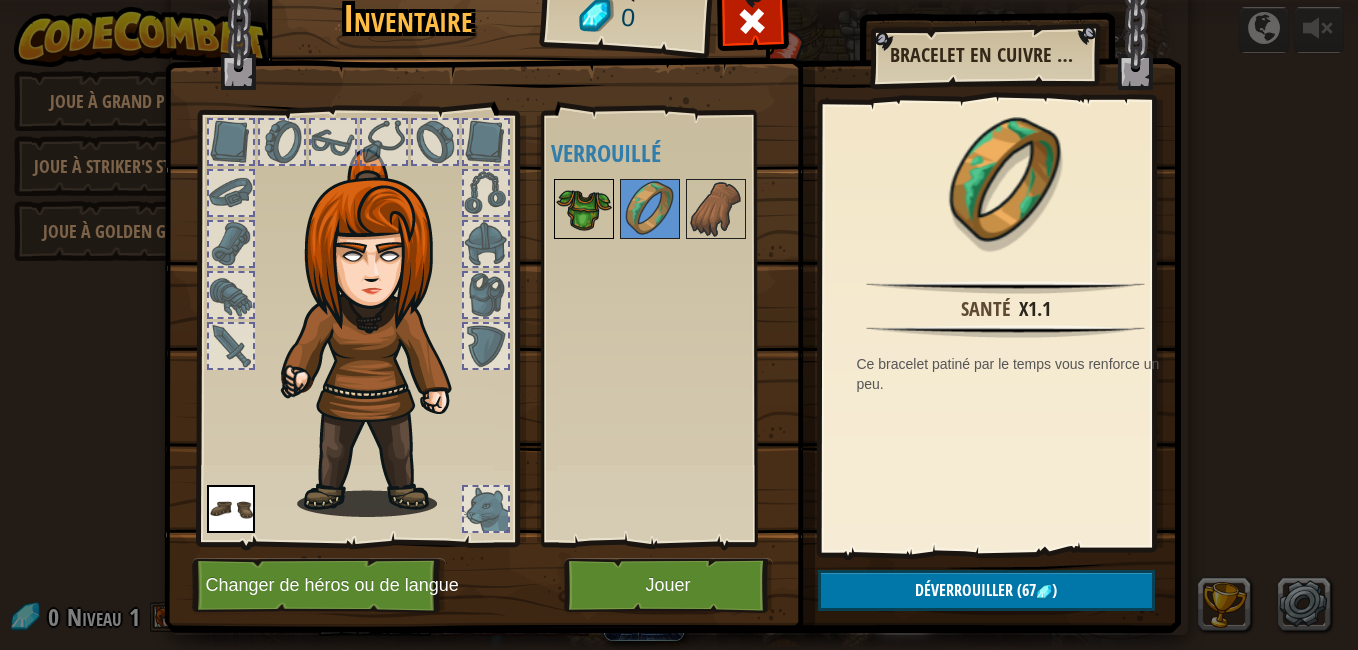 click at bounding box center (584, 209) 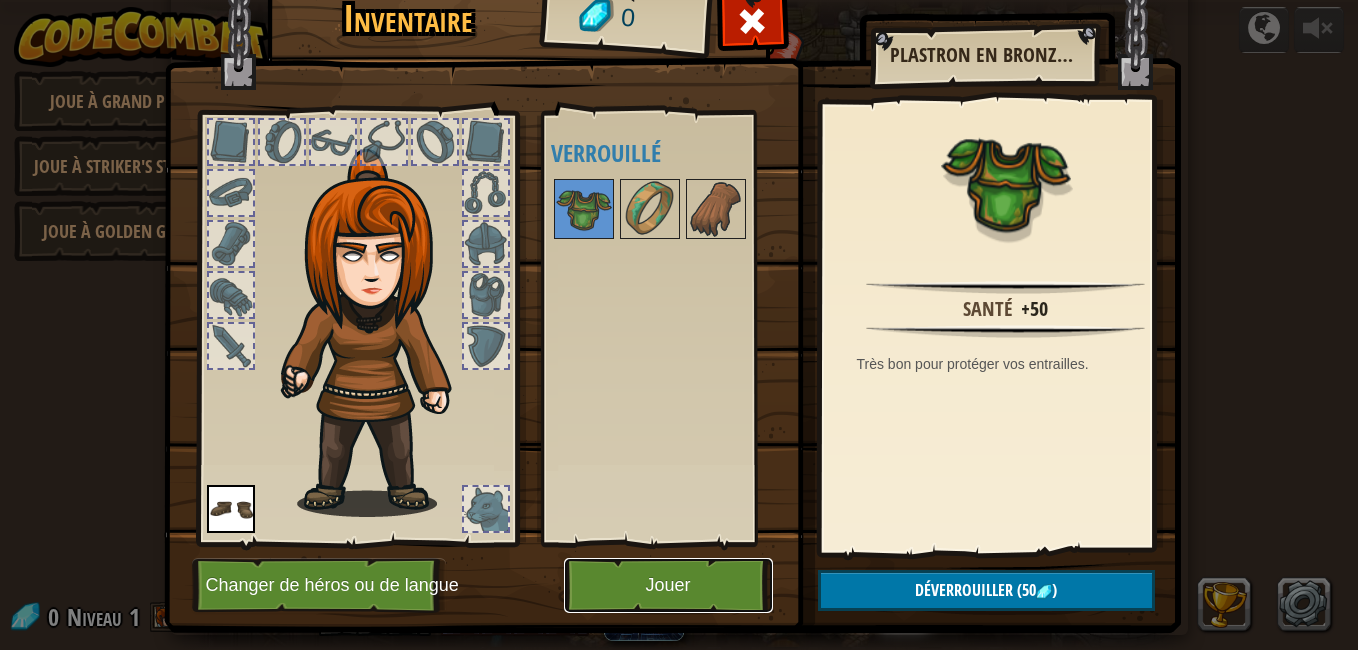 click on "Jouer" at bounding box center (668, 585) 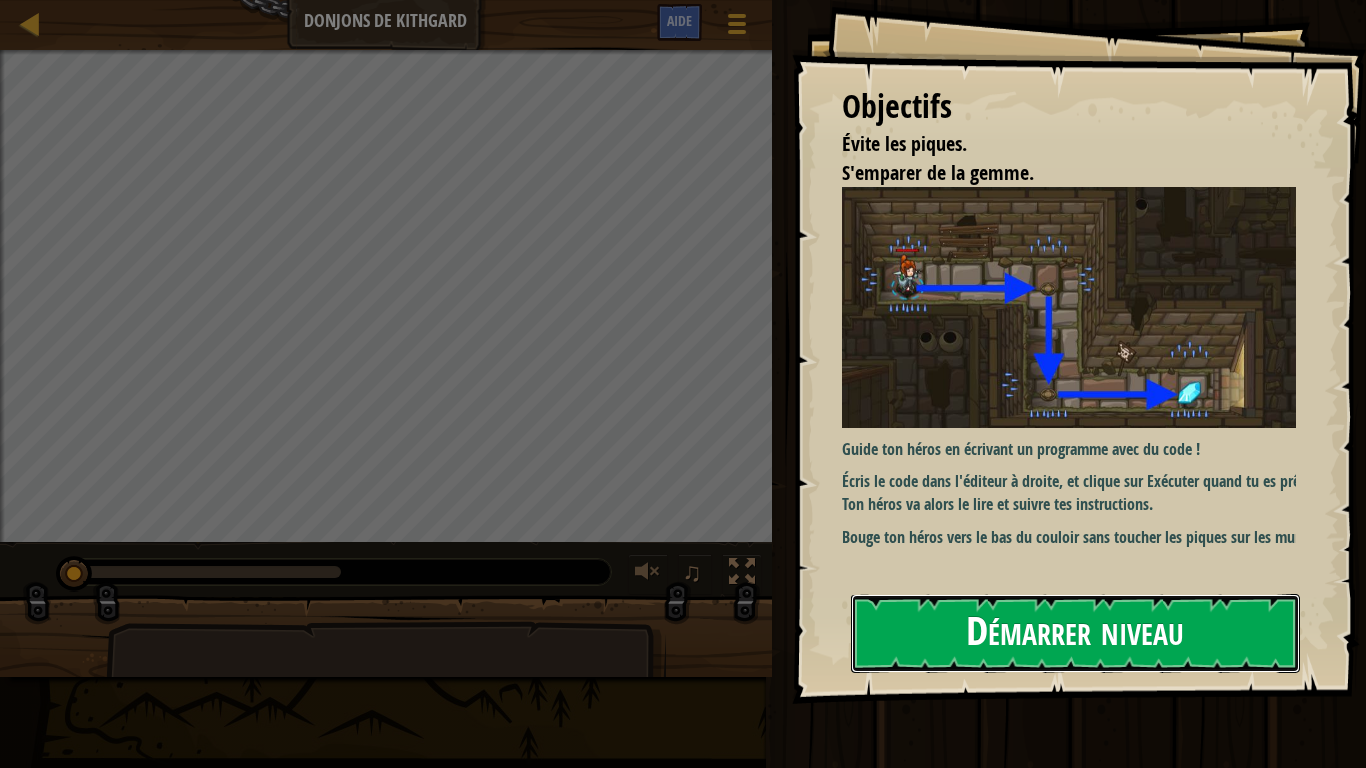 click on "Démarrer niveau" at bounding box center [1075, 633] 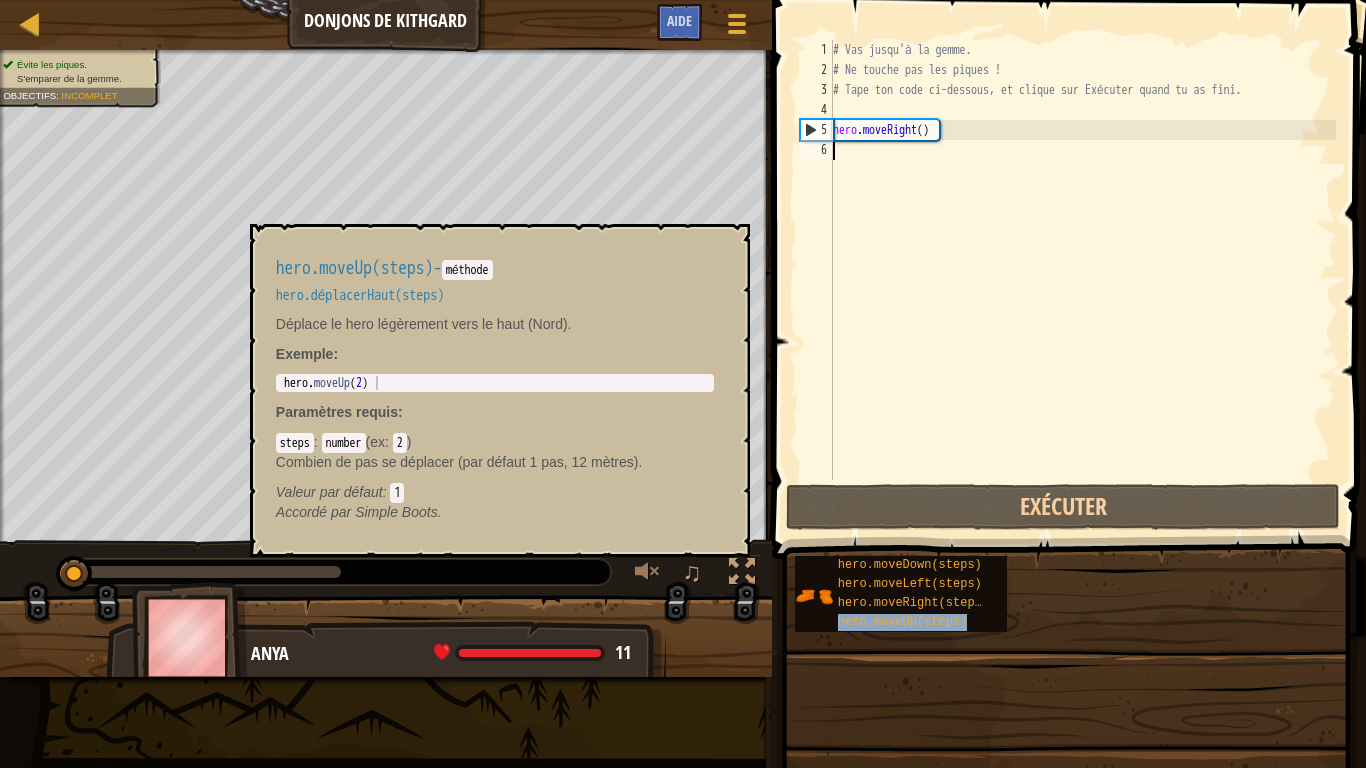 click on "hero.moveUp(steps)" at bounding box center [913, 622] 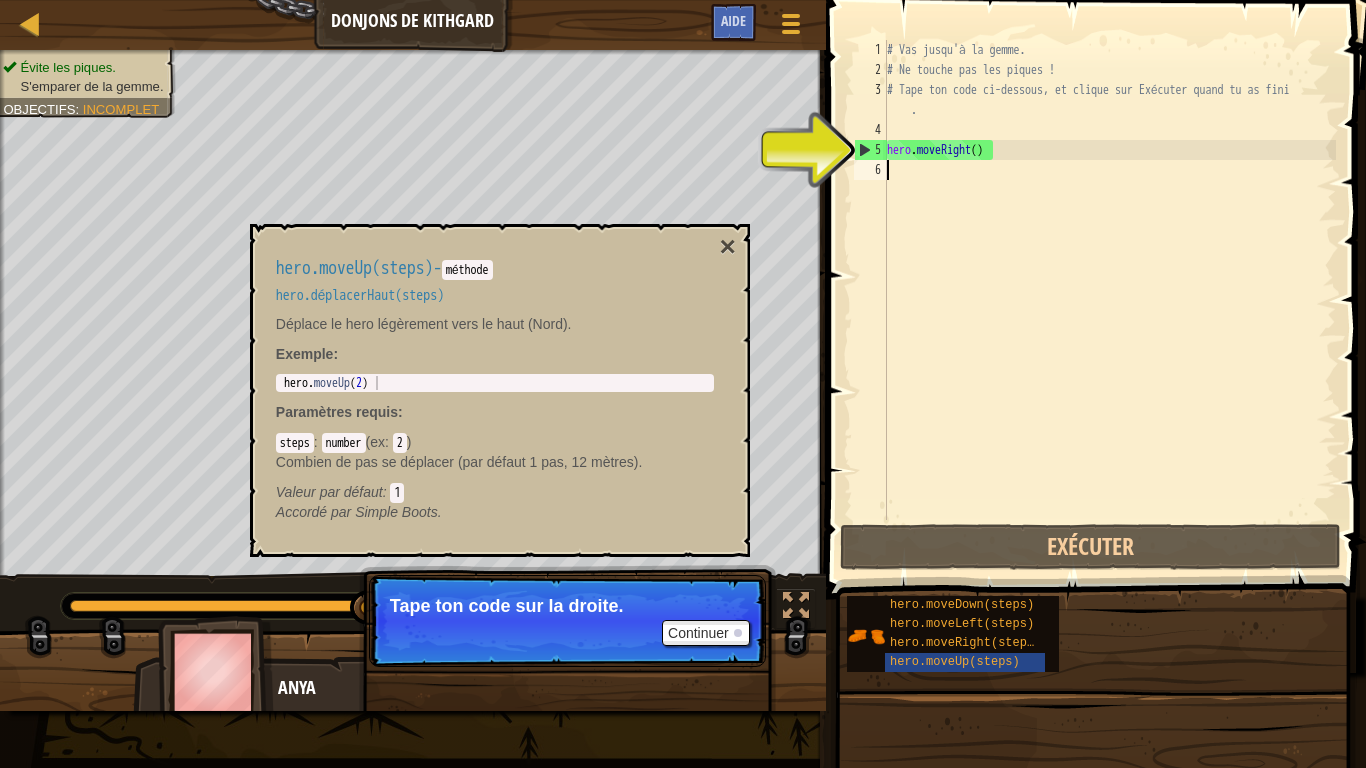 click on "# Vas jusqu'à la gemme. # Ne touche pas les piques ! # Tape ton code ci-dessous, et clique sur Exécuter quand tu as fini      . hero . moveRight ( )" at bounding box center (1109, 300) 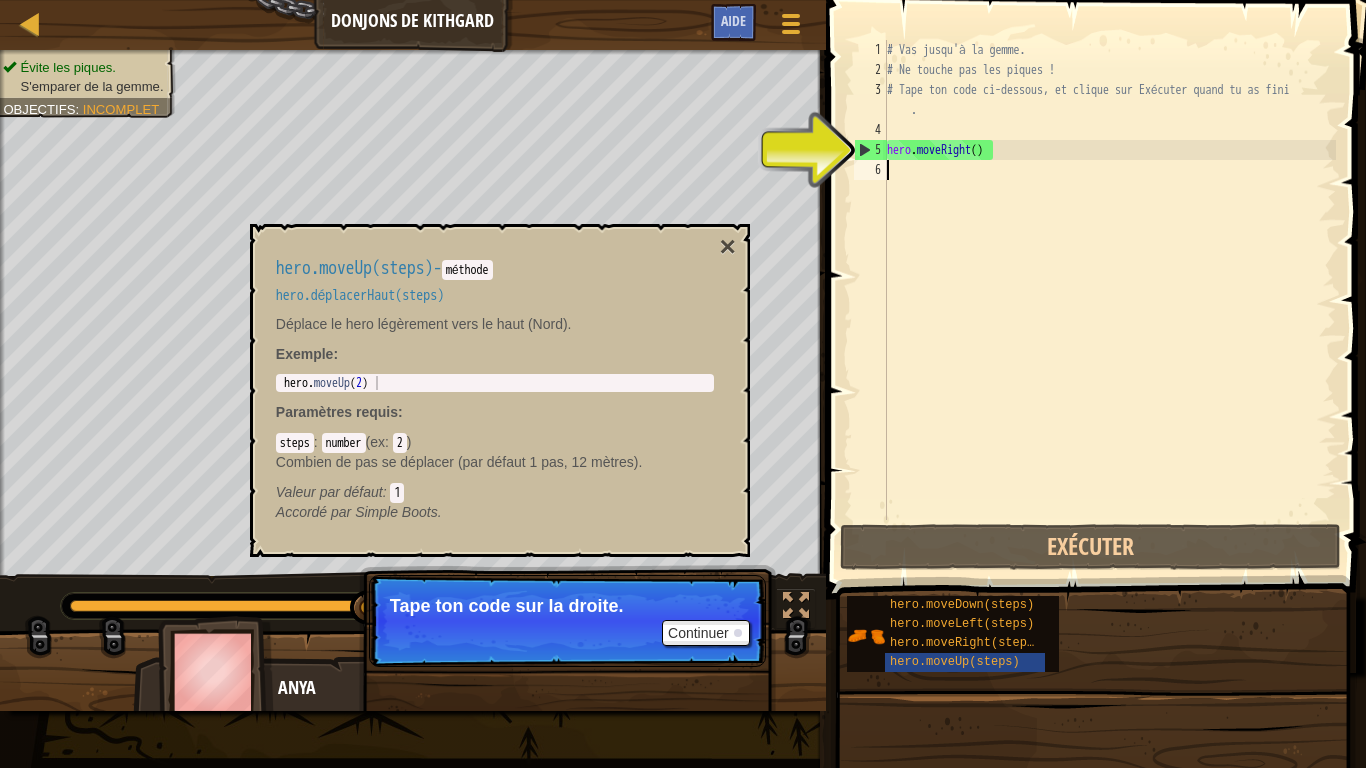click on "# Vas jusqu'à la gemme. # Ne touche pas les piques ! # Tape ton code ci-dessous, et clique sur Exécuter quand tu as fini      . hero . moveRight ( )" at bounding box center [1109, 300] 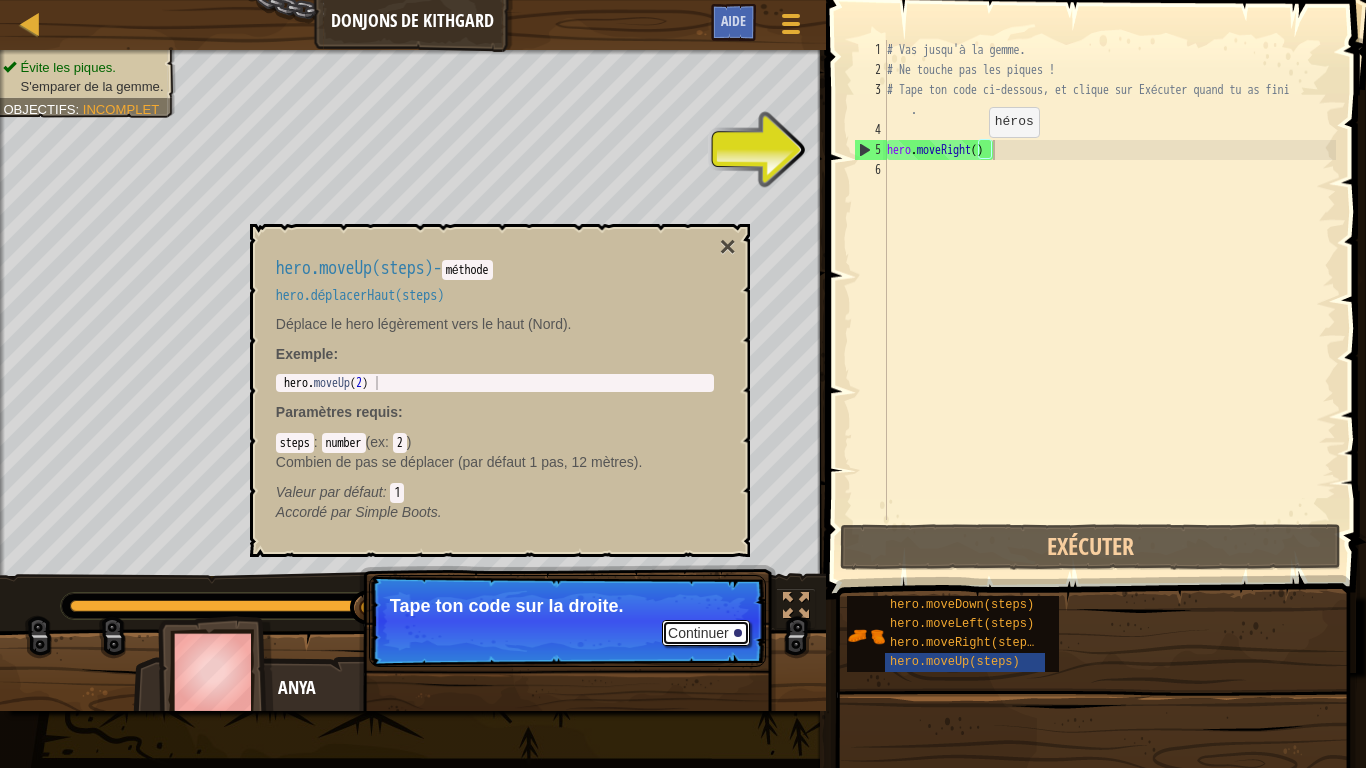 click on "Continuer" at bounding box center [706, 633] 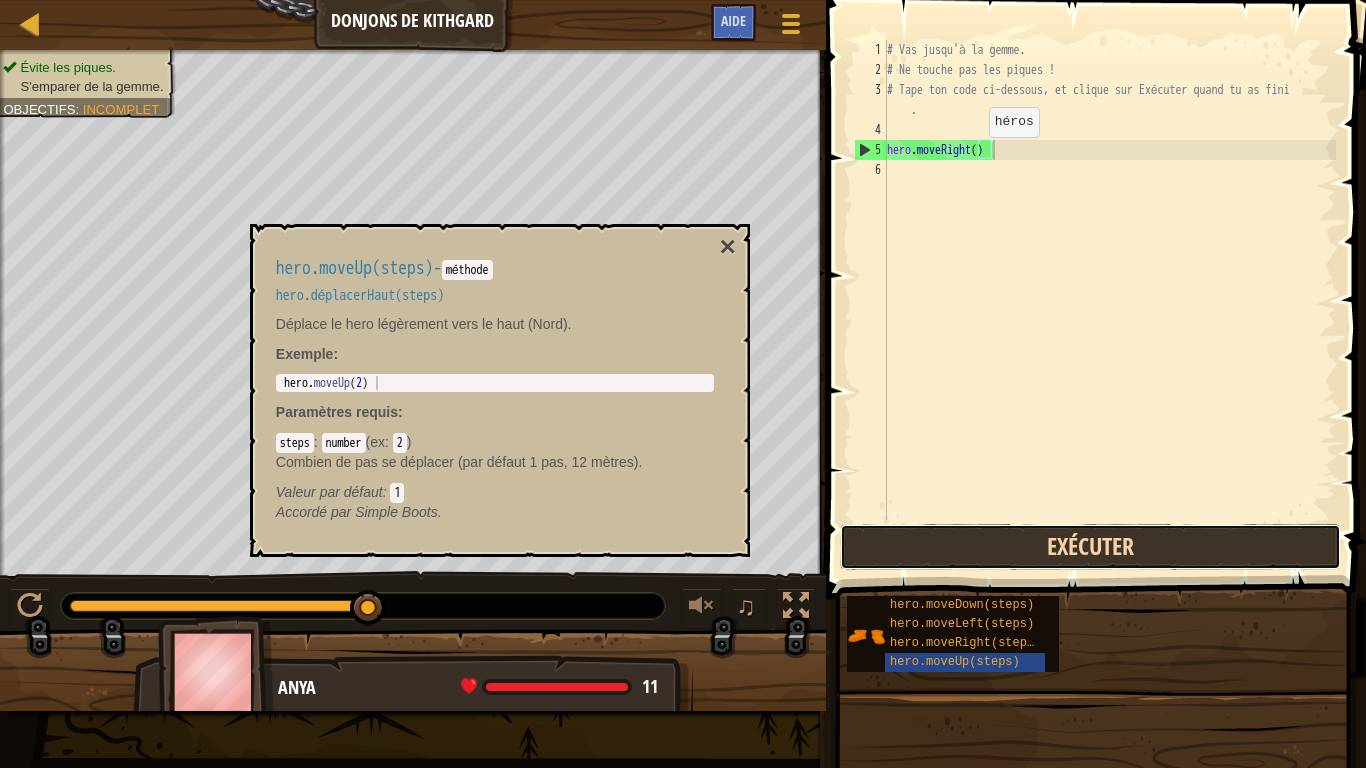 click on "Exécuter" at bounding box center [1090, 547] 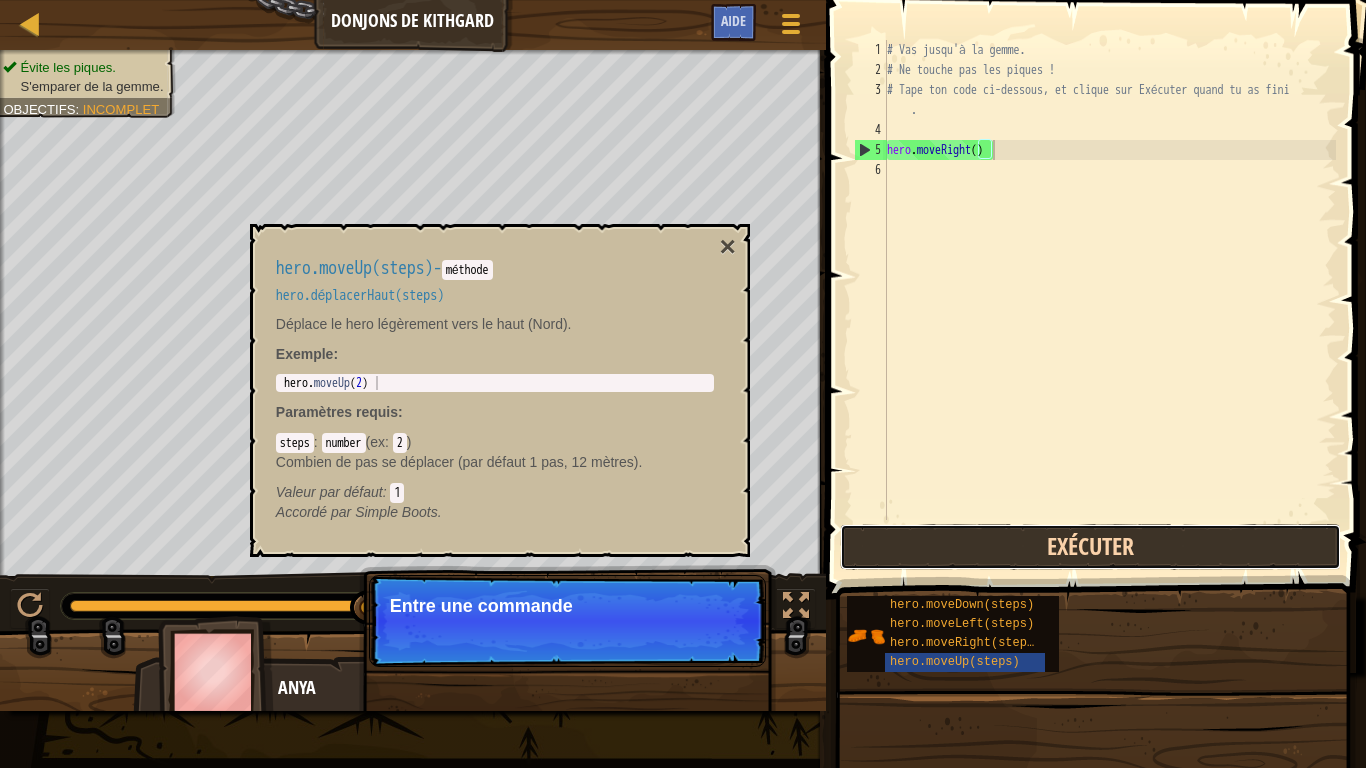 click on "Exécuter" at bounding box center [1090, 547] 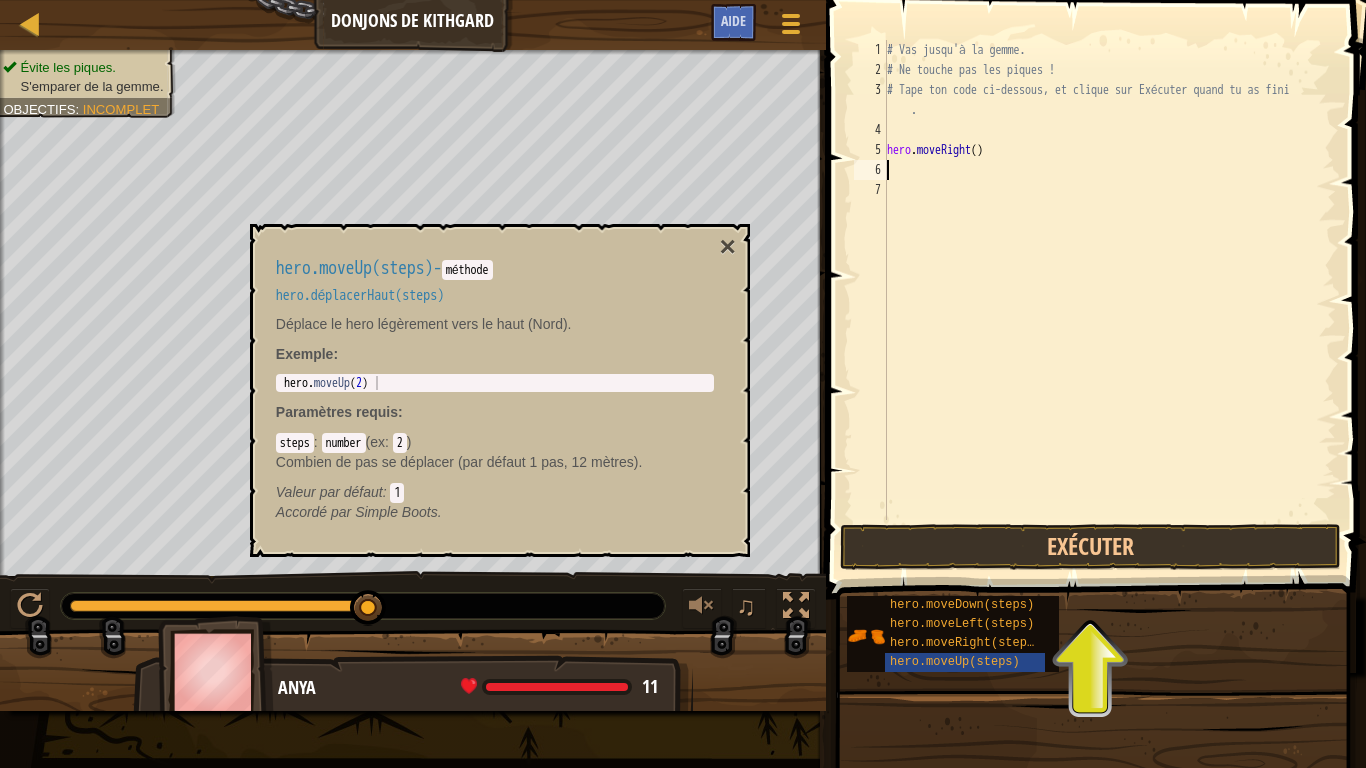 click on "hero.moveUp(steps)  -  méthode hero.déplacerHaut(steps) Déplace le hero légèrement vers le haut (Nord).
Exemple : 1 hero . moveUp ( 2 )     הההההההההההההההההההההההההההההההההההההההההההההההההההההההההההההההההההההההההההההההההההההההההההההההההההההההההההההההההההההההההההההההההההההההההההההההההההההההההההההההההההההההההההההההההההההההההההההההההההההההההההההההההההההההההההההההההההההההההההההההההההההההההההההההה XXXXXXXXXXXXXXXXXXXXXXXXXXXXXXXXXXXXXXXXXXXXXXXXXXXXXXXXXXXXXXXXXXXXXXXXXXXXXXXXXXXXXXXXXXXXXXXXXXXXXXXXXXXXXXXXXXXXXXXXXXXXXXXXXXXXXXXXXXXXXXXXXXXXXXXXXXXXXXXXXXXXXXXXXXXXXXXXXXXXXXXXXXXXXXXXXXXXXXXXXXXXXXXXXXXXXXXXXXXXXXXXXXXXXXXXXXXXXXXXXXXXXXXXXXXXXXXX Paramètres requis : steps : number  ( ex : 2 )
Valeur par défaut : 1 Accordé par Simple Boots." at bounding box center (495, 390) 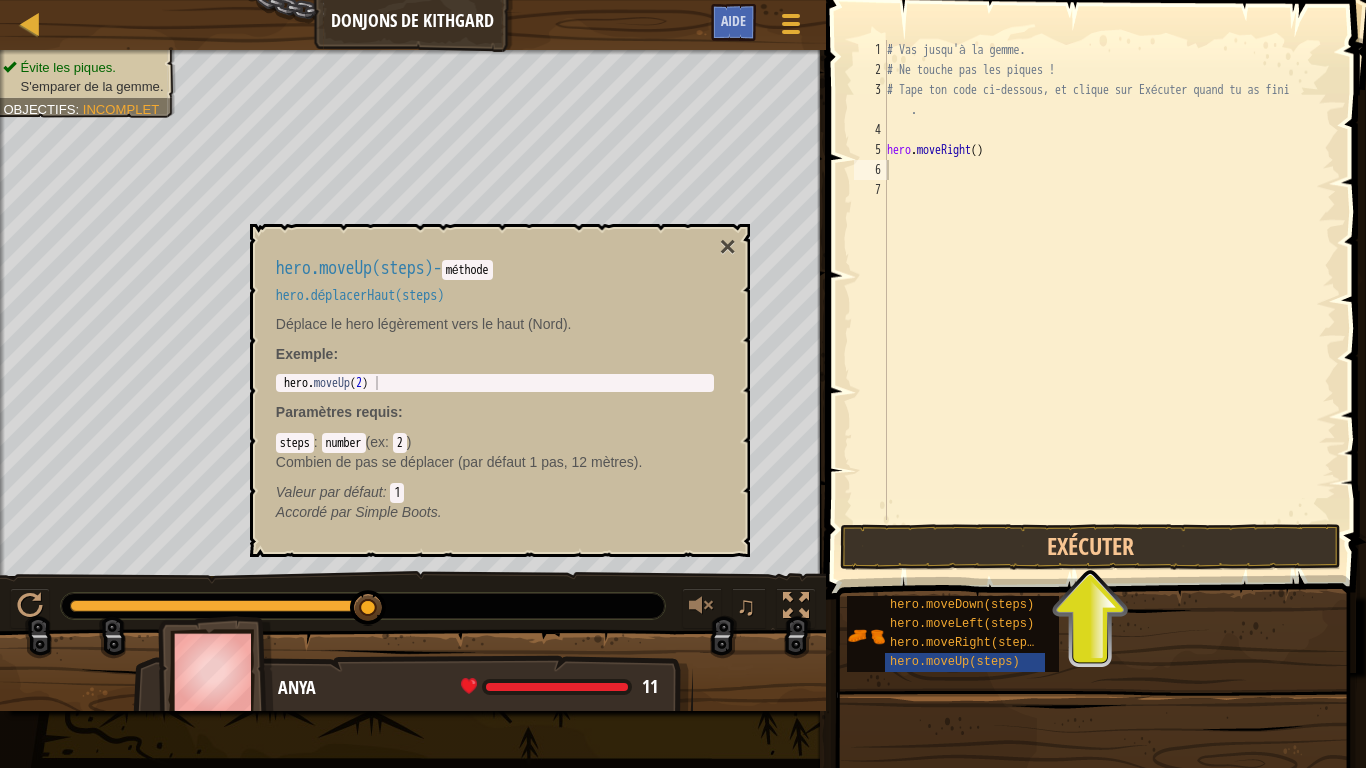 click on "hero.moveUp(steps)  -  méthode hero.déplacerHaut(steps) Déplace le hero légèrement vers le haut (Nord).
Exemple : 1 hero . moveUp ( 2 )     הההההההההההההההההההההההההההההההההההההההההההההההההההההההההההההההההההההההההההההההההההההההההההההההההההההההההההההההההההההההההההההההההההההההההההההההההההההההההההההההההההההההההההההההההההההההההההההההההההההההההההההההההההההההההההההההההההההההההההההההההההההההההההההההה XXXXXXXXXXXXXXXXXXXXXXXXXXXXXXXXXXXXXXXXXXXXXXXXXXXXXXXXXXXXXXXXXXXXXXXXXXXXXXXXXXXXXXXXXXXXXXXXXXXXXXXXXXXXXXXXXXXXXXXXXXXXXXXXXXXXXXXXXXXXXXXXXXXXXXXXXXXXXXXXXXXXXXXXXXXXXXXXXXXXXXXXXXXXXXXXXXXXXXXXXXXXXXXXXXXXXXXXXXXXXXXXXXXXXXXXXXXXXXXXXXXXXXXXXXXXXXXX Paramètres requis : steps : number  ( ex : 2 )
Valeur par défaut : 1 Accordé par Simple Boots." at bounding box center (495, 390) 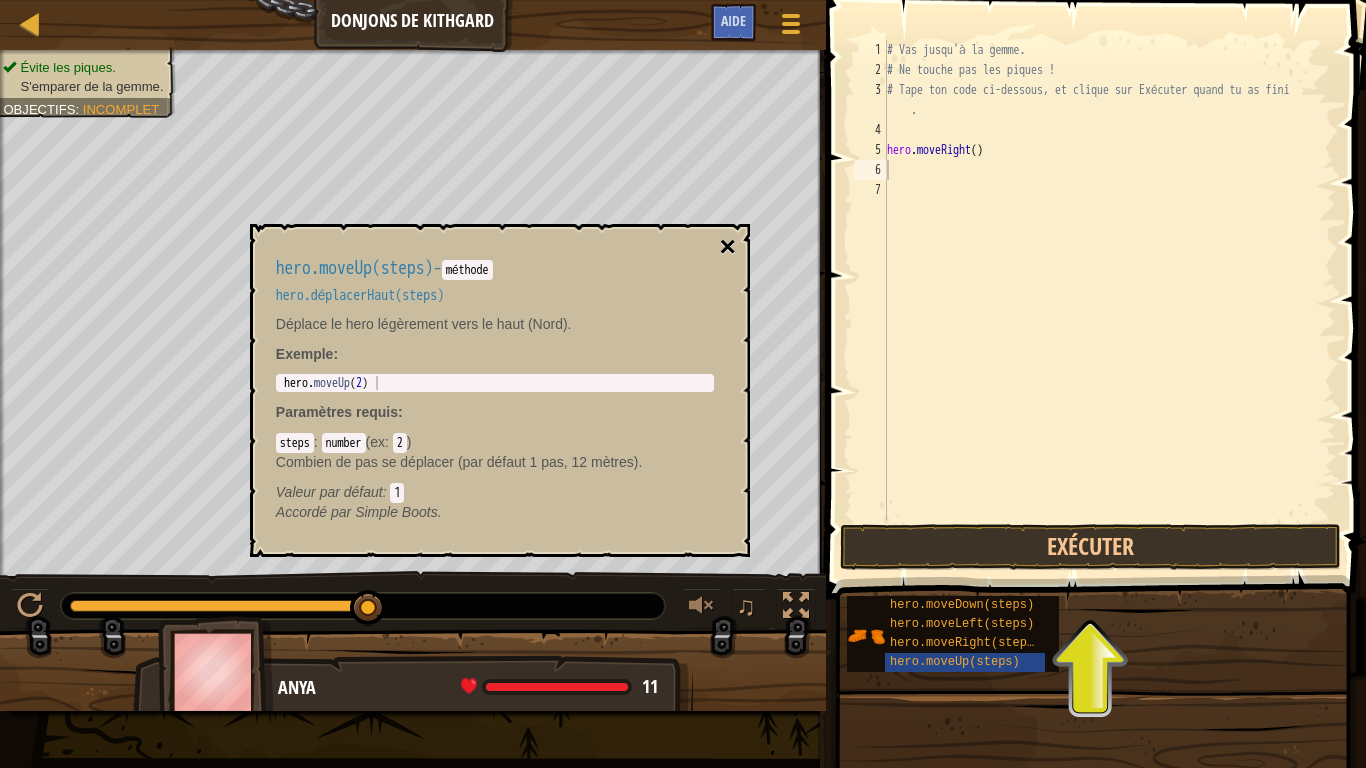 click on "×" at bounding box center [727, 247] 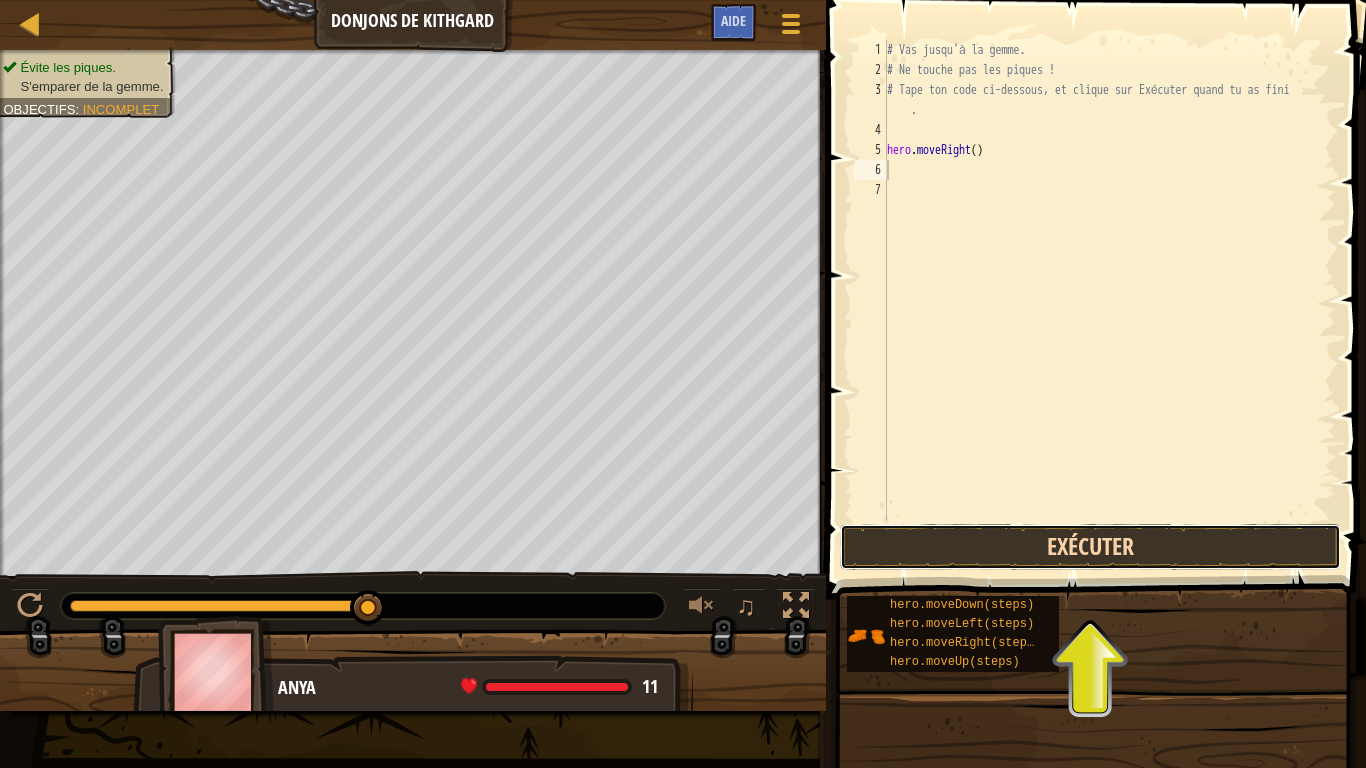 click on "Exécuter" at bounding box center (1090, 547) 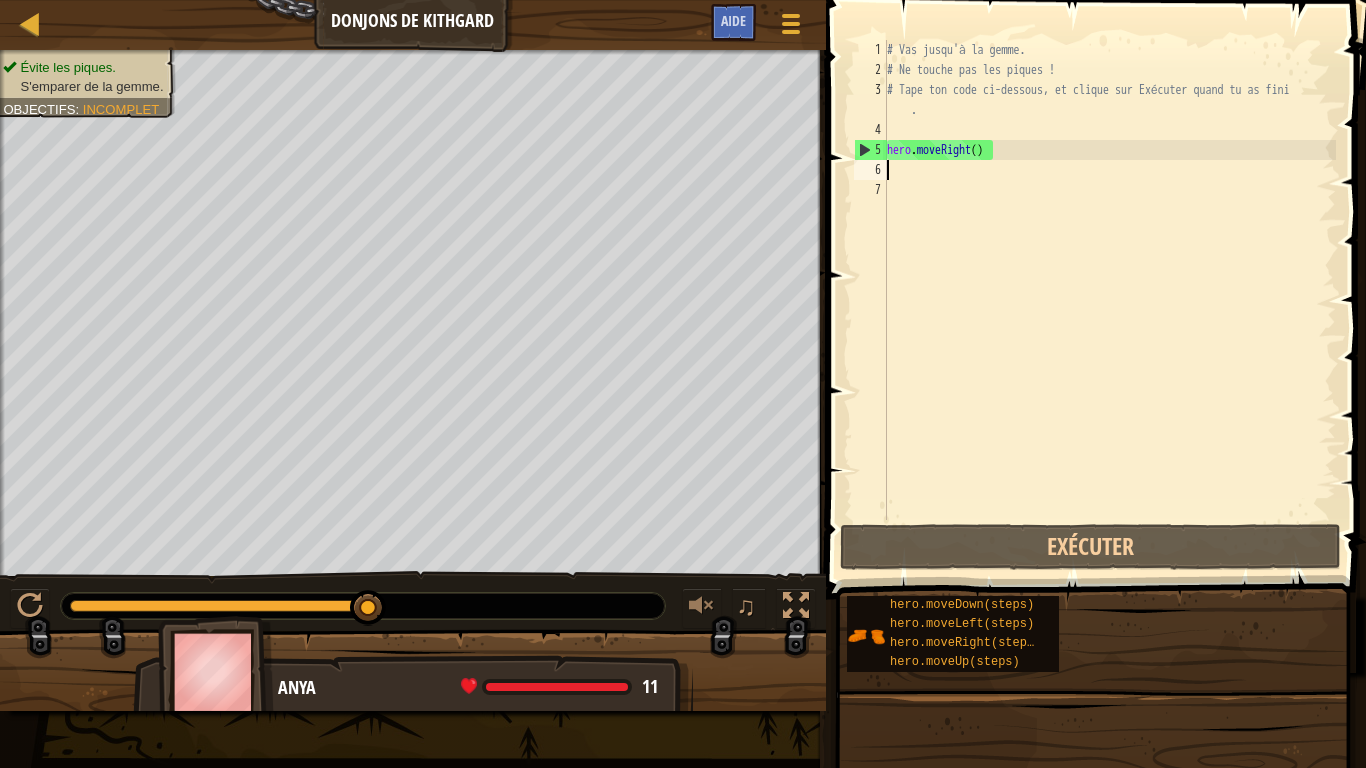 type on "# Vas jusqu'à la gemme." 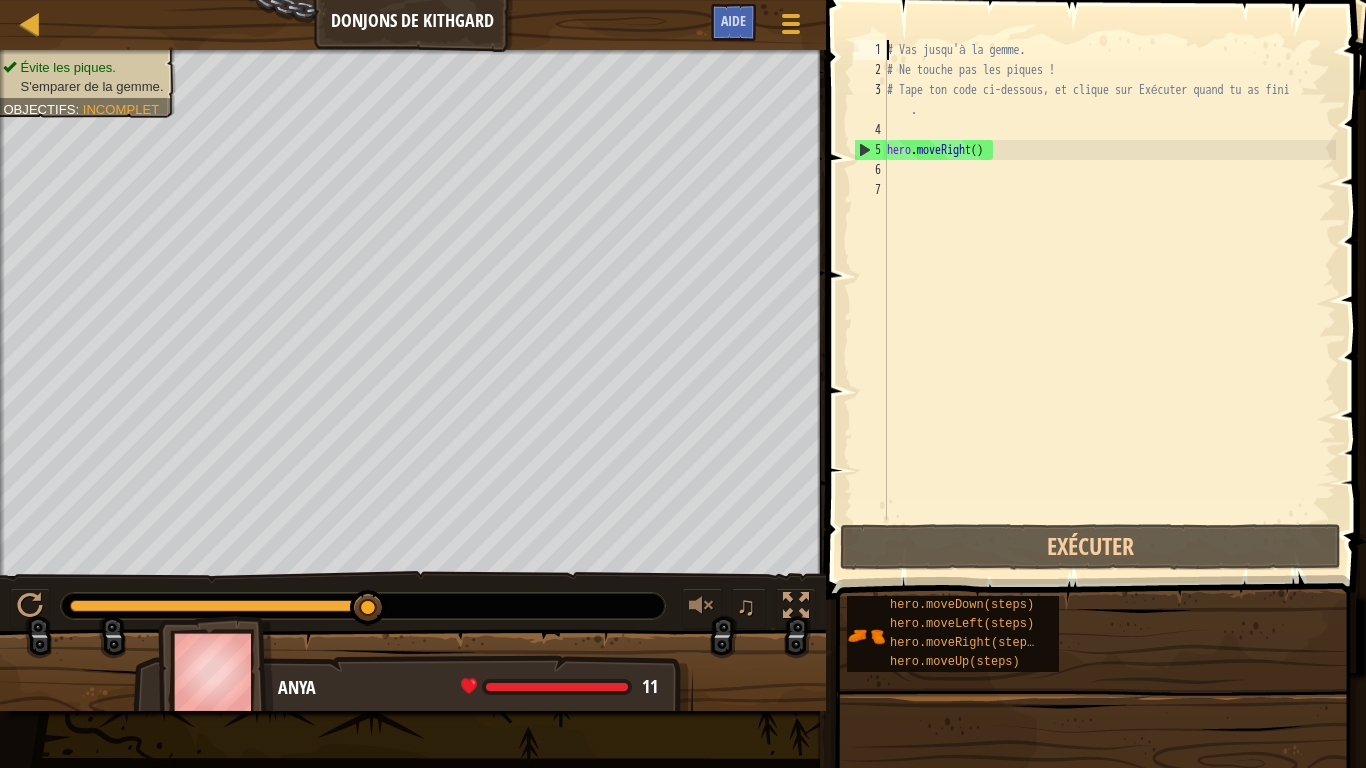 click on "# Vas jusqu'à la gemme. # Ne touche pas les piques ! # Tape ton code ci-dessous, et clique sur Exécuter quand tu as fini      . hero . moveRight ( )" at bounding box center [1109, 300] 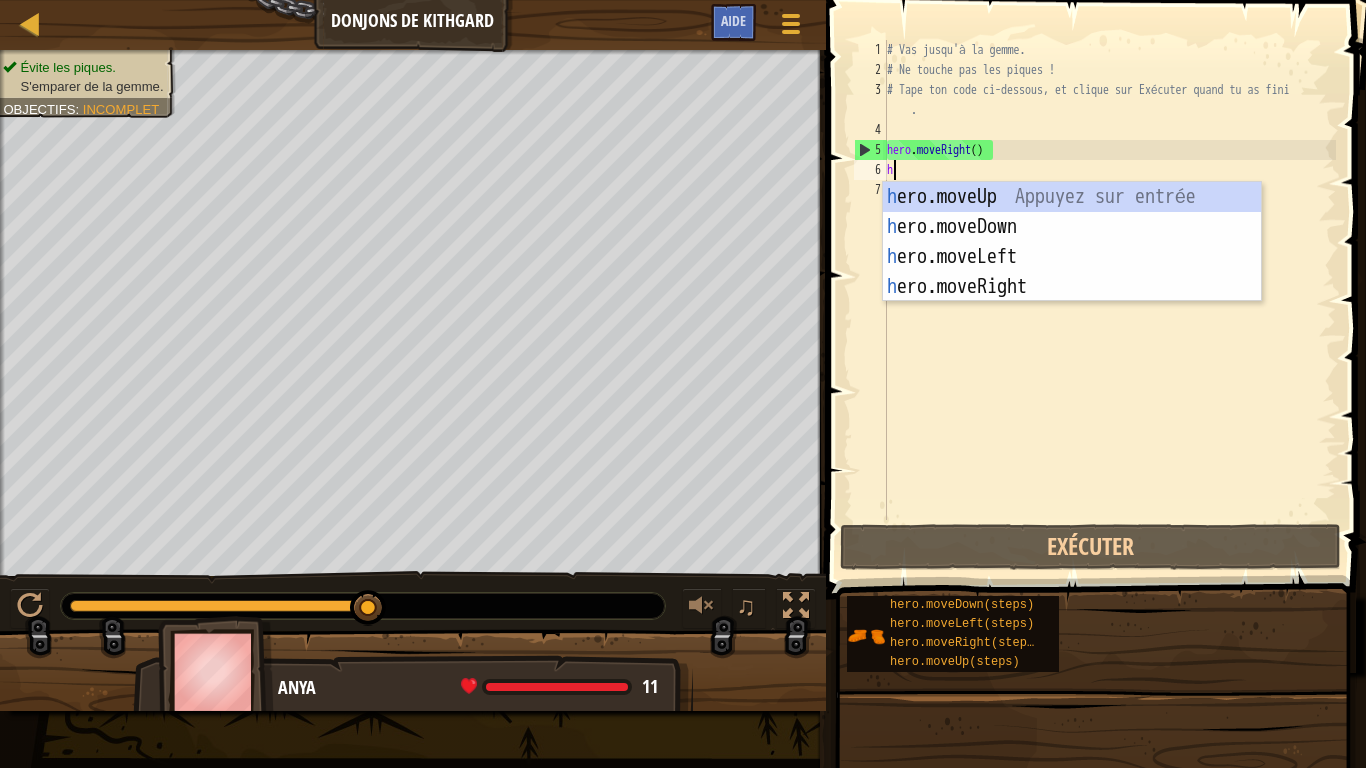 scroll, scrollTop: 9, scrollLeft: 0, axis: vertical 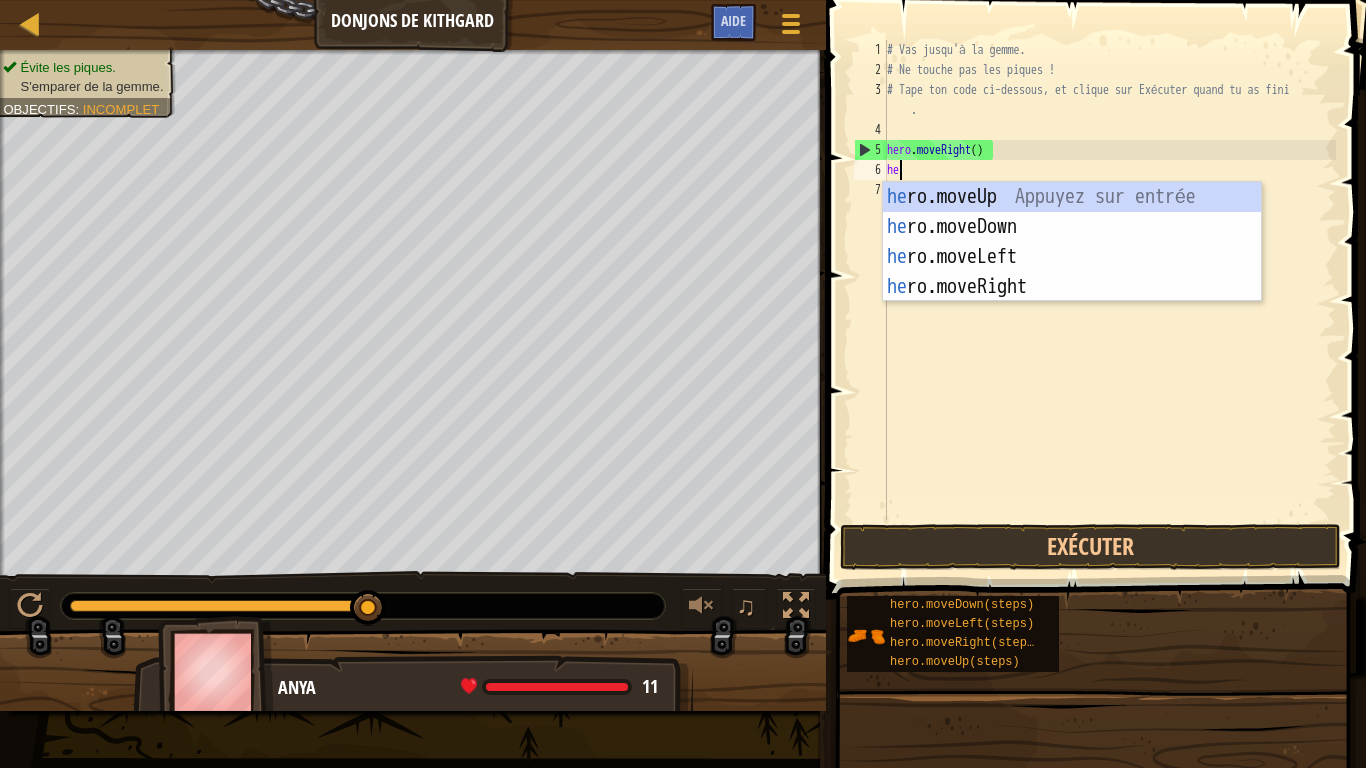 type on "her" 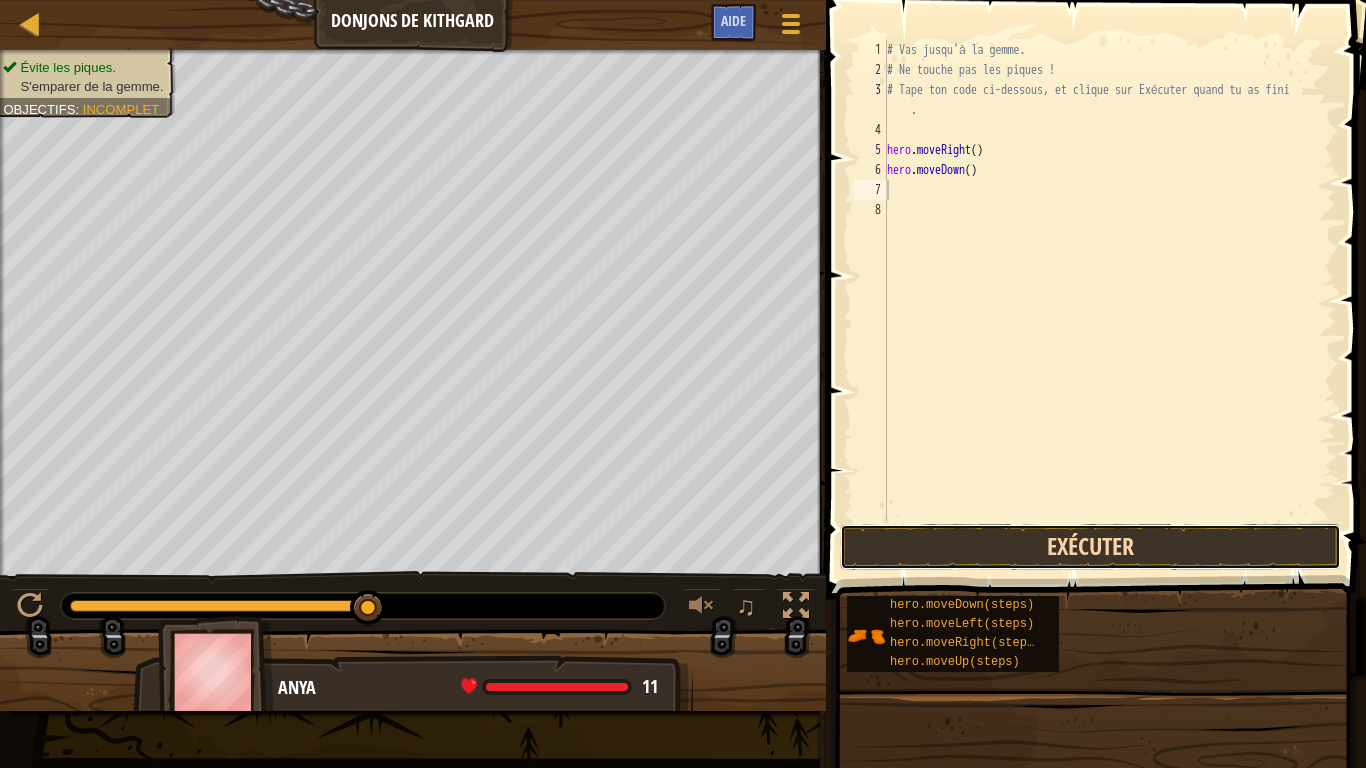 click on "Exécuter" at bounding box center [1090, 547] 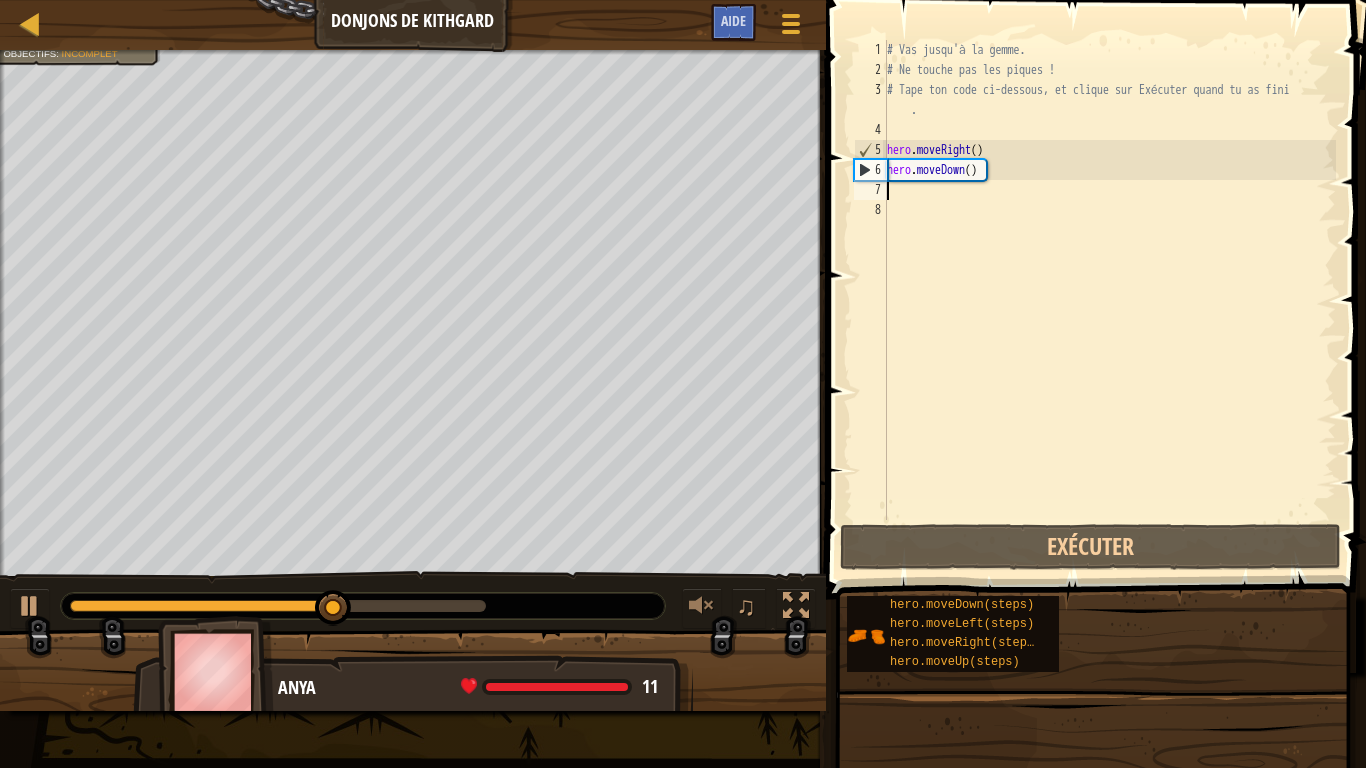 click on "# Vas jusqu'à la gemme. # Ne touche pas les piques ! # Tape ton code ci-dessous, et clique sur Exécuter quand tu as fini      . hero . moveRight ( ) hero . moveDown ( )" at bounding box center (1109, 300) 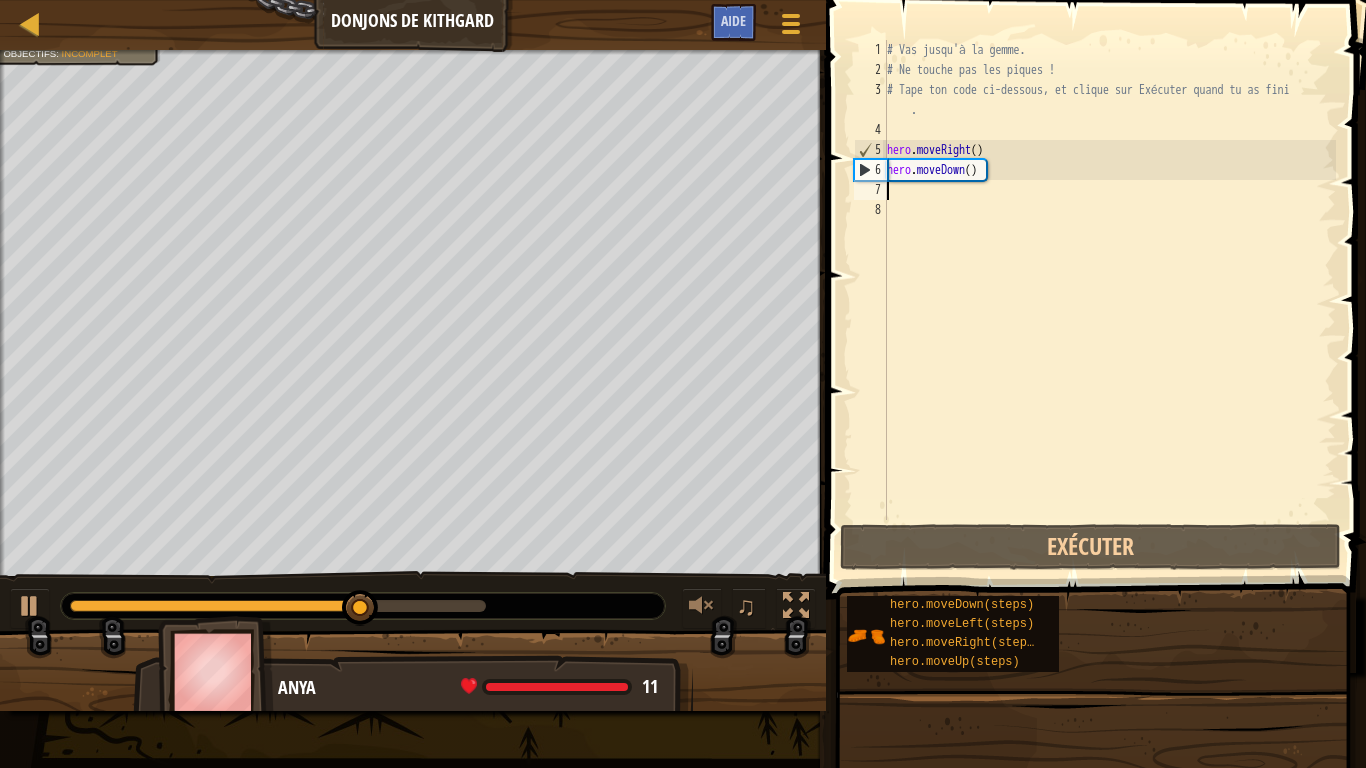 click on "# Vas jusqu'à la gemme. # Ne touche pas les piques ! # Tape ton code ci-dessous, et clique sur Exécuter quand tu as fini      . hero . moveRight ( ) hero . moveDown ( )" at bounding box center (1109, 300) 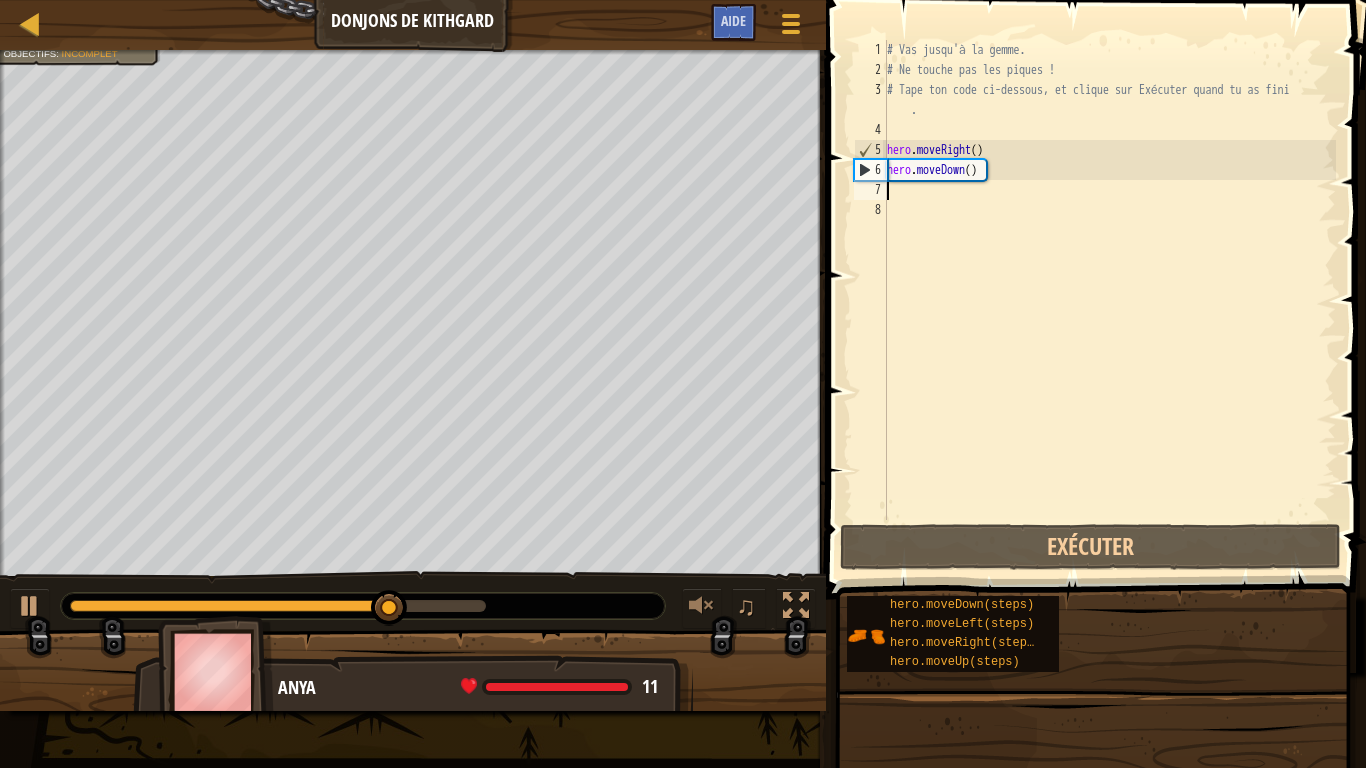 click on "# Vas jusqu'à la gemme. # Ne touche pas les piques ! # Tape ton code ci-dessous, et clique sur Exécuter quand tu as fini      . hero . moveRight ( ) hero . moveDown ( )" at bounding box center (1109, 300) 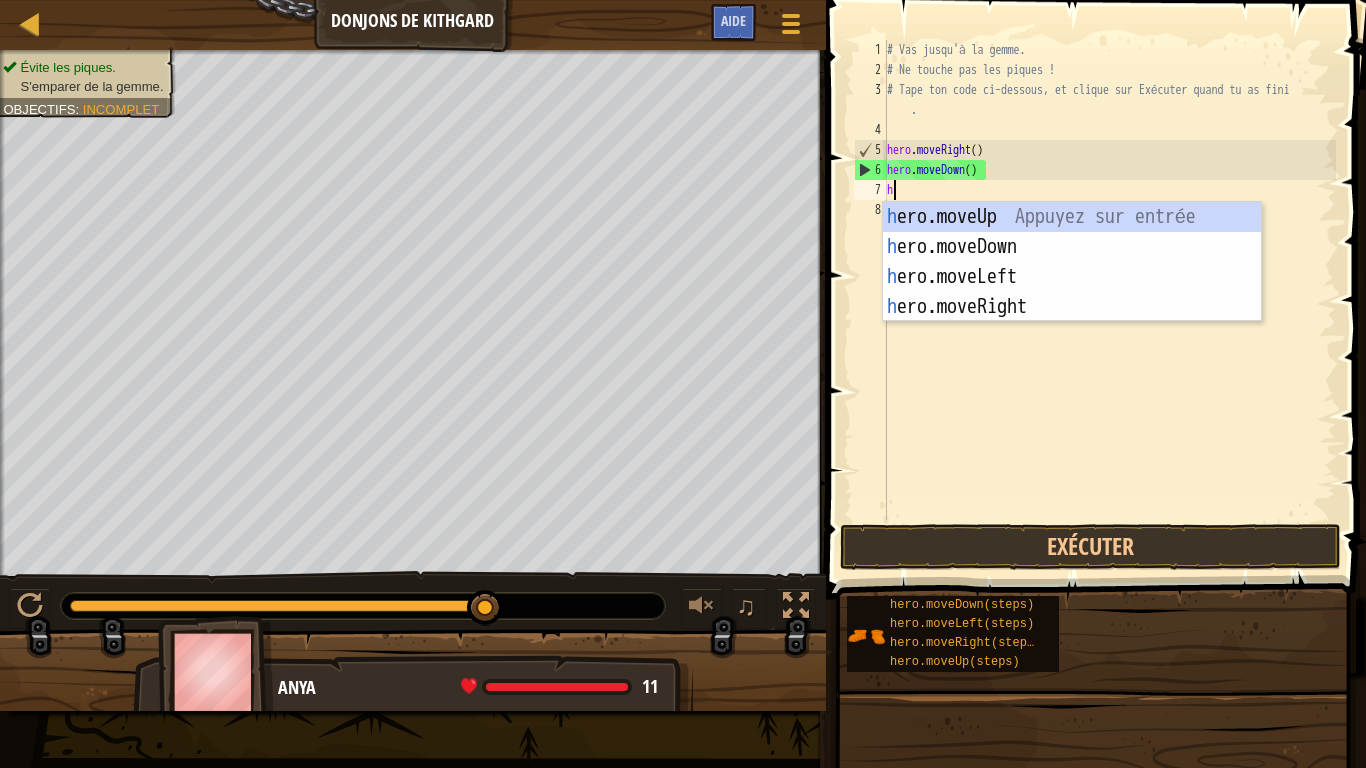 type on "he" 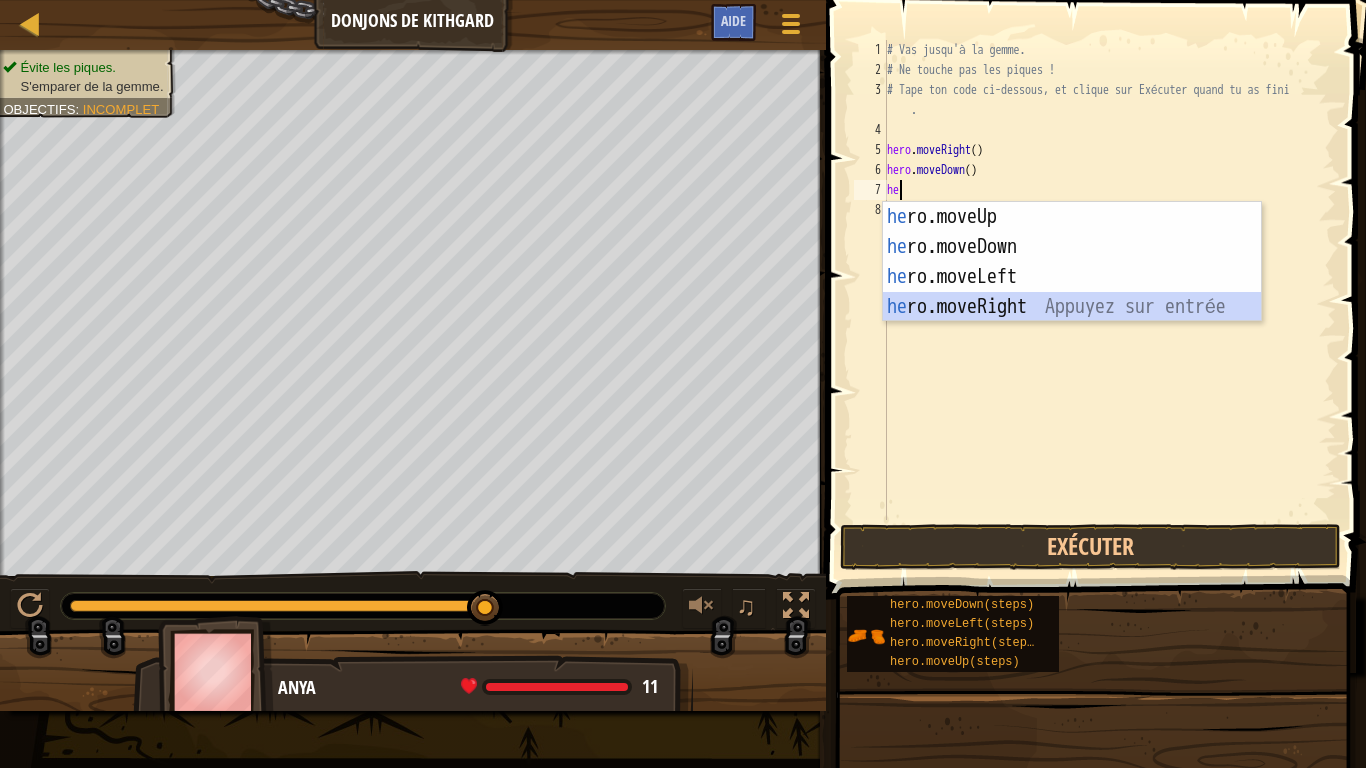 type 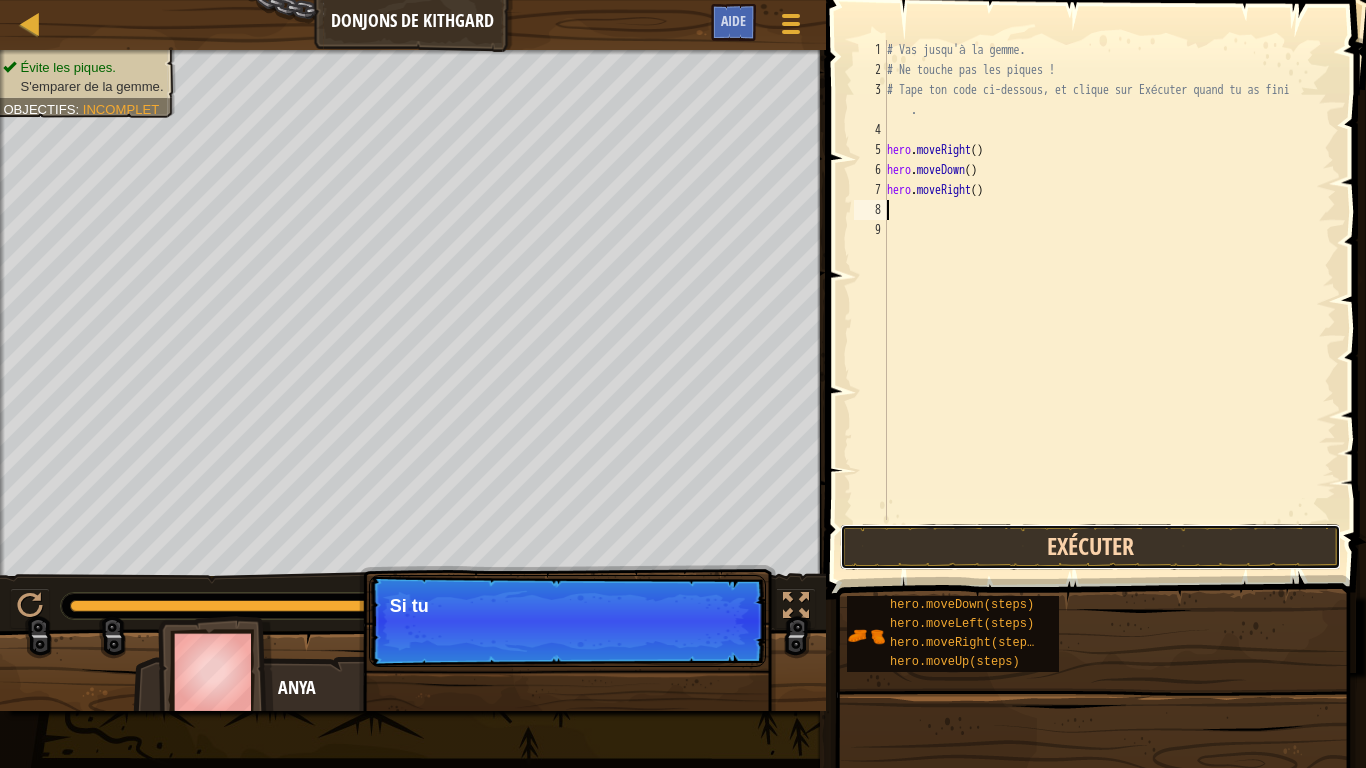 click on "Exécuter" at bounding box center [1090, 547] 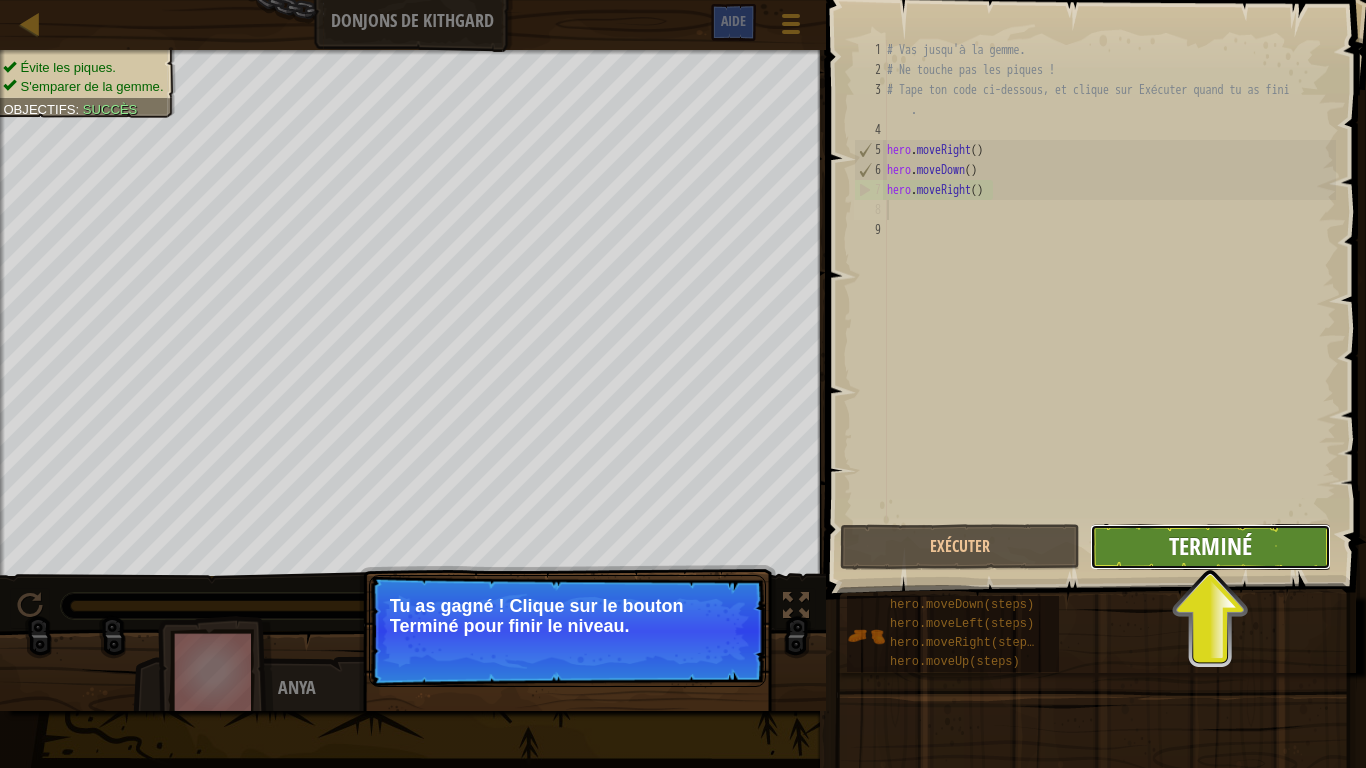 click on "Terminé" at bounding box center [1210, 546] 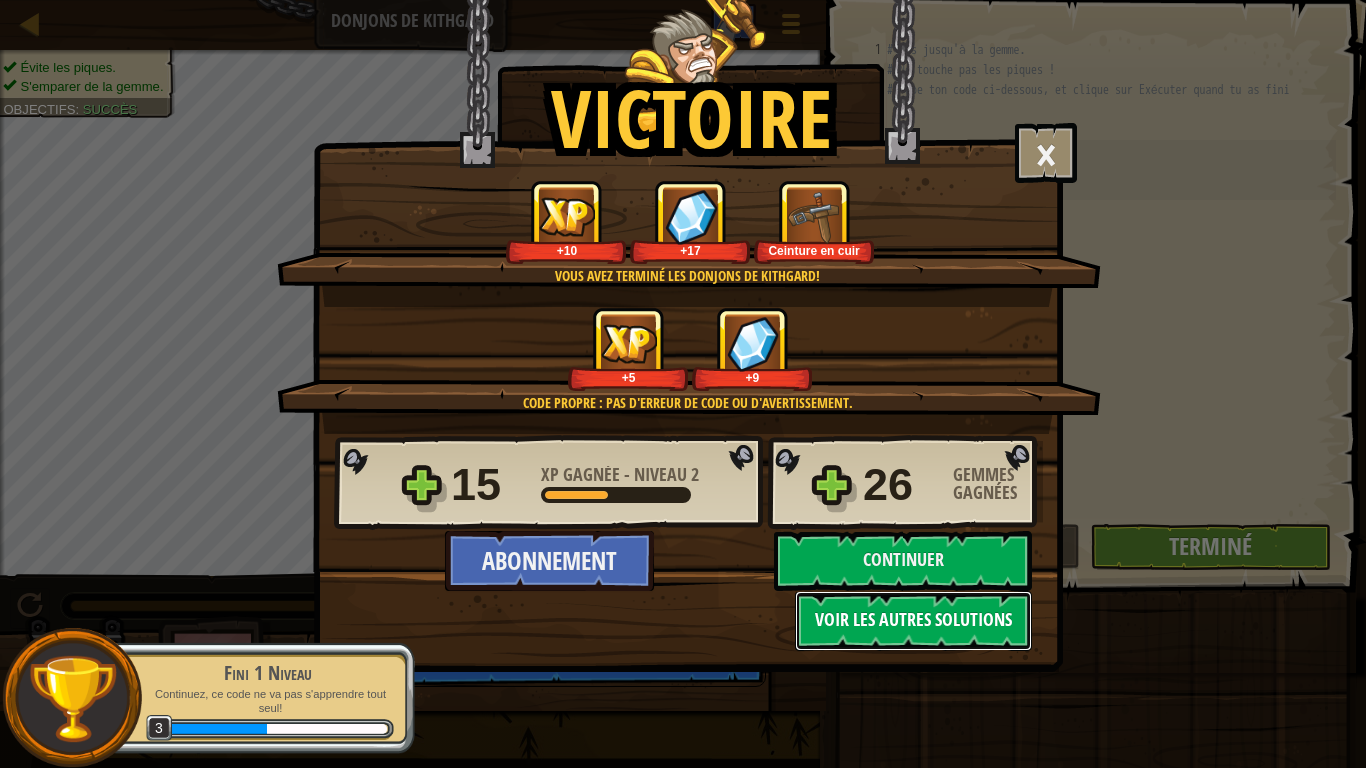 click on "Voir les autres solutions" at bounding box center (913, 621) 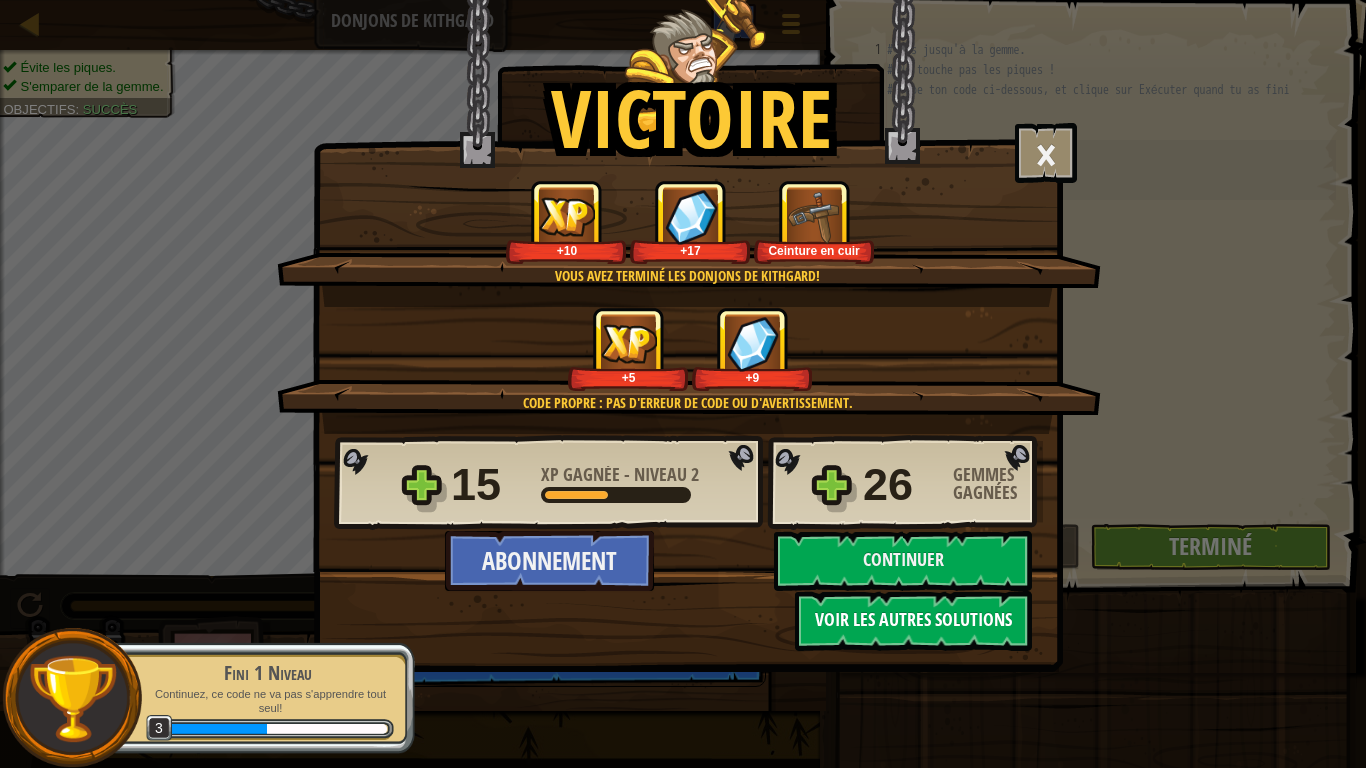 select on "fr" 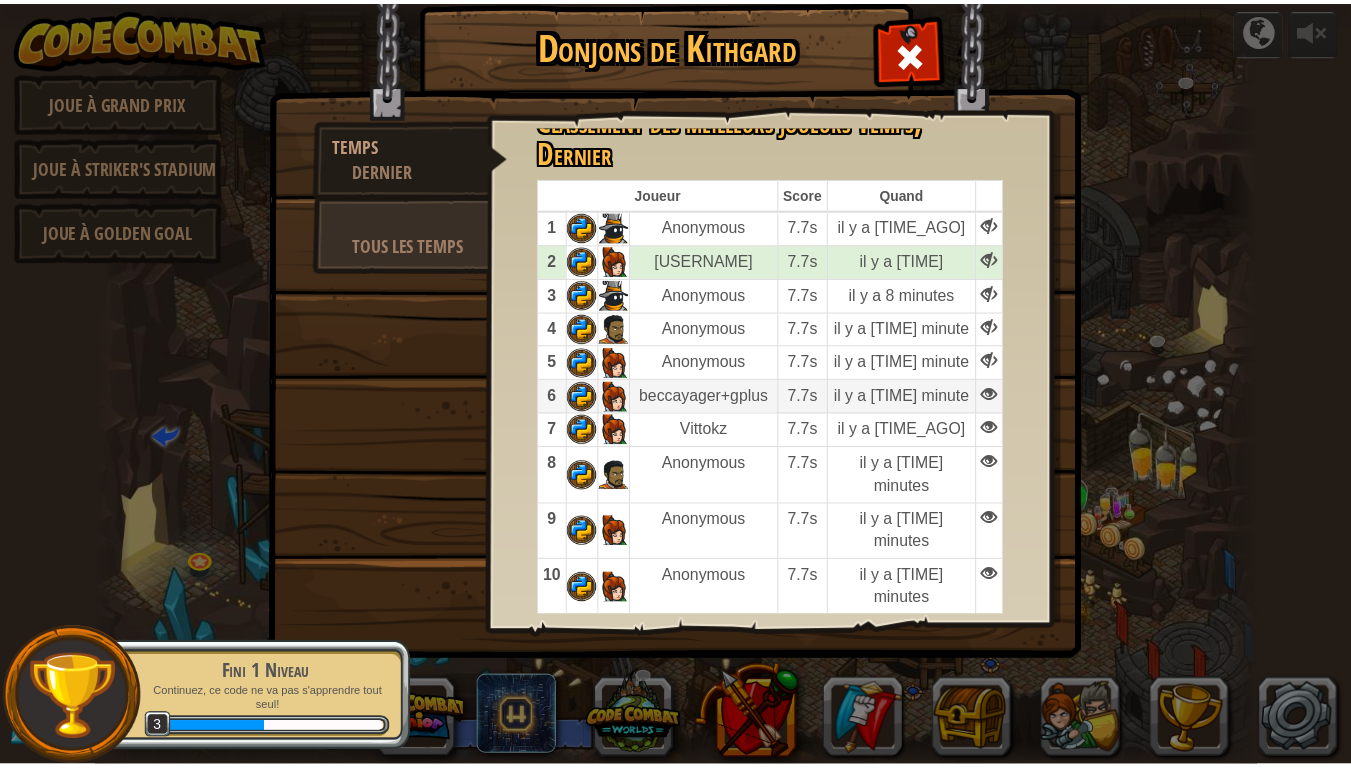 scroll, scrollTop: 0, scrollLeft: 0, axis: both 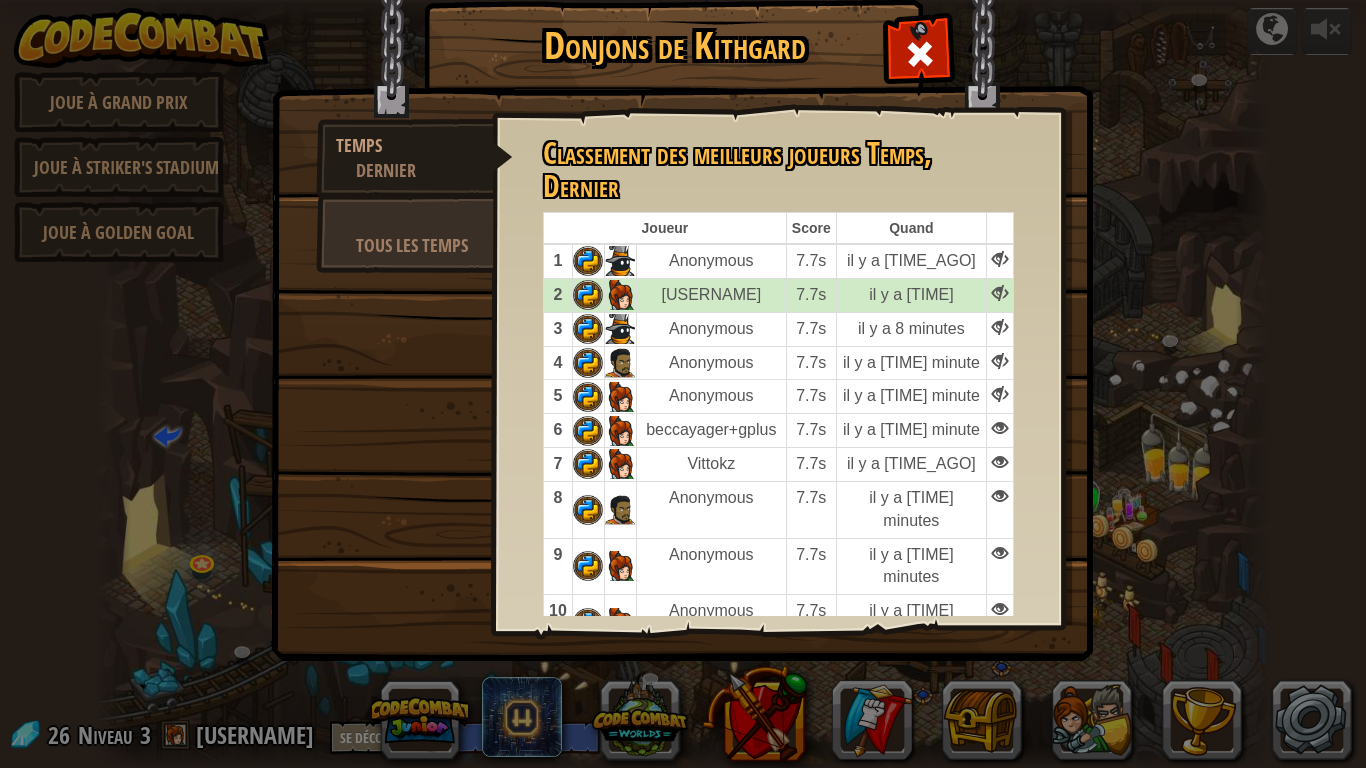 click at bounding box center (1000, 294) 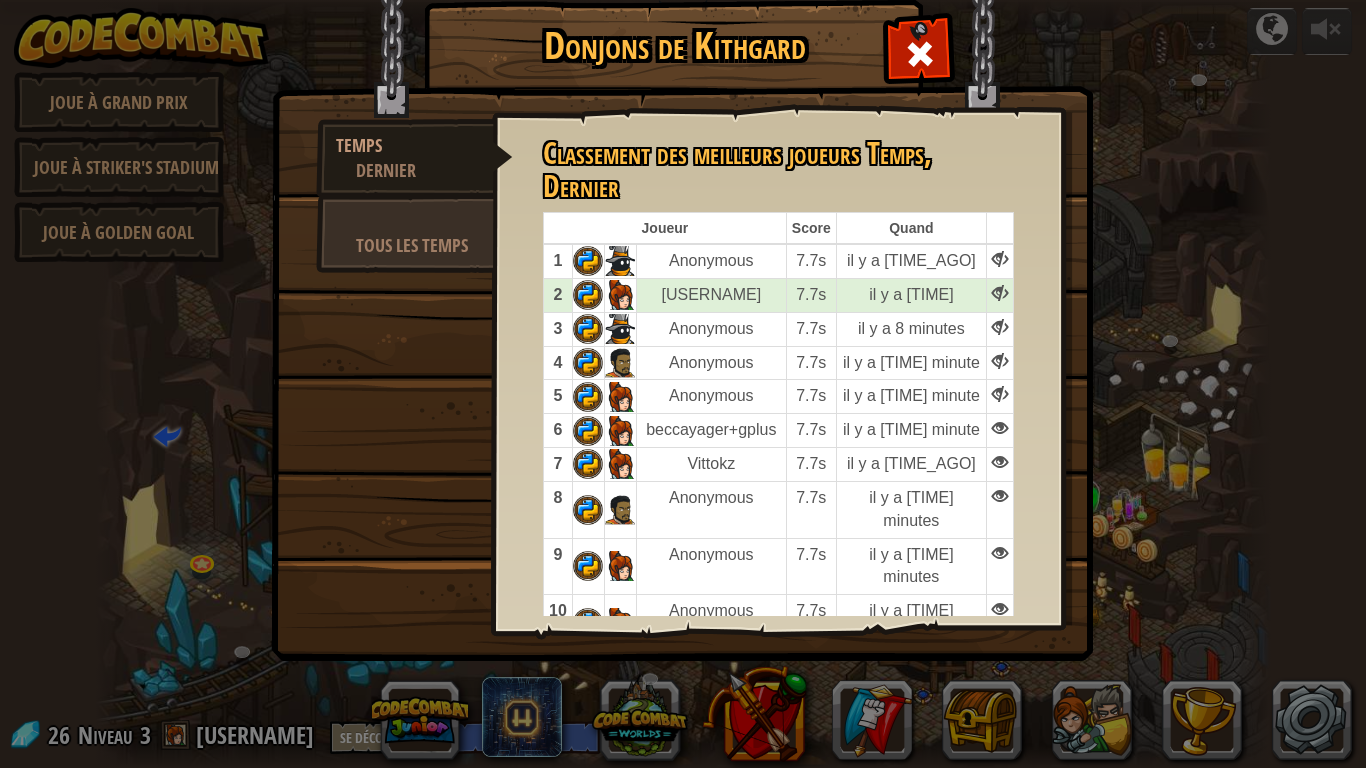click on "Classement des meilleurs joueurs Temps , Dernier Joueur Score Quand 1 Anonymous 7.7s il y a 14 seconds 2 aishaaitahmed194+gplus 7.7s il y a 10 seconds 3 Anonymous 7.7s il y a 8 minutes 4 Anonymous 7.7s il y a une minute 5 Anonymous 7.7s il y a une minute 6 beccayager+gplus 7.7s il y a une minute 7 Vittokz 7.7s il y a 2 minutes 8 Anonymous 7.7s il y a 3 minutes 9 Anonymous 7.7s il y a 3 minutes 10 Anonymous 7.7s il y a 4 minutes 11 Anonymous 7.7s il y a 4 minutes 12 Anonymous 7.7s il y a 12 heures 13 Anonymous 7.7s il y a 5 minutes 14 Anonymous 7.7s il y a 5 minutes 15 achiheretostudy+gplus 7.7s il y a 5 minutes 16 SheaN1 7.7s il y a 6 minutes 17 Anonymous 7.7s il y a 6 minutes 18 Anonymous 7.7s il y a 7 minutes 19 Anonymous 7.7s il y a 7 minutes 20 Anonymous 7.7s il y a 7 minutes Classement des meilleurs joueurs Temps , Tous les temps Joueur Score Quand" at bounding box center [683, 384] 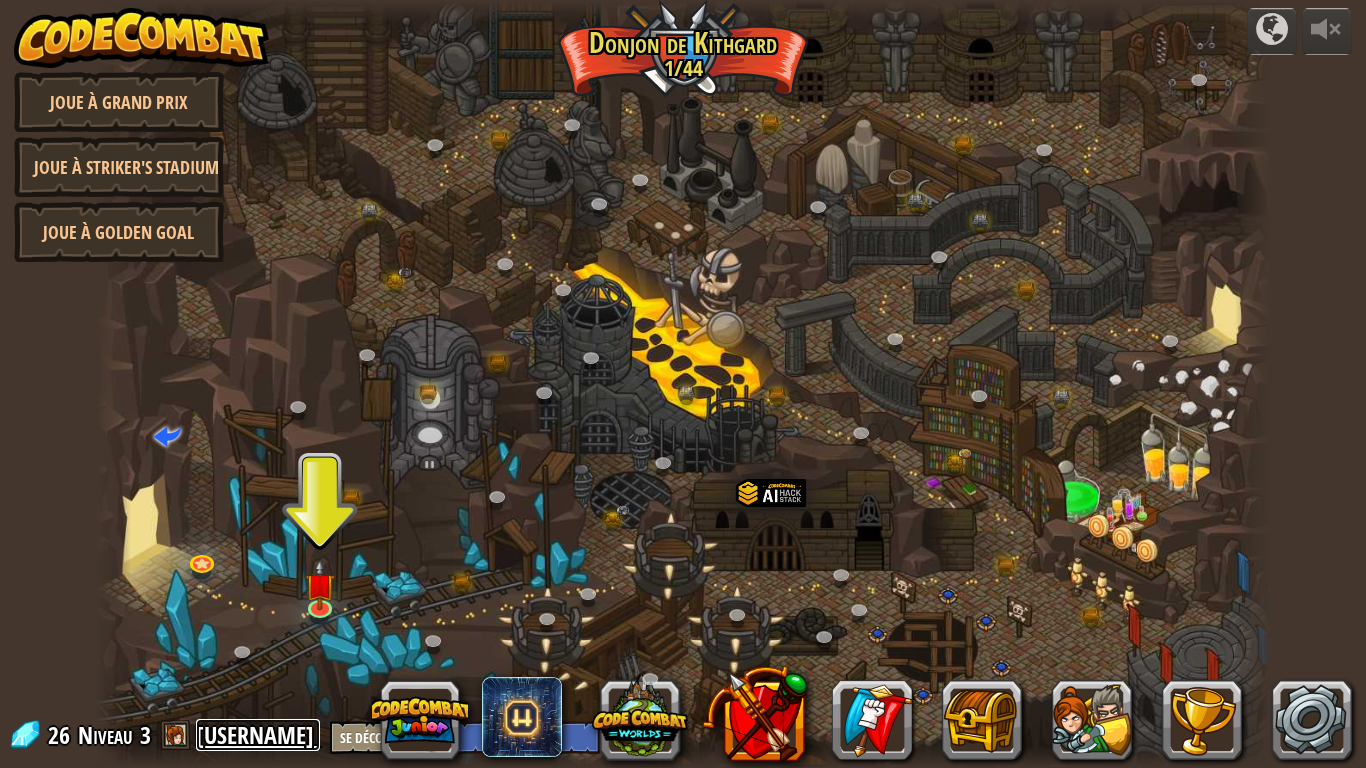 click on "[USERNAME]" at bounding box center [258, 735] 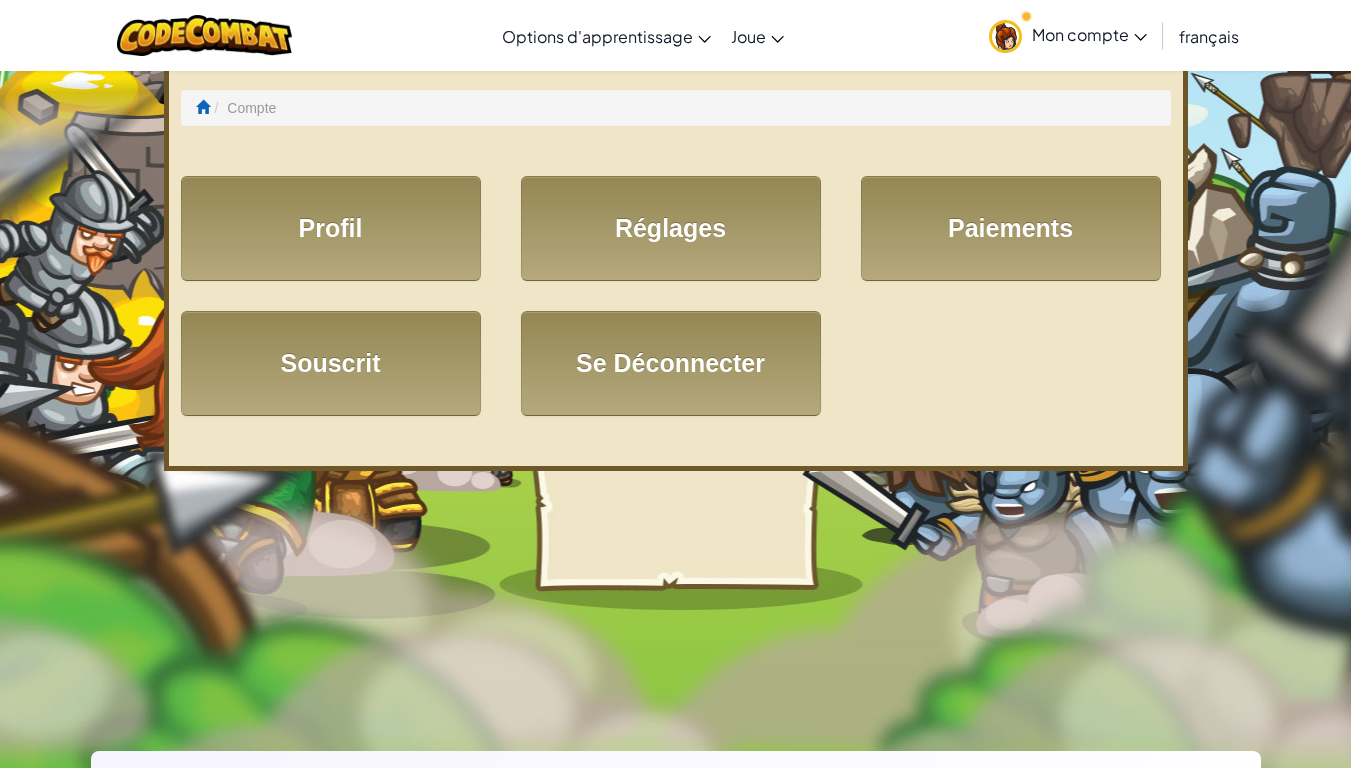 click 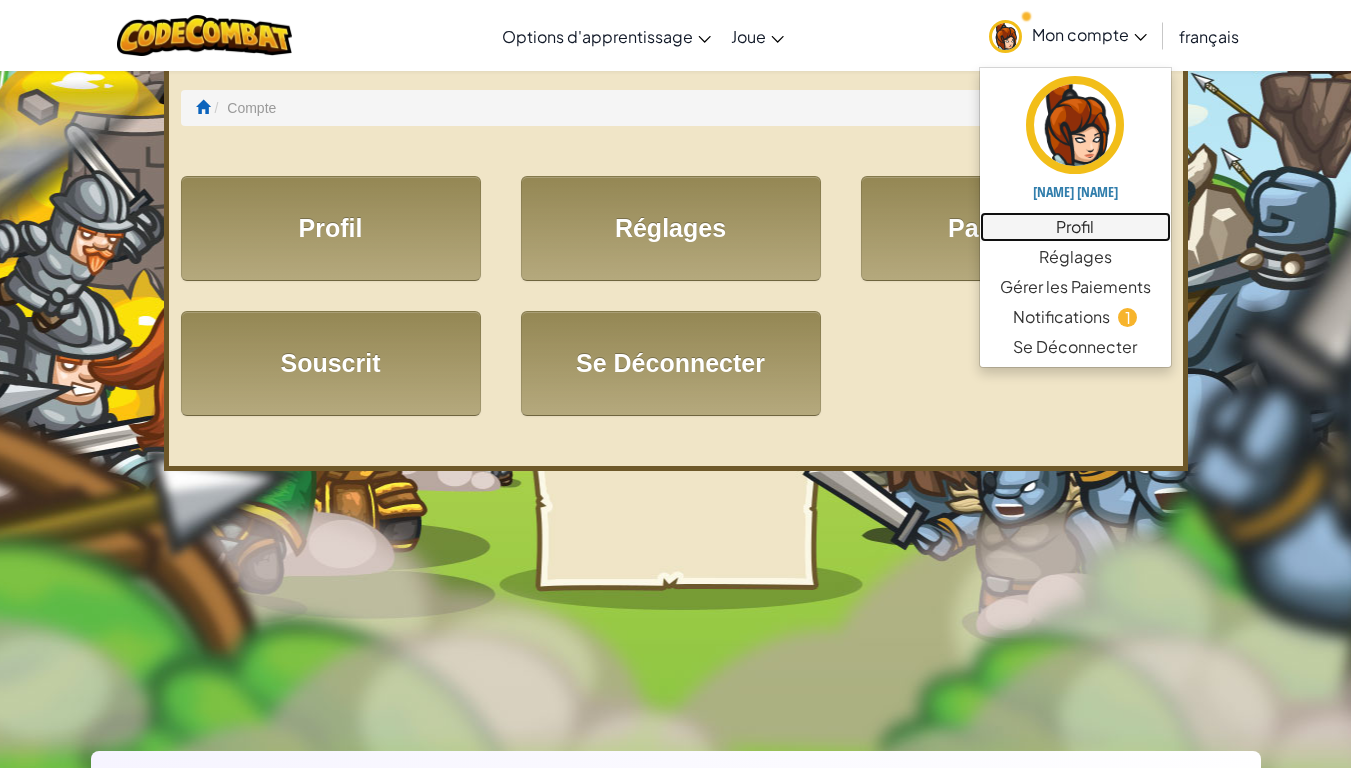 click on "Profil" at bounding box center [1075, 227] 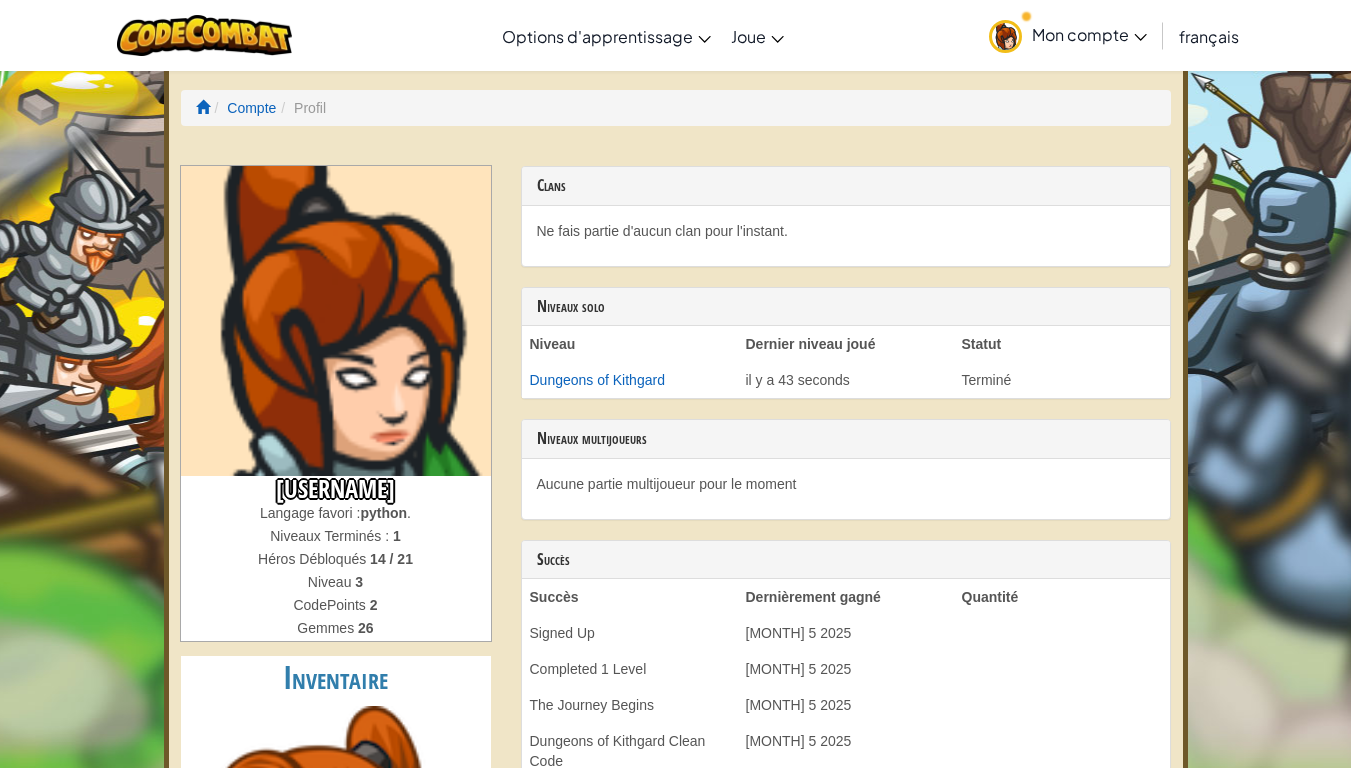 click on "[USERNAME]" at bounding box center (336, 489) 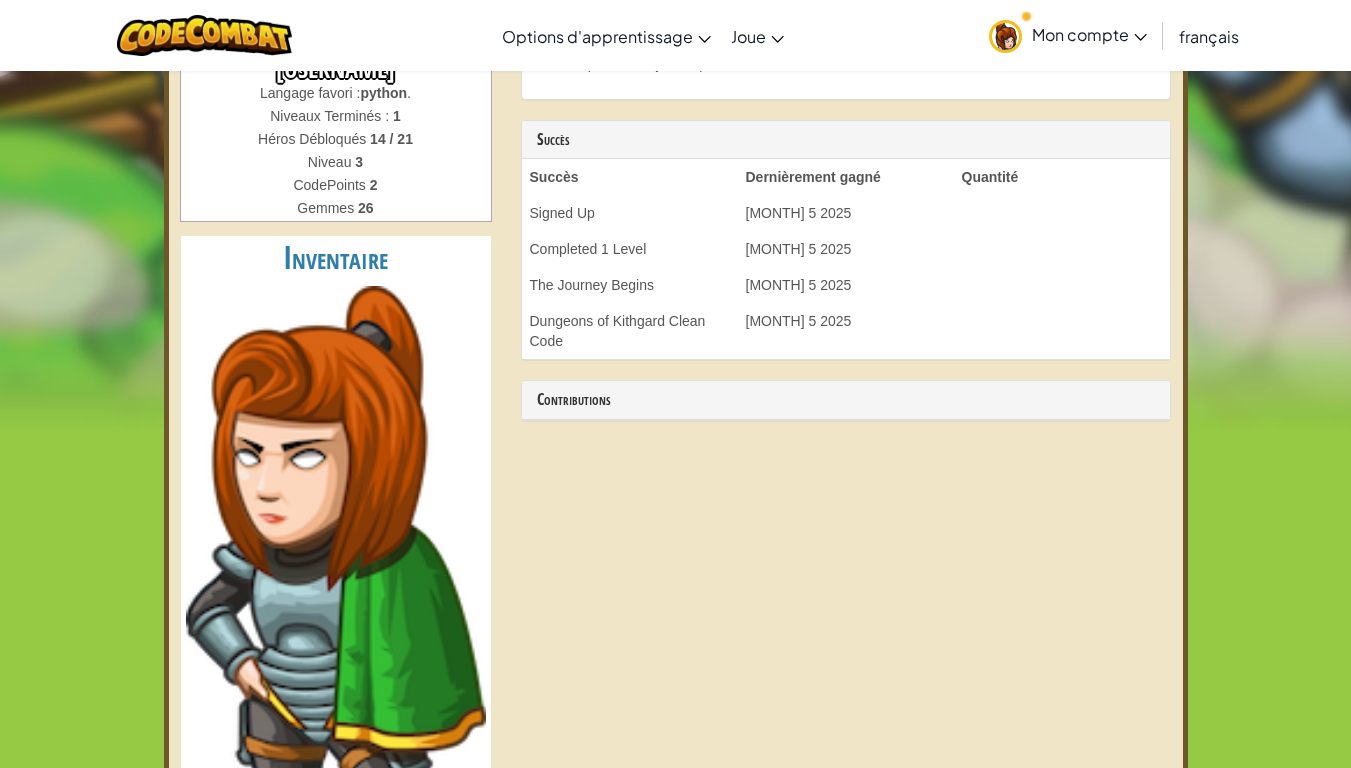 scroll, scrollTop: 0, scrollLeft: 0, axis: both 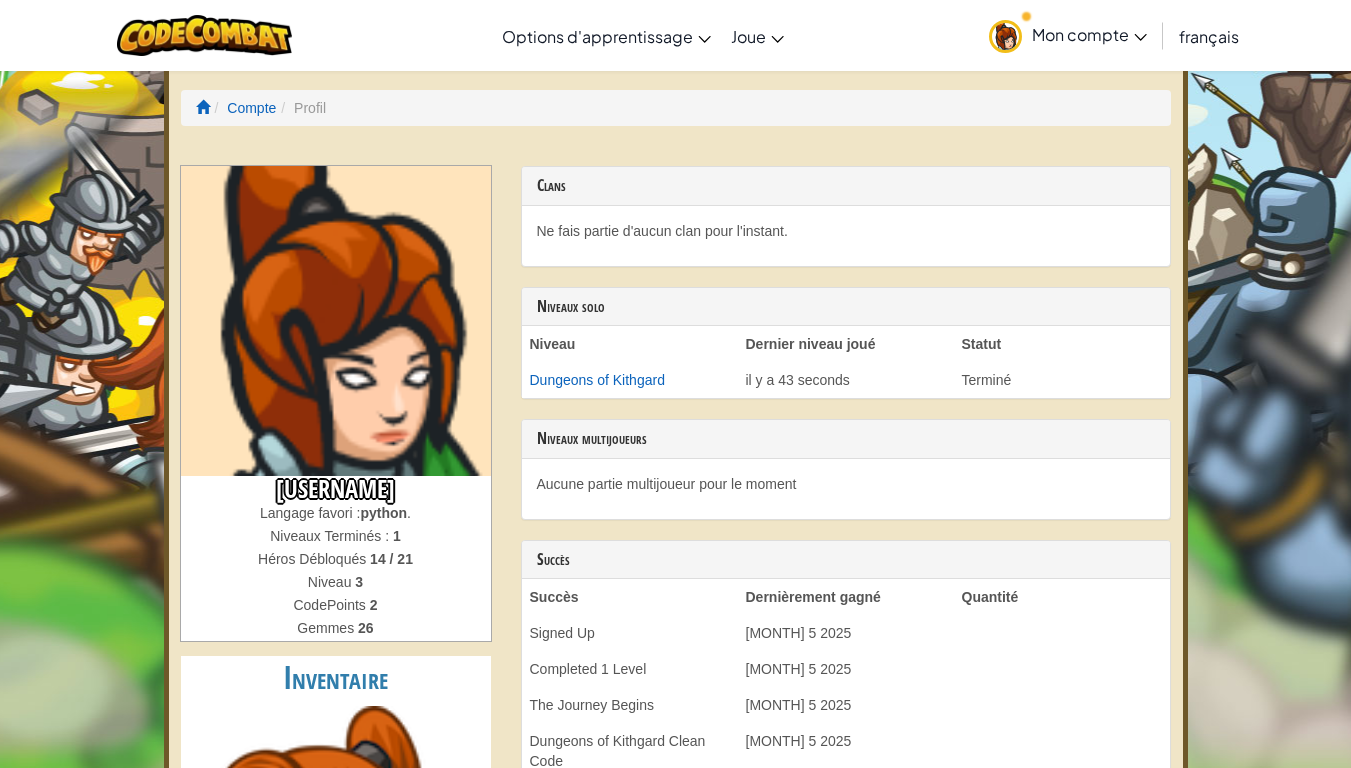 click on "Ne fais partie d'aucun clan pour l'instant." at bounding box center [846, 231] 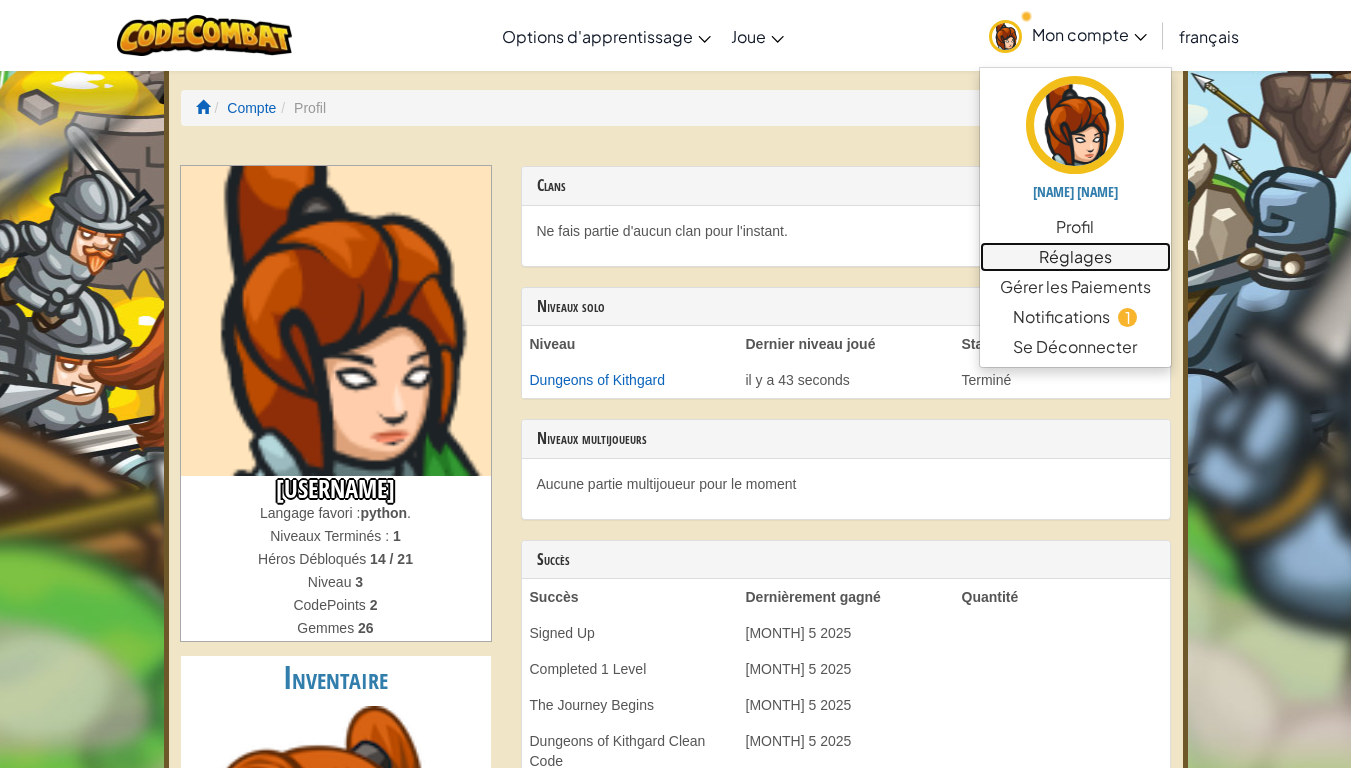 click on "Réglages" at bounding box center [1075, 257] 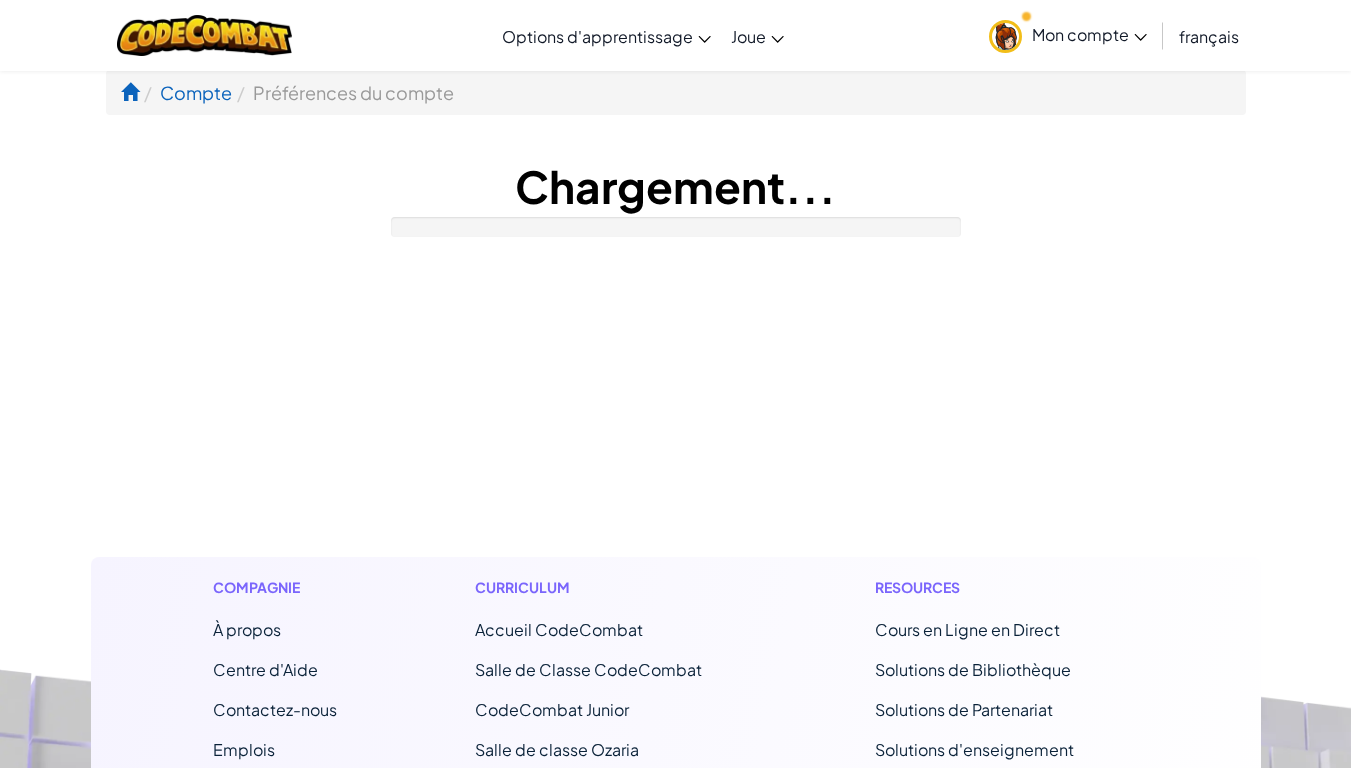 click on "Compte Préférences du compte Moi Nom d'utilisateur [EMAIL] E-mail [EMAIL] Prénom [FIRST] Nom de famille [LAST] Mot de passe Nouveau mot de passe Vérifier Comptes associés Ajoute des connexions entre différents comptes CodeCombat pour pouvoir basculer rapidement entre eux. Par exemple, en tant que parent, tu pourrais passer à la vue CodeCombat de tes enfants. Ou, en tant que professeur, tu pourrais ajouter un compte élève test pour toi-même afin de voir ce que voient tes élèves. Gérer Supprimer votre compte Entrez votre adresse e-mail pour confirmer la supression de votre compte Entrez aussi votre mot de passe. Supprimer votre compte définitivement Cours en Ligne en Direct Voir les réservations de cours d'essai E-mails Annonces Recevoir des e-mails sur les dernières actualités et sur le développement de CodeCombat. Notifications Commandes pour personaliser les notifications automatiques d'e-mail liées à votre activité sur CodeCombat. Offres d'emploi" at bounding box center (676, 163) 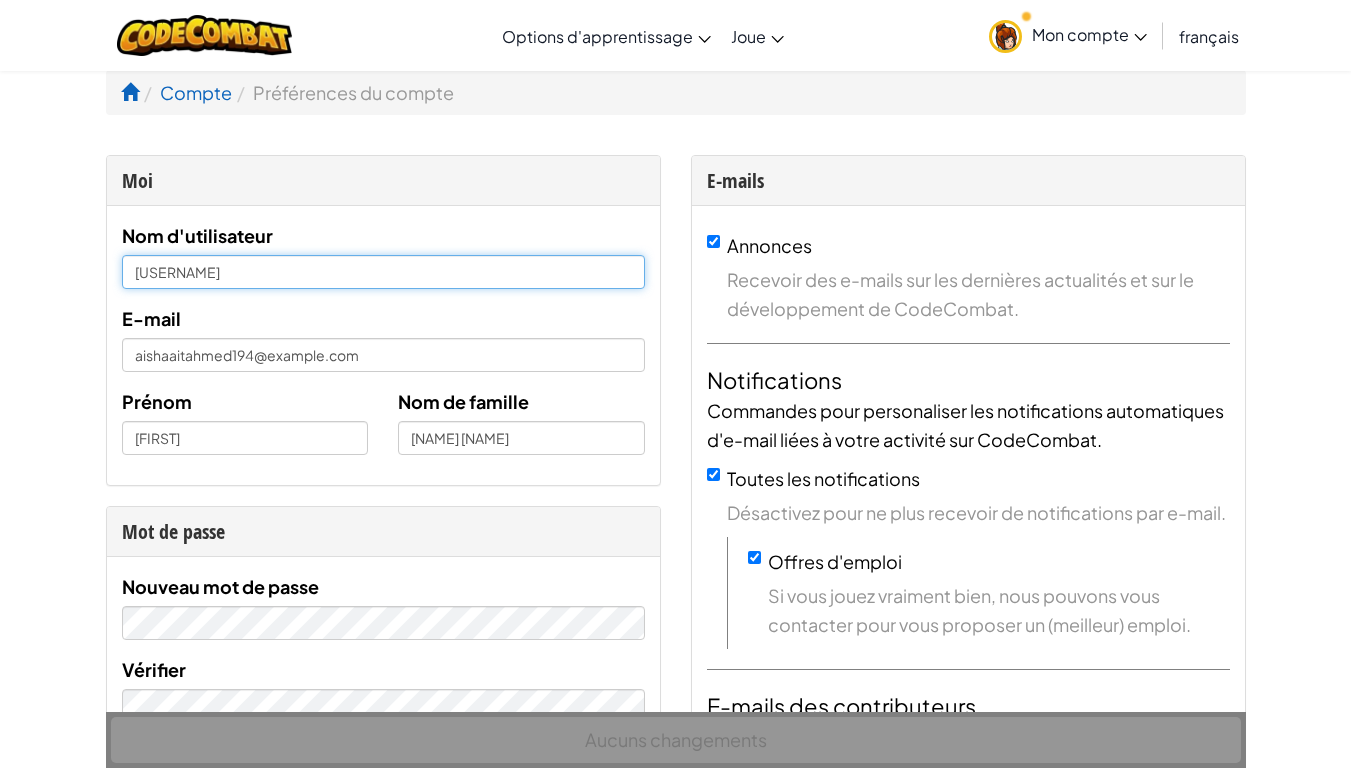 click on "[USERNAME]" at bounding box center [383, 272] 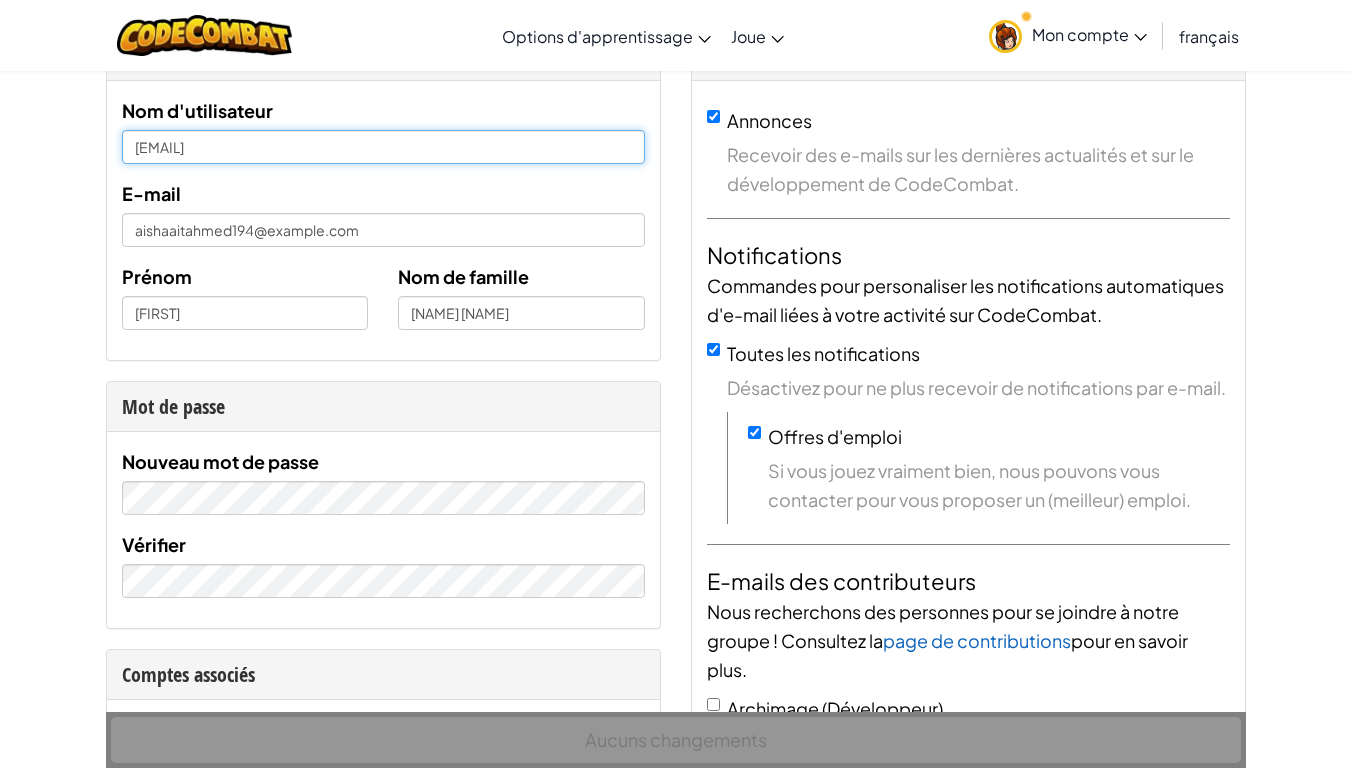scroll, scrollTop: 127, scrollLeft: 0, axis: vertical 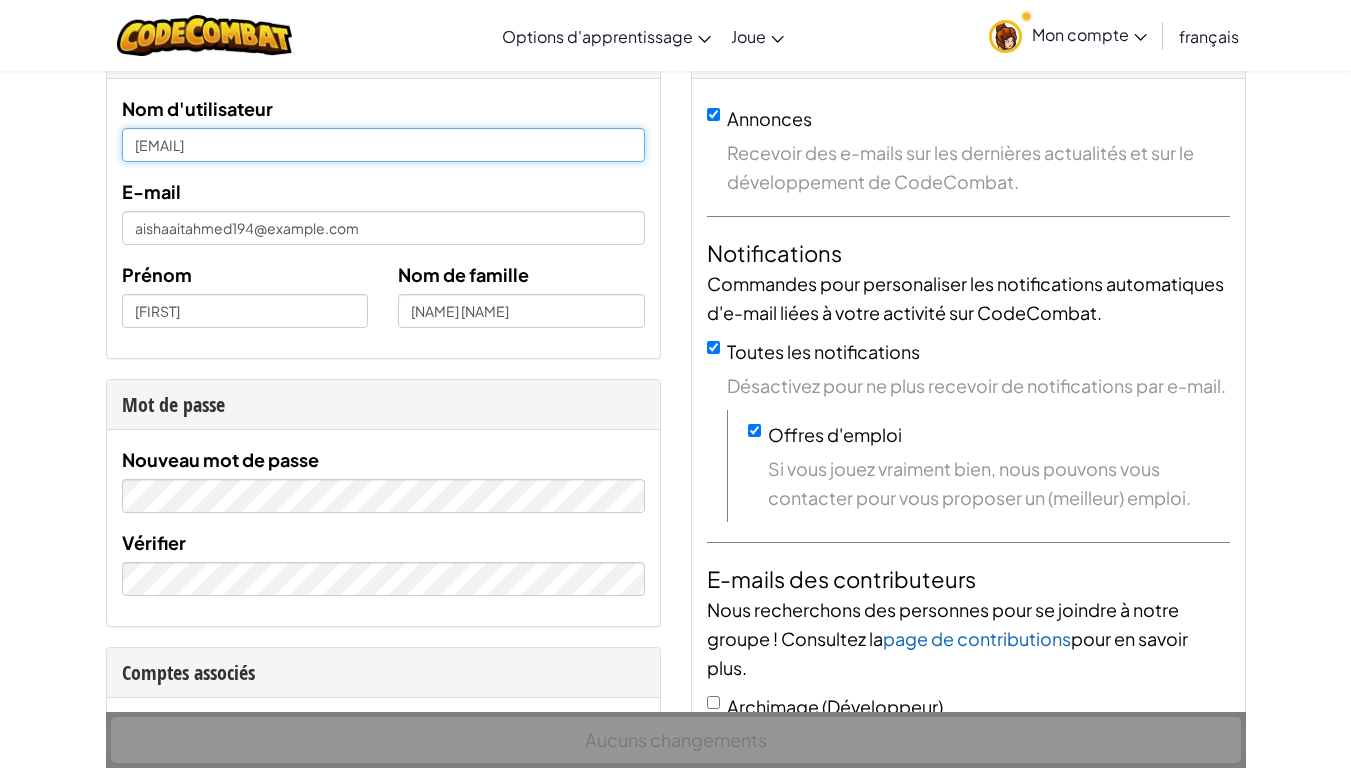 type on "[EMAIL]" 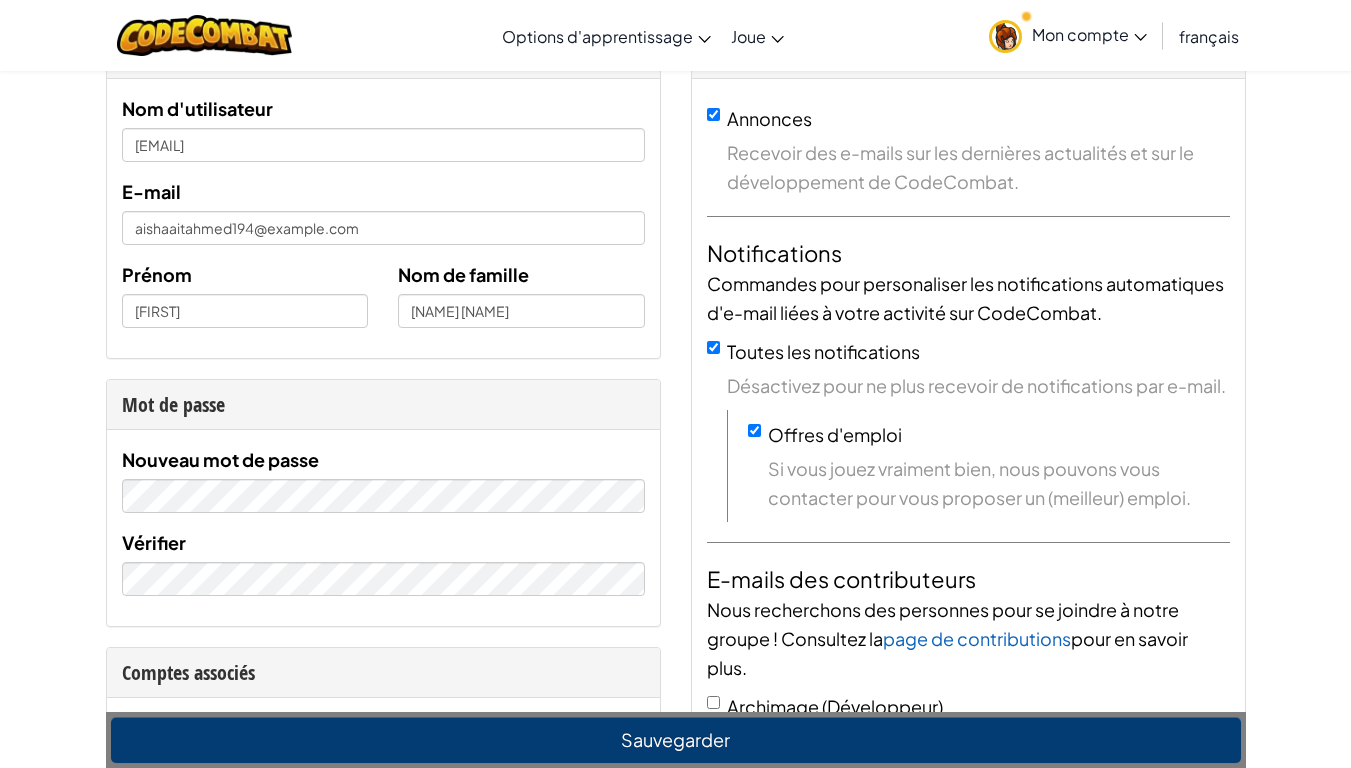 click on "Prénom [NAME] Nom de famille [NAME]" at bounding box center (383, 301) 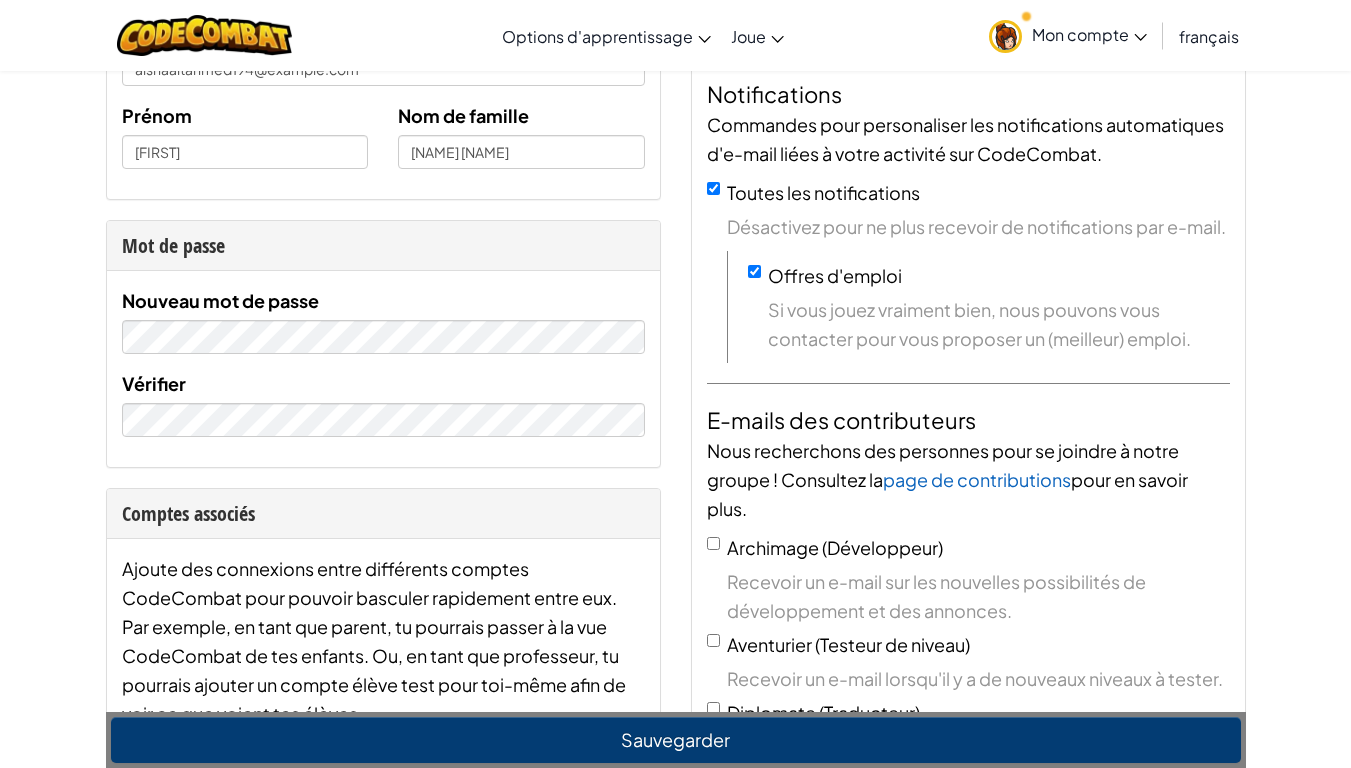 scroll, scrollTop: 300, scrollLeft: 0, axis: vertical 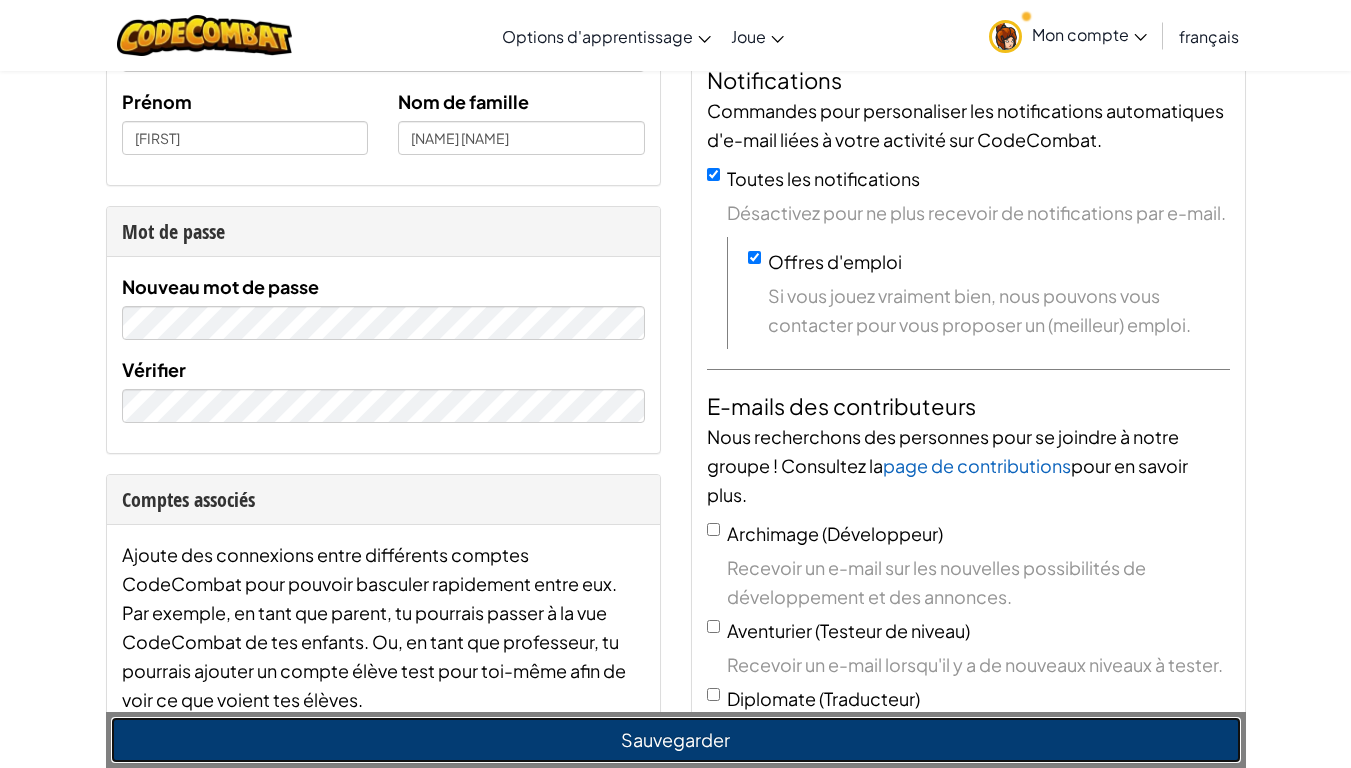 click on "Sauvegarder" at bounding box center (676, 740) 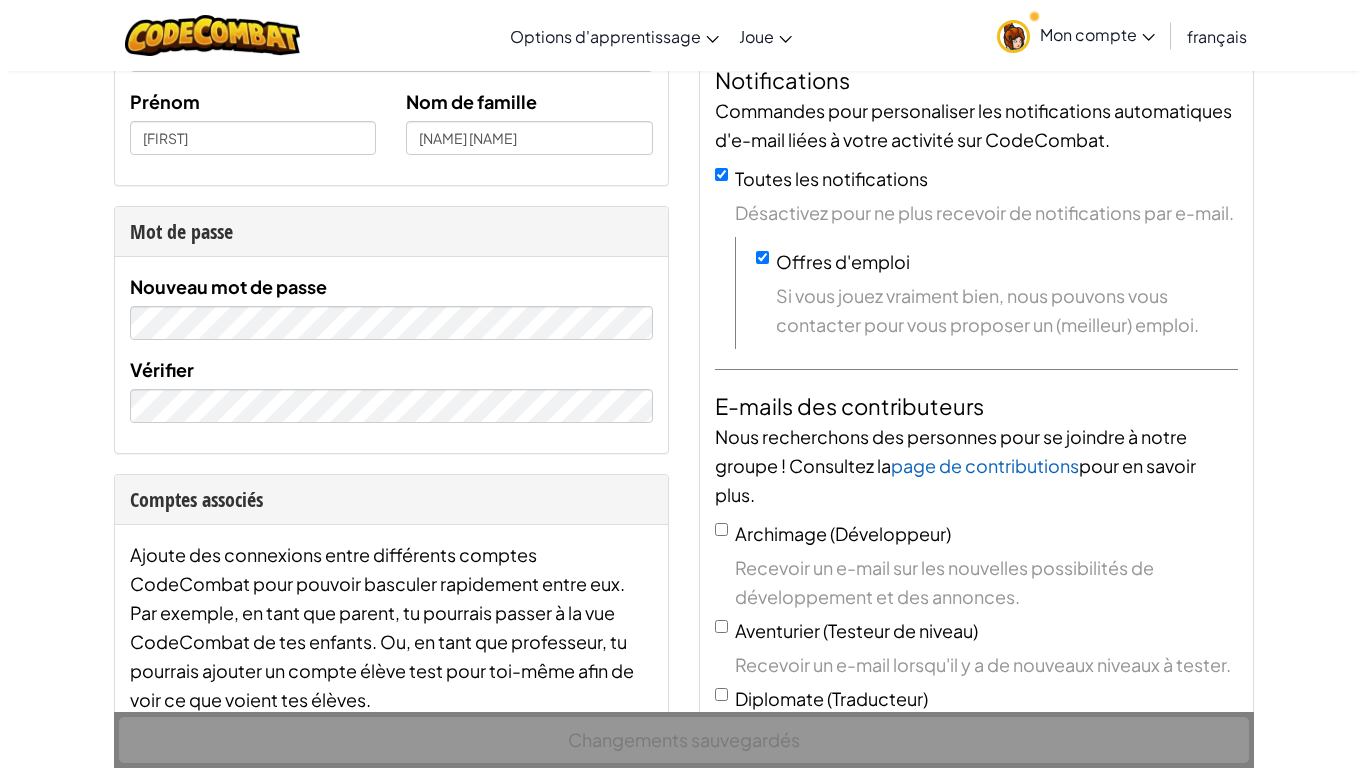 scroll, scrollTop: 0, scrollLeft: 0, axis: both 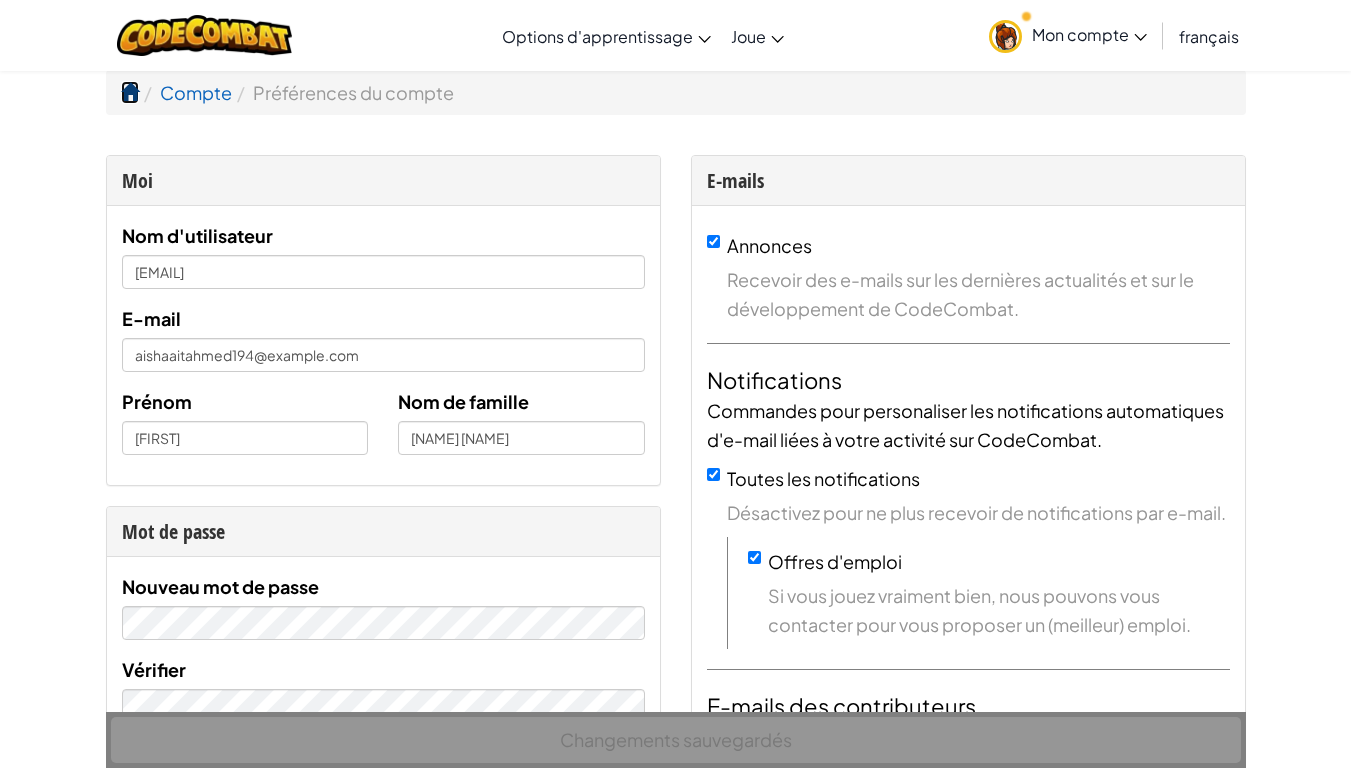 click at bounding box center (130, 92) 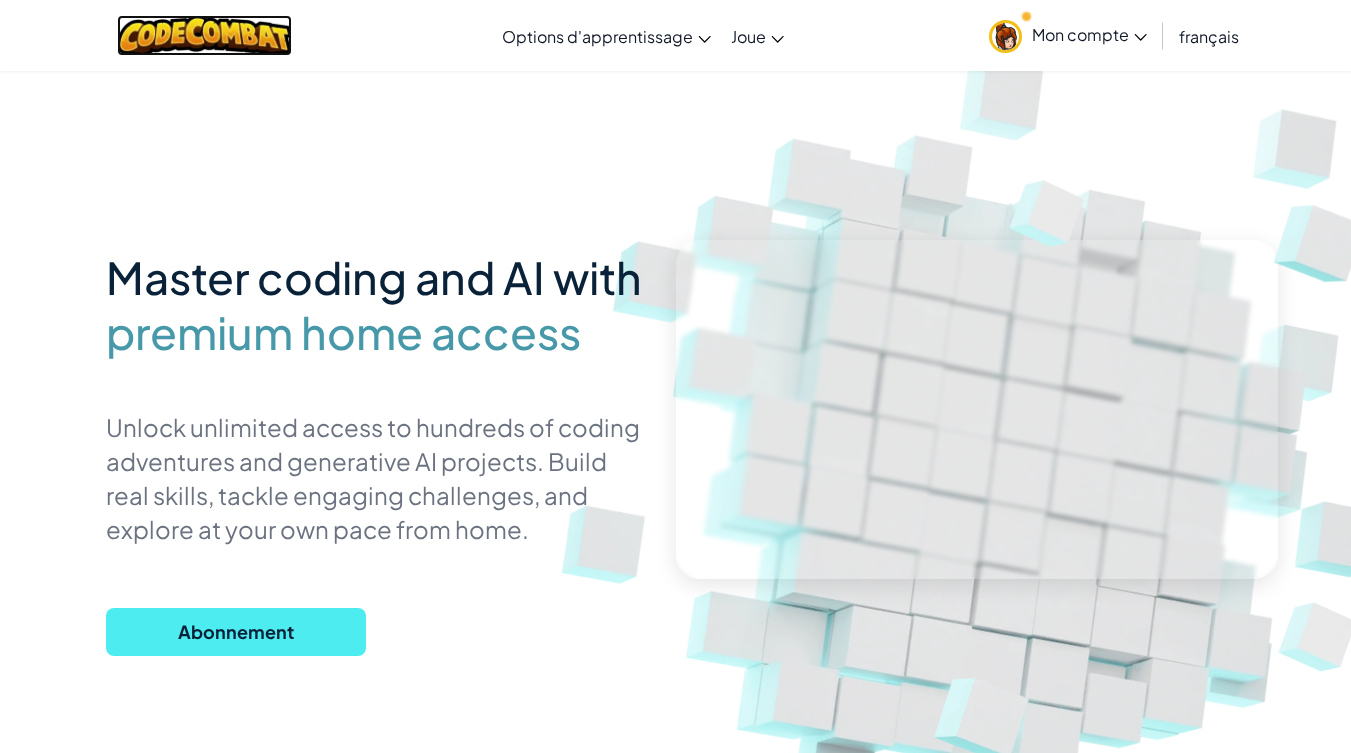 click at bounding box center (204, 35) 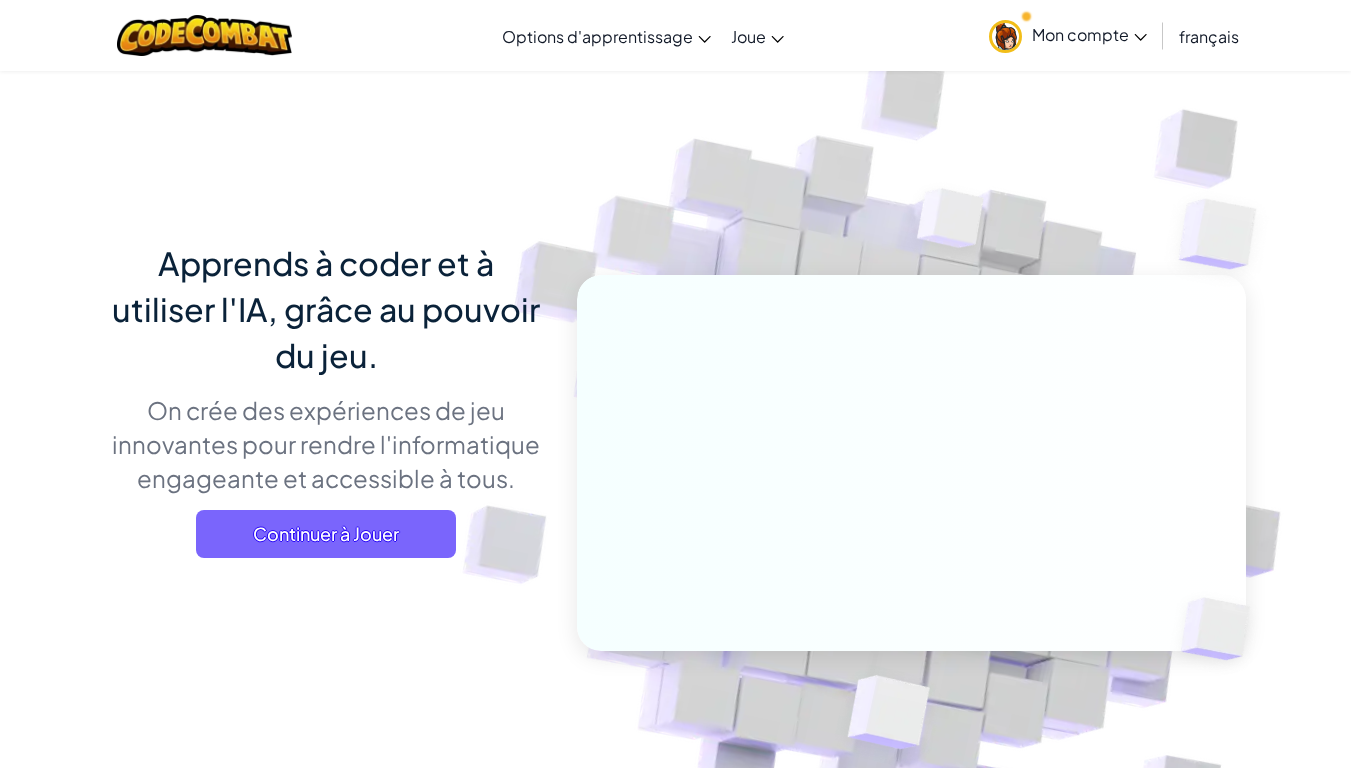 click on "Mon compte [USERNAME] Profil Réglages Gérer les Paiements Notifications 1 Se Déconnecter" at bounding box center (1071, 35) 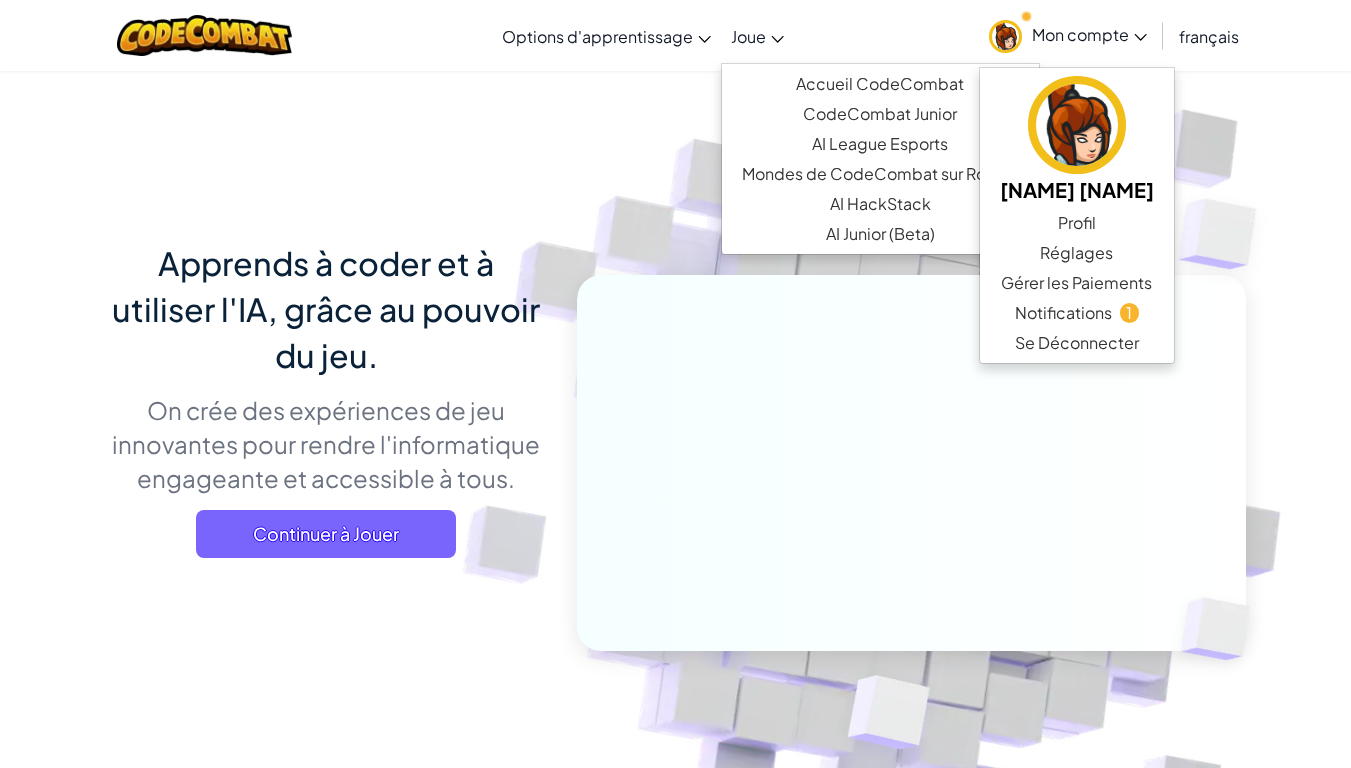 click on "Joue" at bounding box center [757, 36] 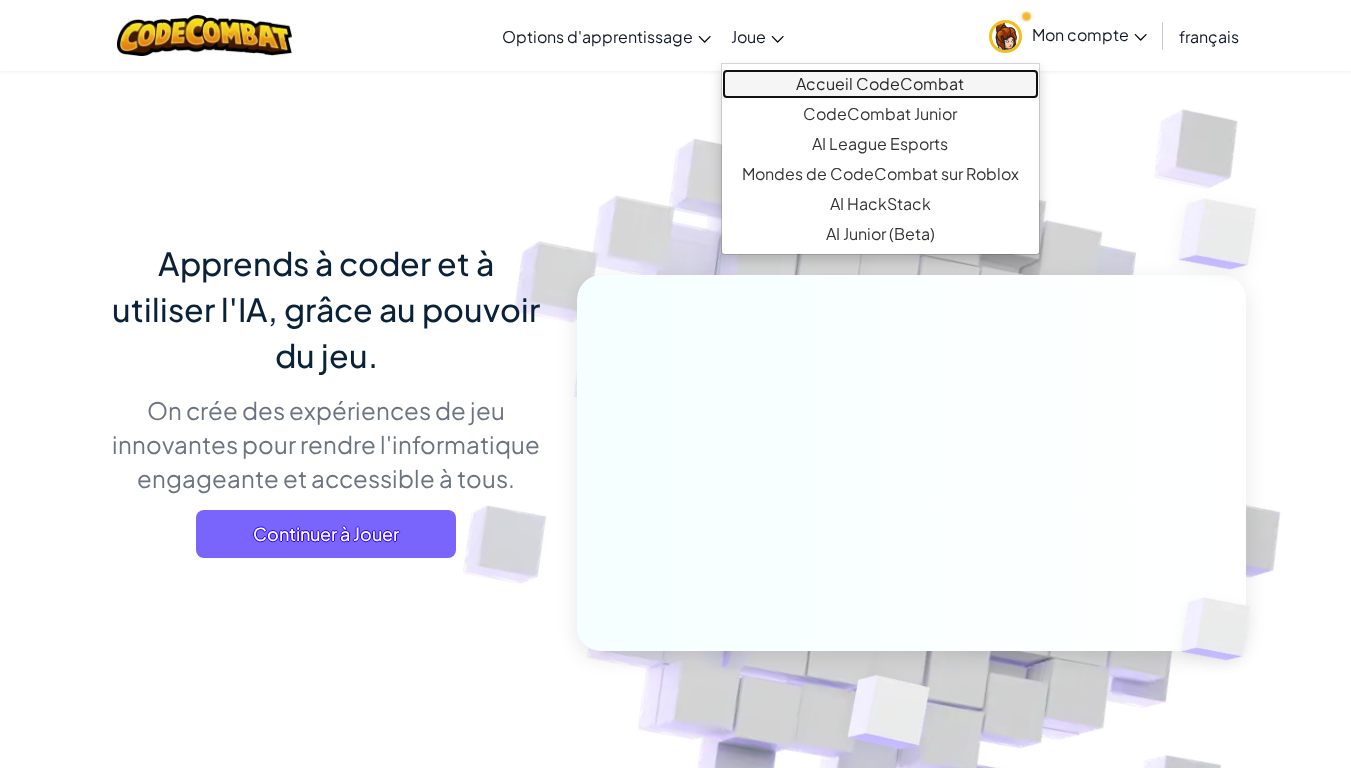 click on "Accueil CodeCombat" at bounding box center [880, 84] 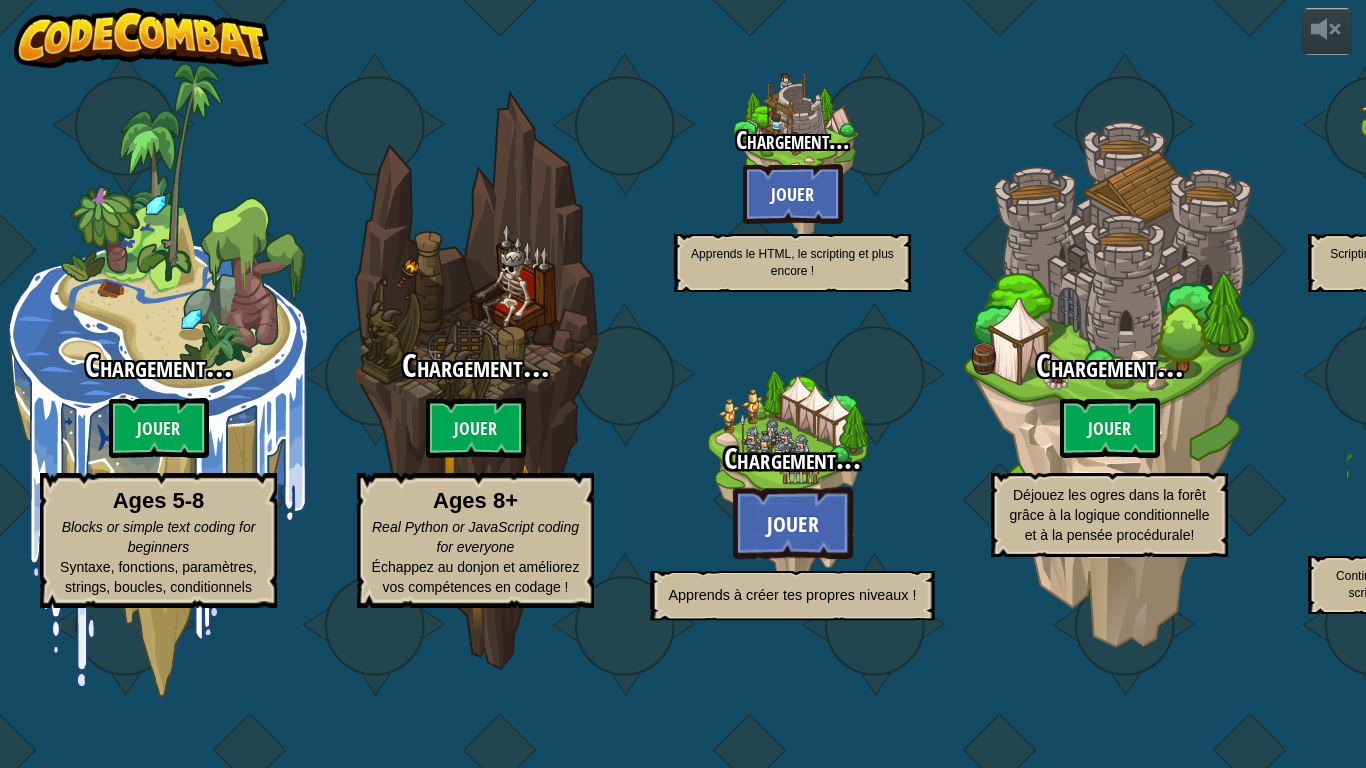 select on "fr" 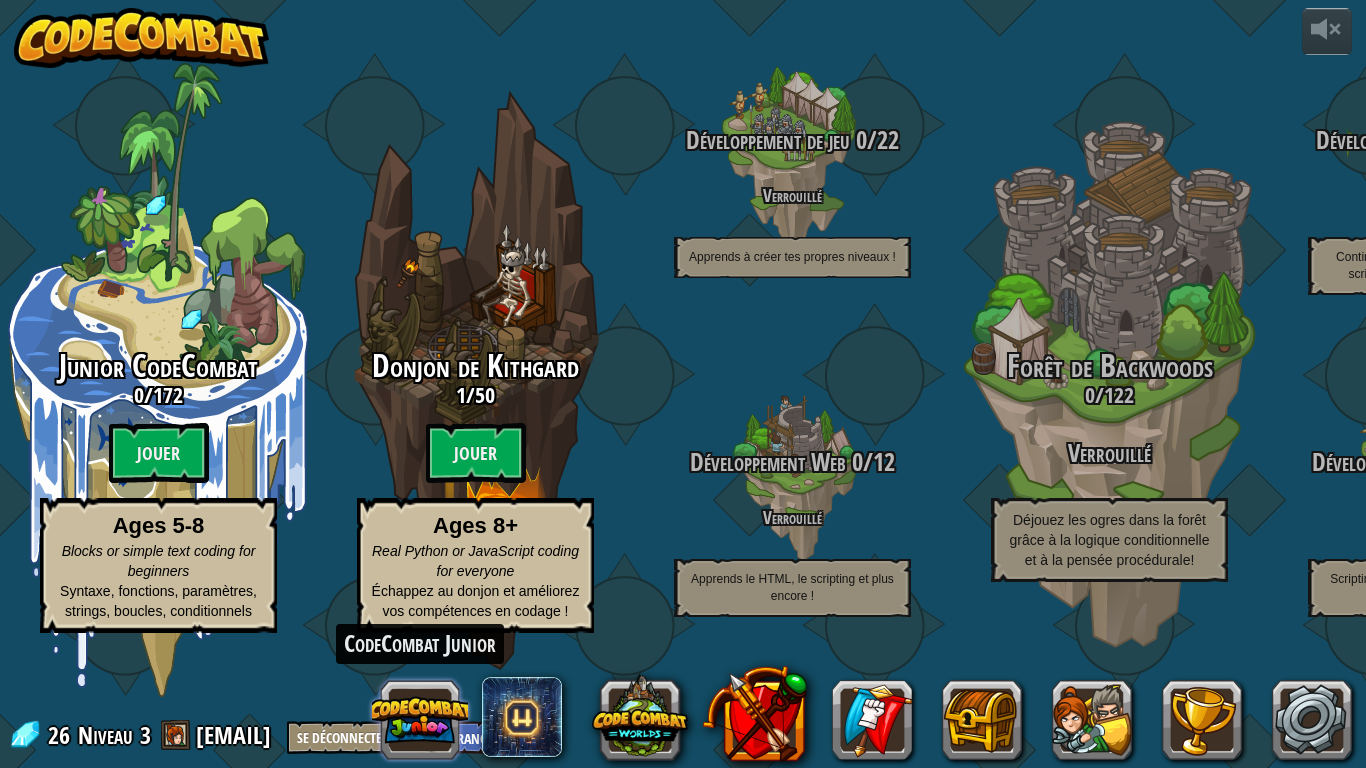 click at bounding box center (420, 720) 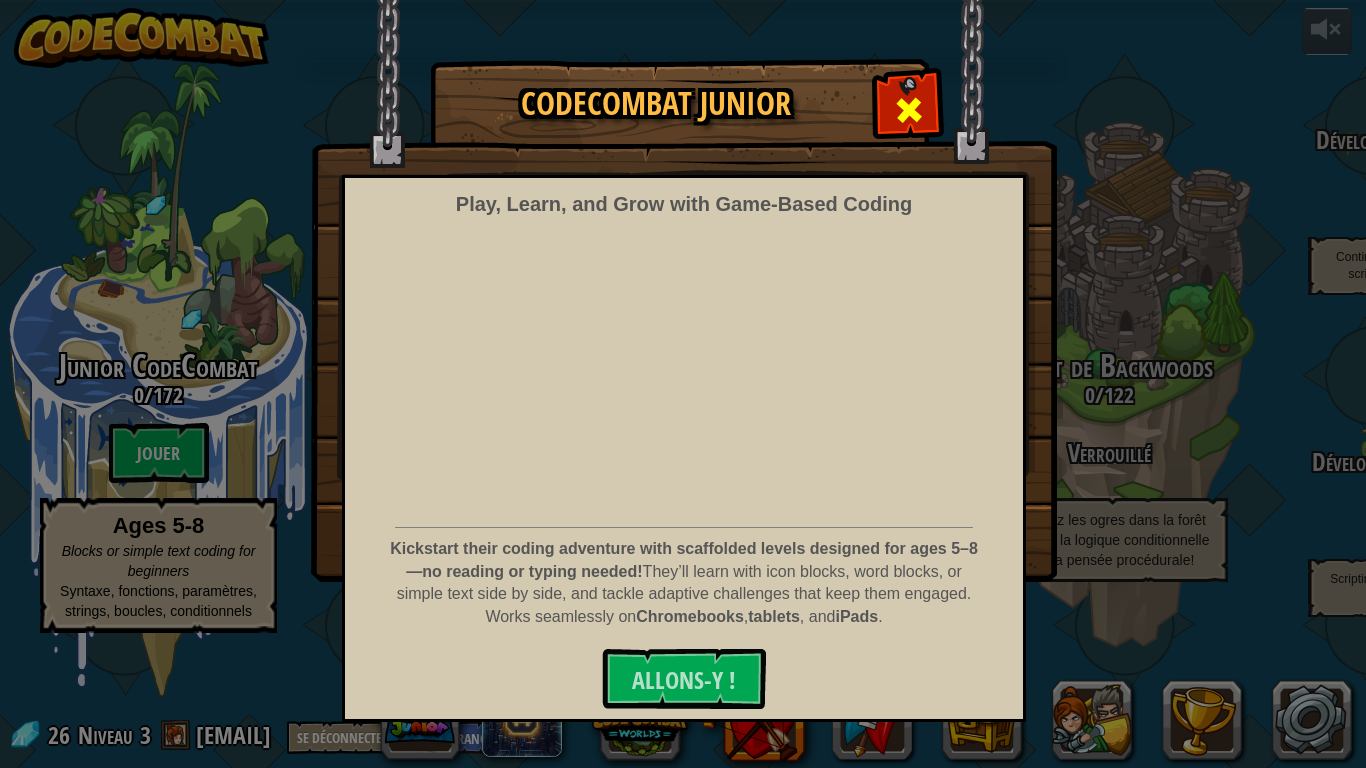 click at bounding box center (909, 110) 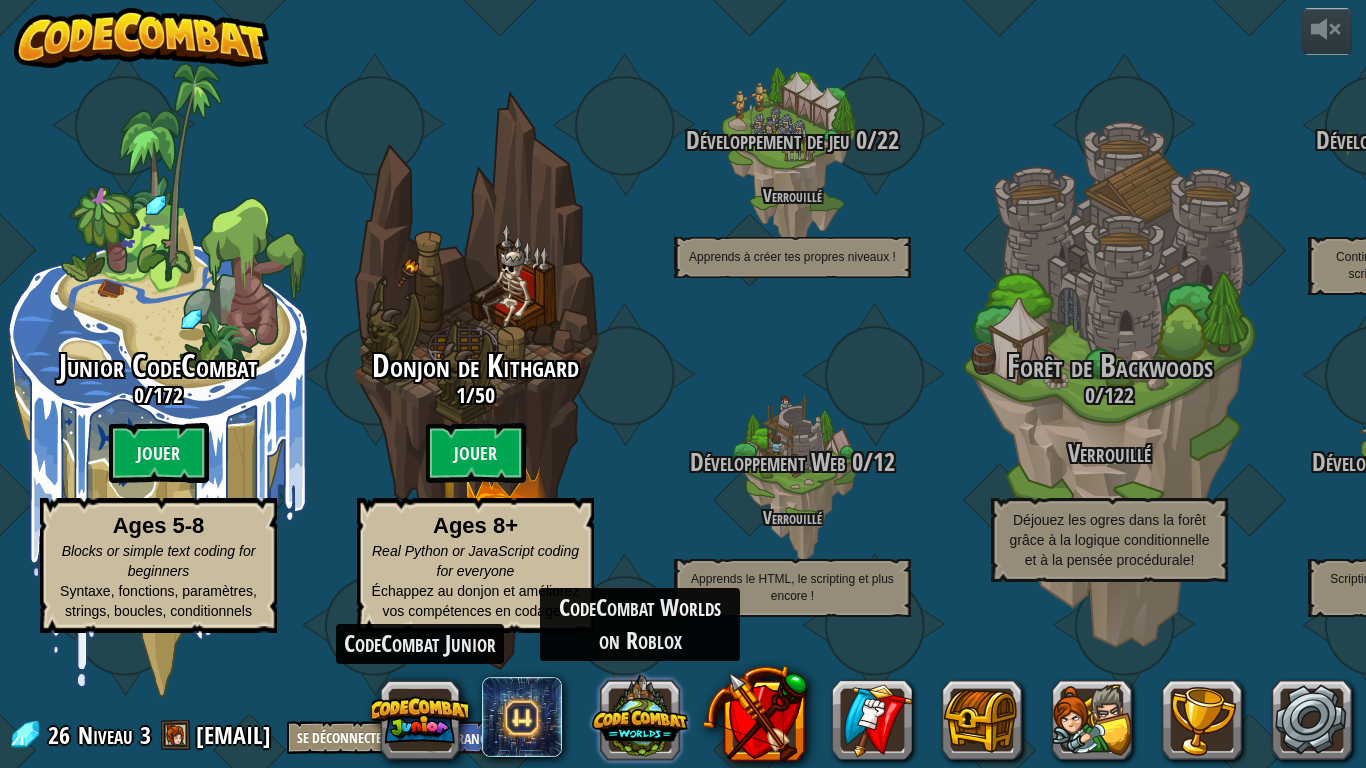 click at bounding box center (640, 717) 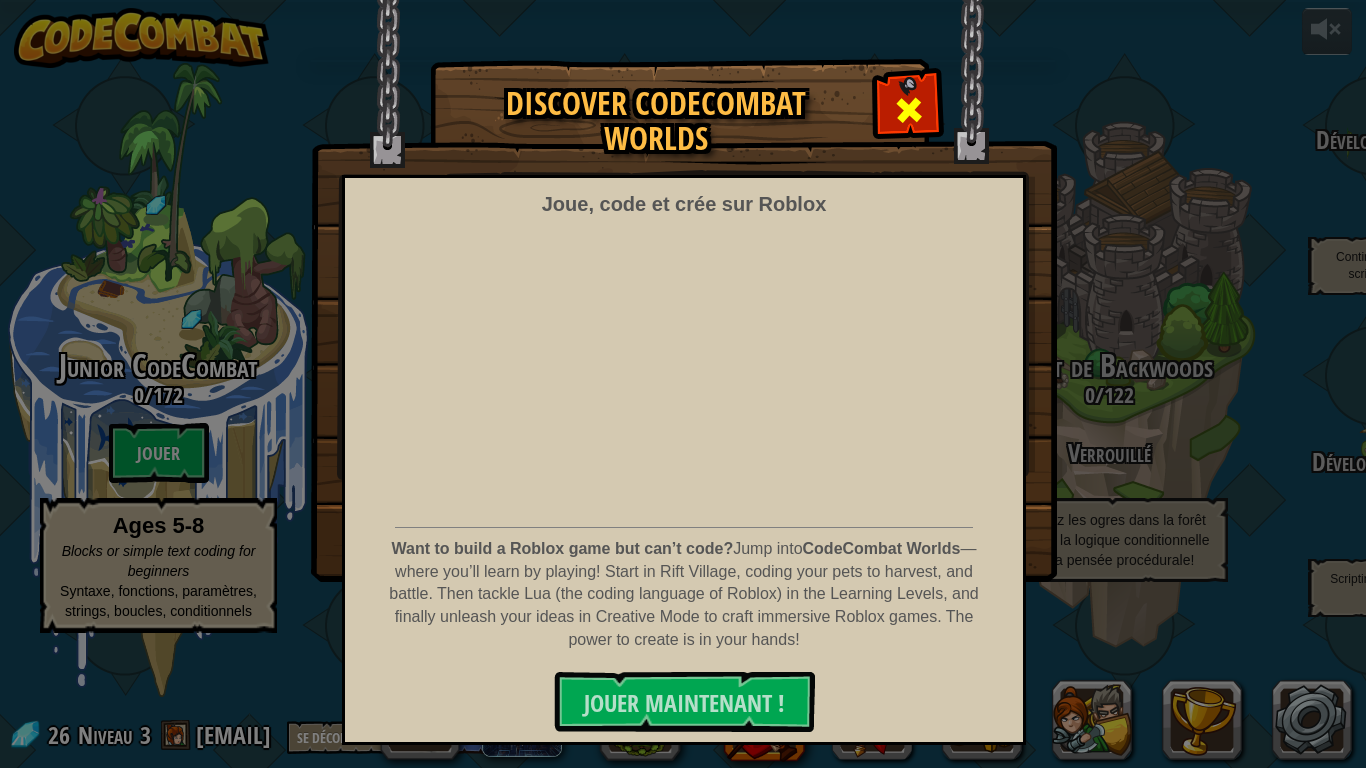 click at bounding box center [909, 110] 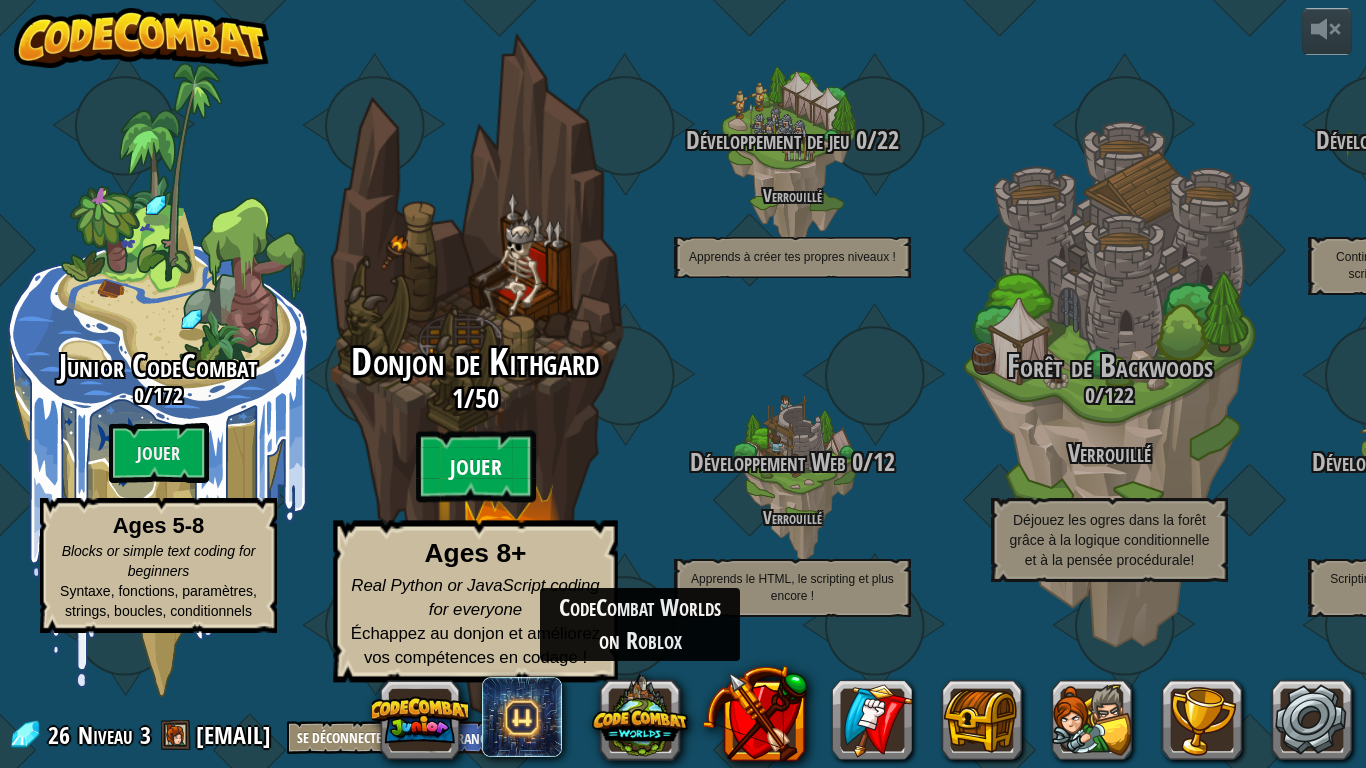 click on "Jouer" at bounding box center [476, 467] 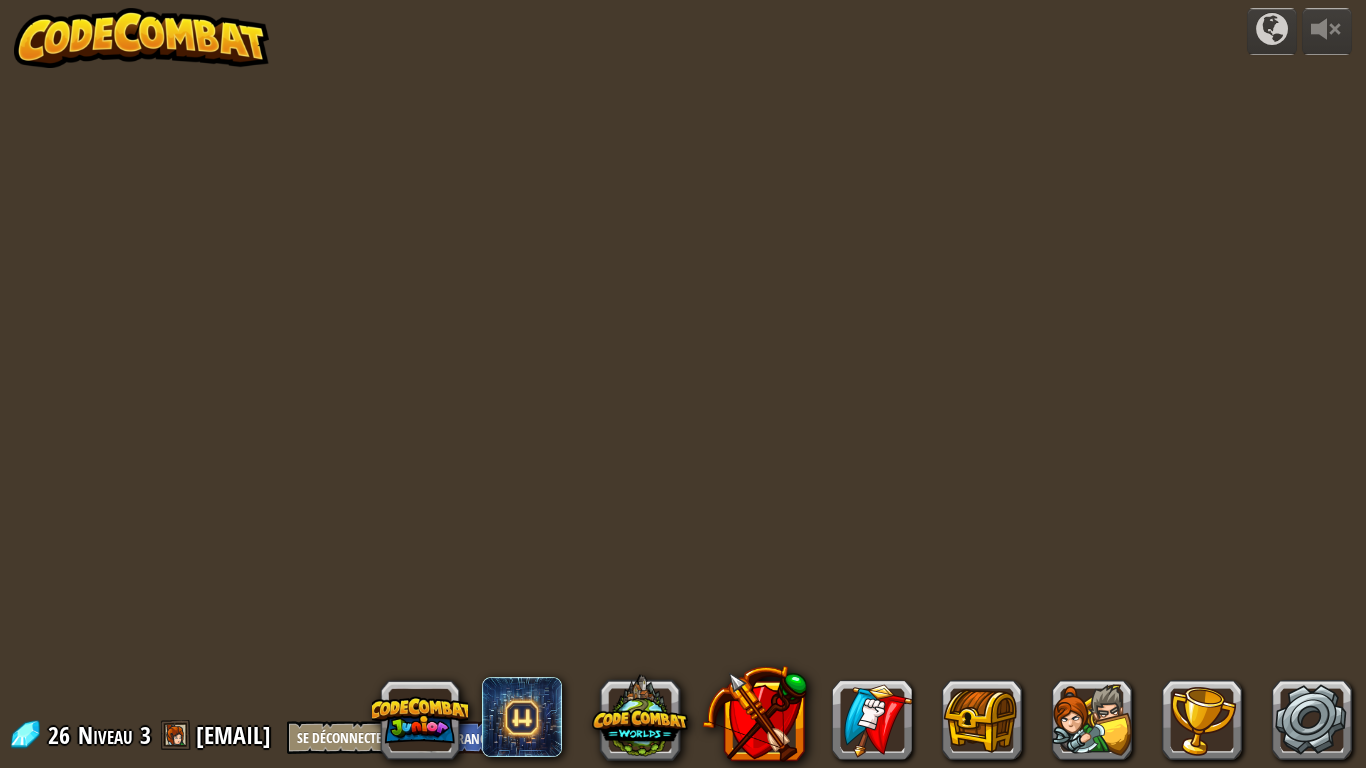 select on "fr" 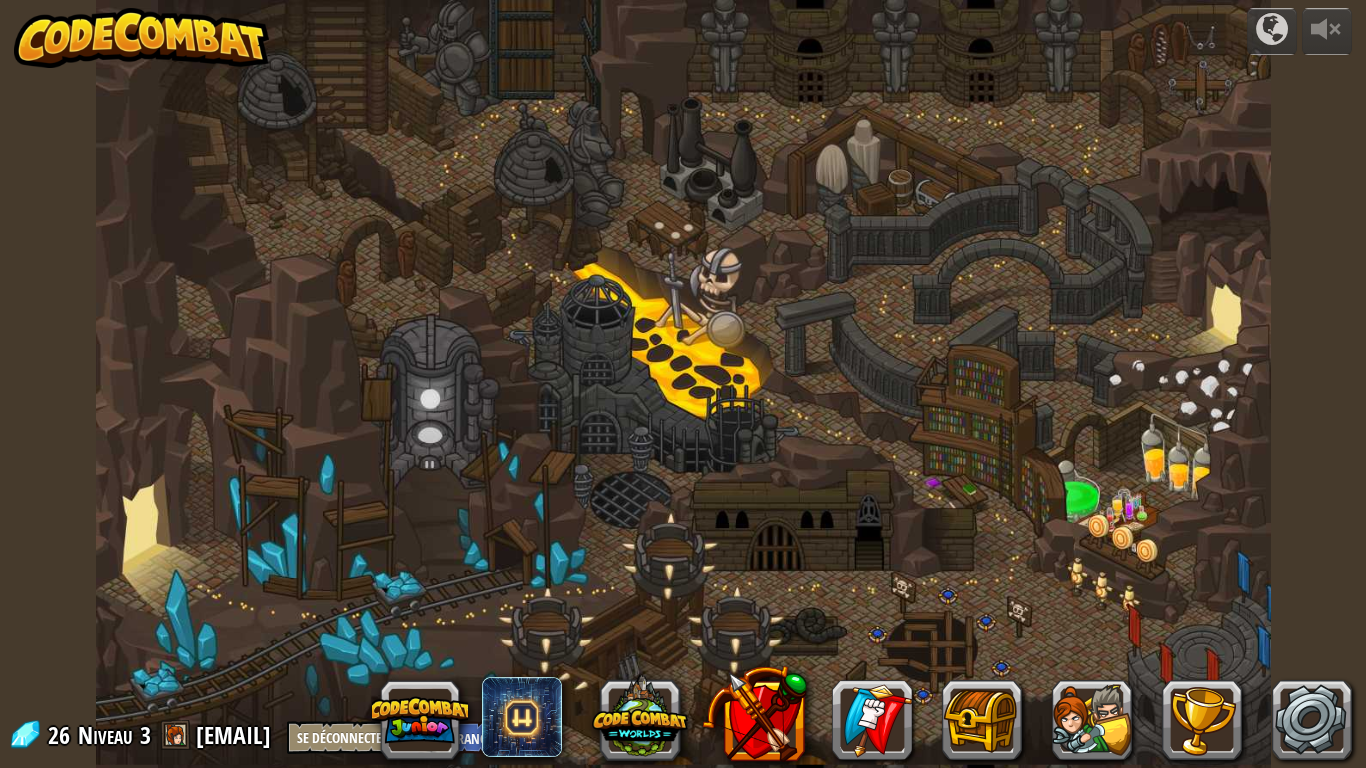 select on "fr" 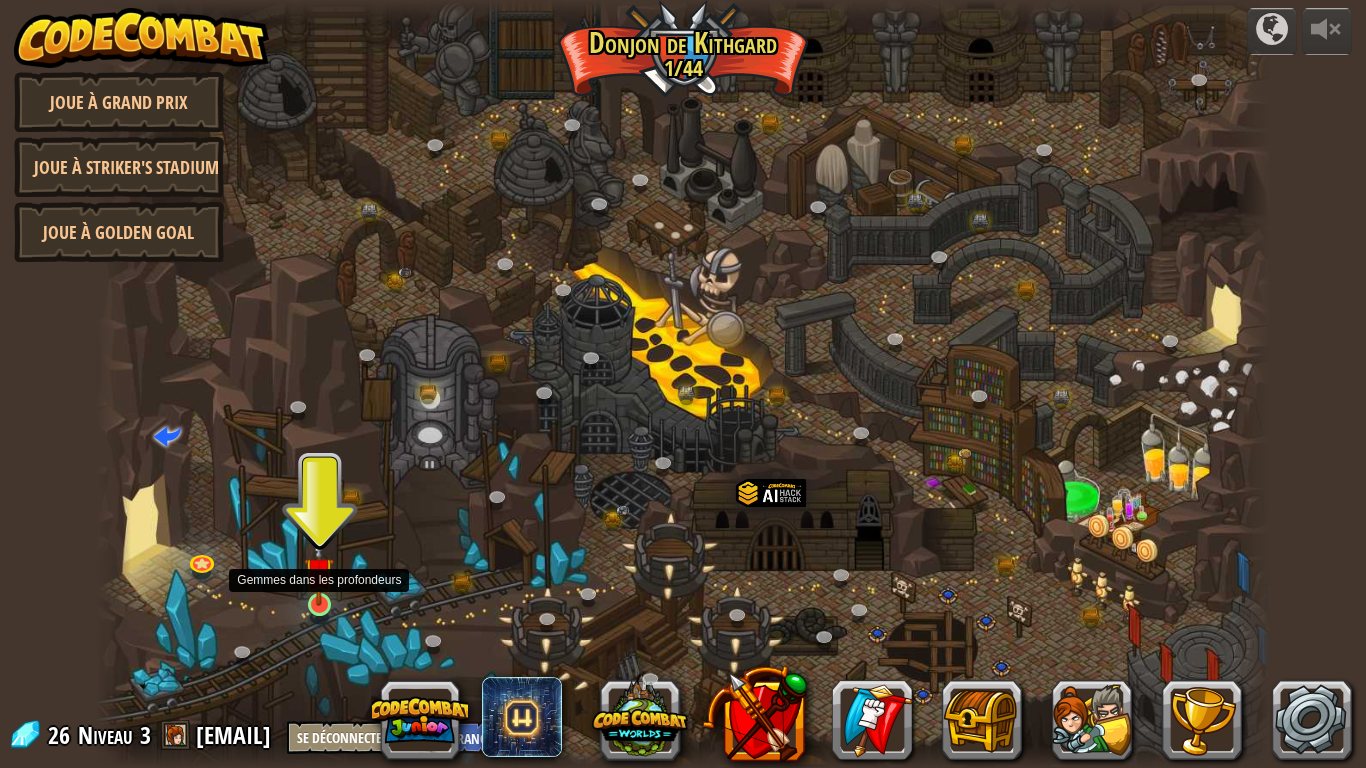 click at bounding box center (319, 572) 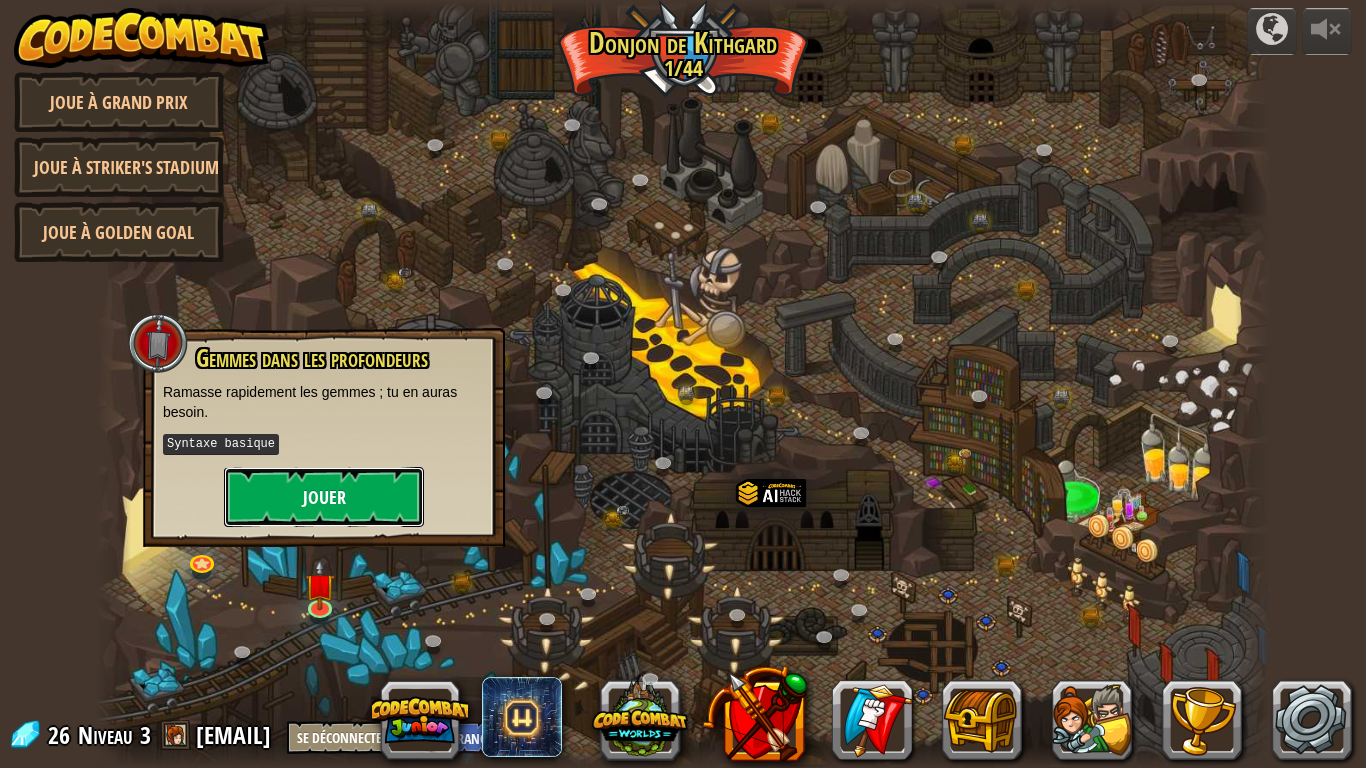 click on "Jouer" at bounding box center [324, 497] 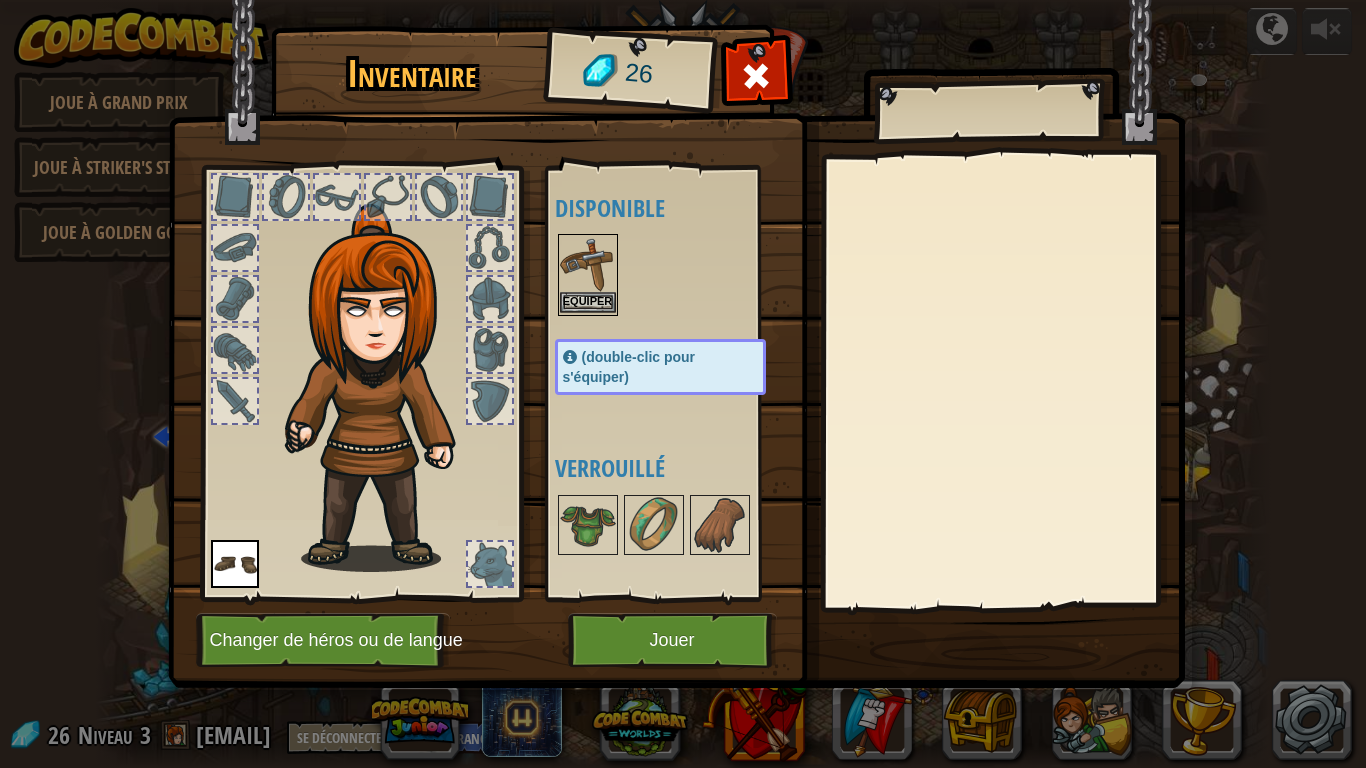 click at bounding box center [588, 264] 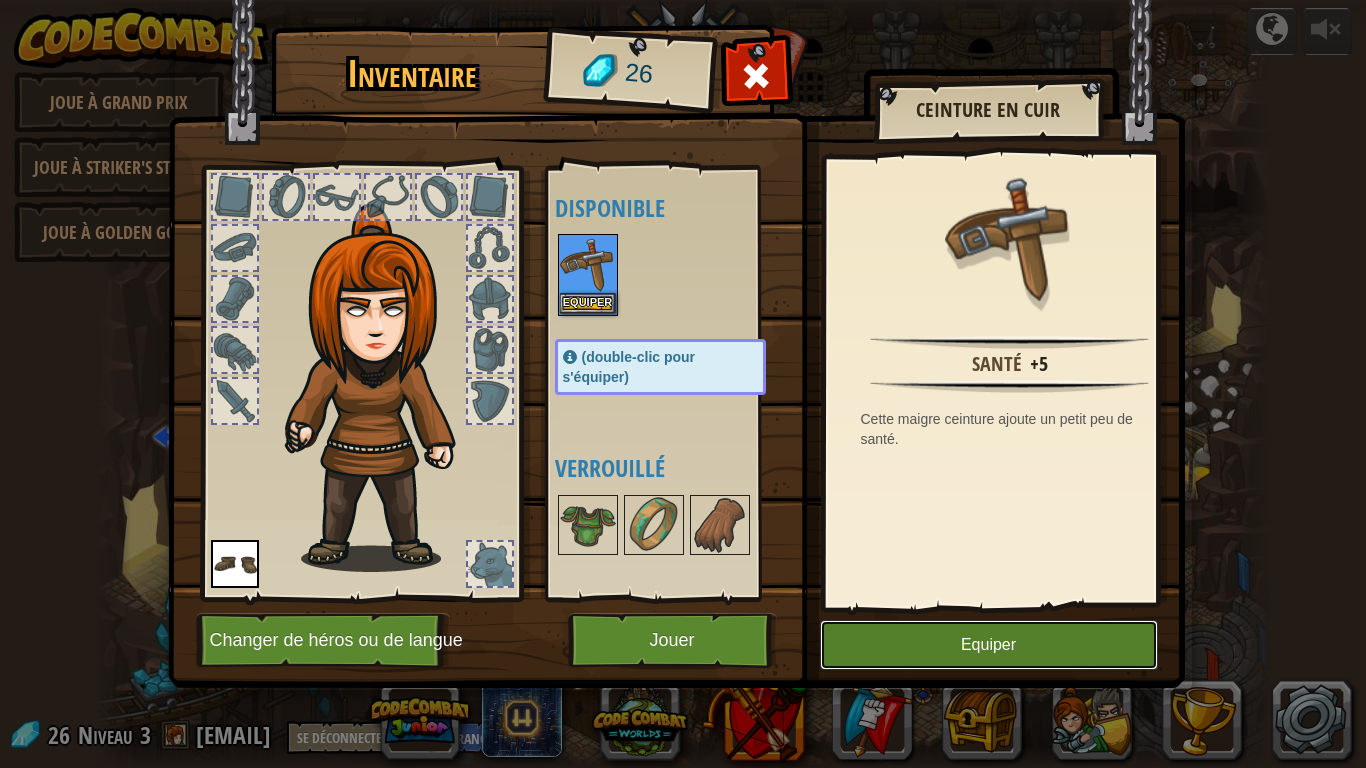 click on "Equiper" at bounding box center (989, 645) 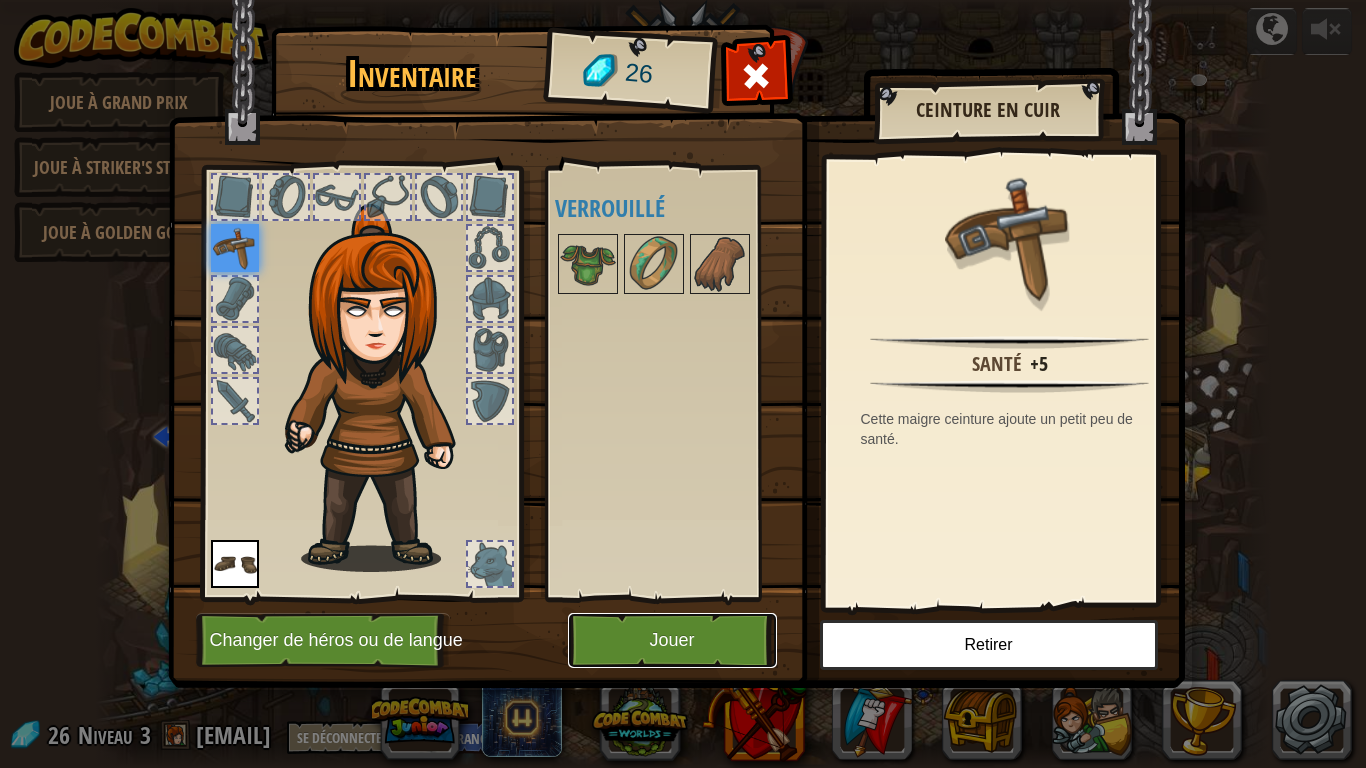 click on "Jouer" at bounding box center (672, 640) 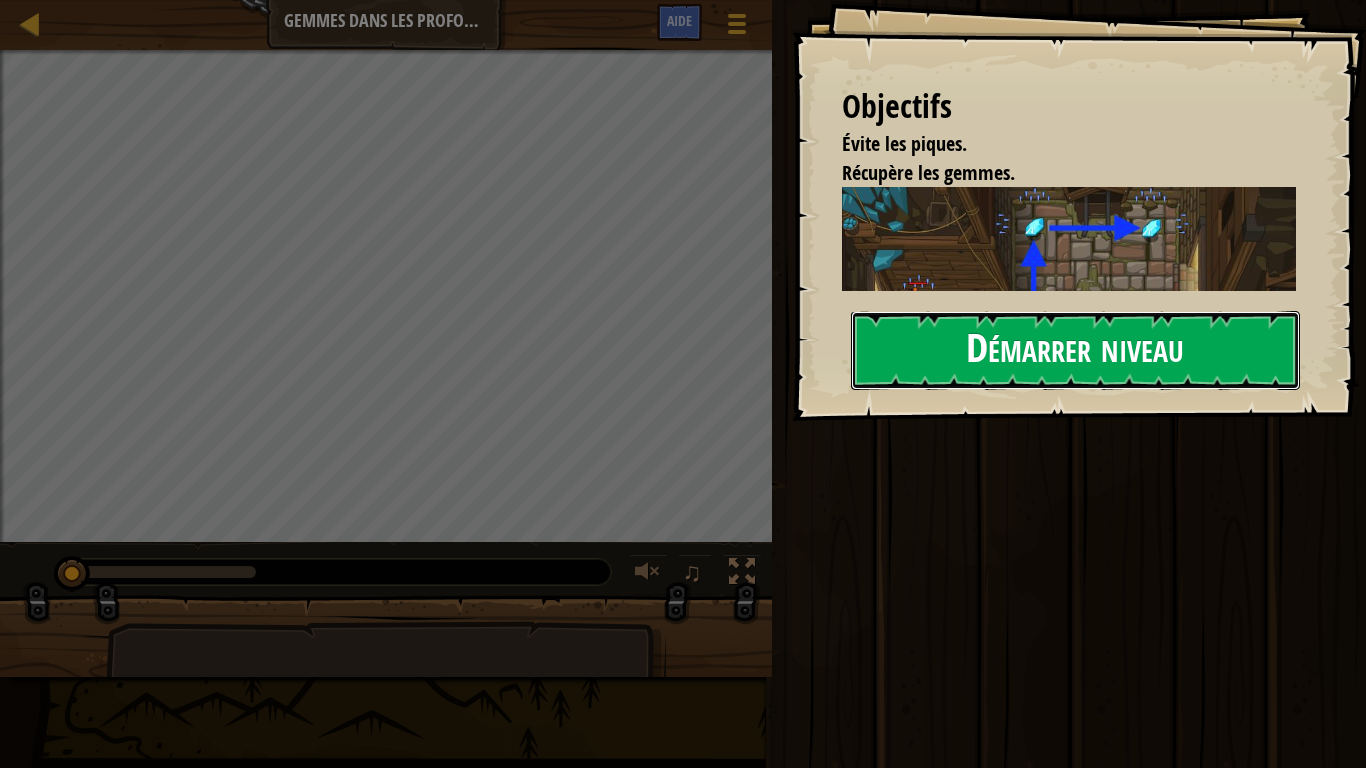 click on "Démarrer niveau" at bounding box center [1075, 350] 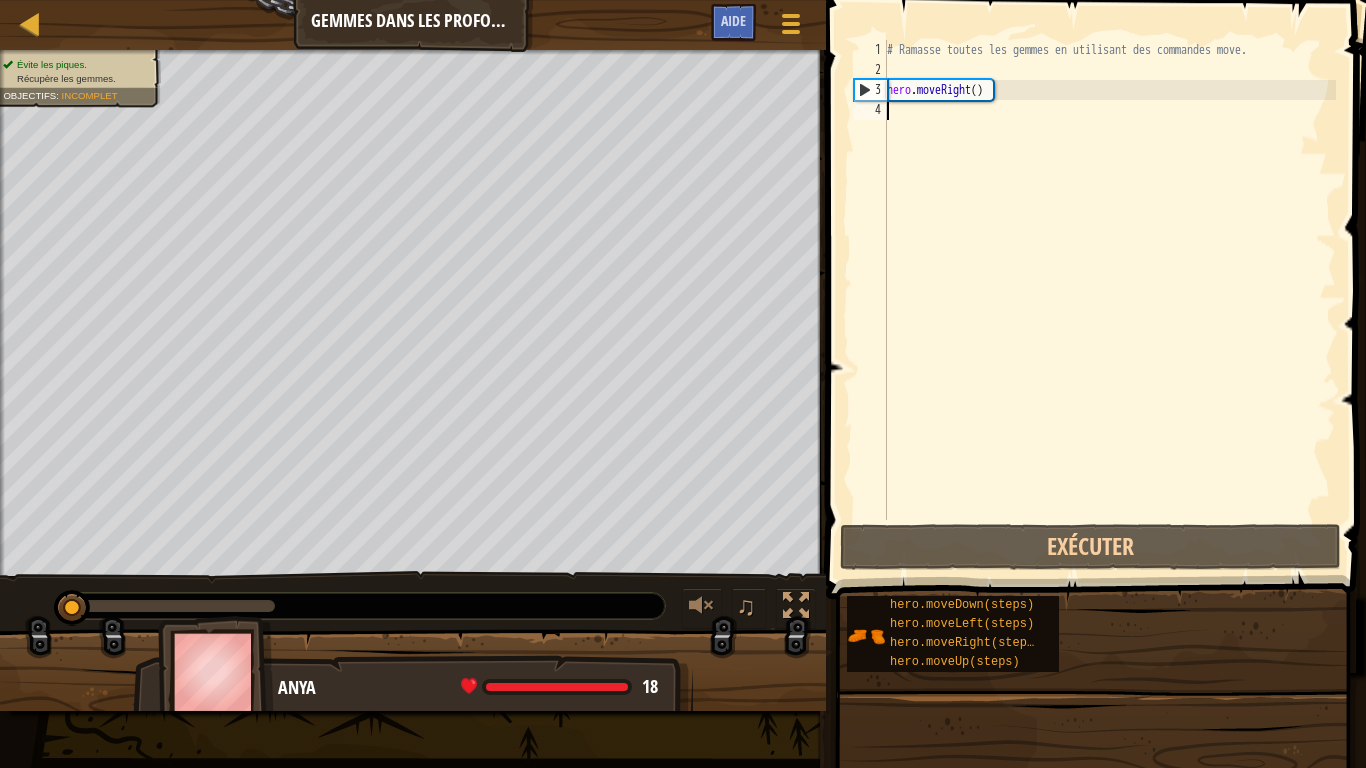 scroll, scrollTop: 9, scrollLeft: 0, axis: vertical 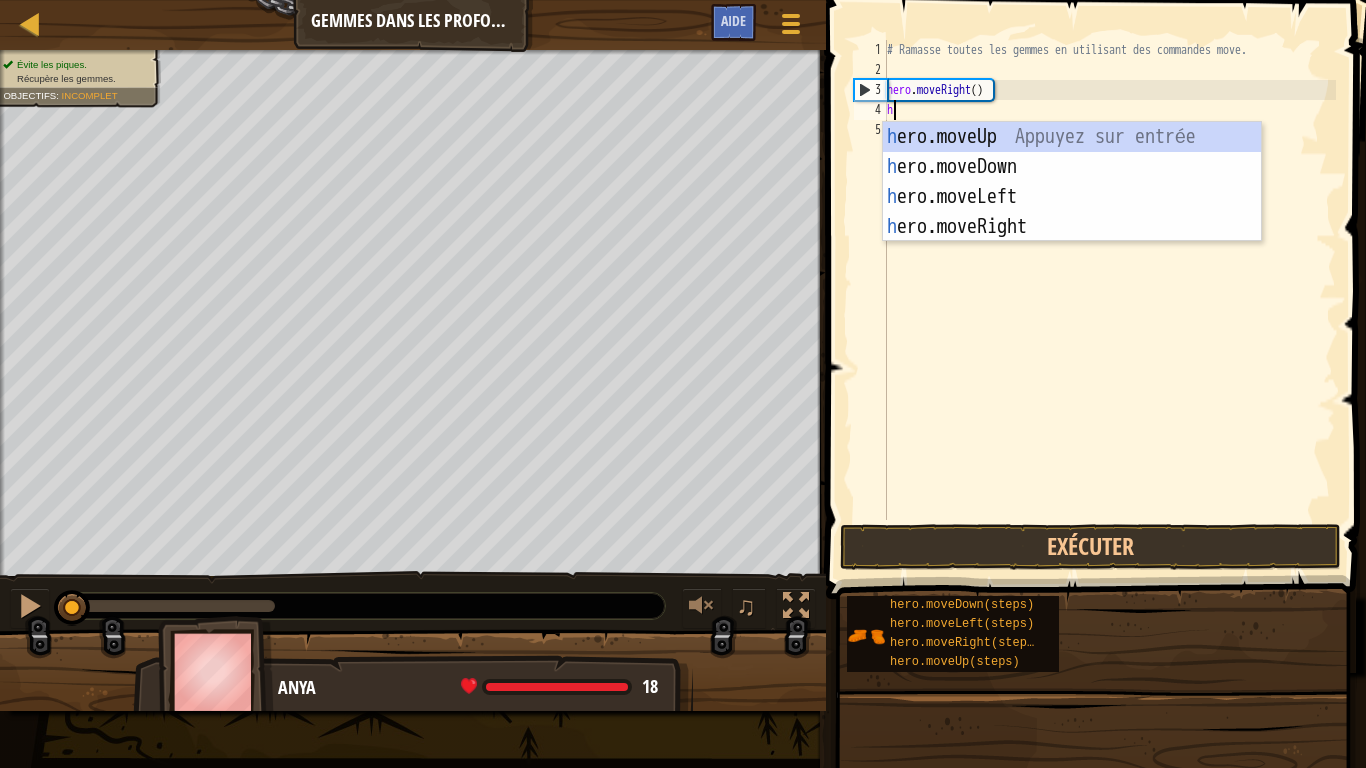 type on "he" 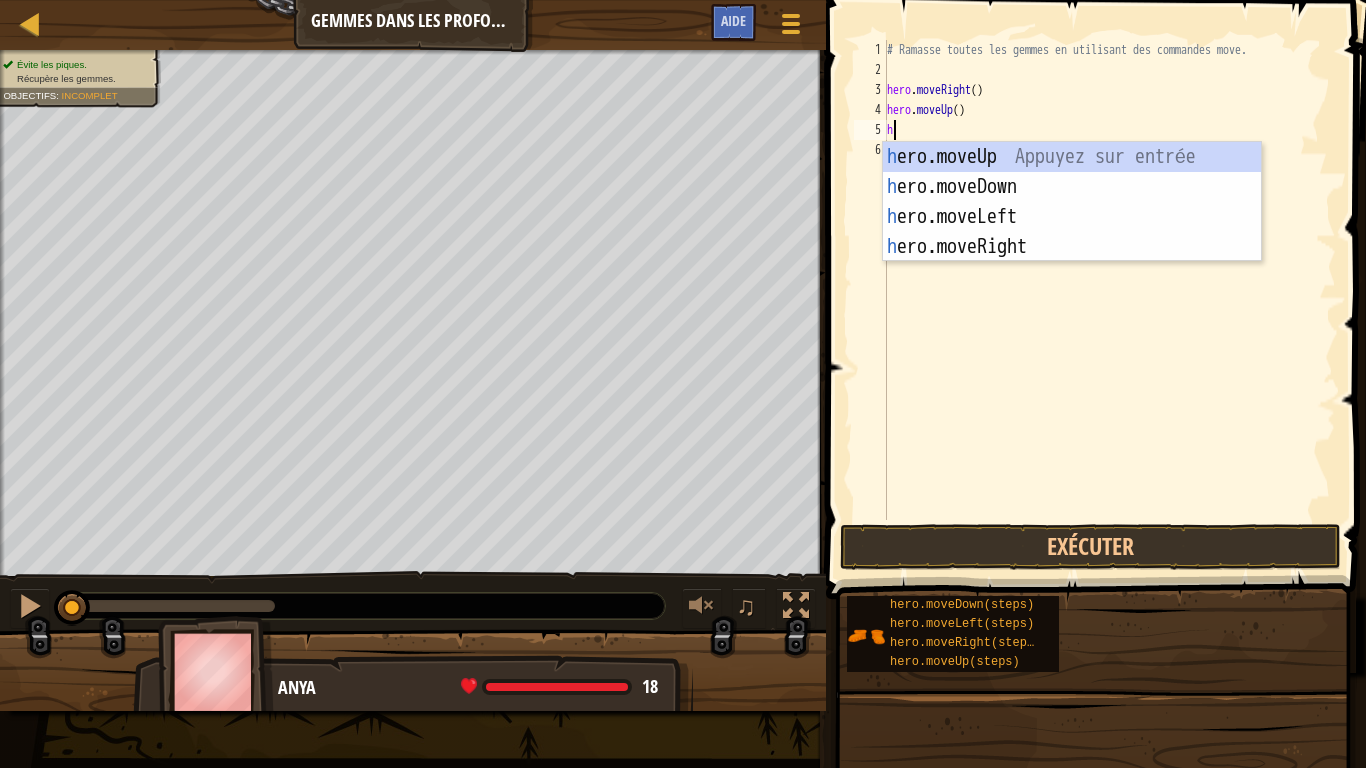 type on "he" 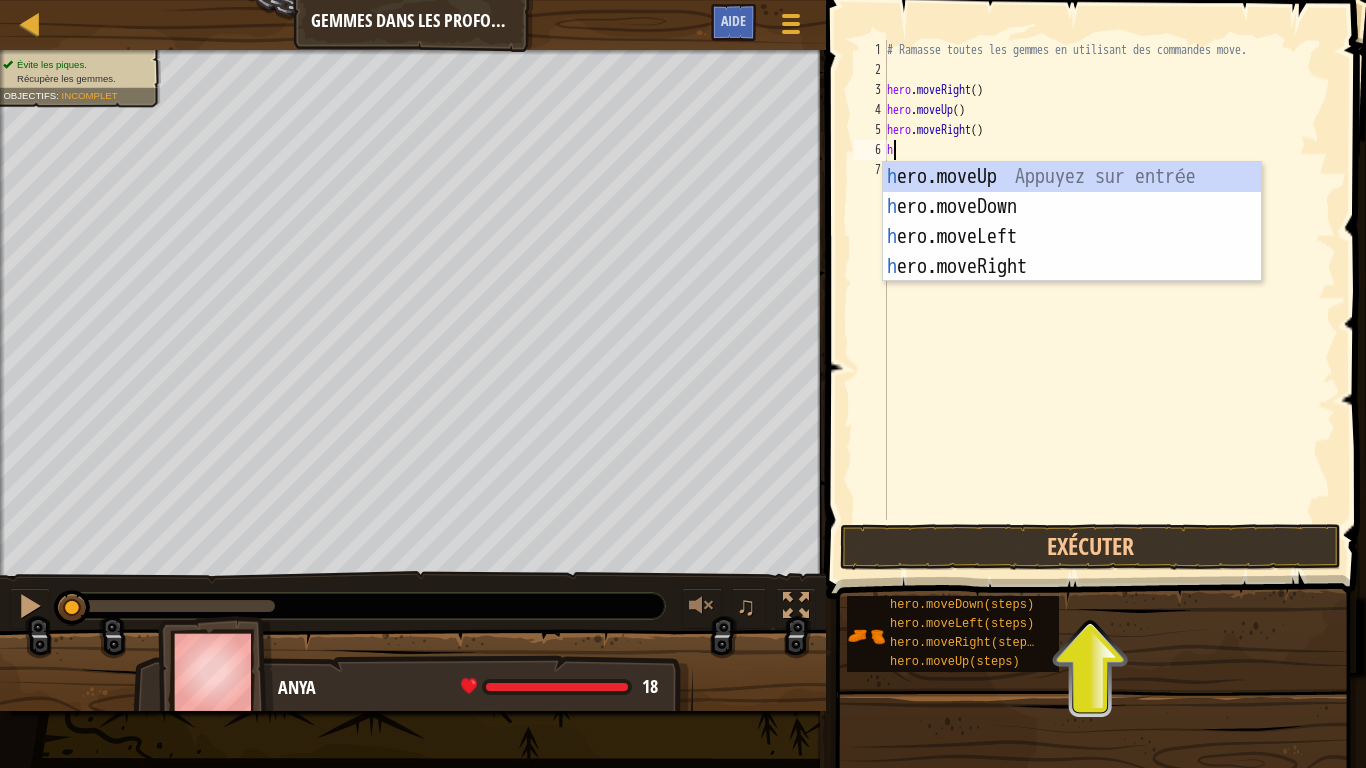 type on "he" 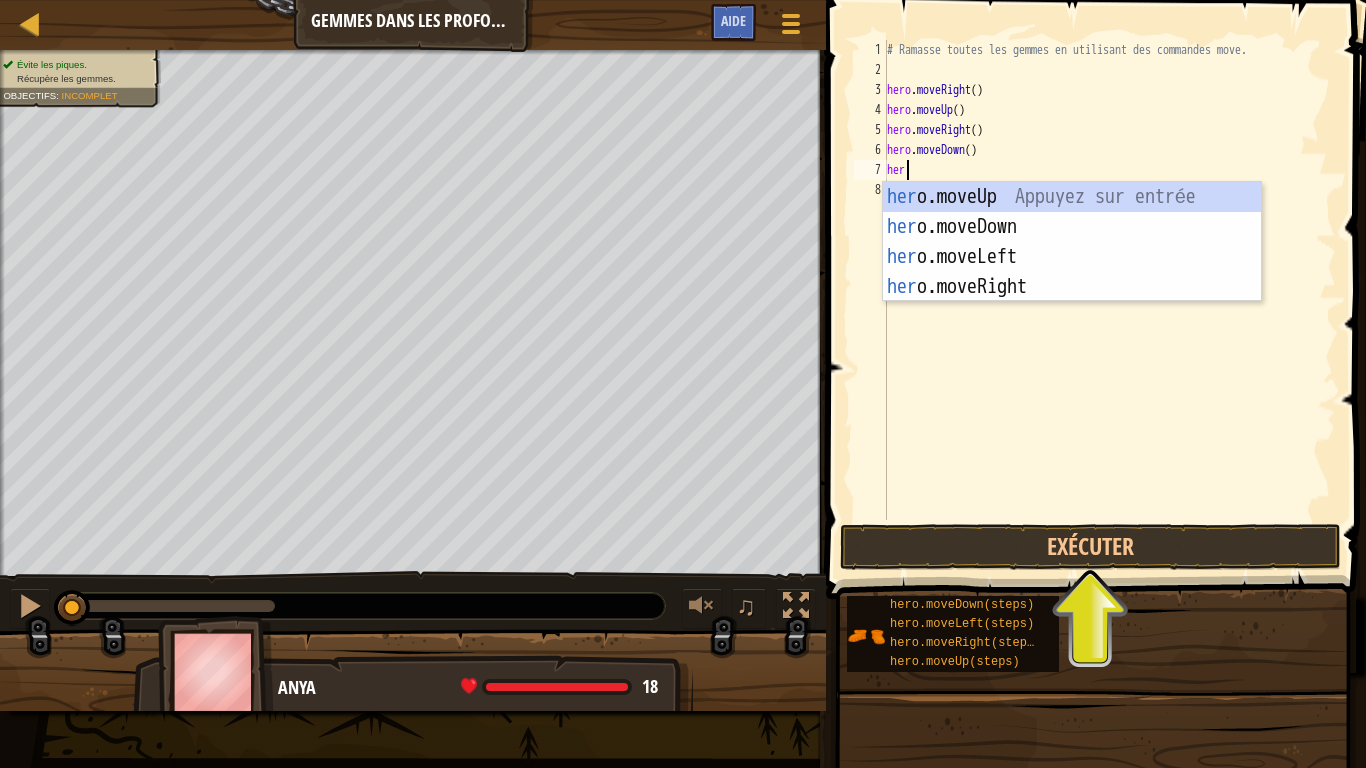 type on "hero" 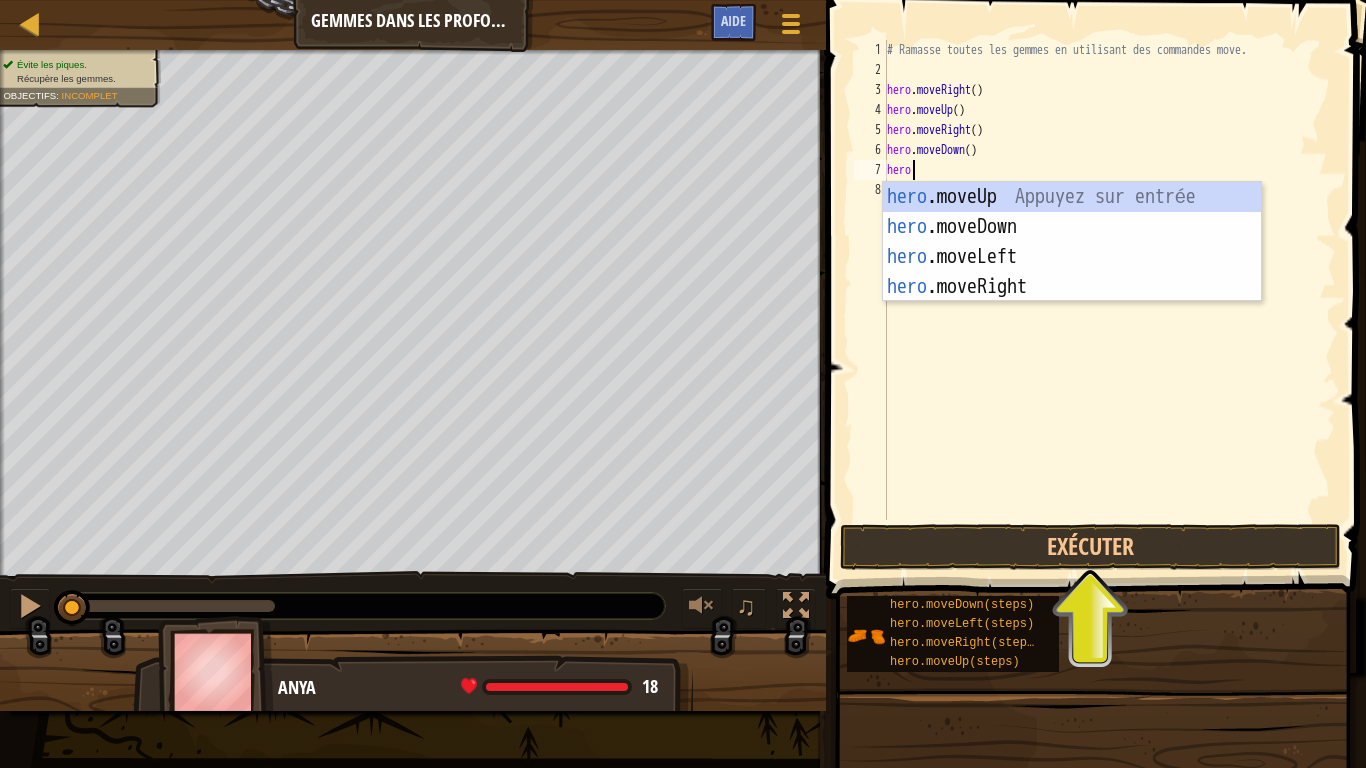 scroll, scrollTop: 9, scrollLeft: 0, axis: vertical 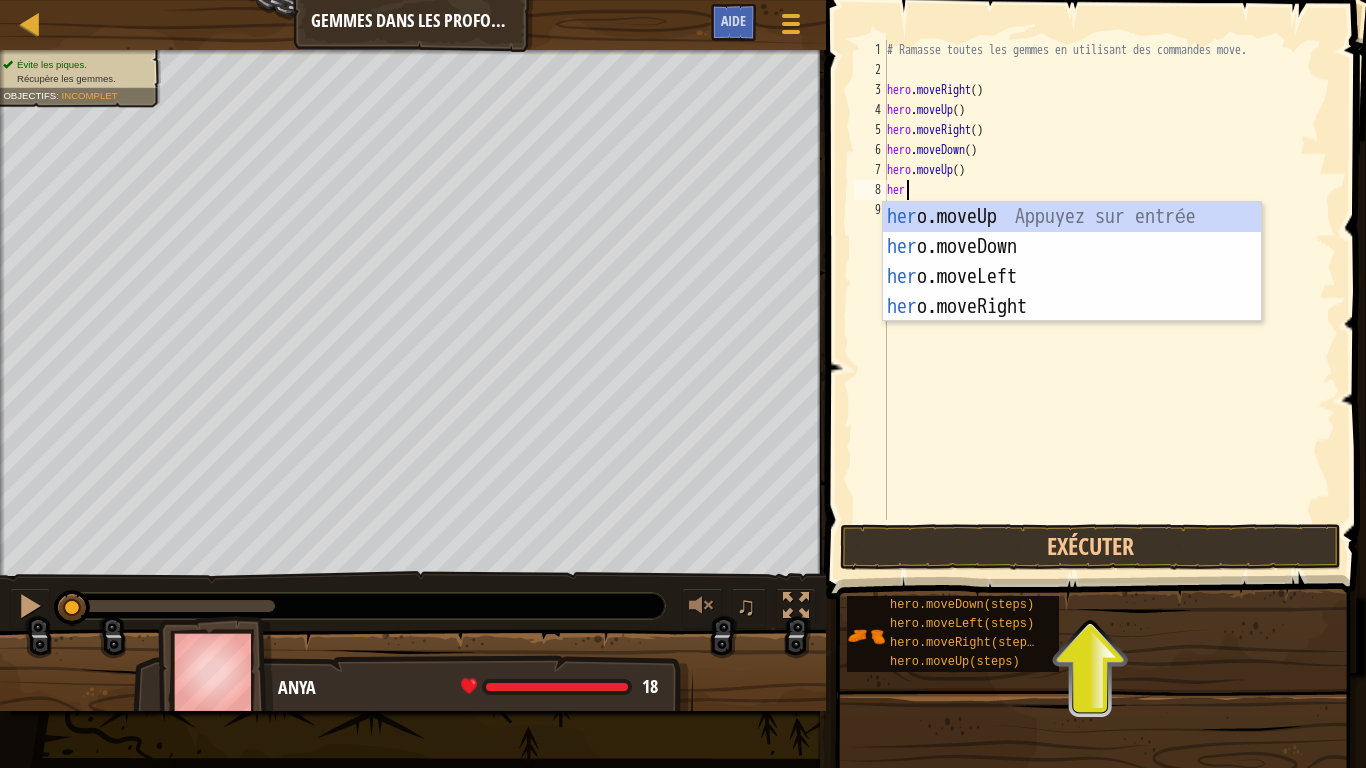 type on "hero" 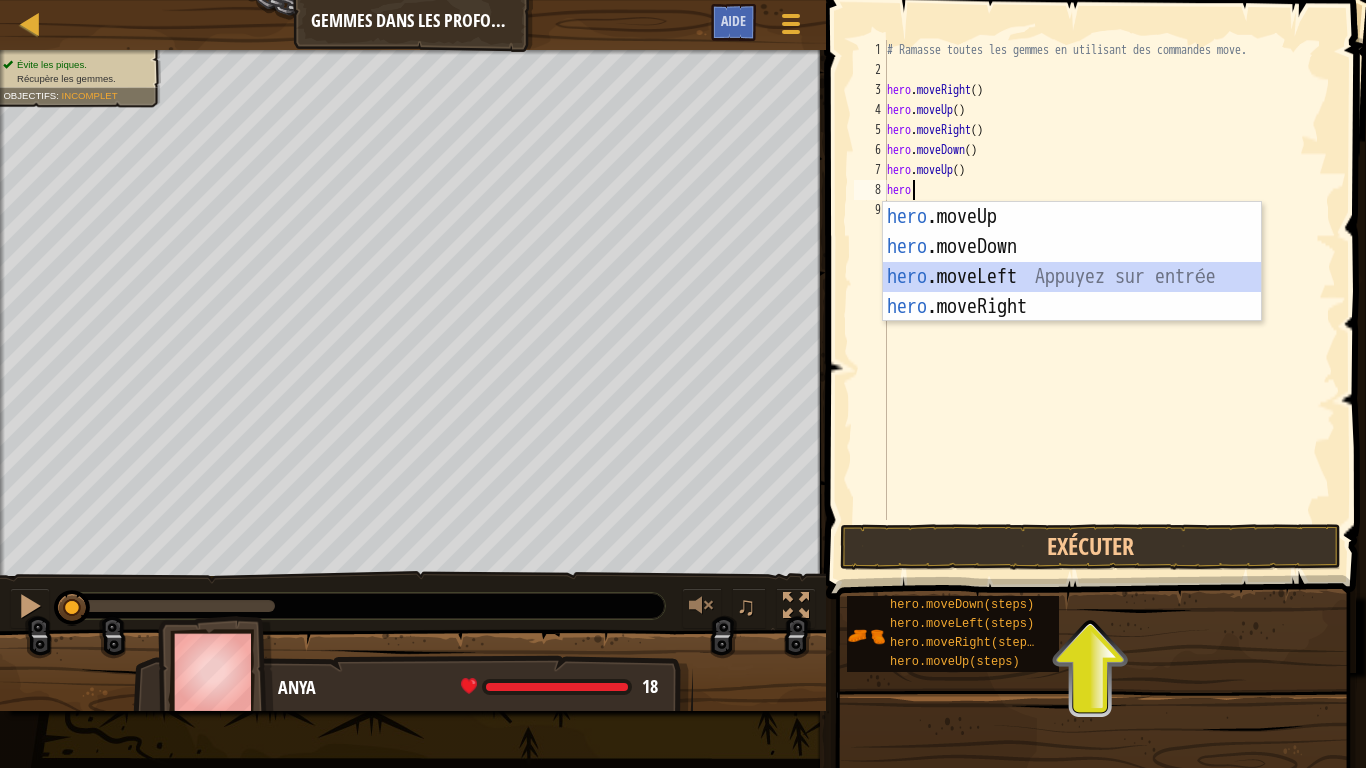scroll, scrollTop: 9, scrollLeft: 0, axis: vertical 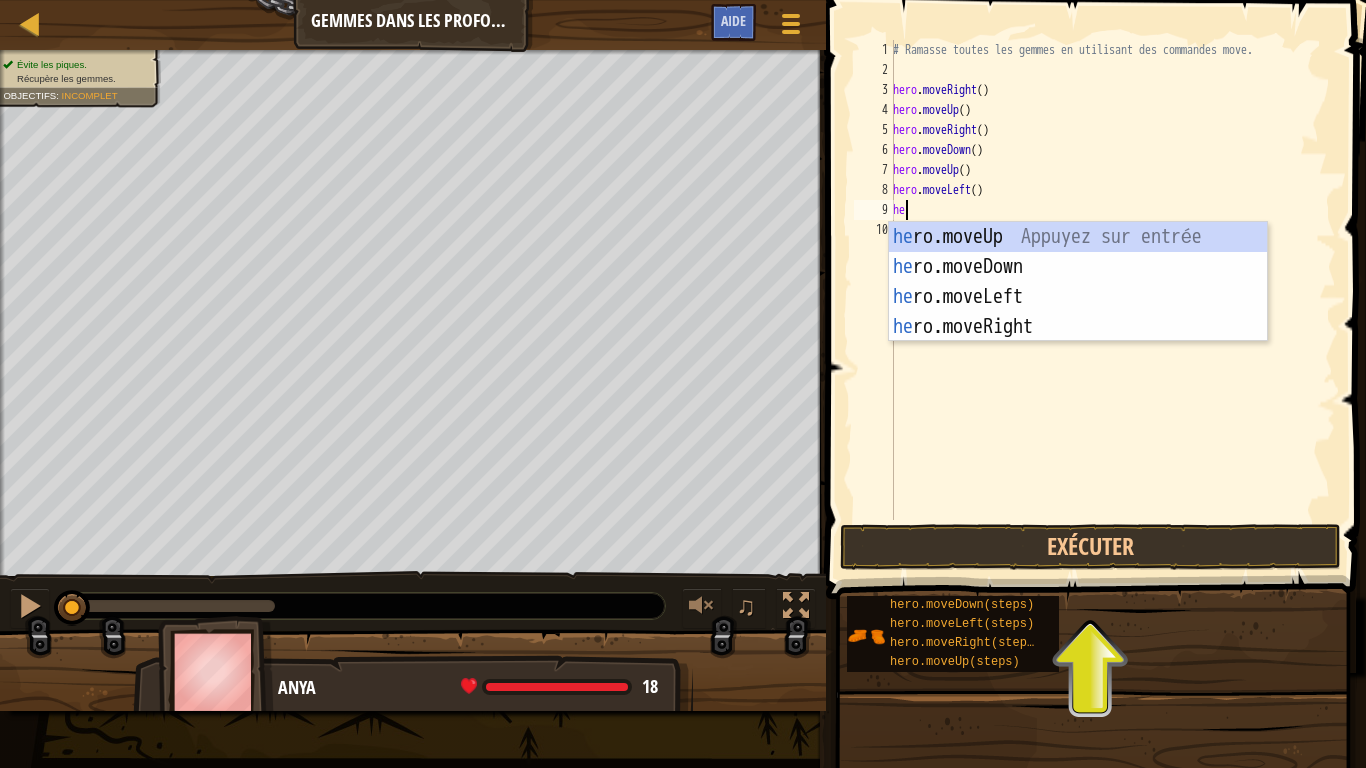 type on "her" 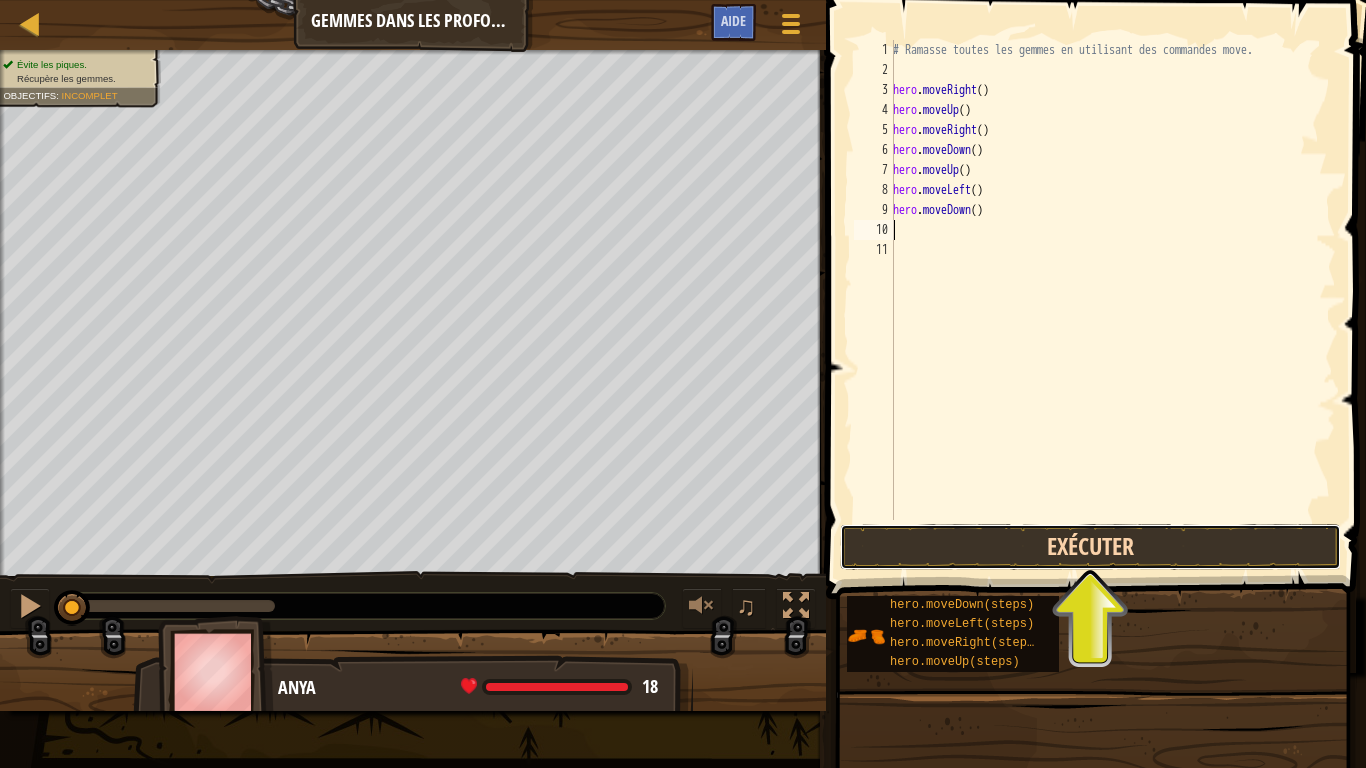 click on "Exécuter" at bounding box center (1090, 547) 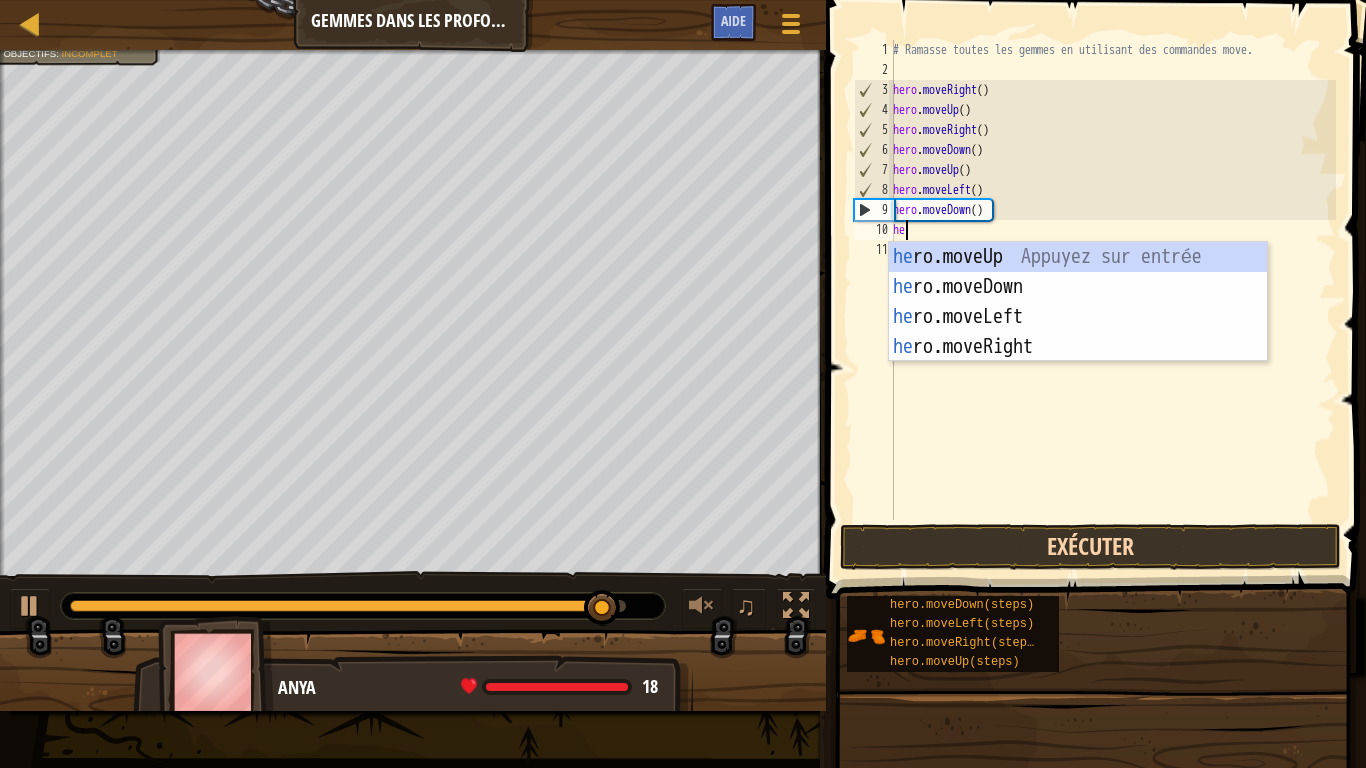 type on "her" 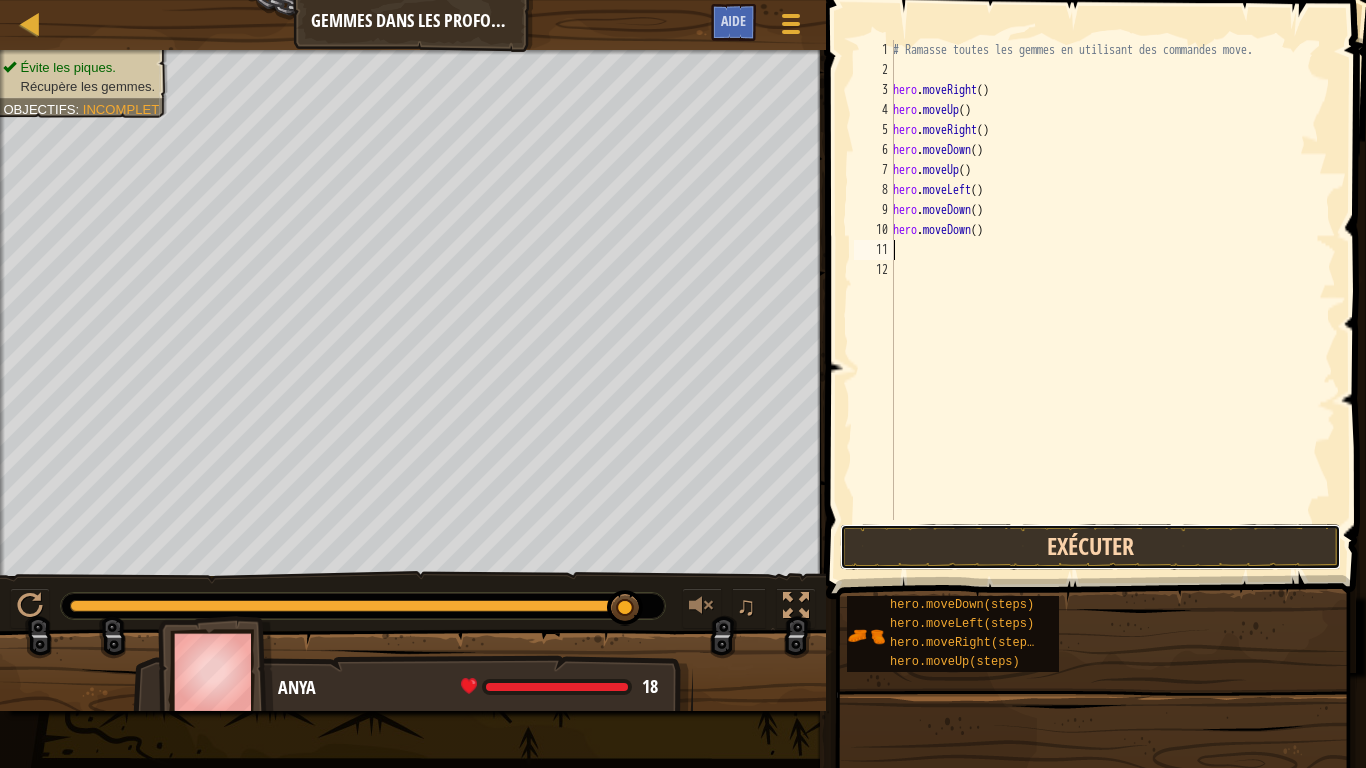 click on "Exécuter" at bounding box center [1090, 547] 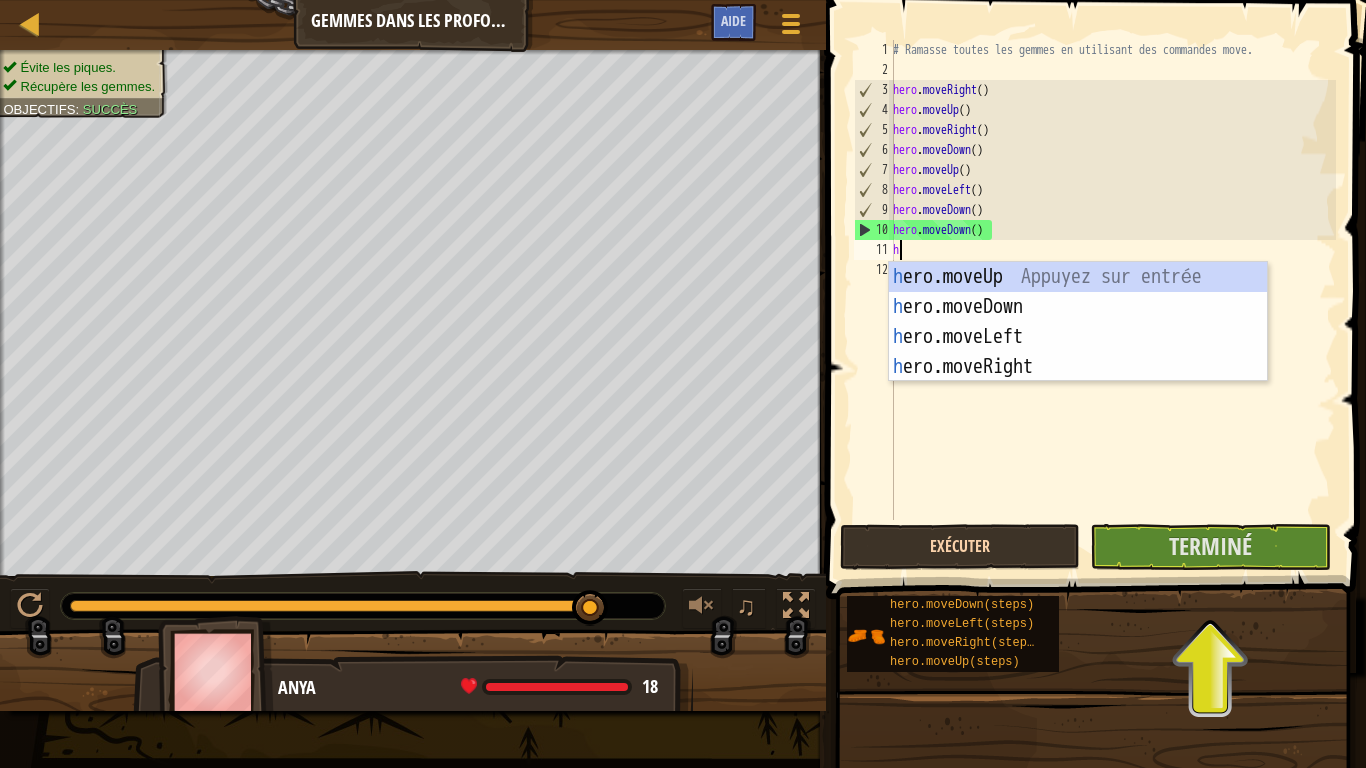 type on "he" 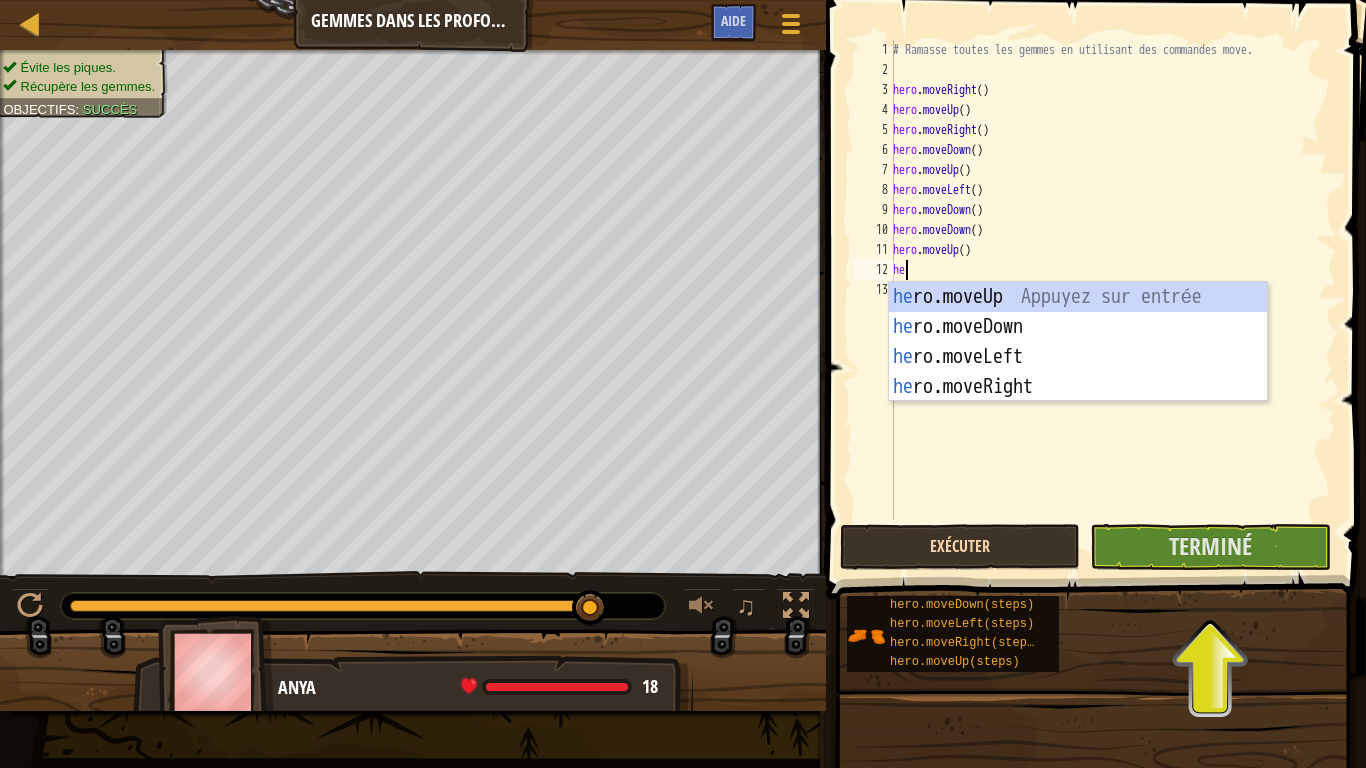 type on "her" 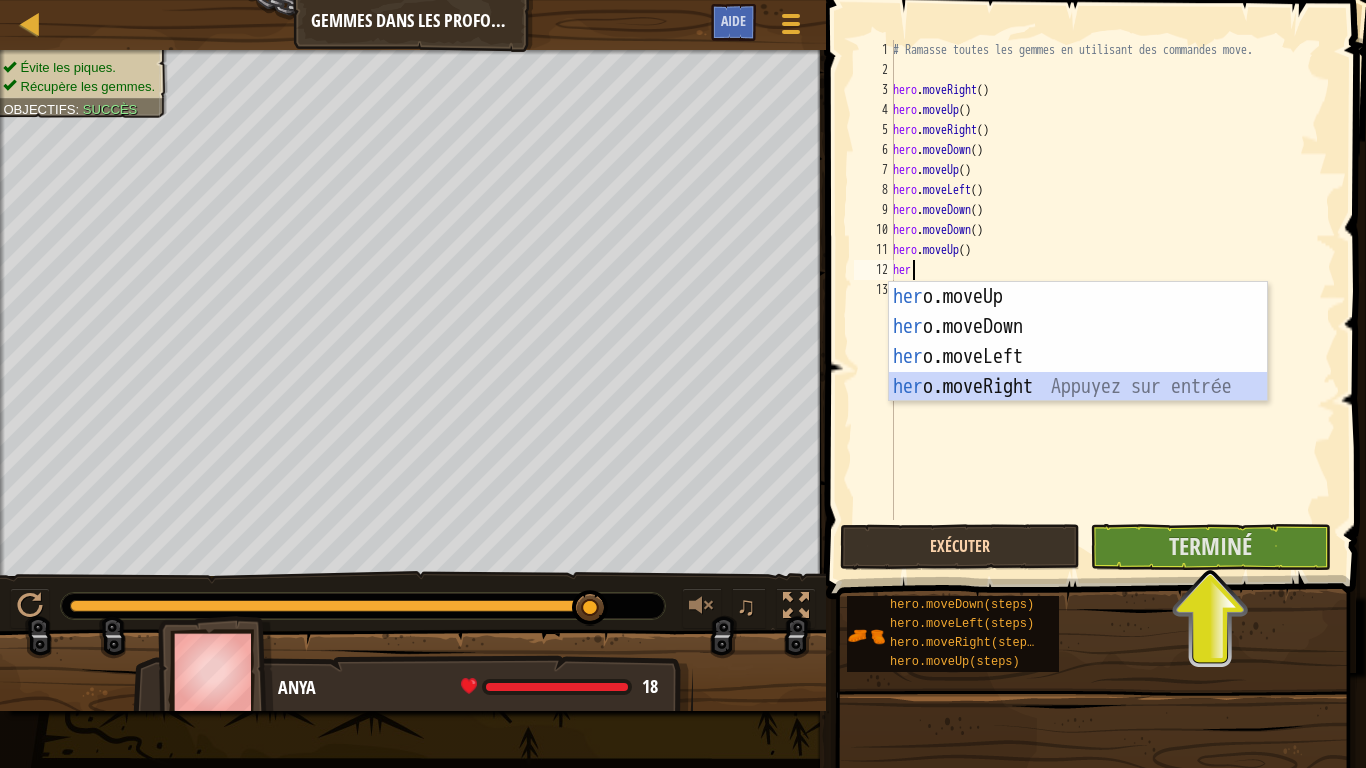 type 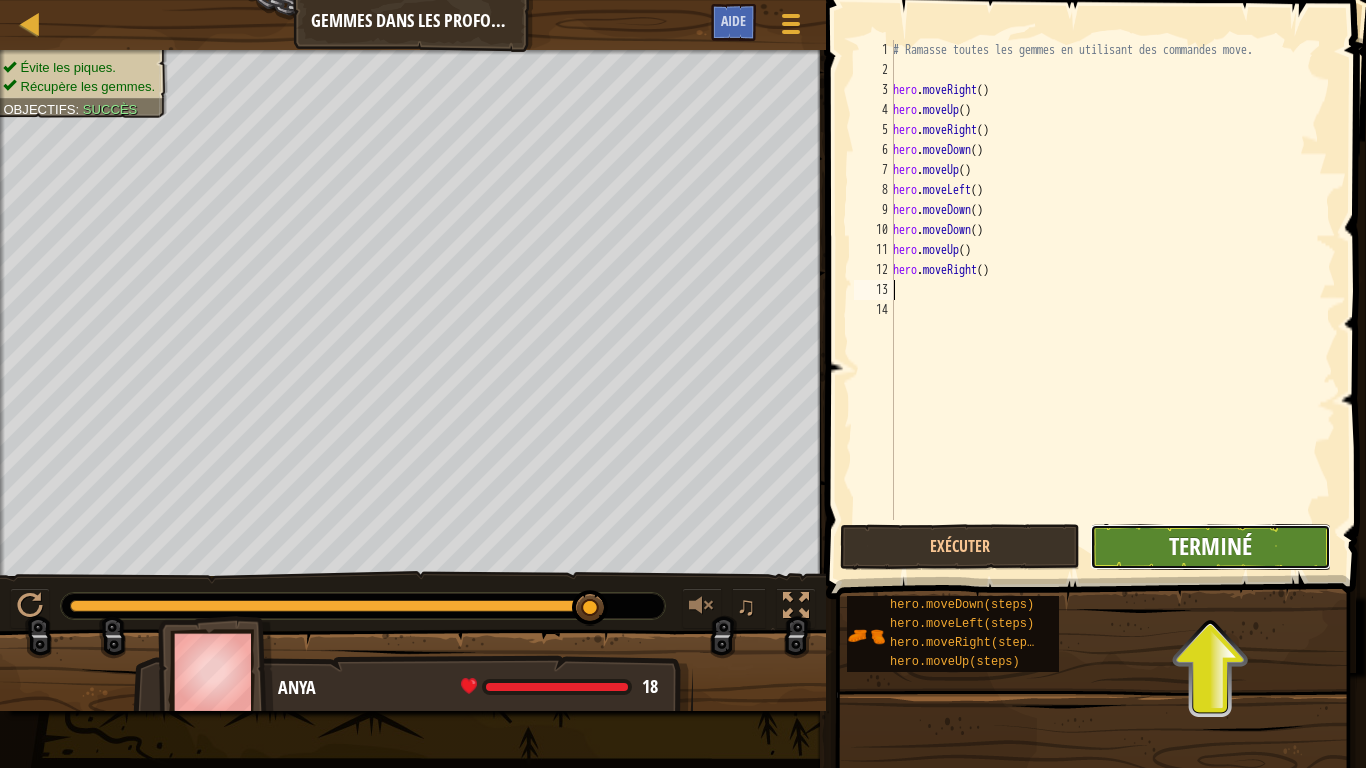 click on "Terminé" at bounding box center (1210, 546) 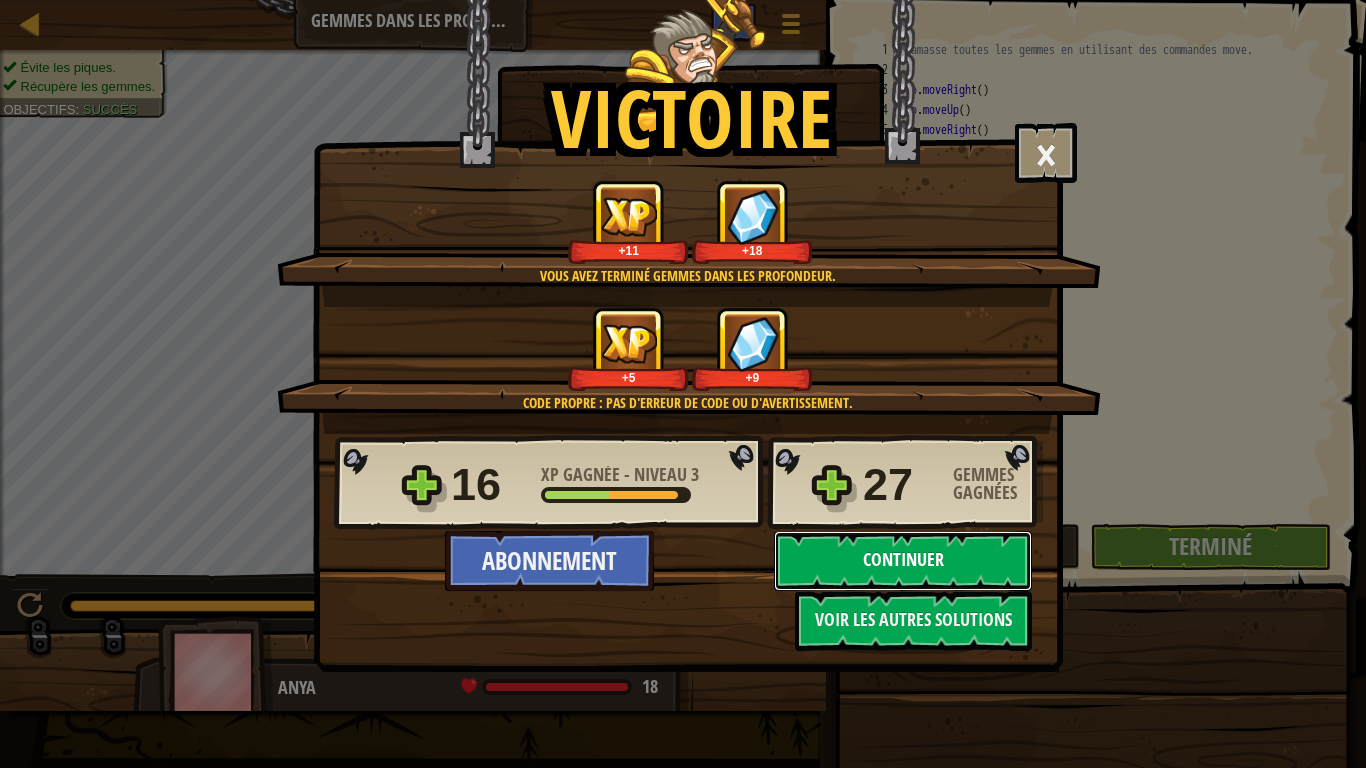 click on "Continuer" at bounding box center (903, 561) 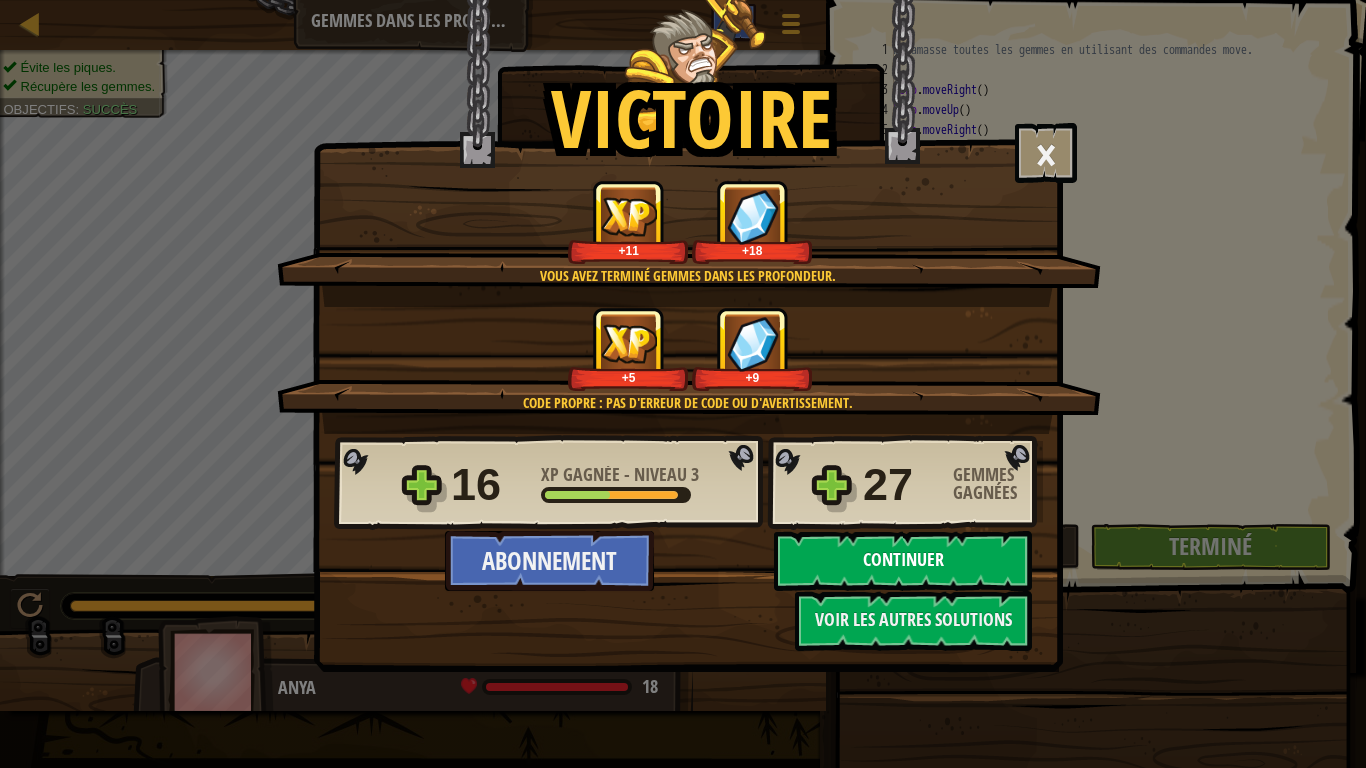 select on "fr" 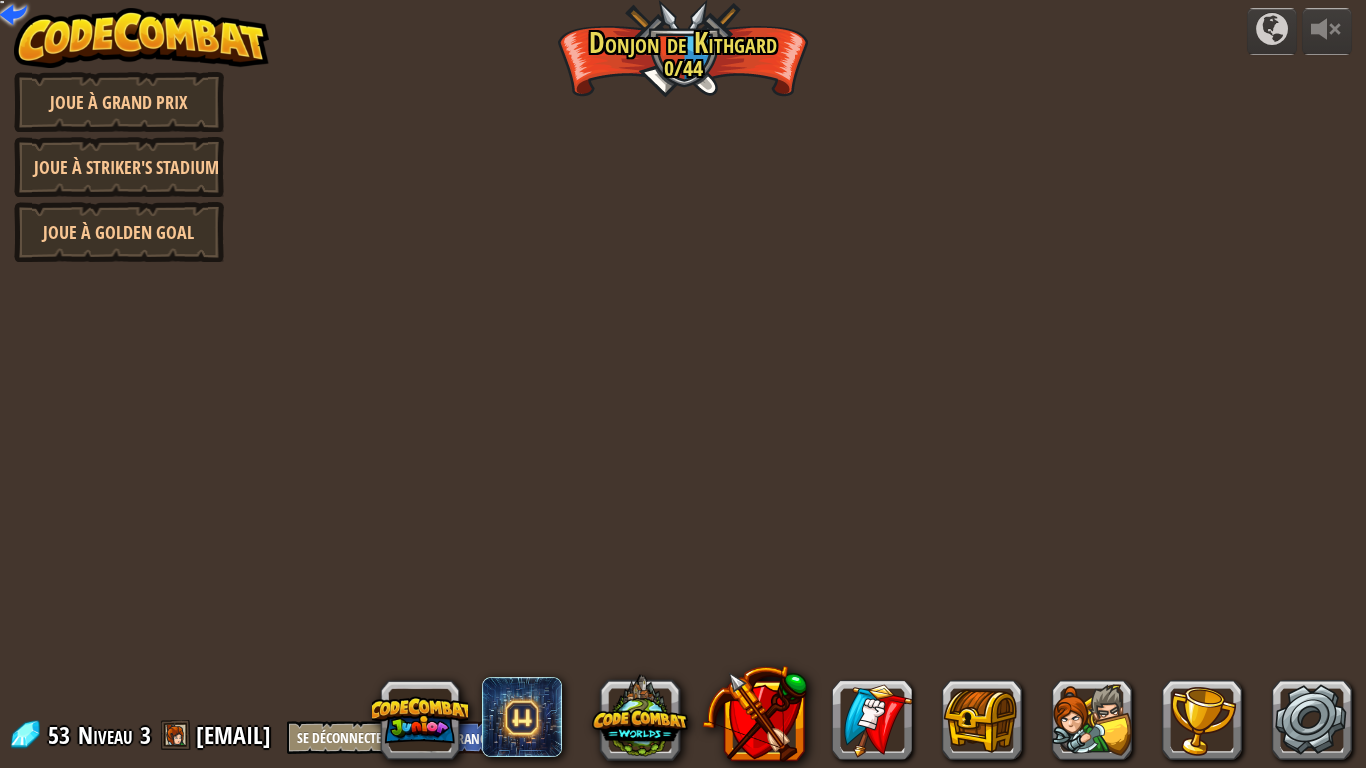 select on "fr" 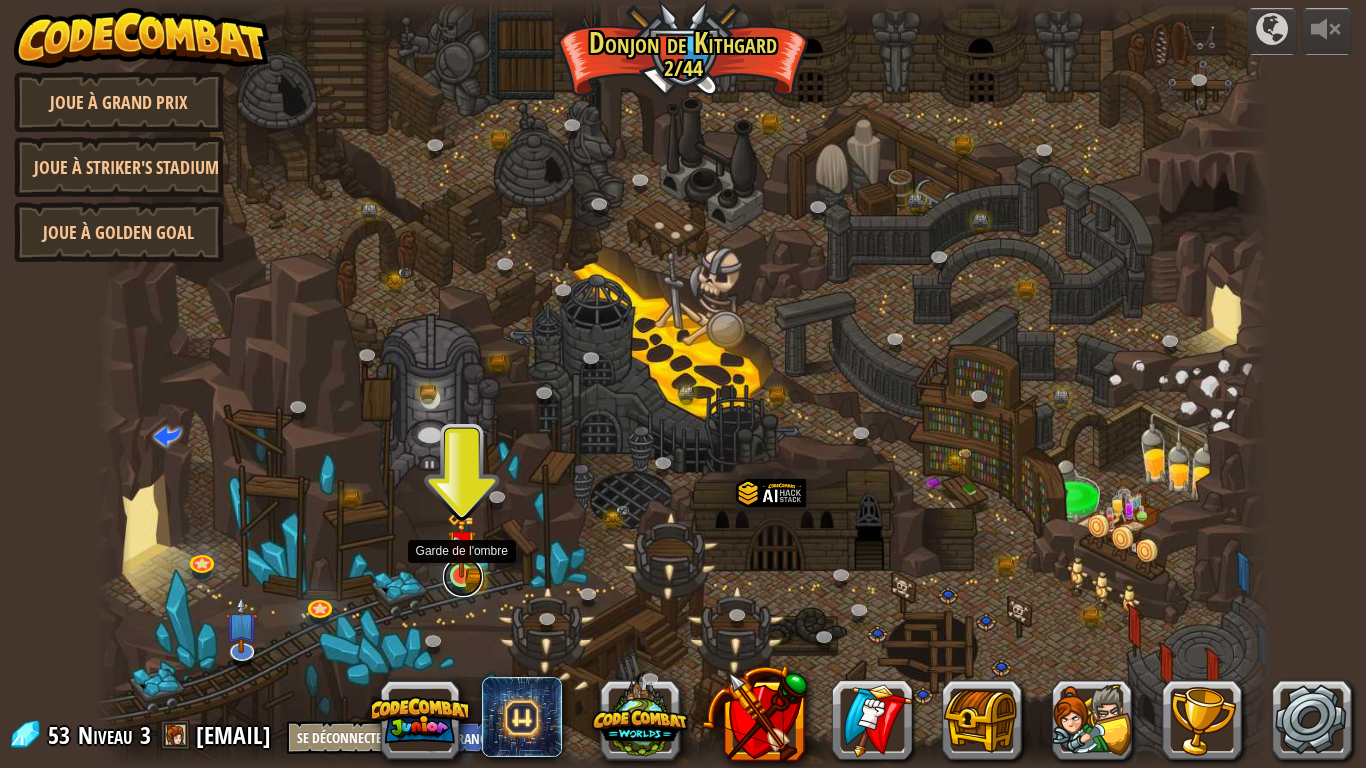 click at bounding box center [463, 577] 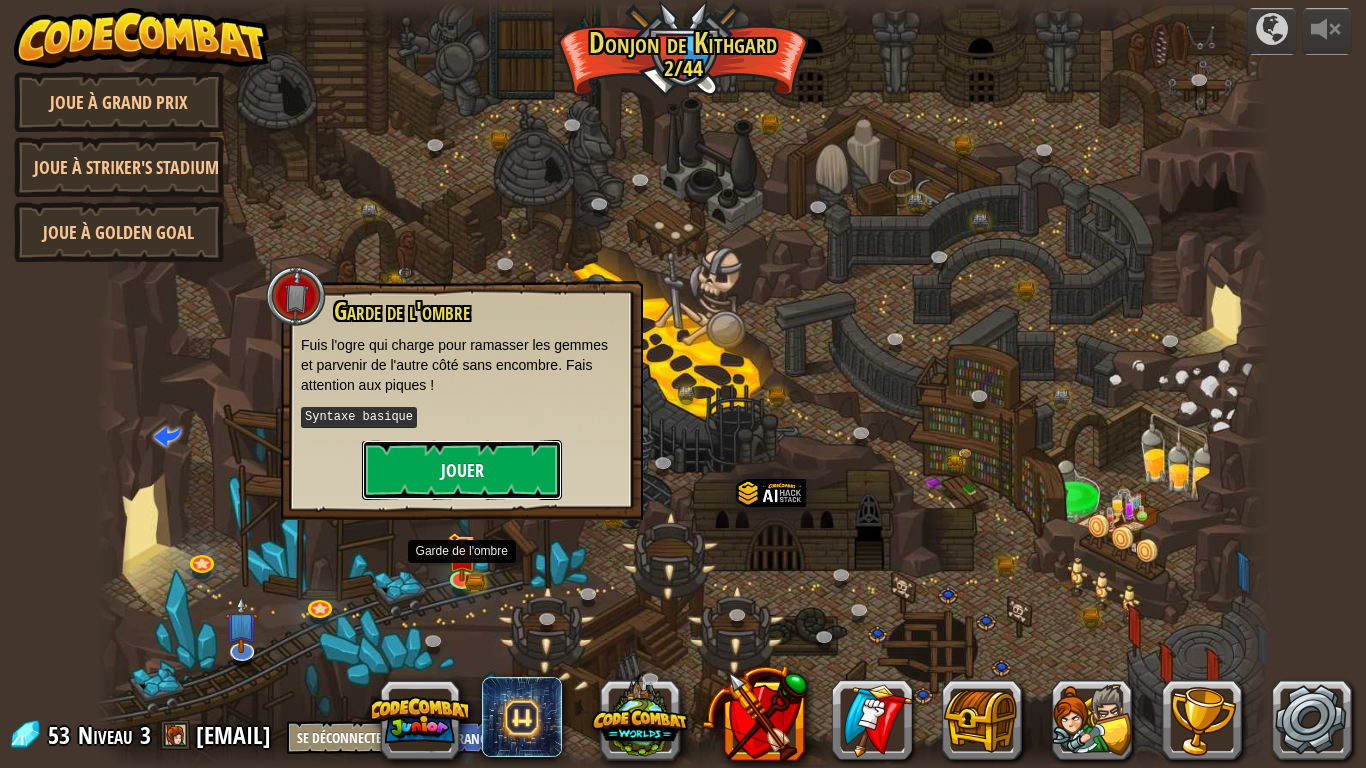 click on "Jouer" at bounding box center [462, 470] 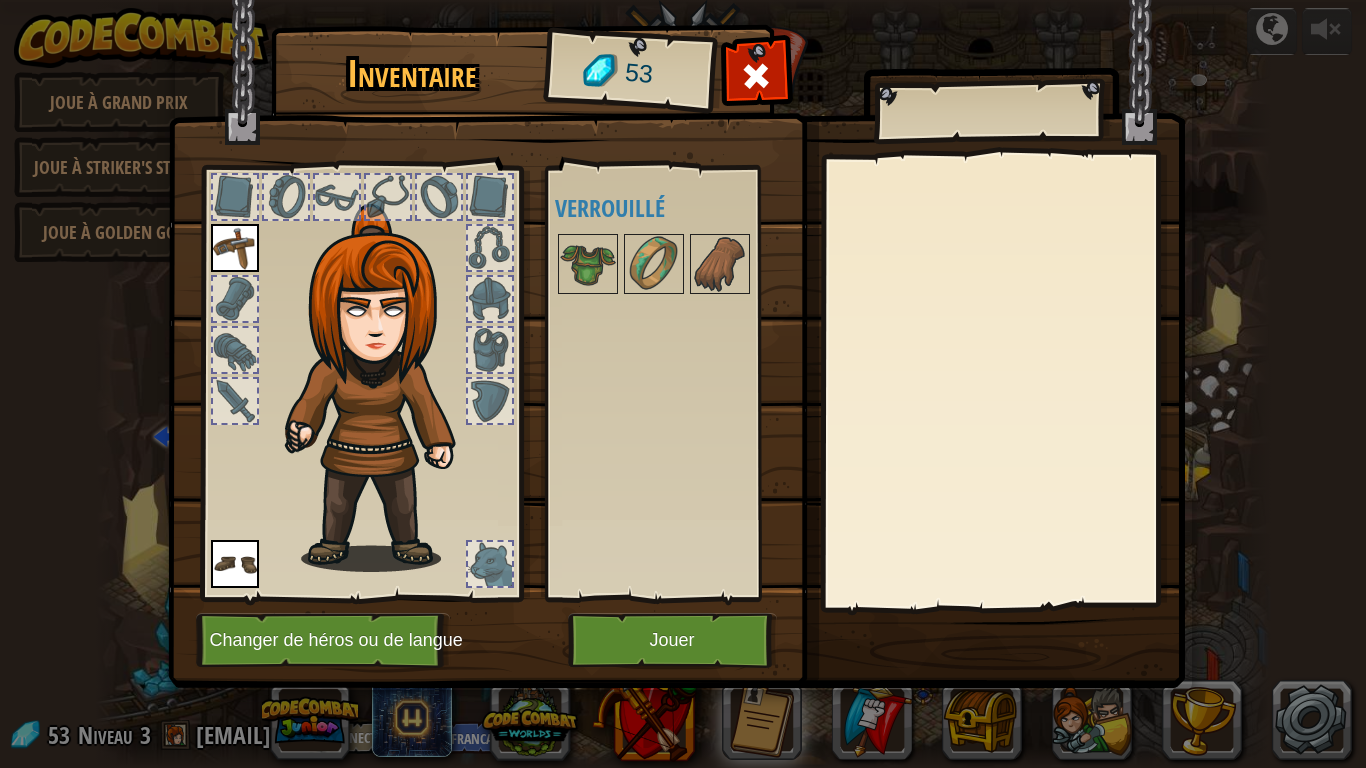 click at bounding box center (235, 248) 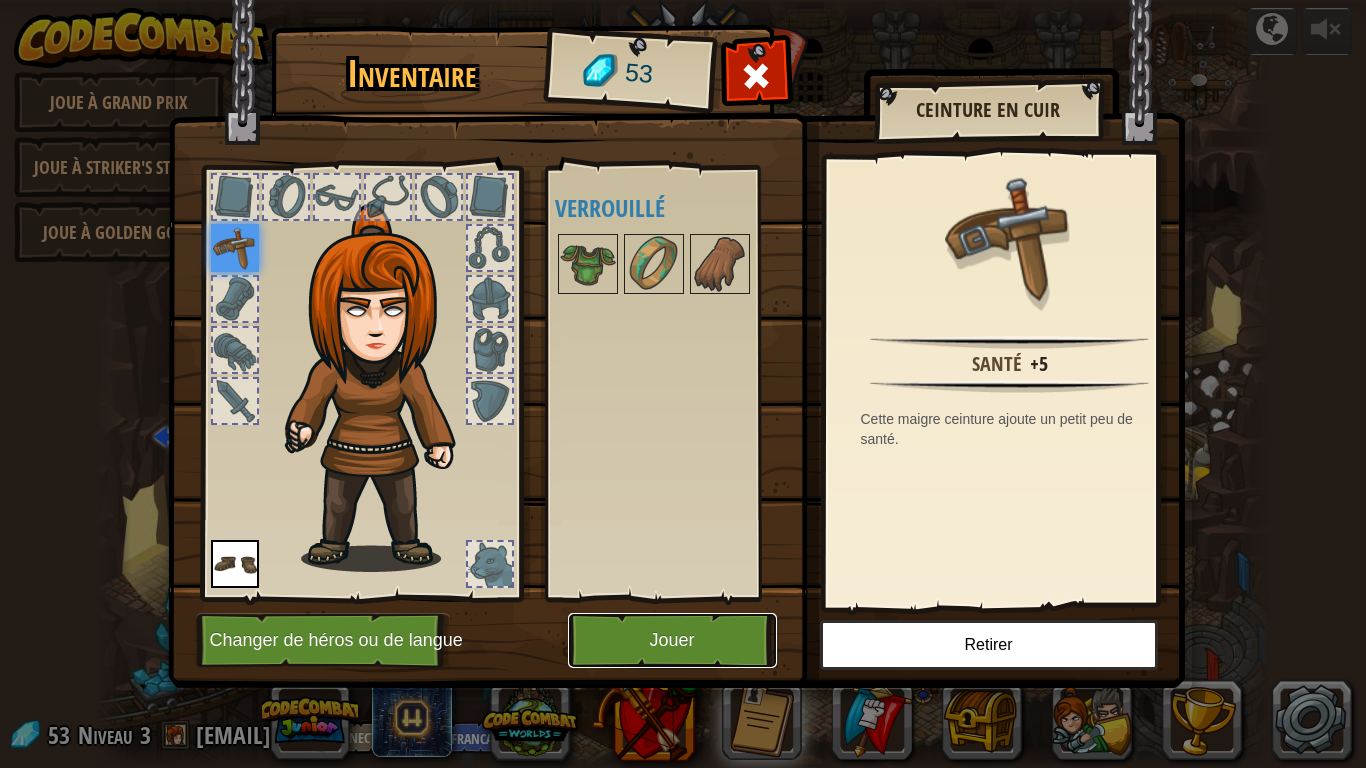 click on "Jouer" at bounding box center [672, 640] 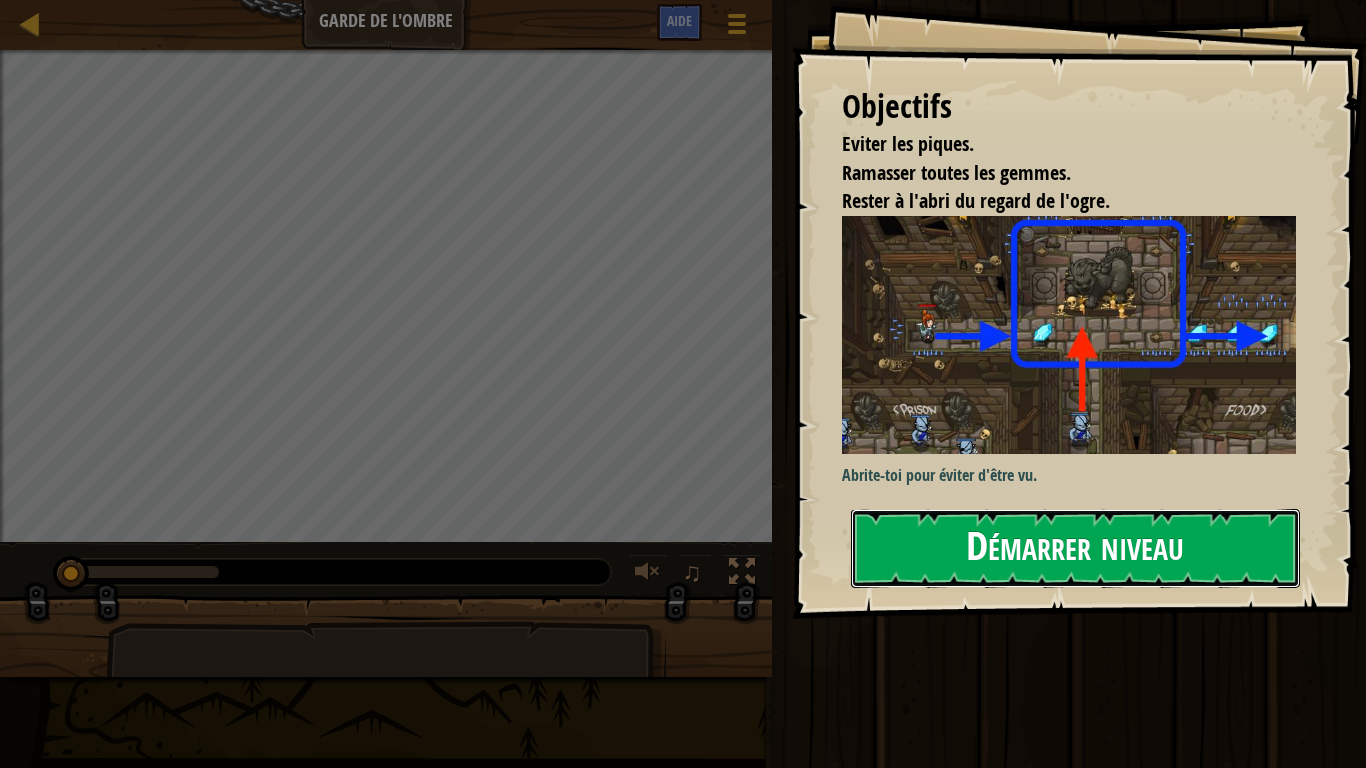 click on "Démarrer niveau" at bounding box center (1075, 548) 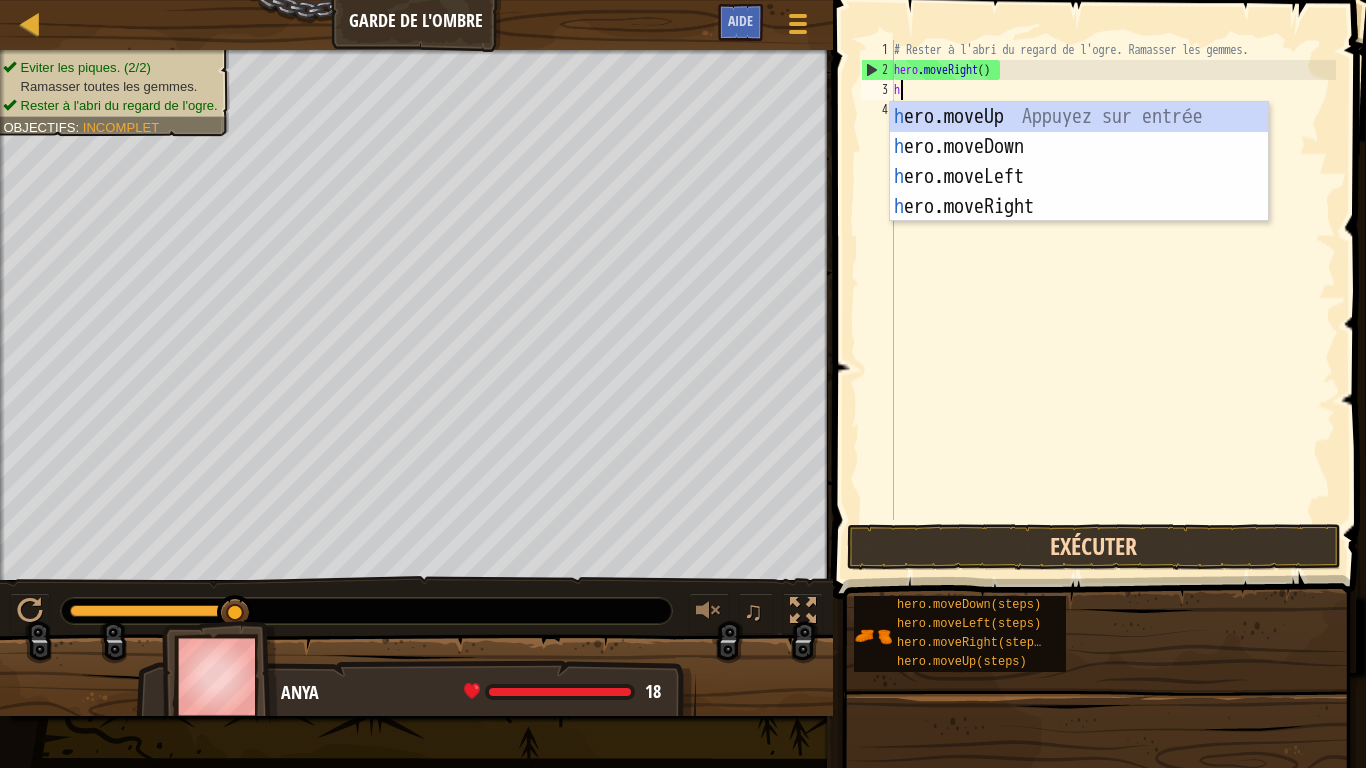 scroll, scrollTop: 9, scrollLeft: 0, axis: vertical 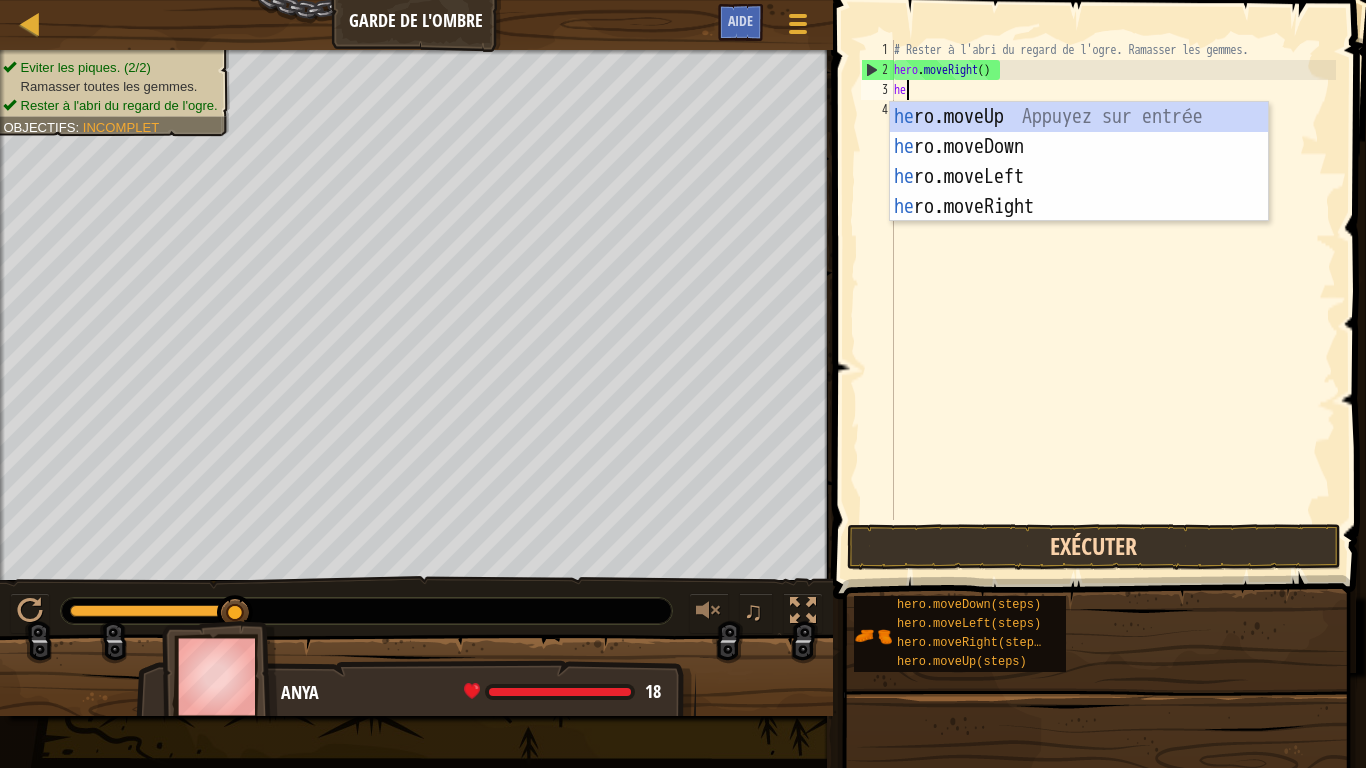 type on "her" 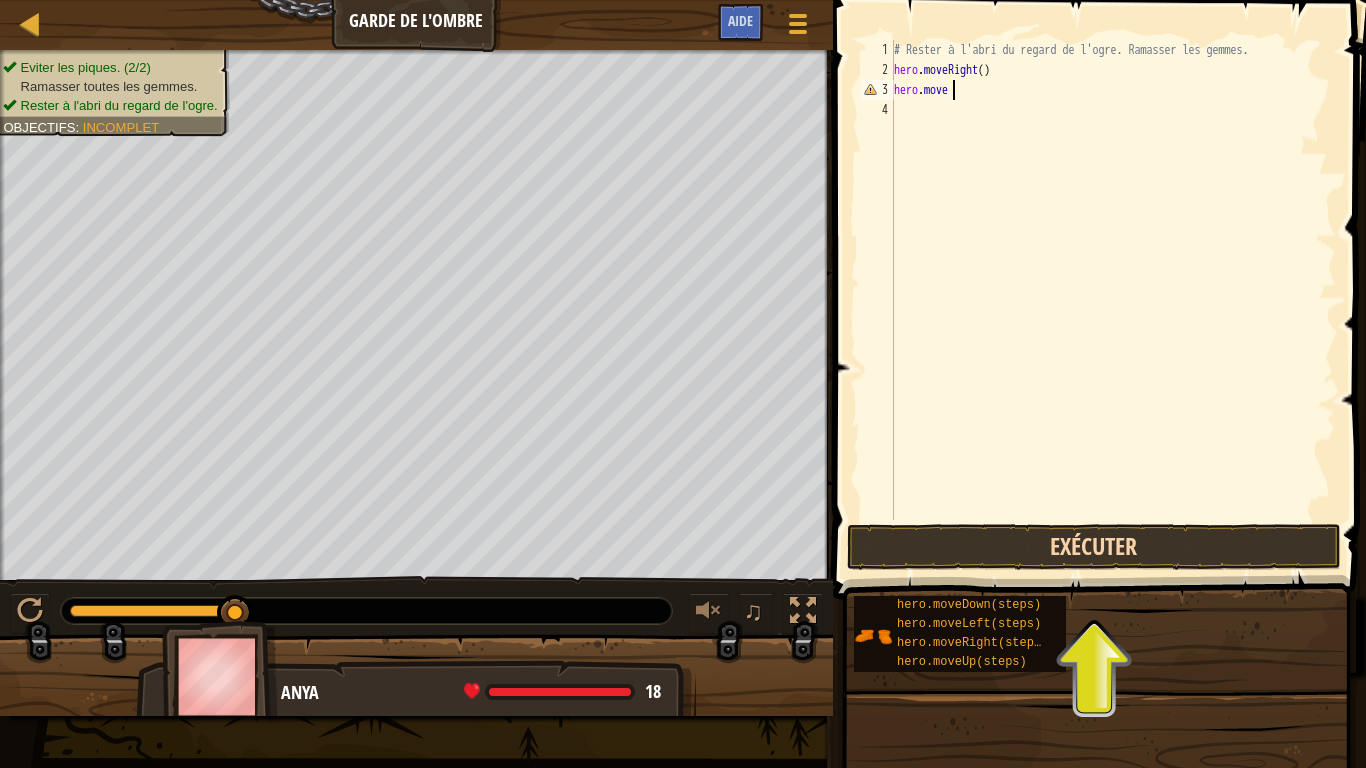 type on "hero.moveR" 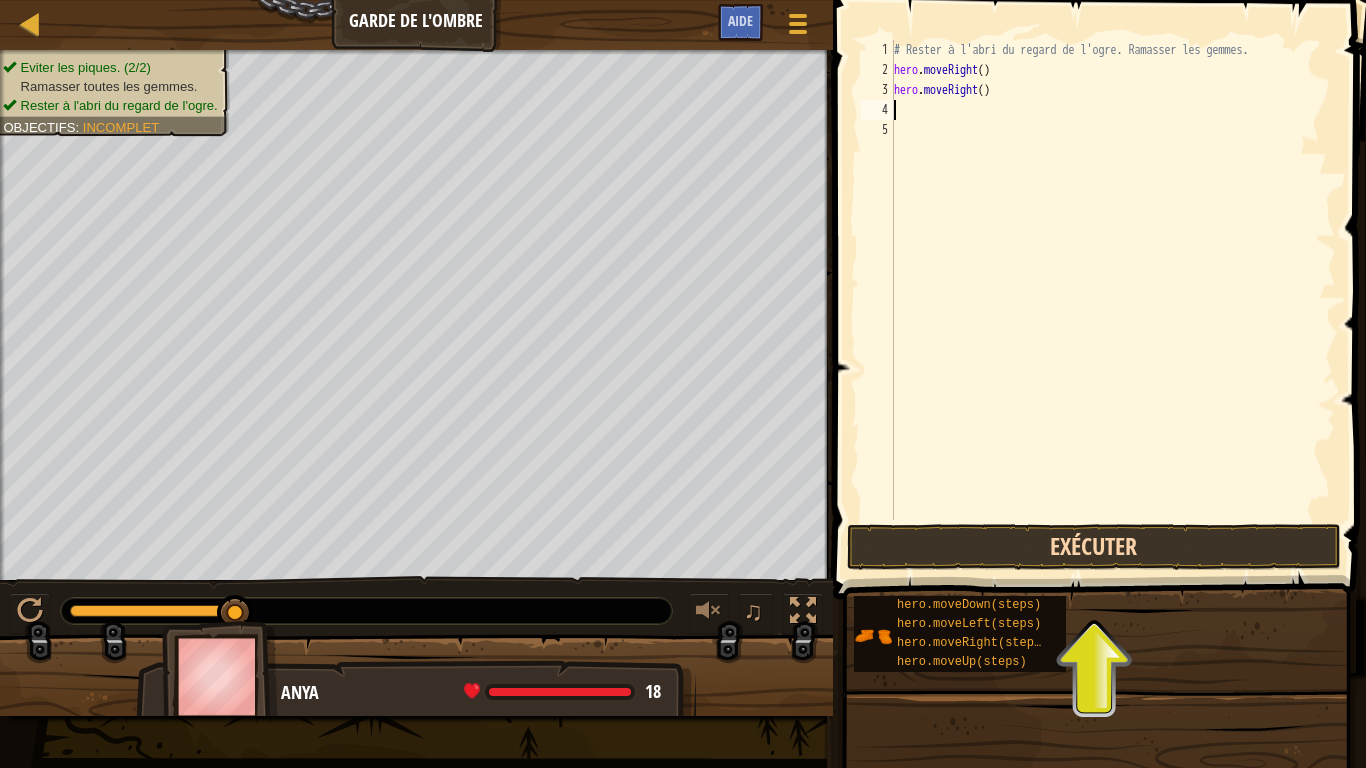 scroll, scrollTop: 9, scrollLeft: 0, axis: vertical 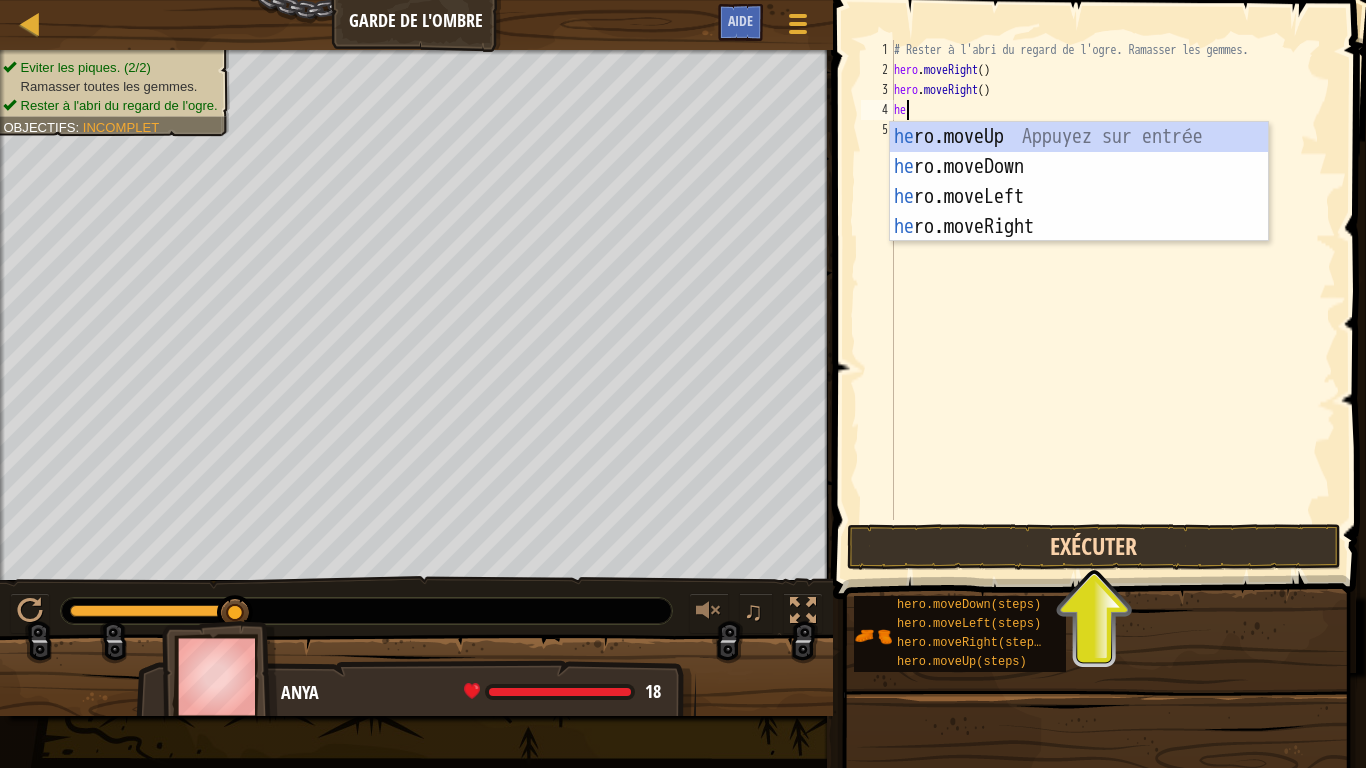 type on "her" 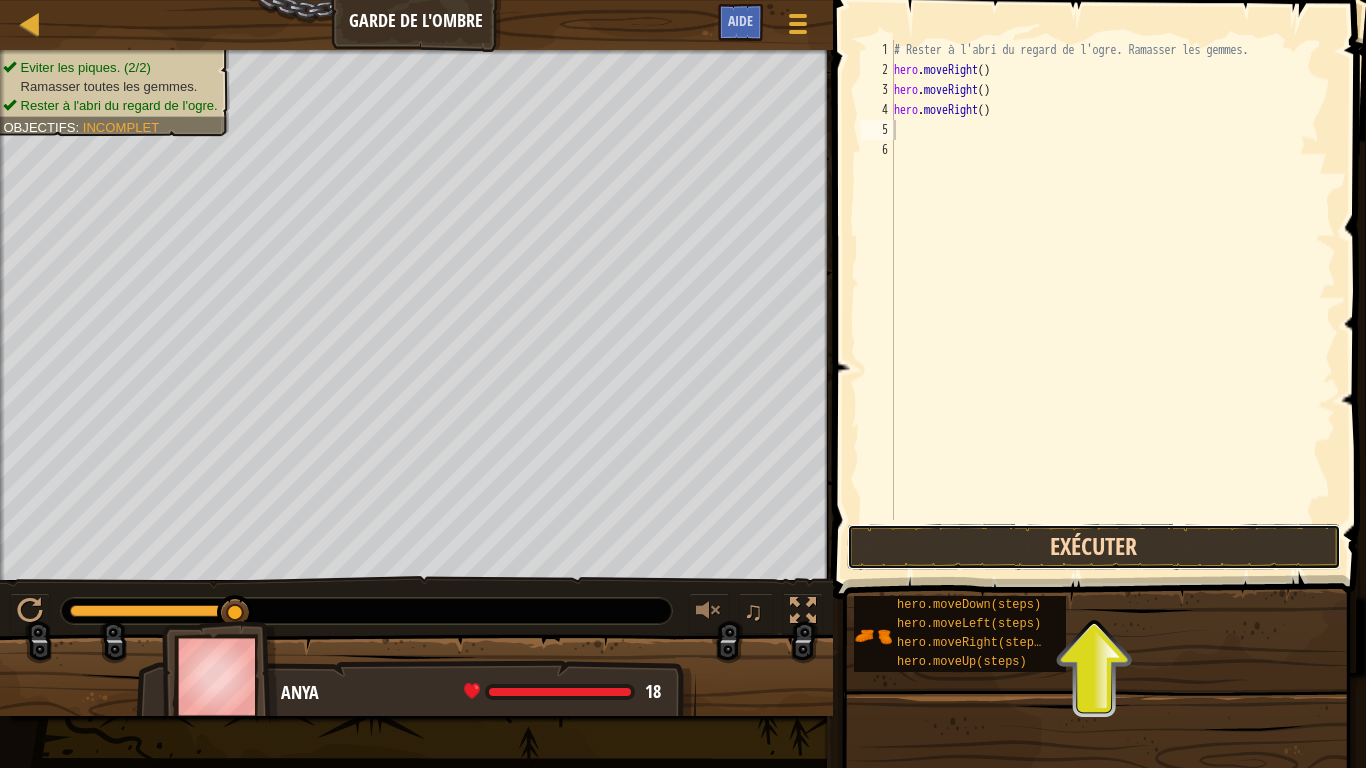 click on "Exécuter" at bounding box center (1094, 547) 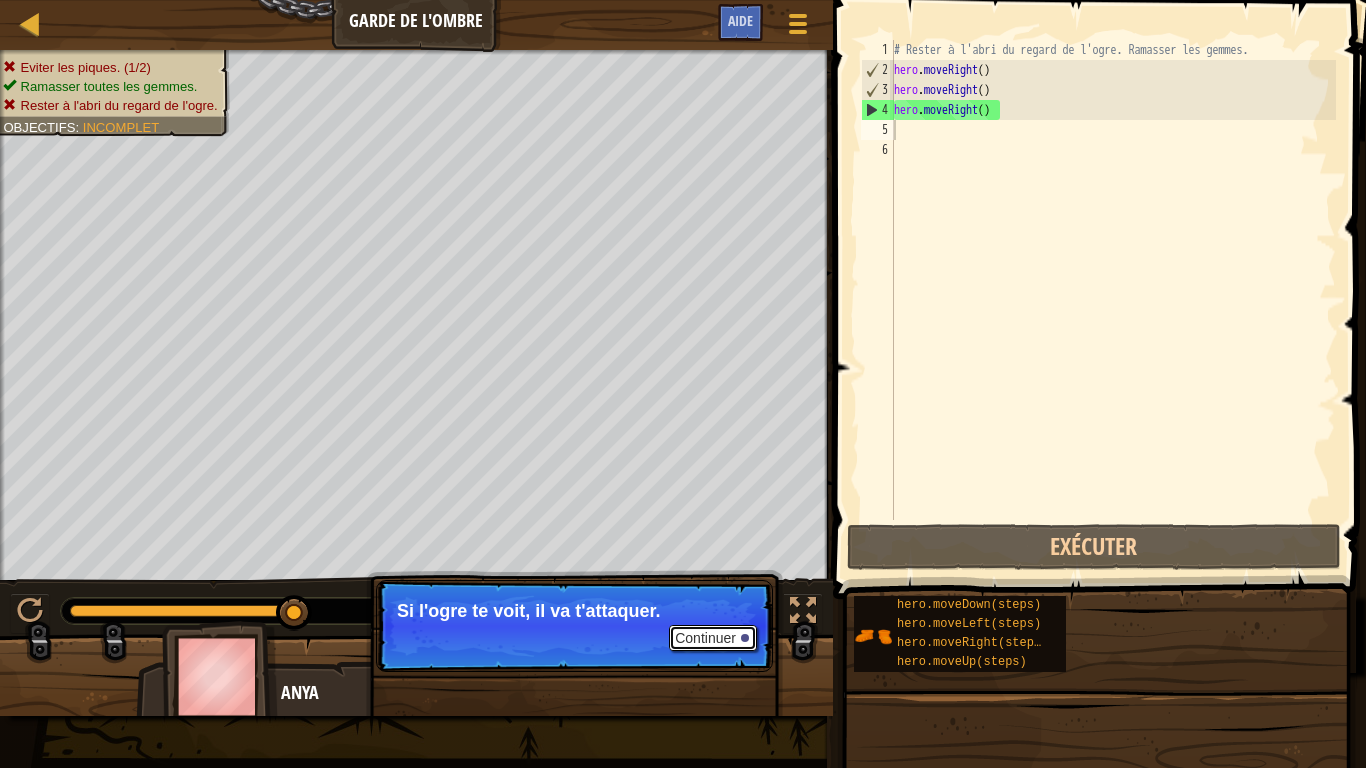 click on "Continuer" at bounding box center (713, 638) 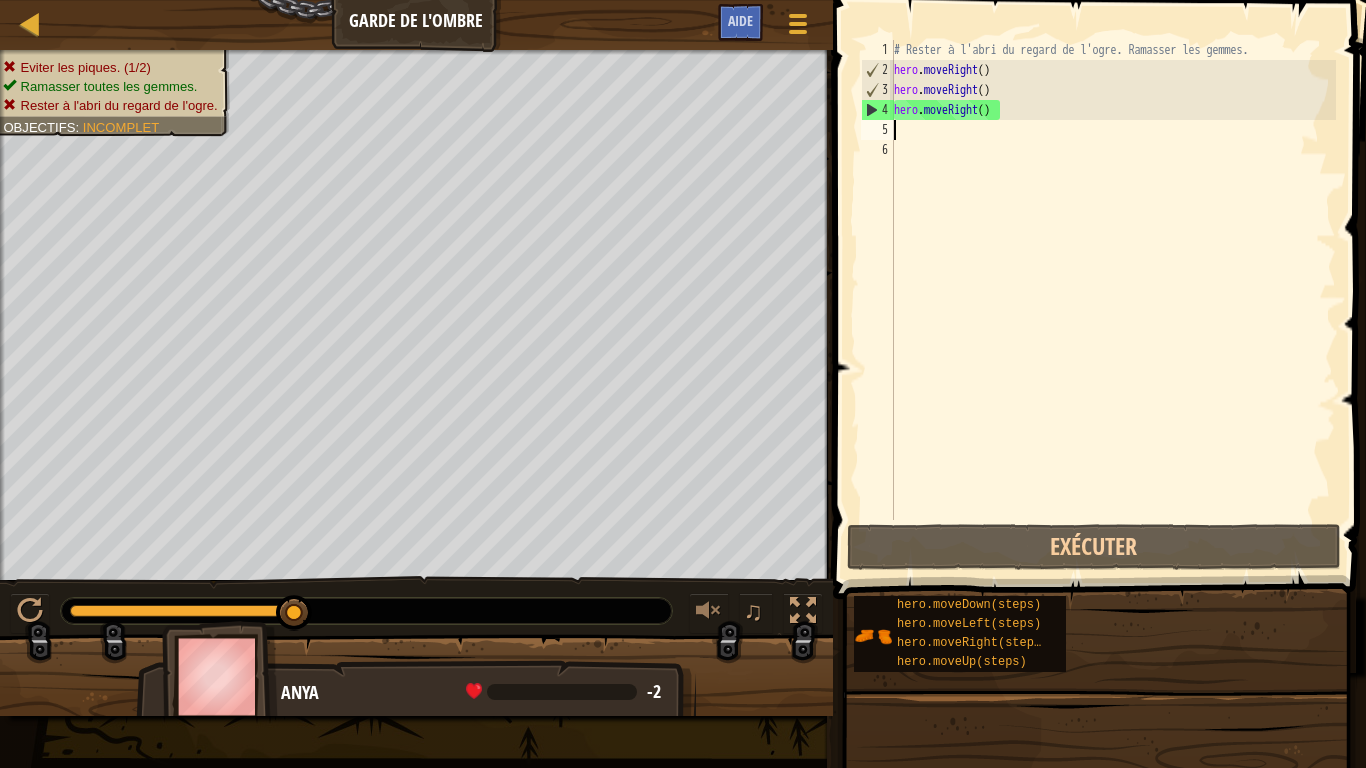 click on "# Rester à l'abri du regard de l'ogre. Ramasser les gemmes. hero . moveRight ( ) hero . moveRight ( ) hero . moveRight ( )" at bounding box center [1113, 300] 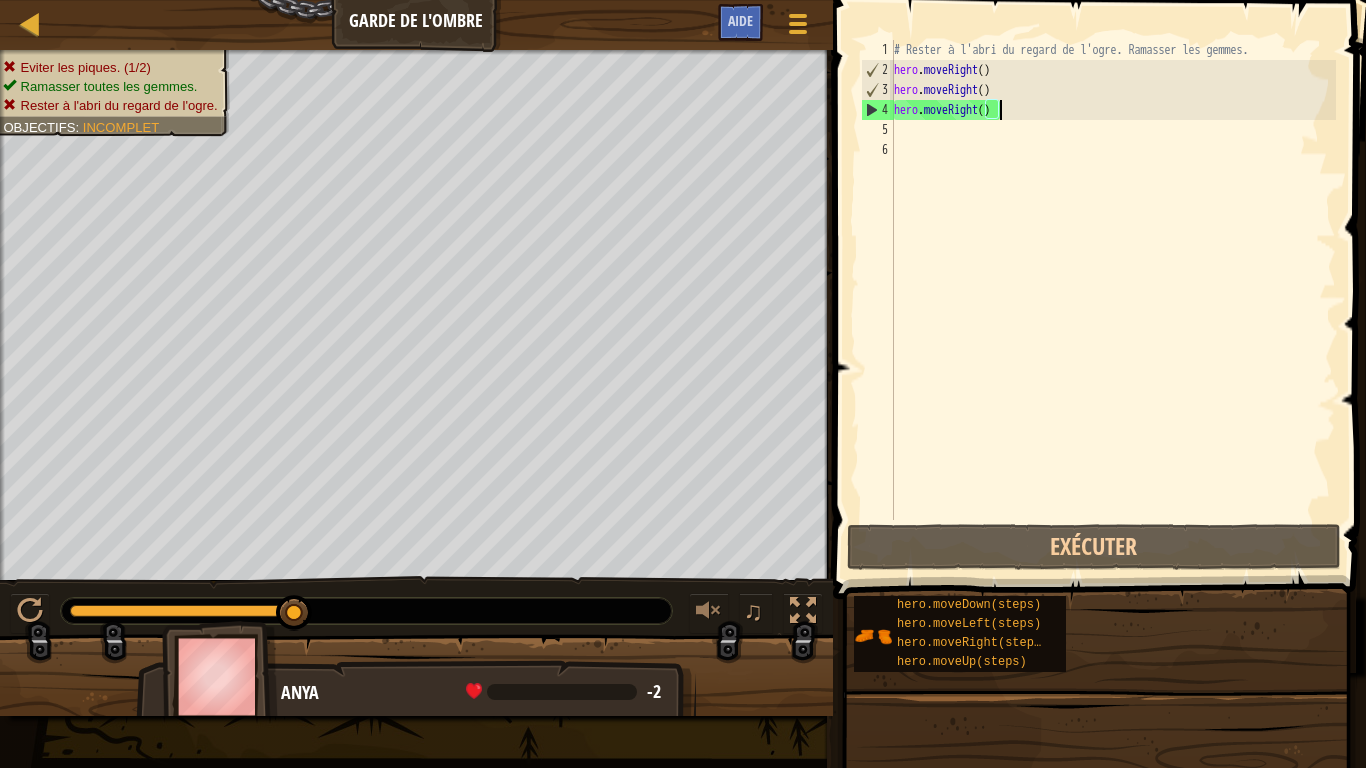 click on "# Rester à l'abri du regard de l'ogre. Ramasser les gemmes. hero . moveRight ( ) hero . moveRight ( ) hero . moveRight ( )" at bounding box center [1113, 300] 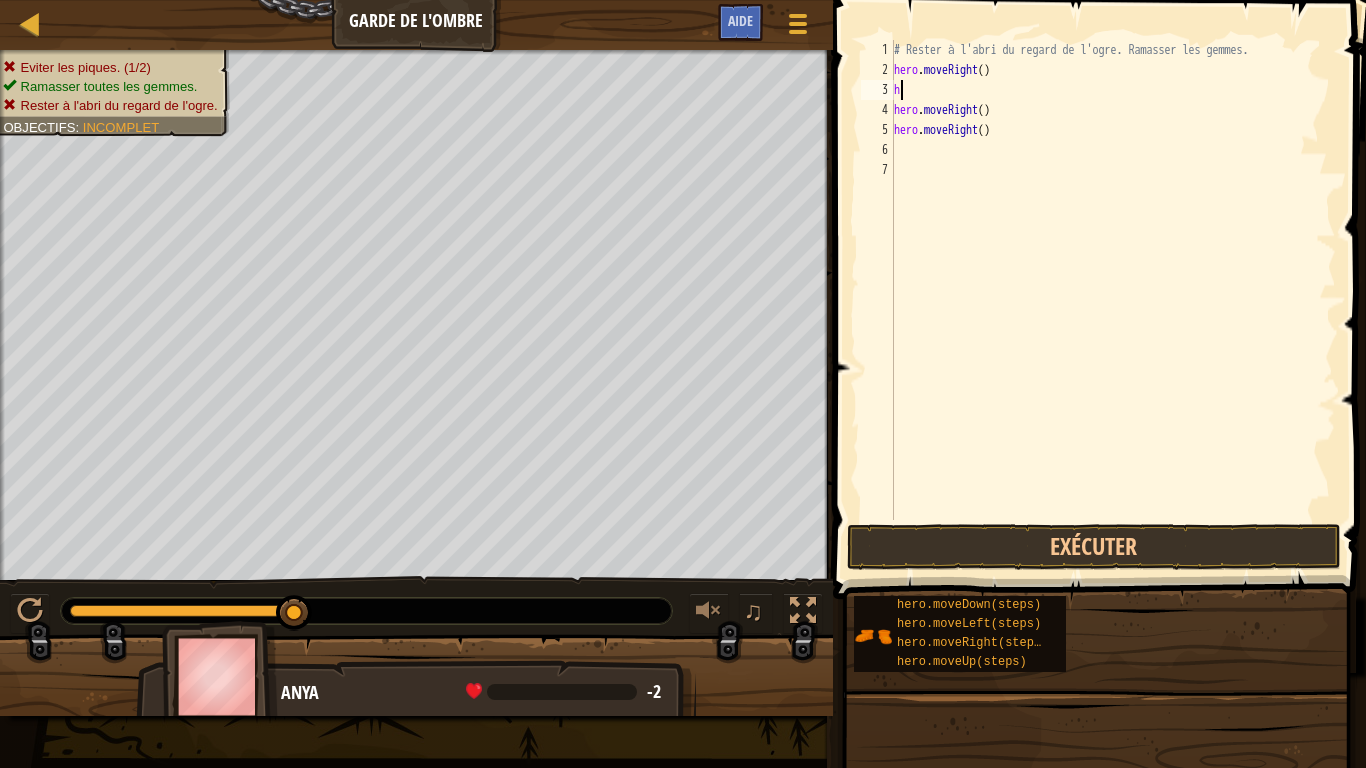 type on "he" 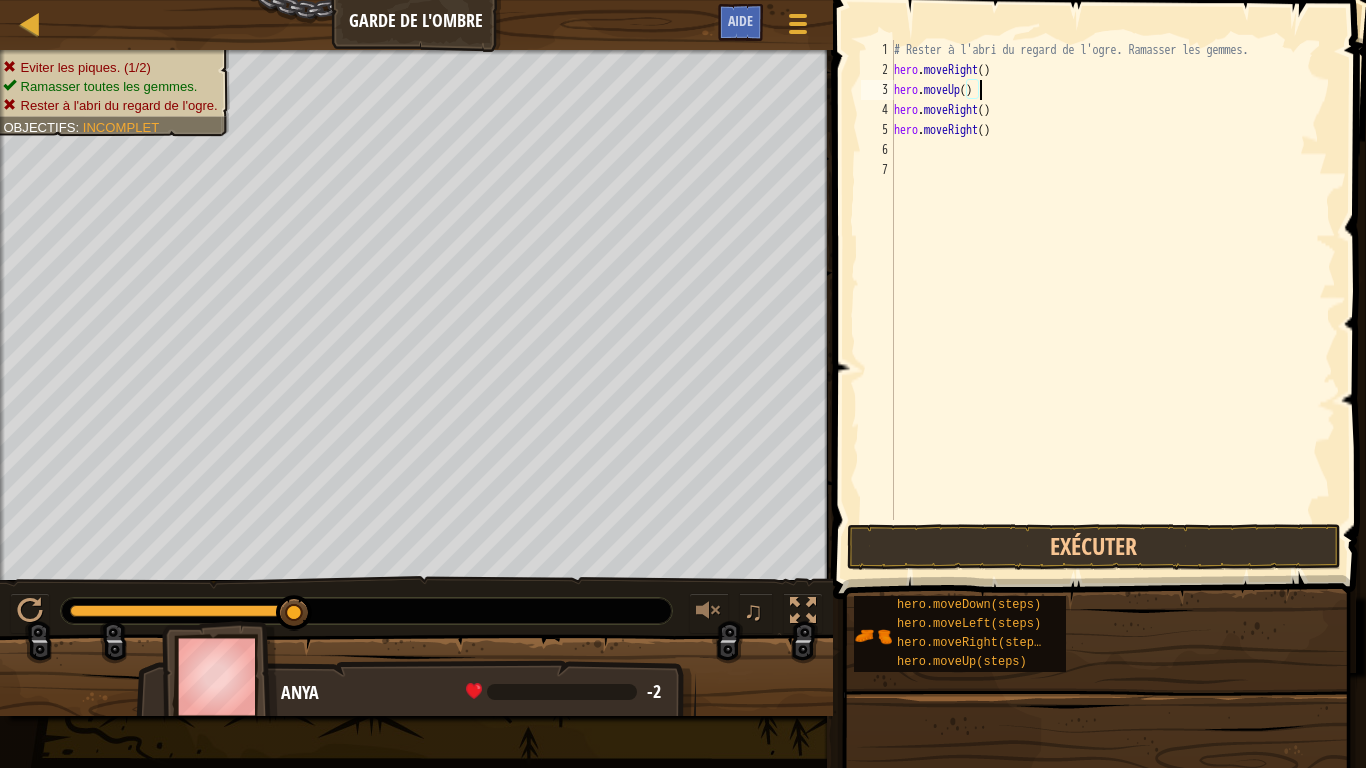 type on "hero.moveRight()" 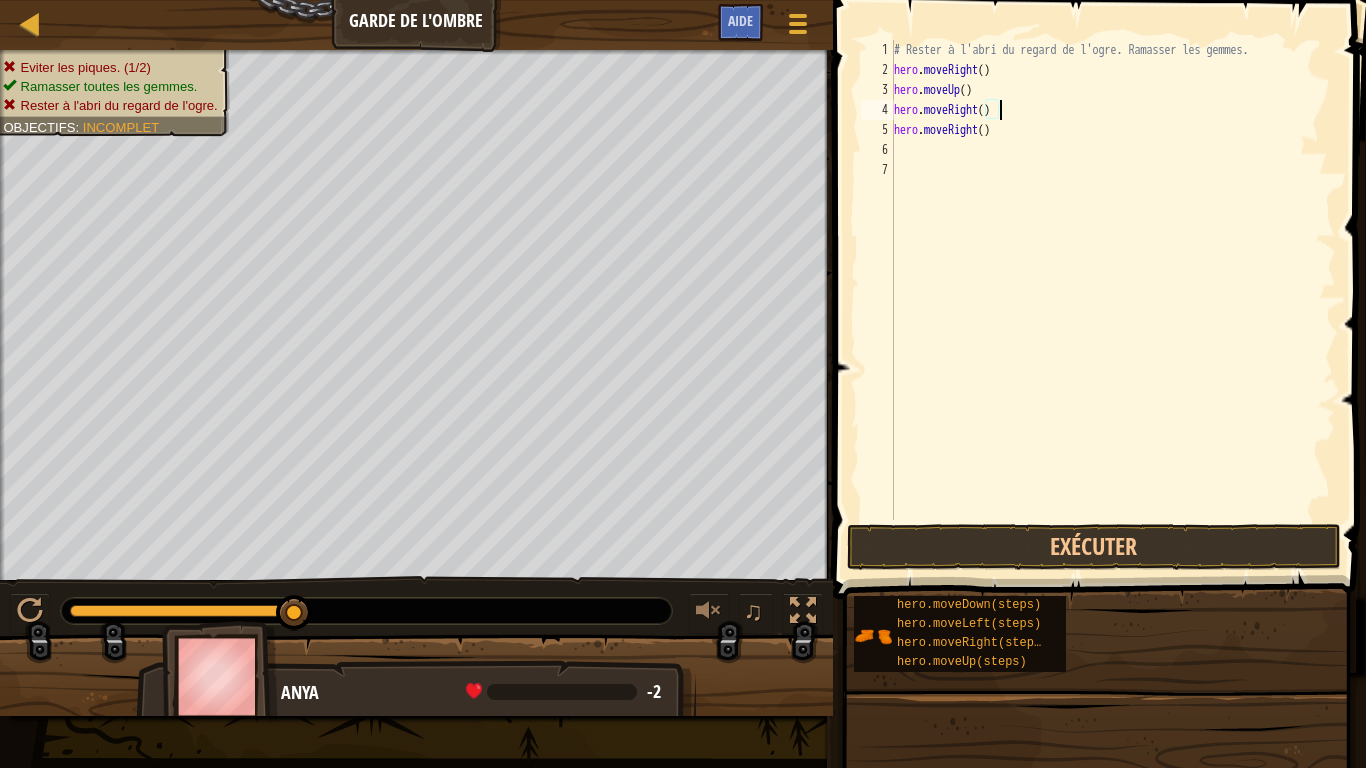 click on "# Rester à l'abri du regard de l'ogre. Ramasser les gemmes. hero . moveRight ( ) hero . moveUp ( ) hero . moveRight ( ) hero . moveRight ( )" at bounding box center [1113, 300] 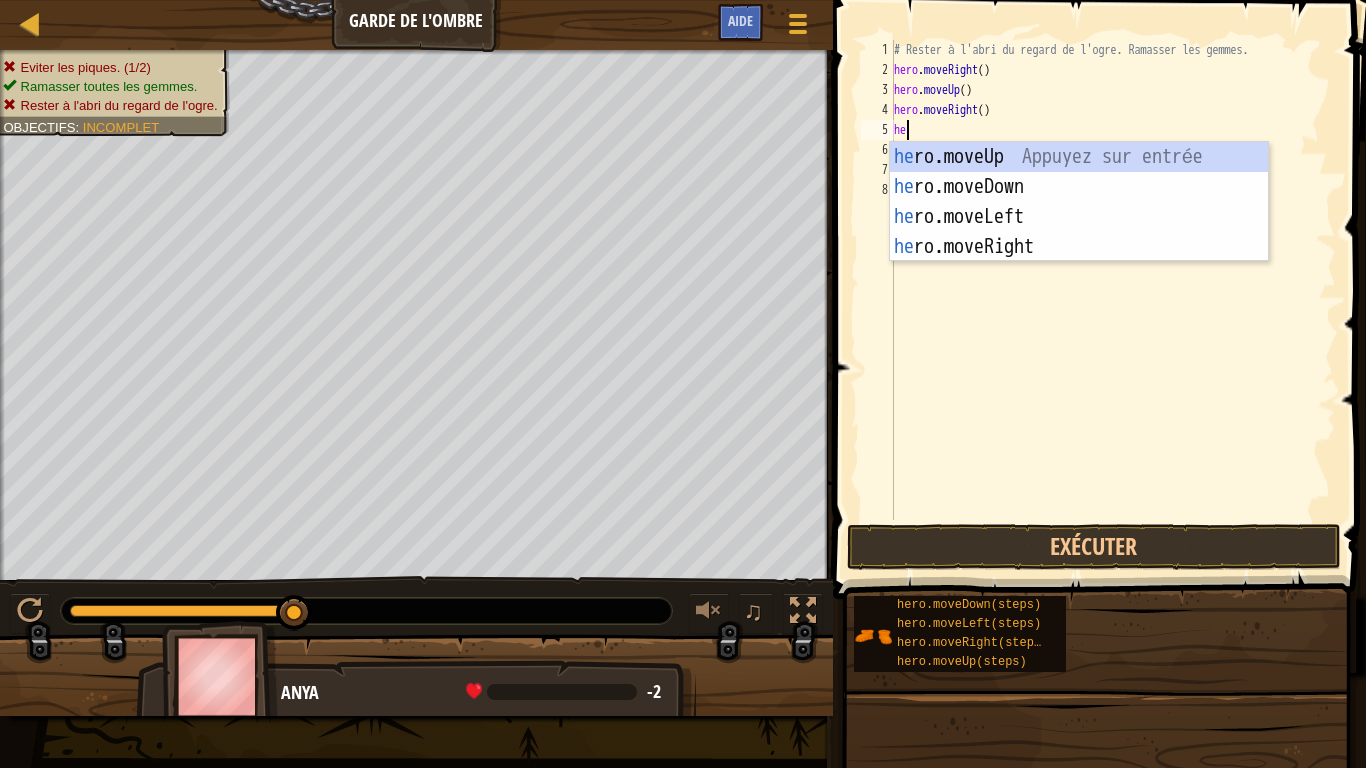 type on "her" 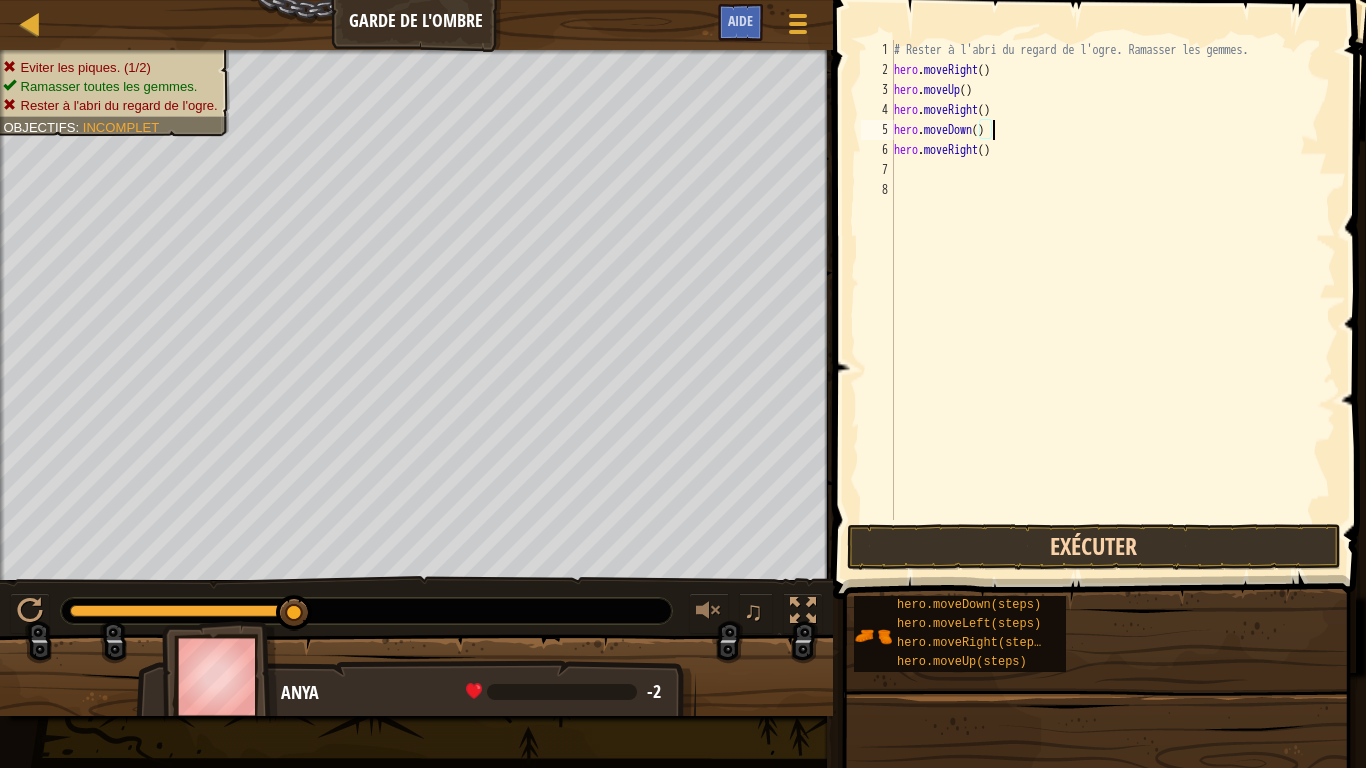 type on "hero.moveDown()" 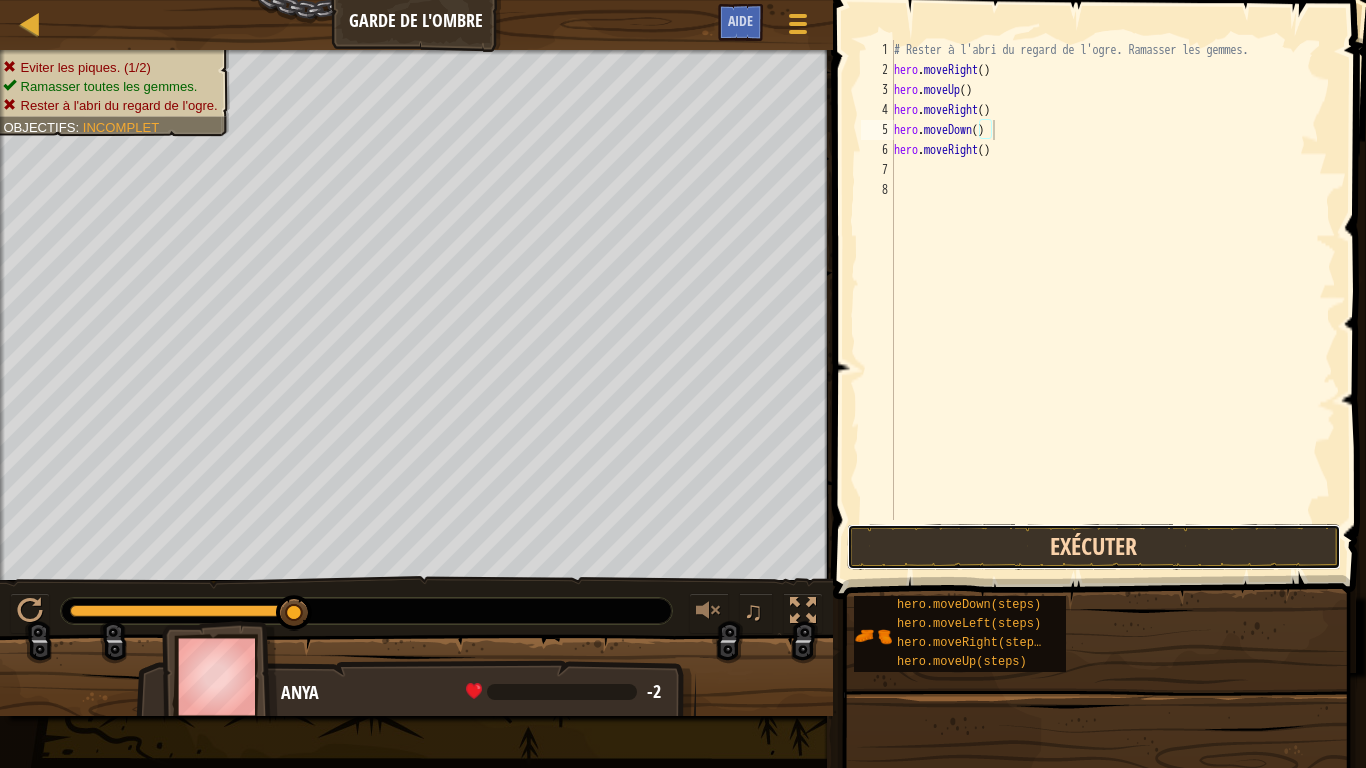 click on "Exécuter" at bounding box center (1094, 547) 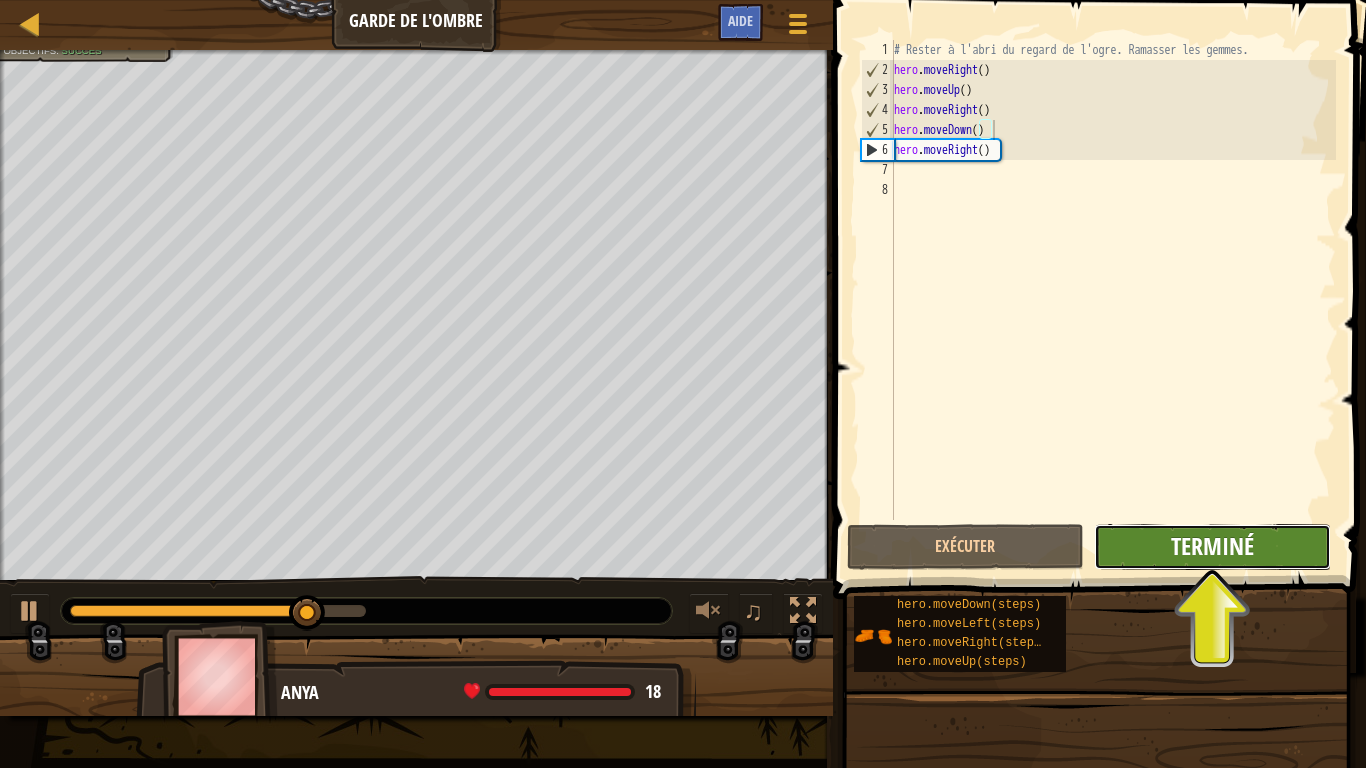 click on "Terminé" at bounding box center (1212, 546) 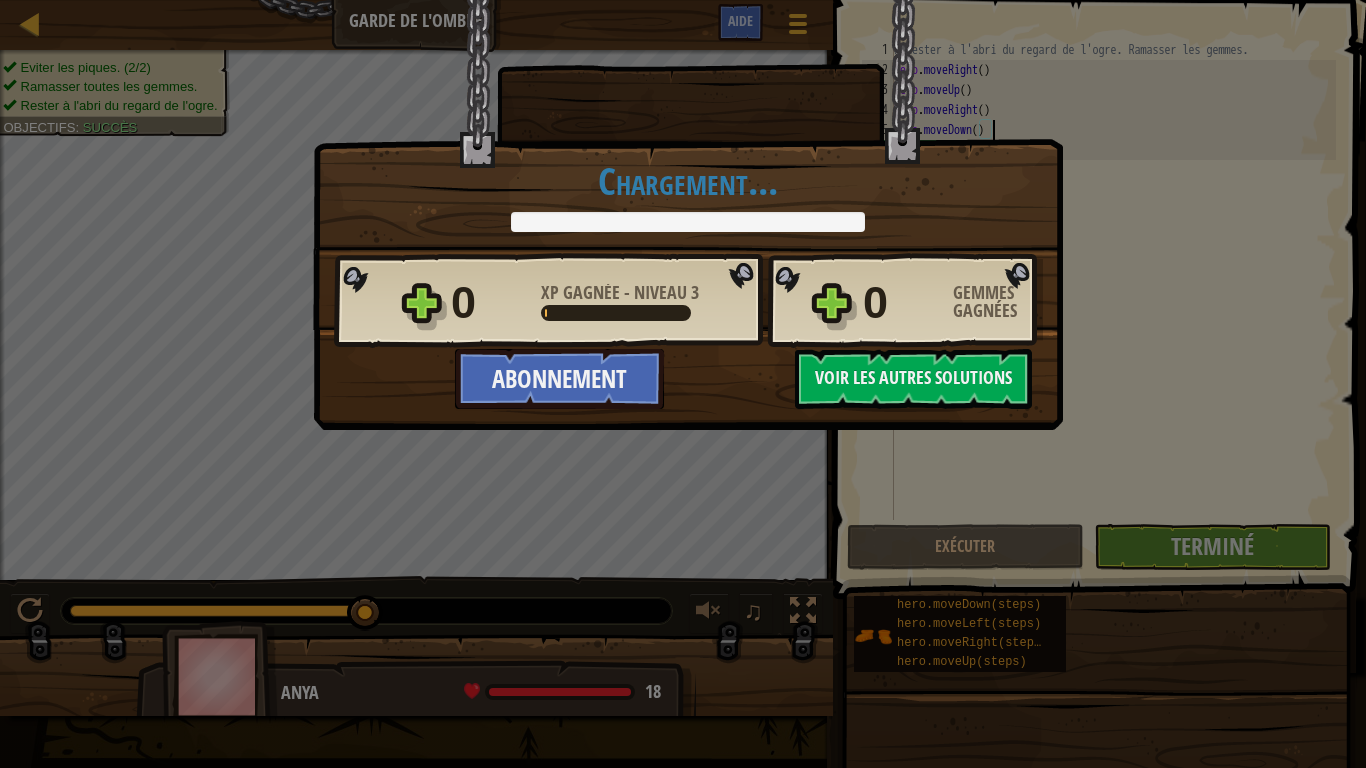click on "Victoire × Bien joué. Tu as réussi sans te faire détecter. Continue comme ça, il viendra un temps où tu devras apprendre à te battre. Notez ce niveau:  Dites-nous en plus ! Chargement... Reticulating Splines... Chargement... 0 XP gagnée - Niveau 3 0 Gemmes gagnées Abonnement Sauvegarder la progression Continuer Voir les autres solutions" at bounding box center (683, 384) 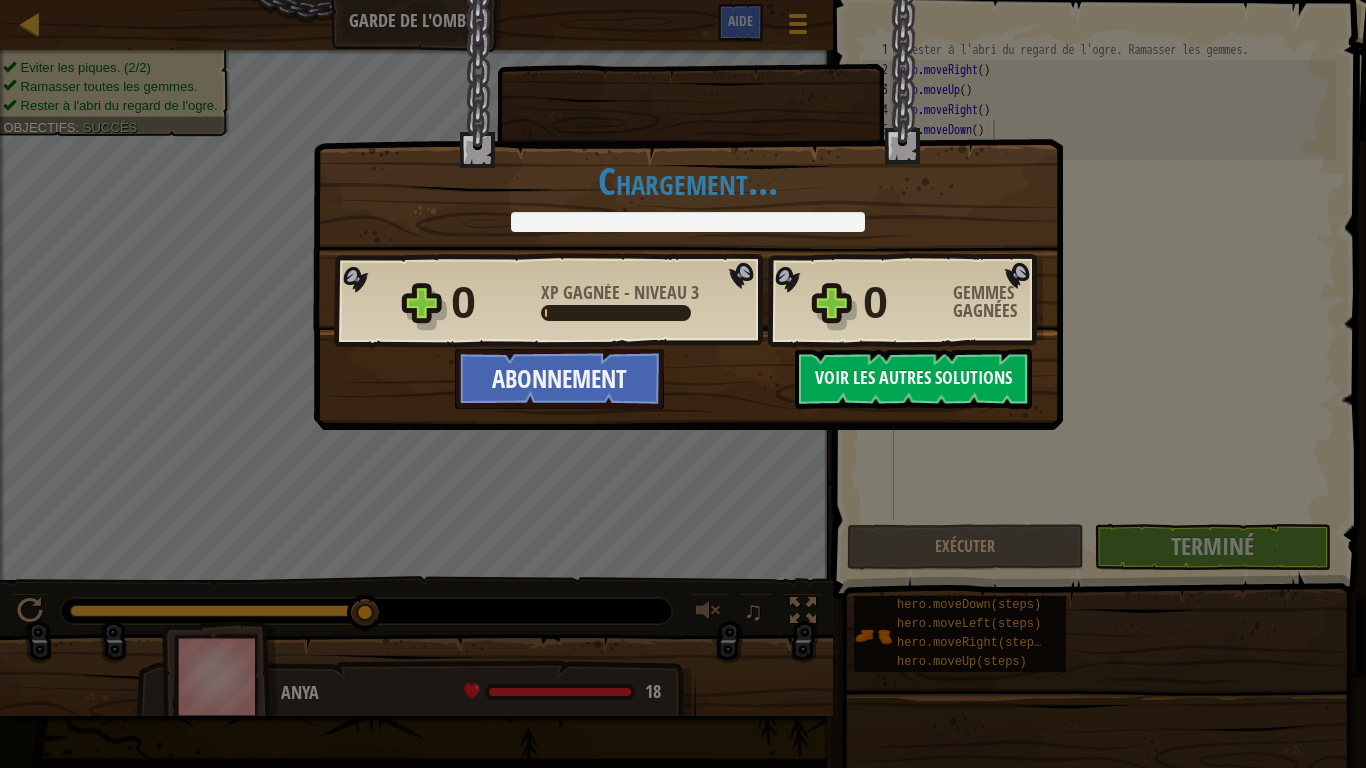 click on "Victoire × Bien joué. Tu as réussi sans te faire détecter. Continue comme ça, il viendra un temps où tu devras apprendre à te battre. Notez ce niveau:  Dites-nous en plus ! Chargement... Reticulating Splines... Chargement... 0 XP gagnée - Niveau 3 0 Gemmes gagnées Abonnement Sauvegarder la progression Continuer Voir les autres solutions" at bounding box center (683, 384) 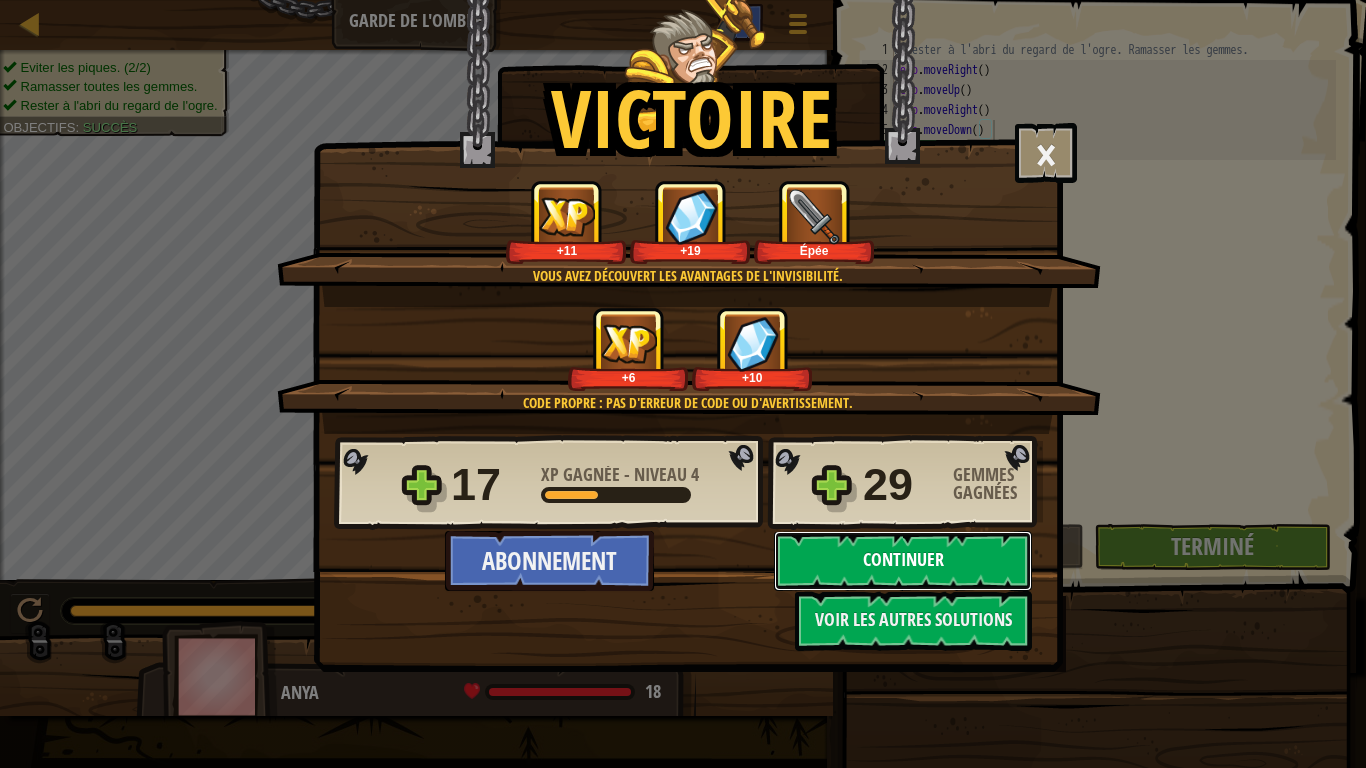 click on "Continuer" at bounding box center (903, 561) 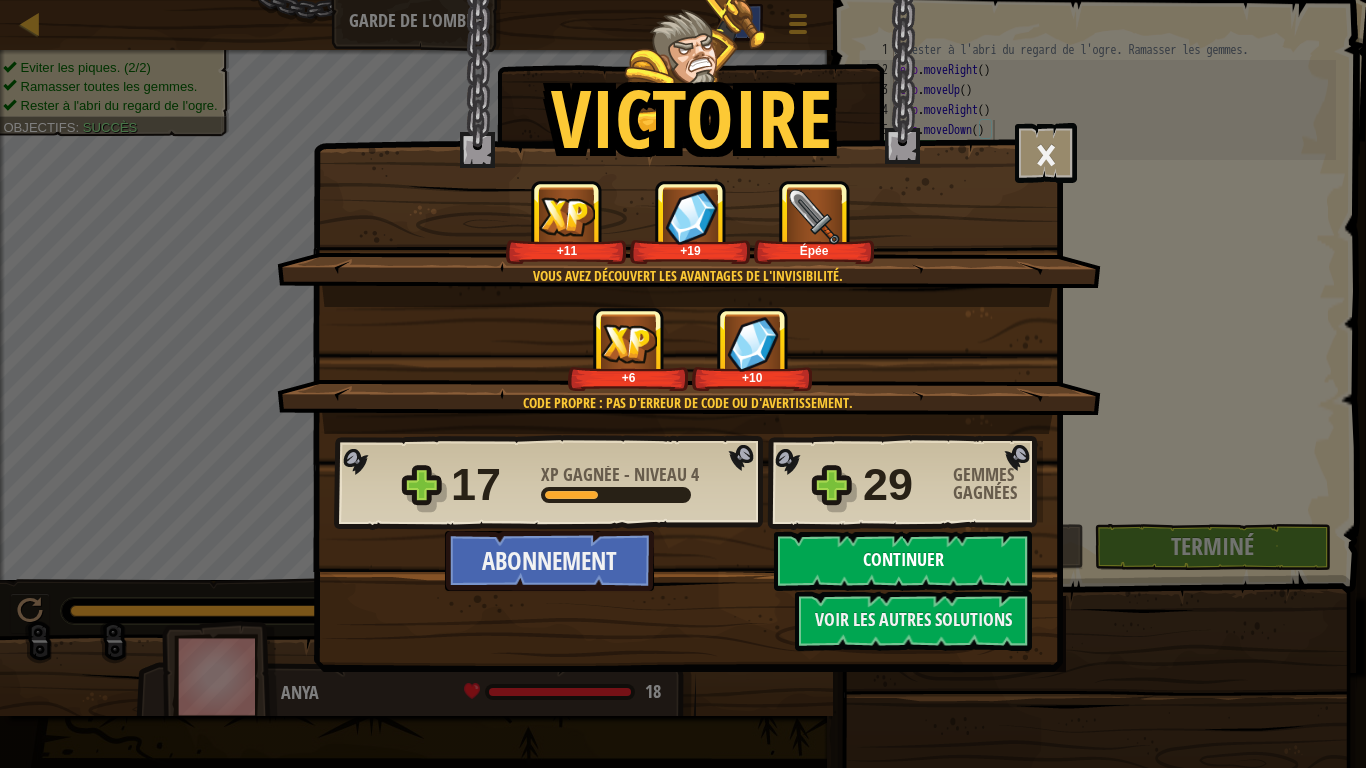 select on "fr" 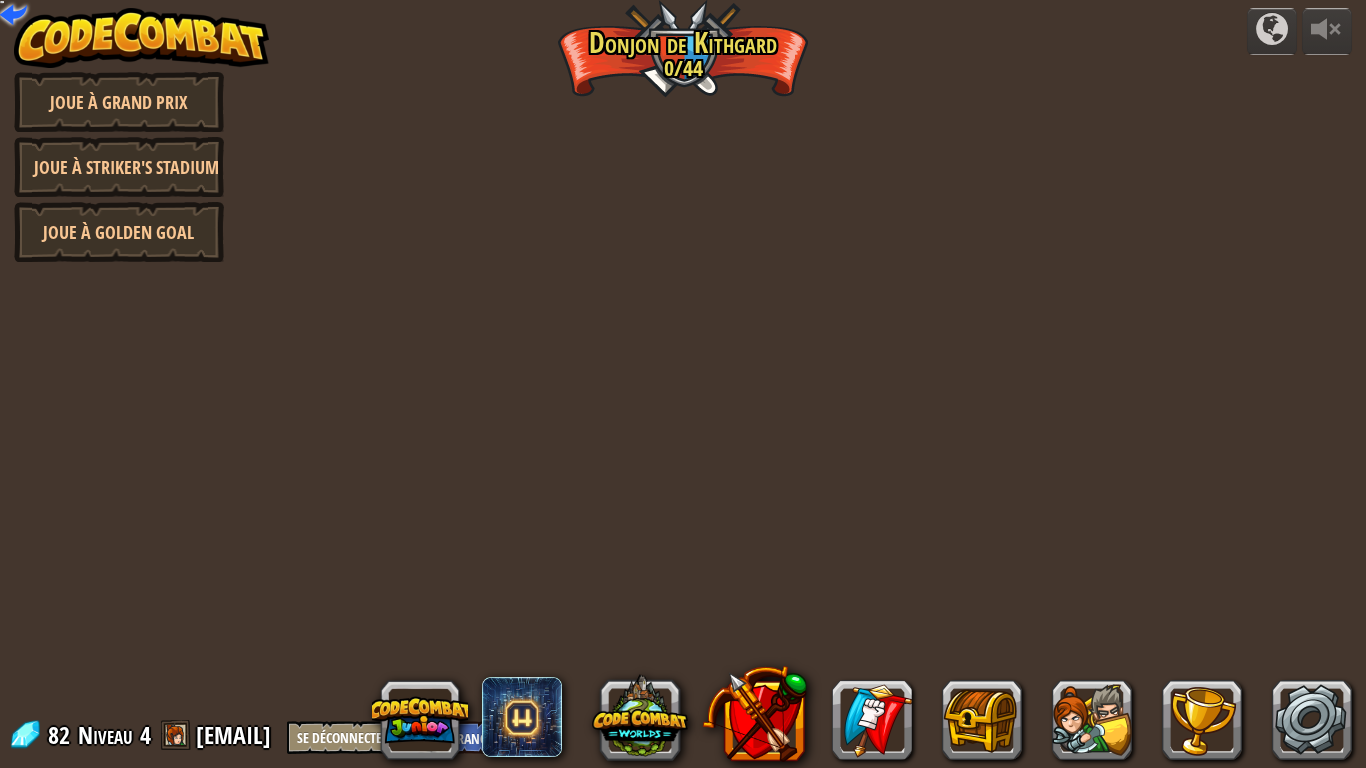 select on "fr" 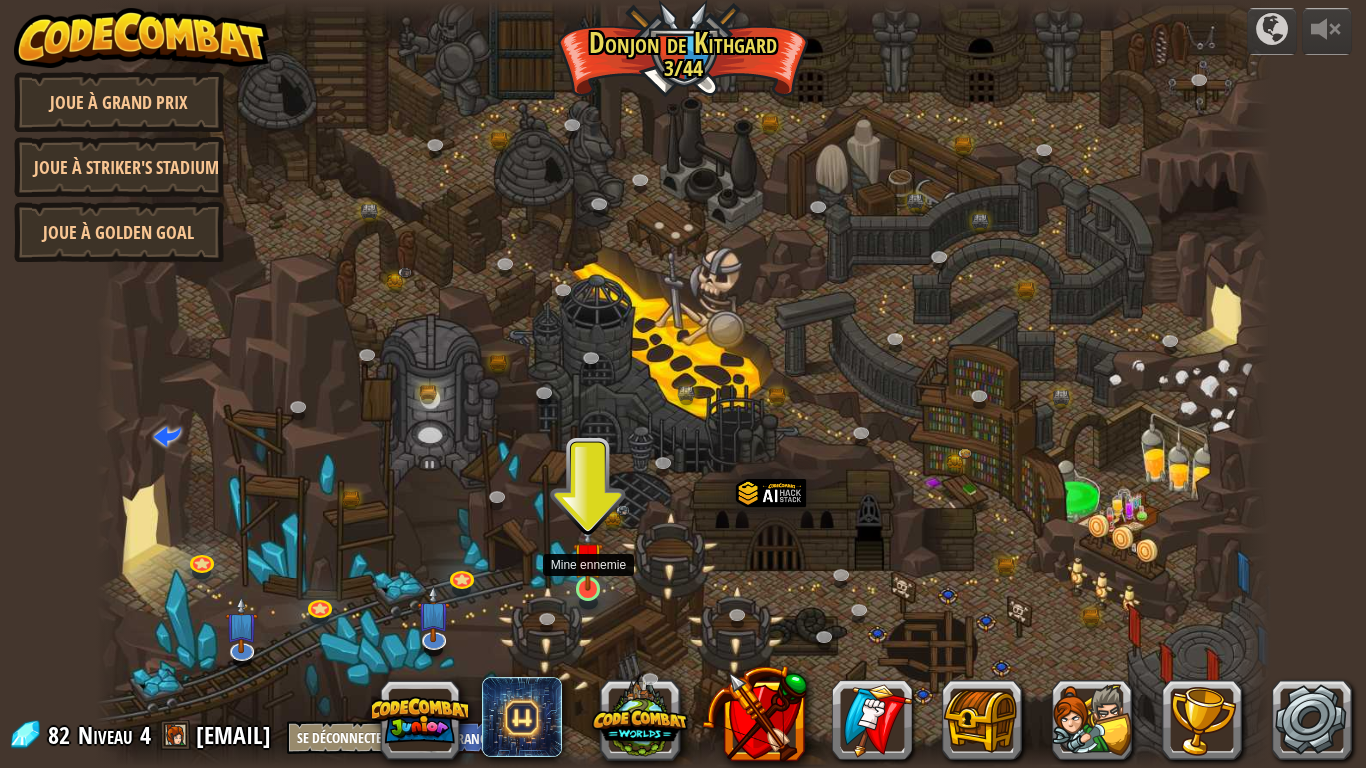 click at bounding box center [588, 557] 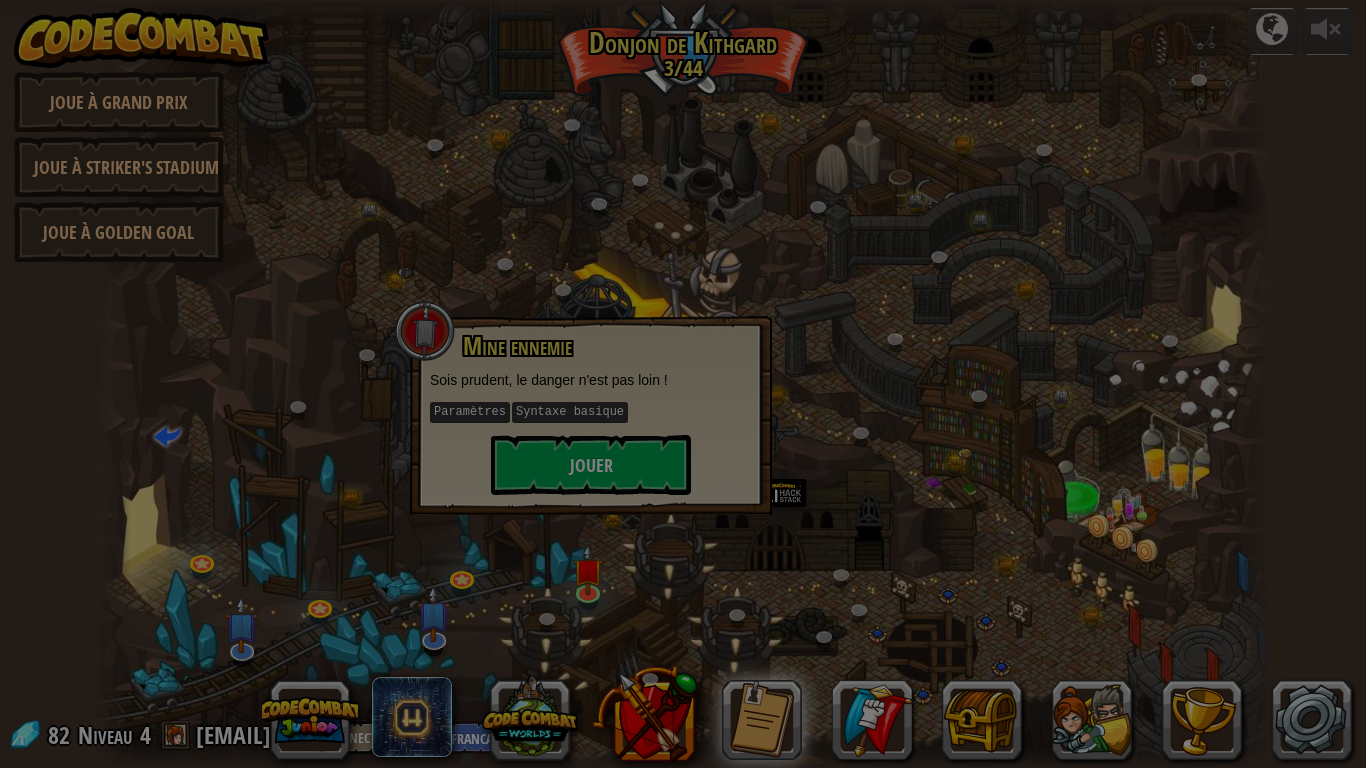 click at bounding box center [683, 384] 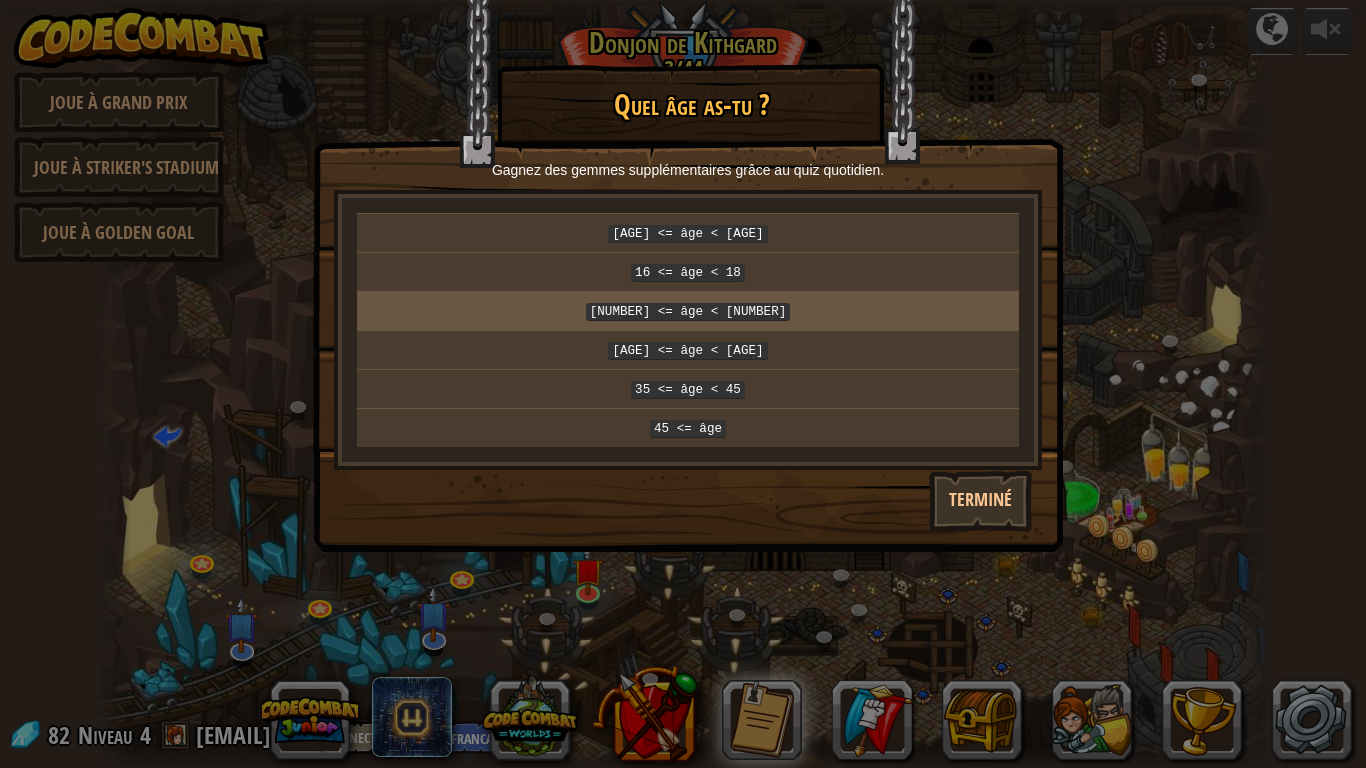 click on "[NUMBER] <= âge < [NUMBER]" at bounding box center (688, 312) 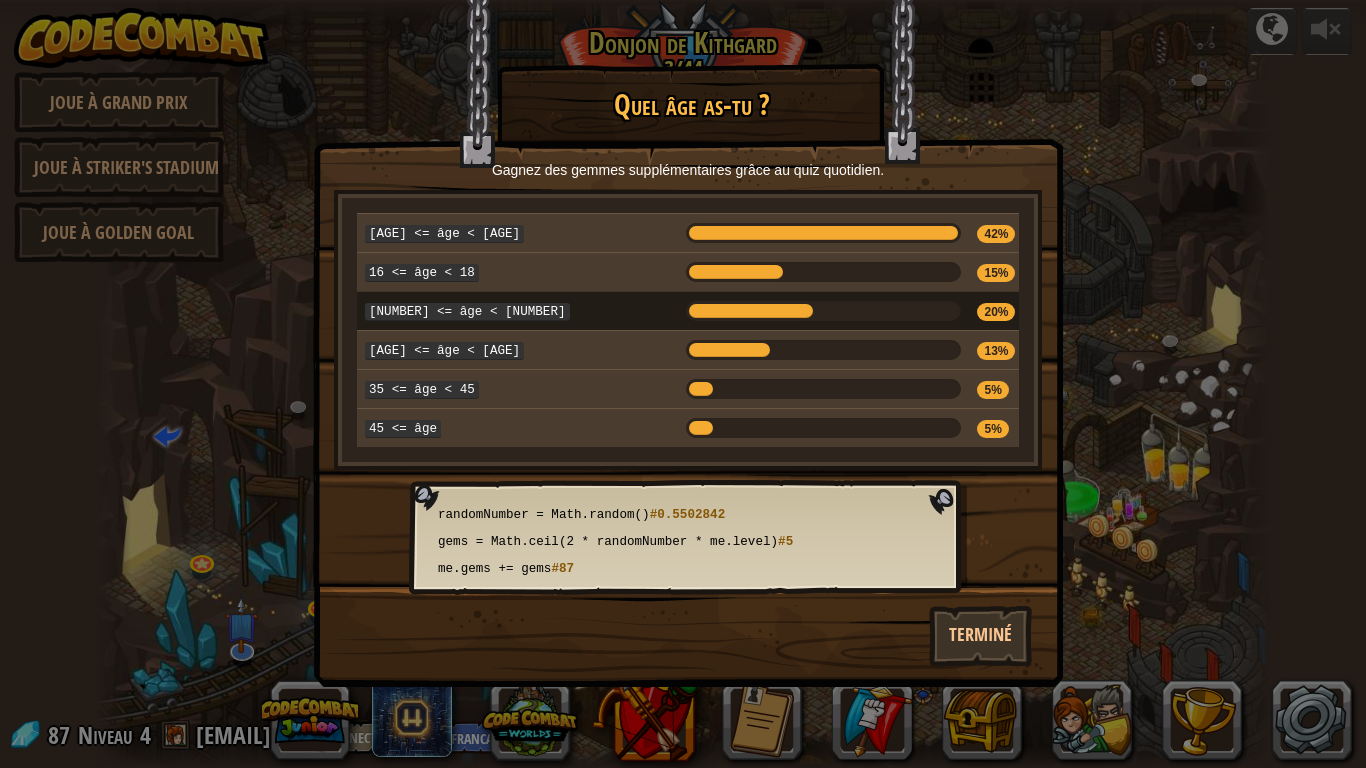 click on "[NUMBER] <= âge < [NUMBER]" at bounding box center (467, 312) 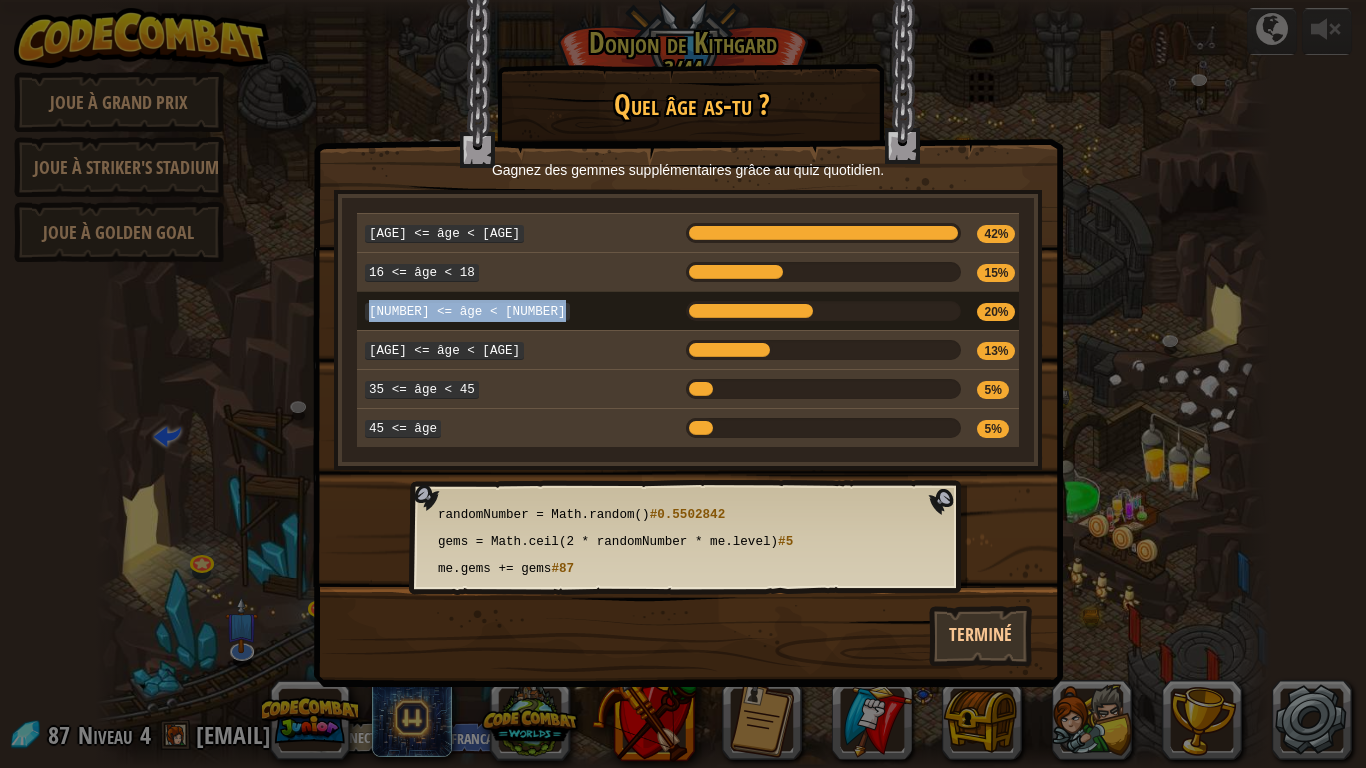click on "[NUMBER] <= âge < [NUMBER]" at bounding box center [467, 312] 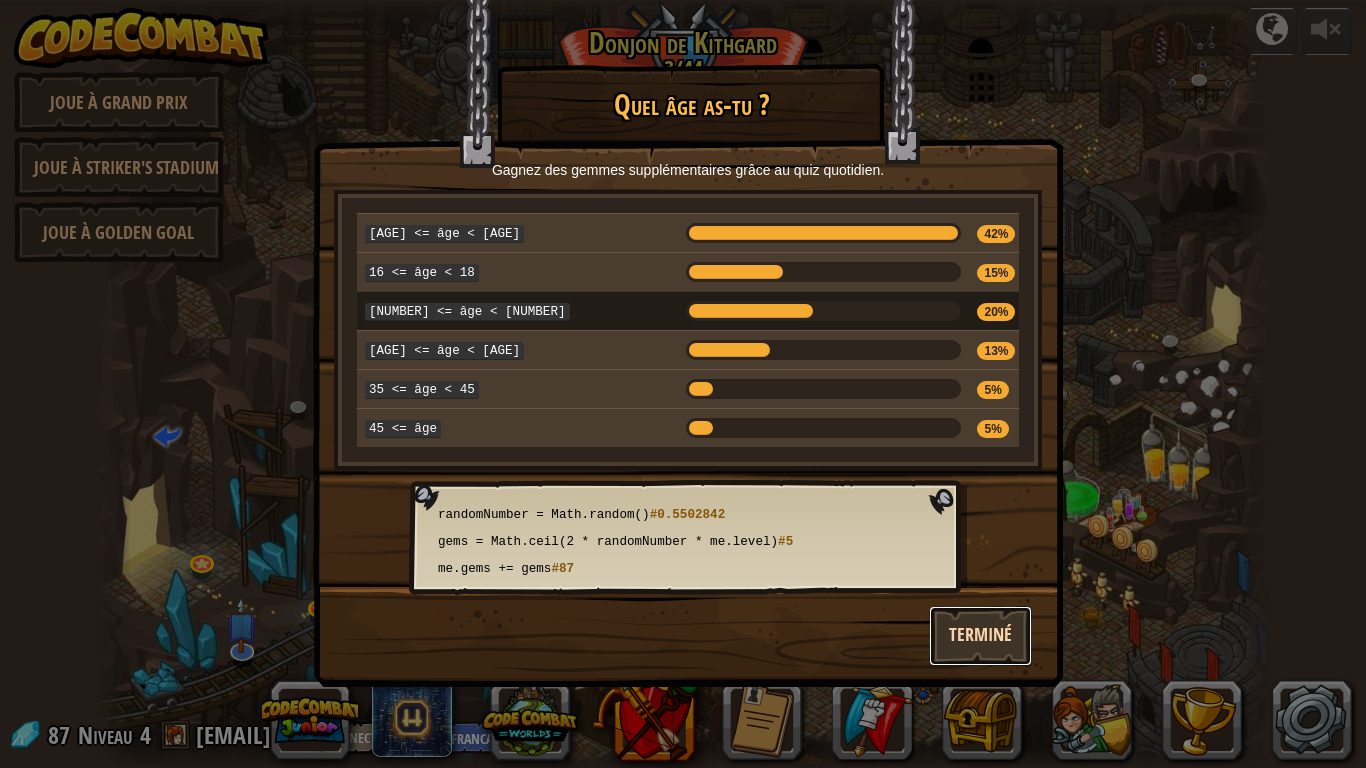 click on "Terminé" at bounding box center [980, 636] 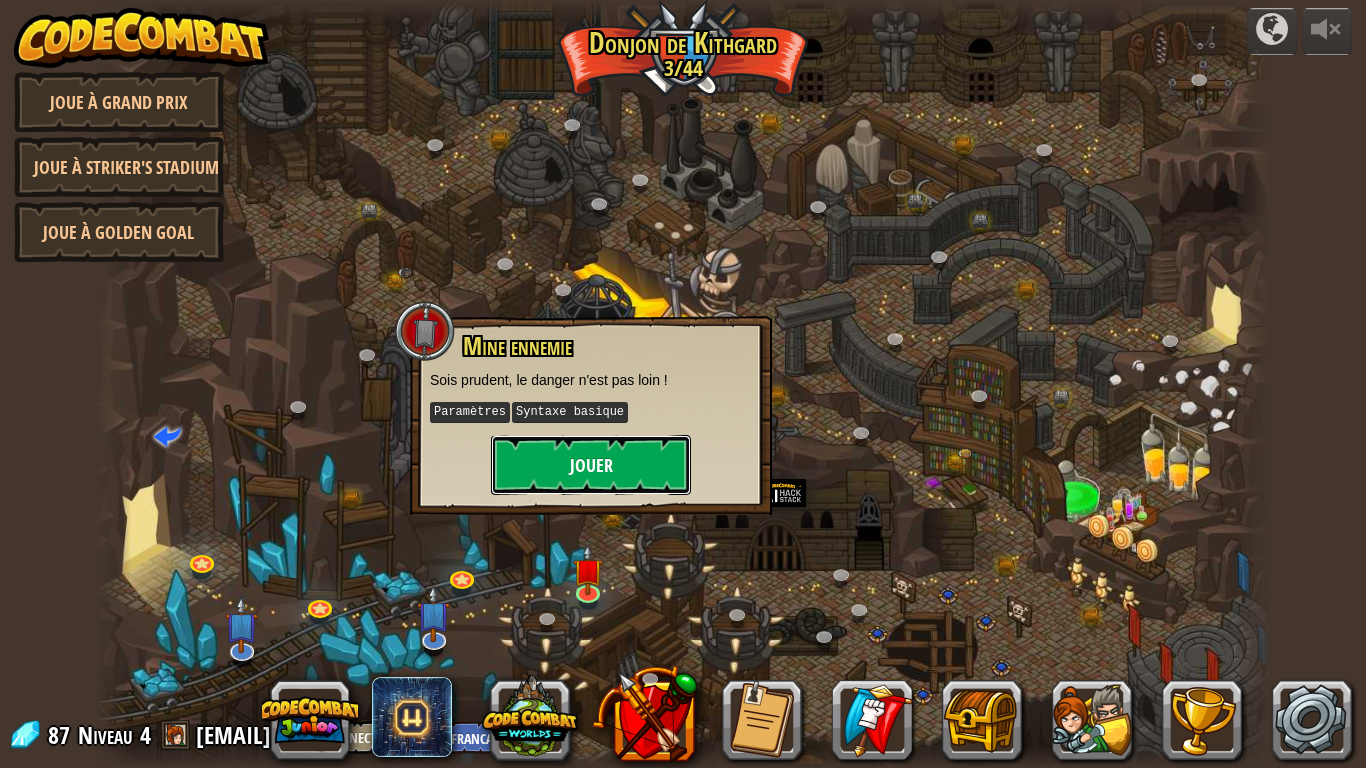 click on "Jouer" at bounding box center [591, 465] 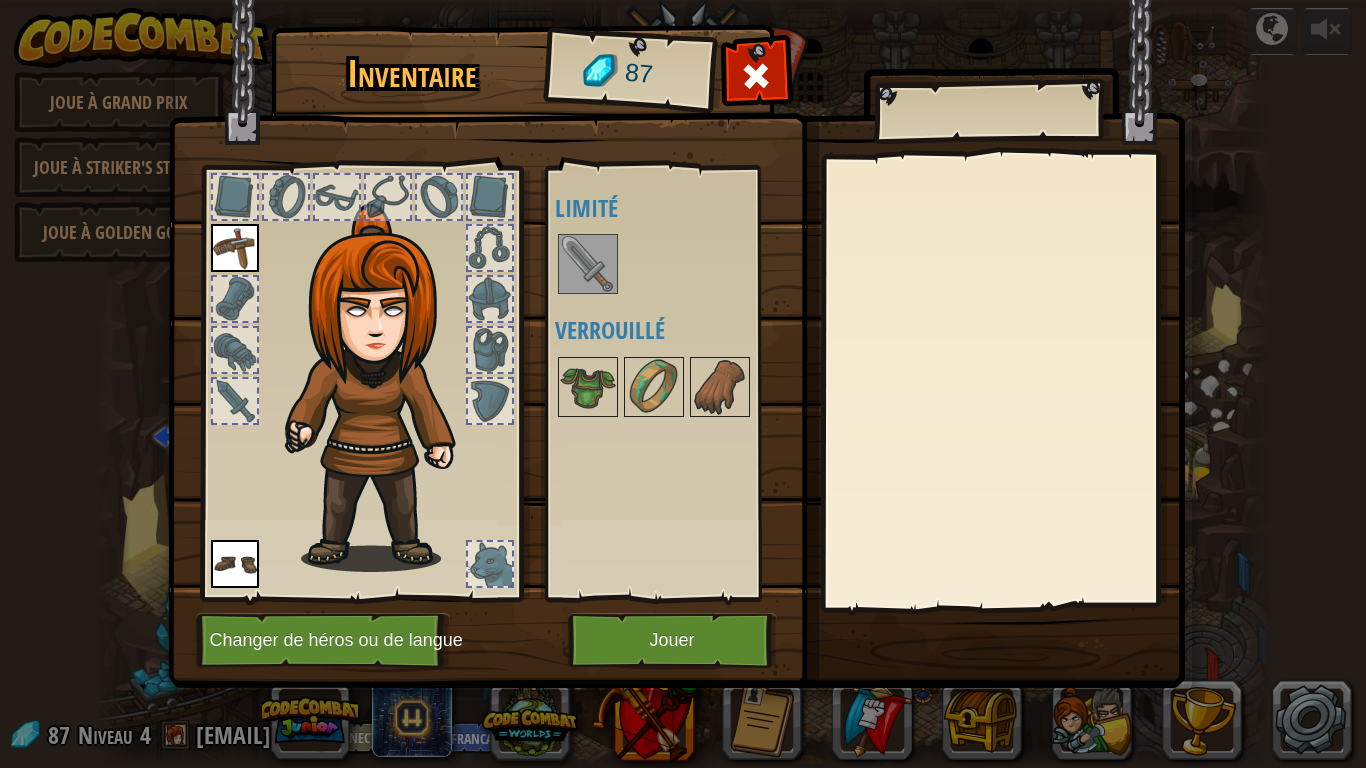 drag, startPoint x: 594, startPoint y: 468, endPoint x: 366, endPoint y: 573, distance: 251.01593 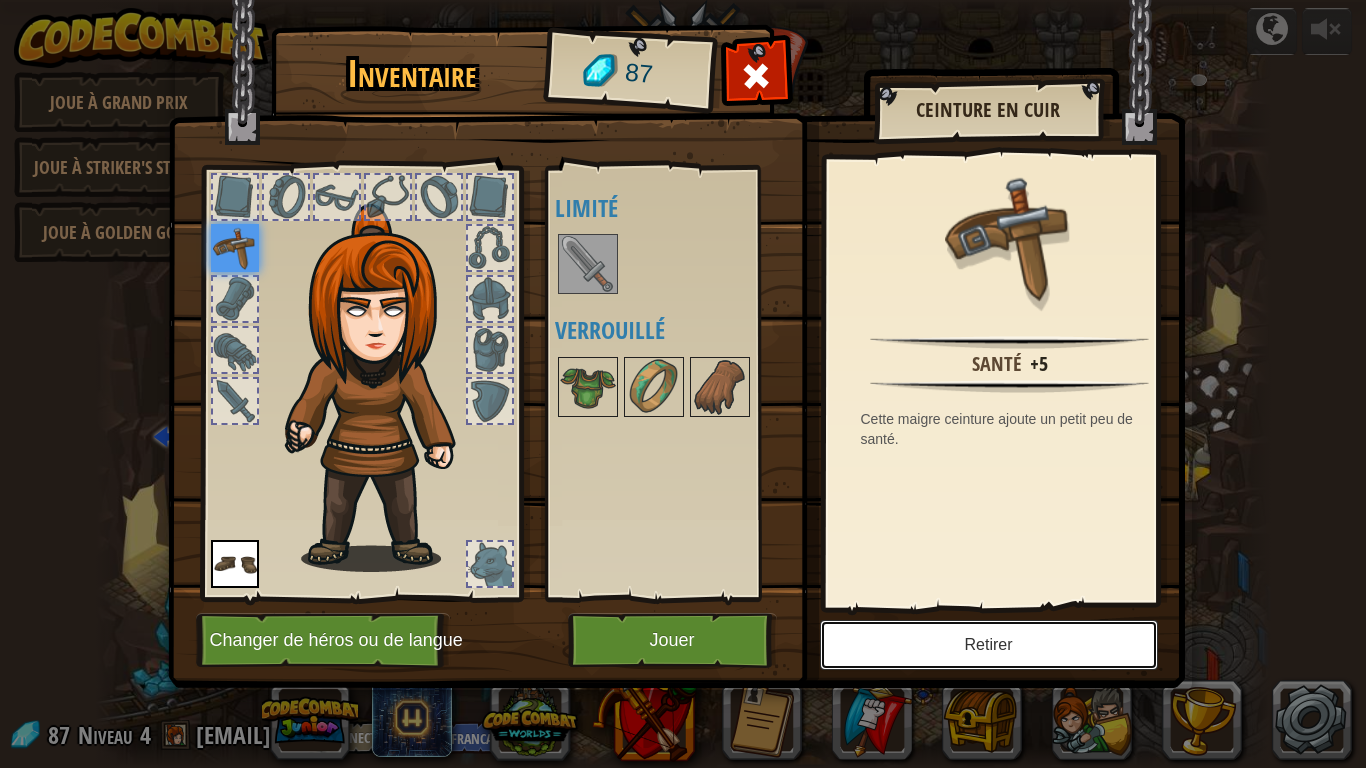 click on "Retirer" at bounding box center [989, 645] 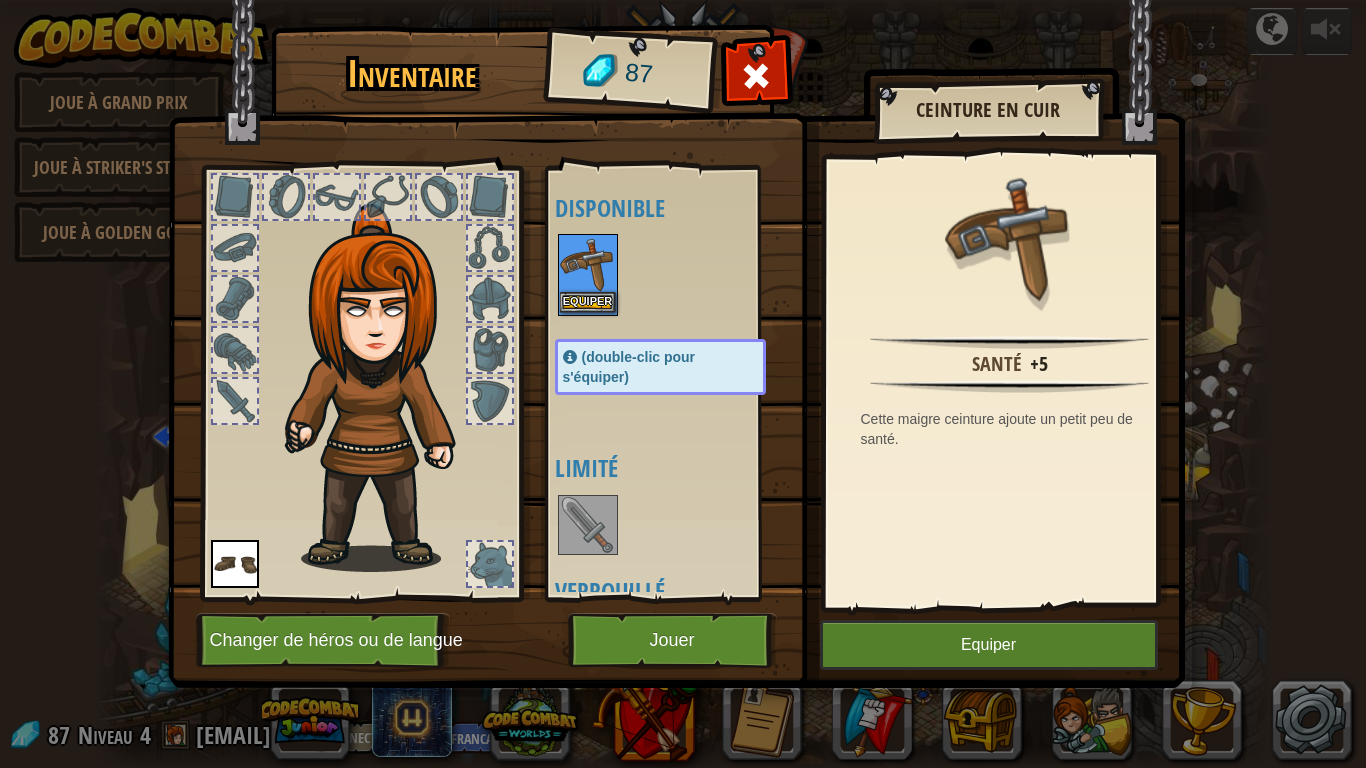 click at bounding box center (588, 264) 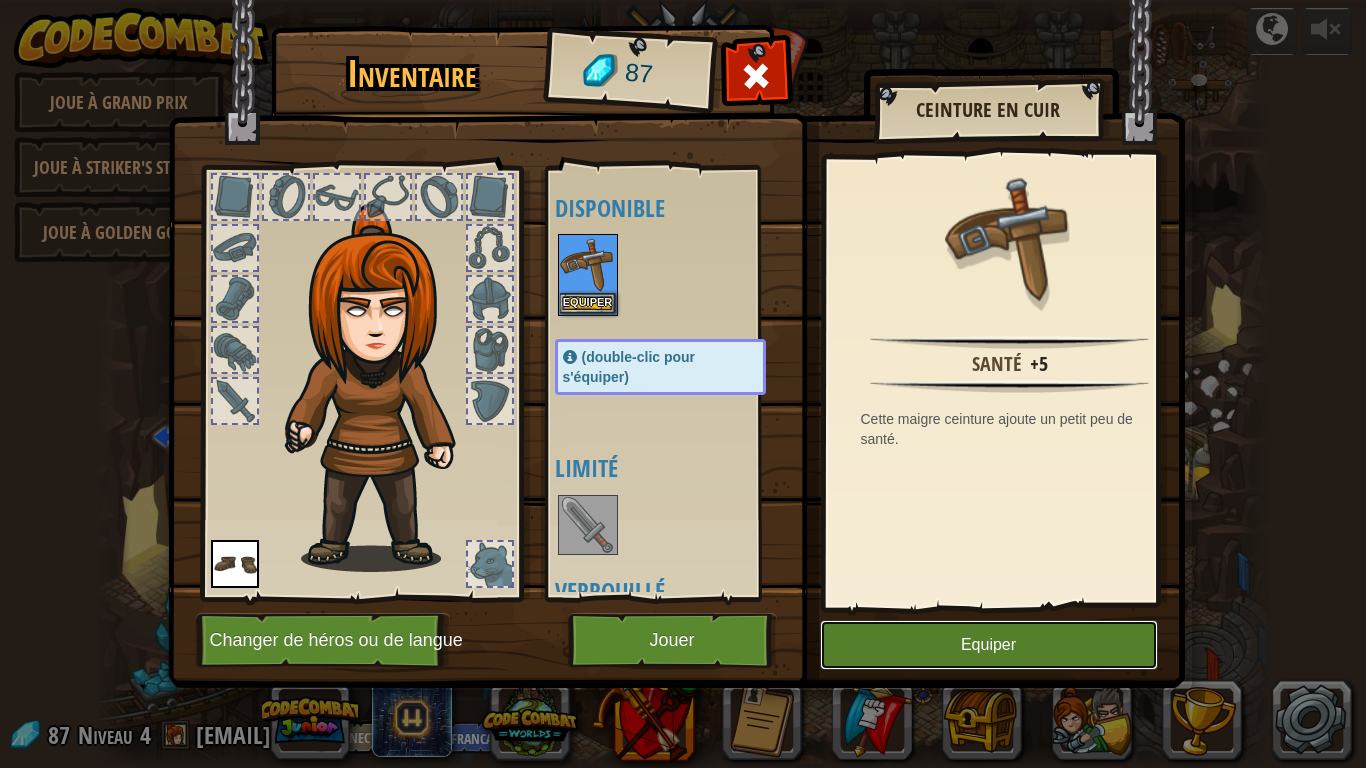click on "Equiper" at bounding box center [989, 645] 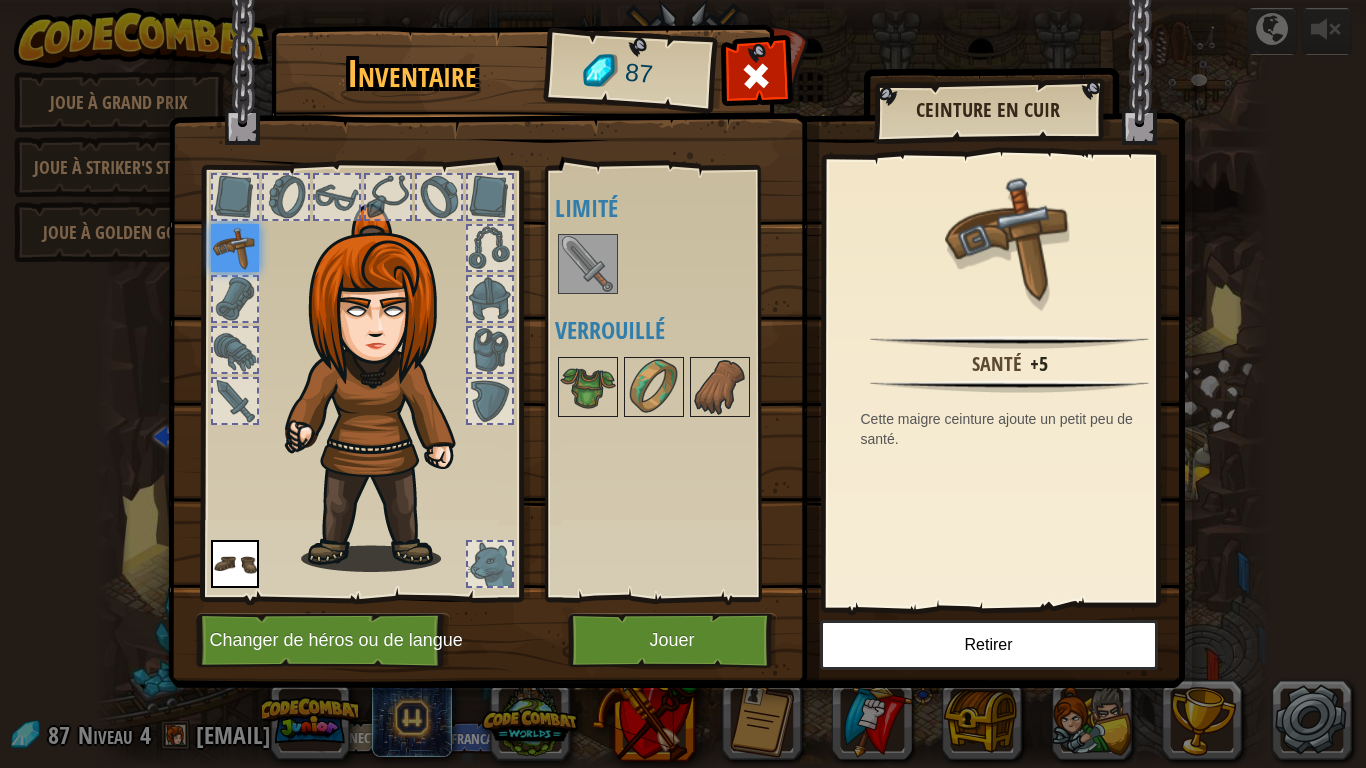 click at bounding box center (588, 264) 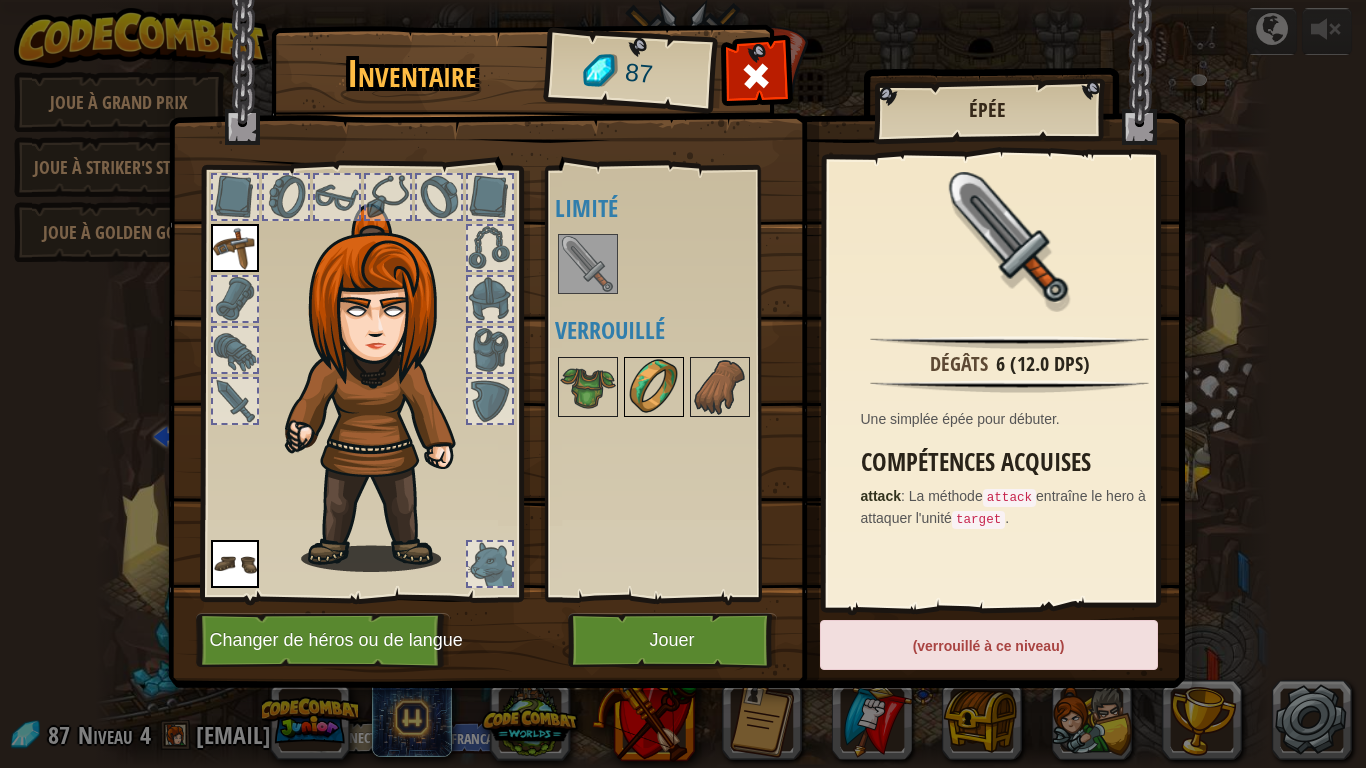 click at bounding box center [654, 387] 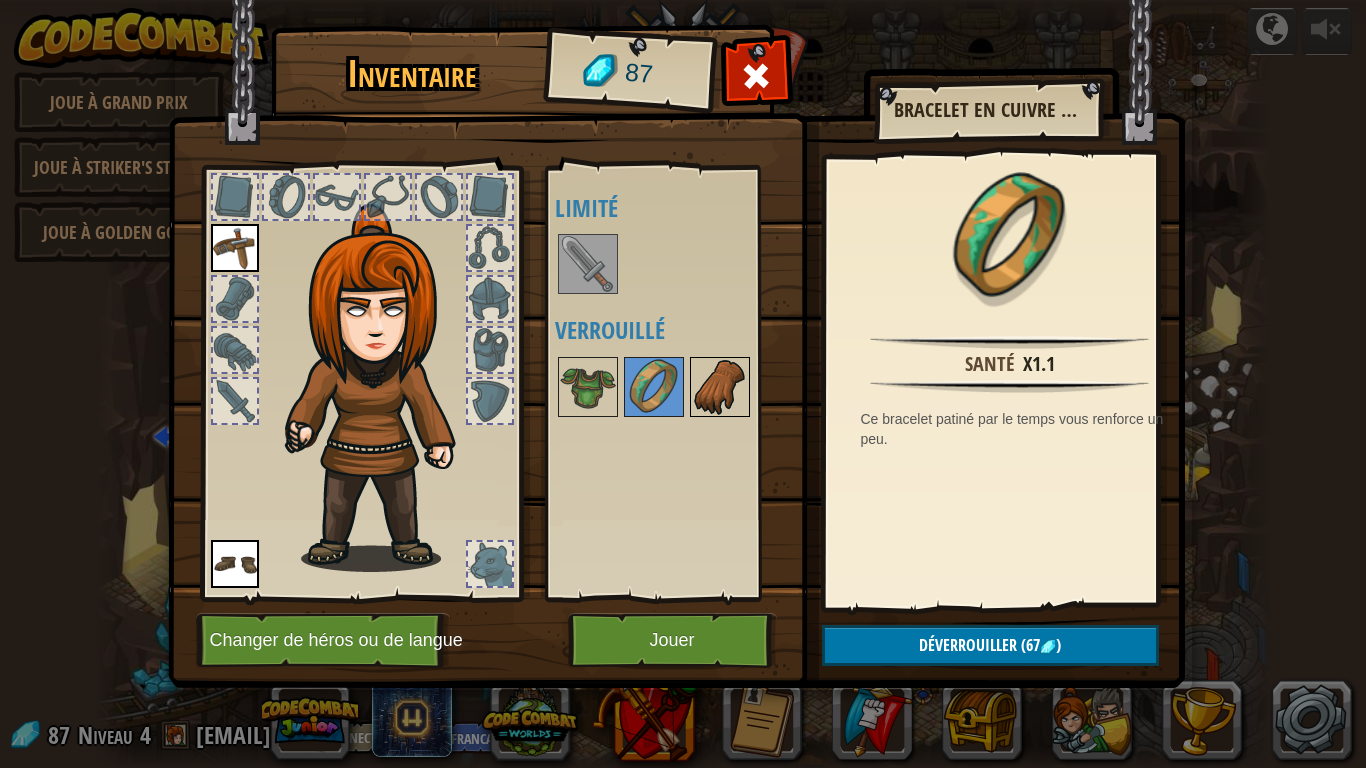 click at bounding box center (720, 387) 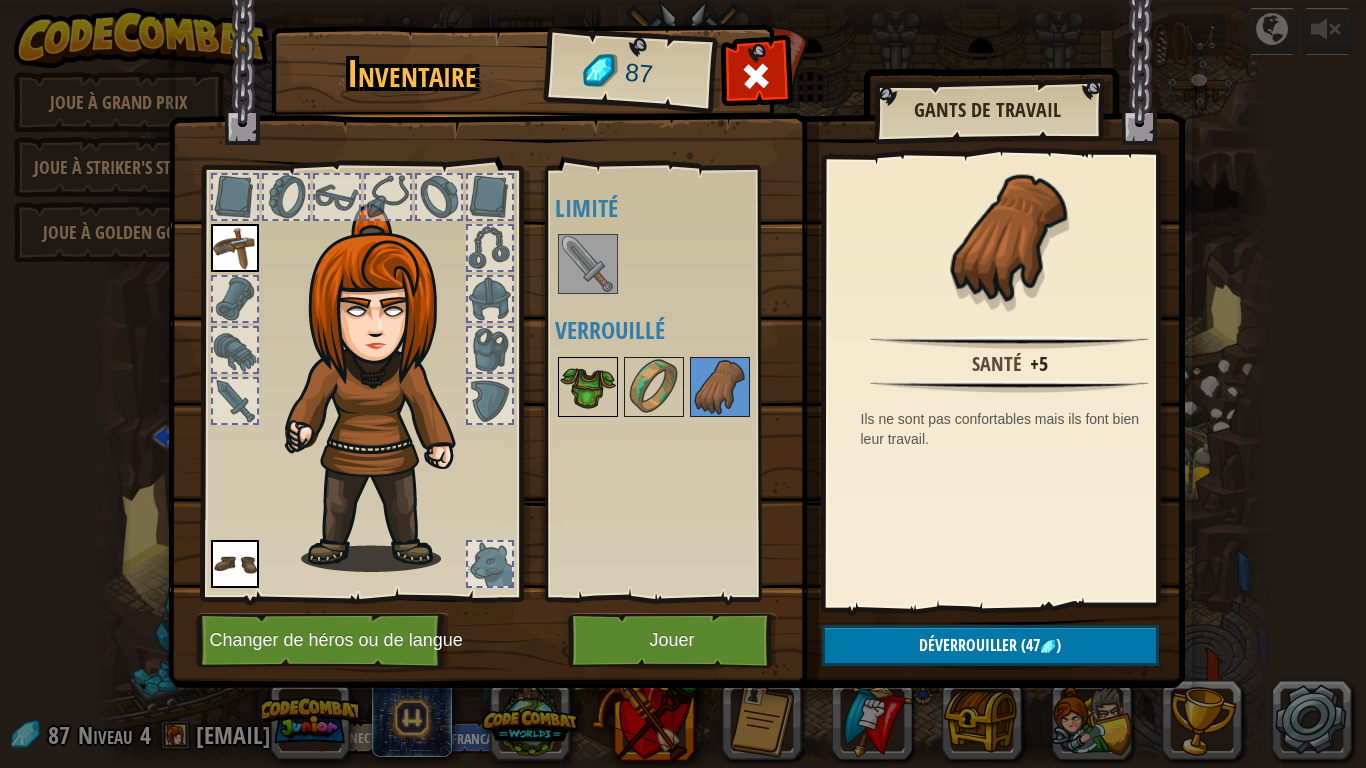click at bounding box center (588, 387) 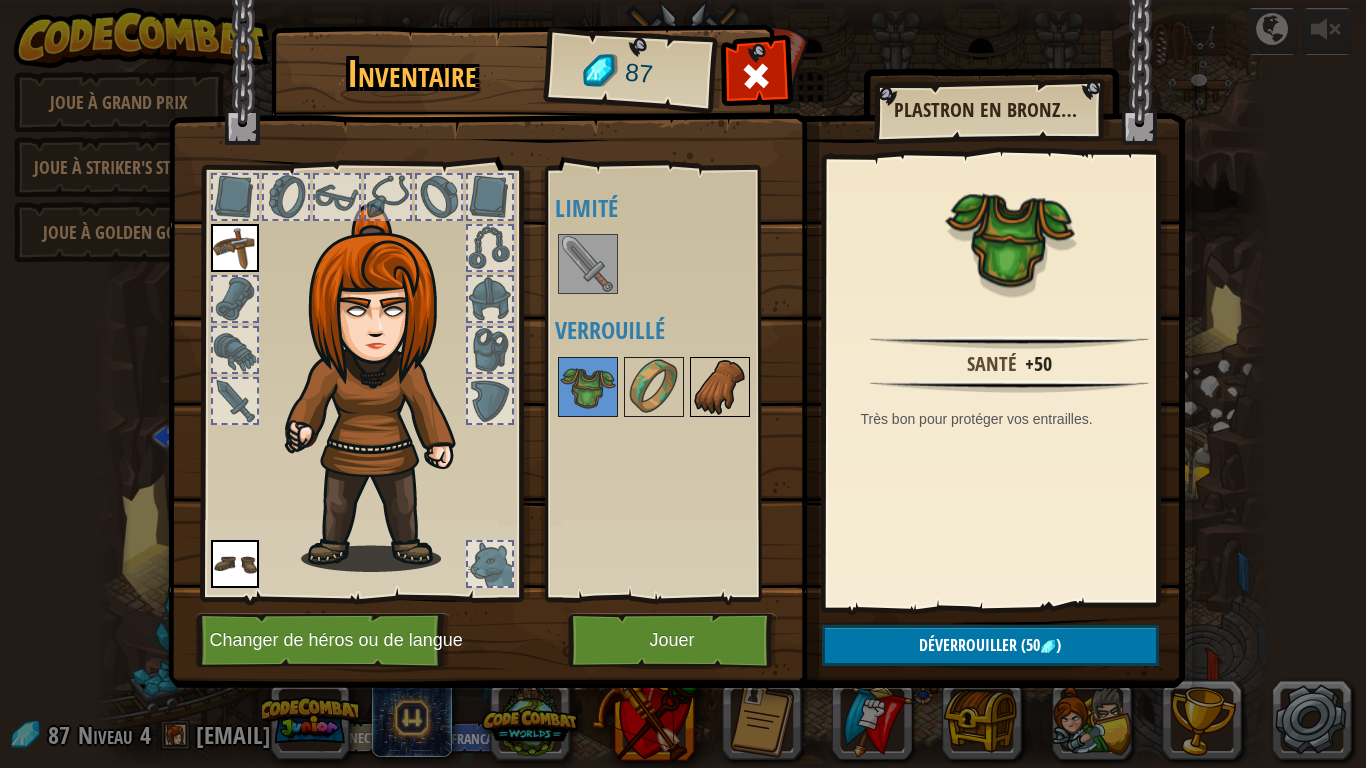 click at bounding box center (720, 387) 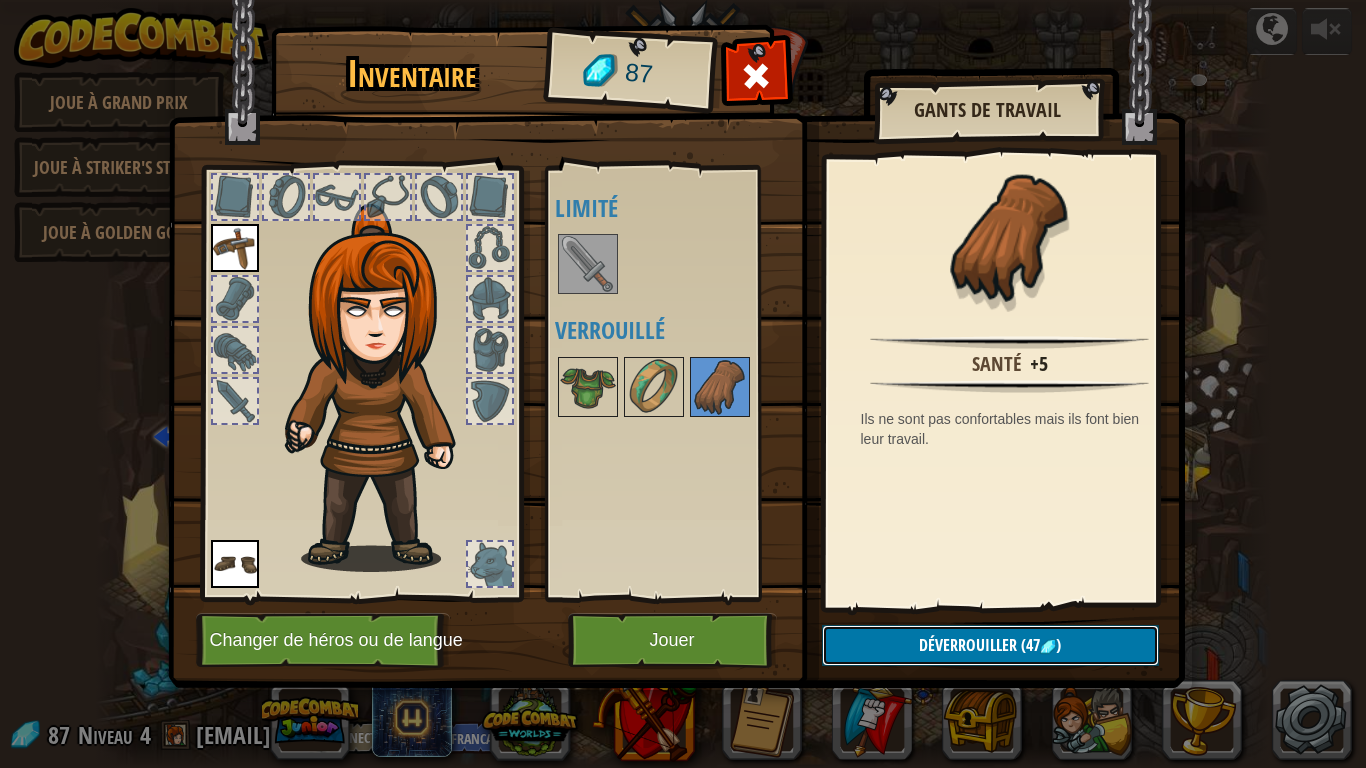 click on "Déverrouiller" at bounding box center [968, 645] 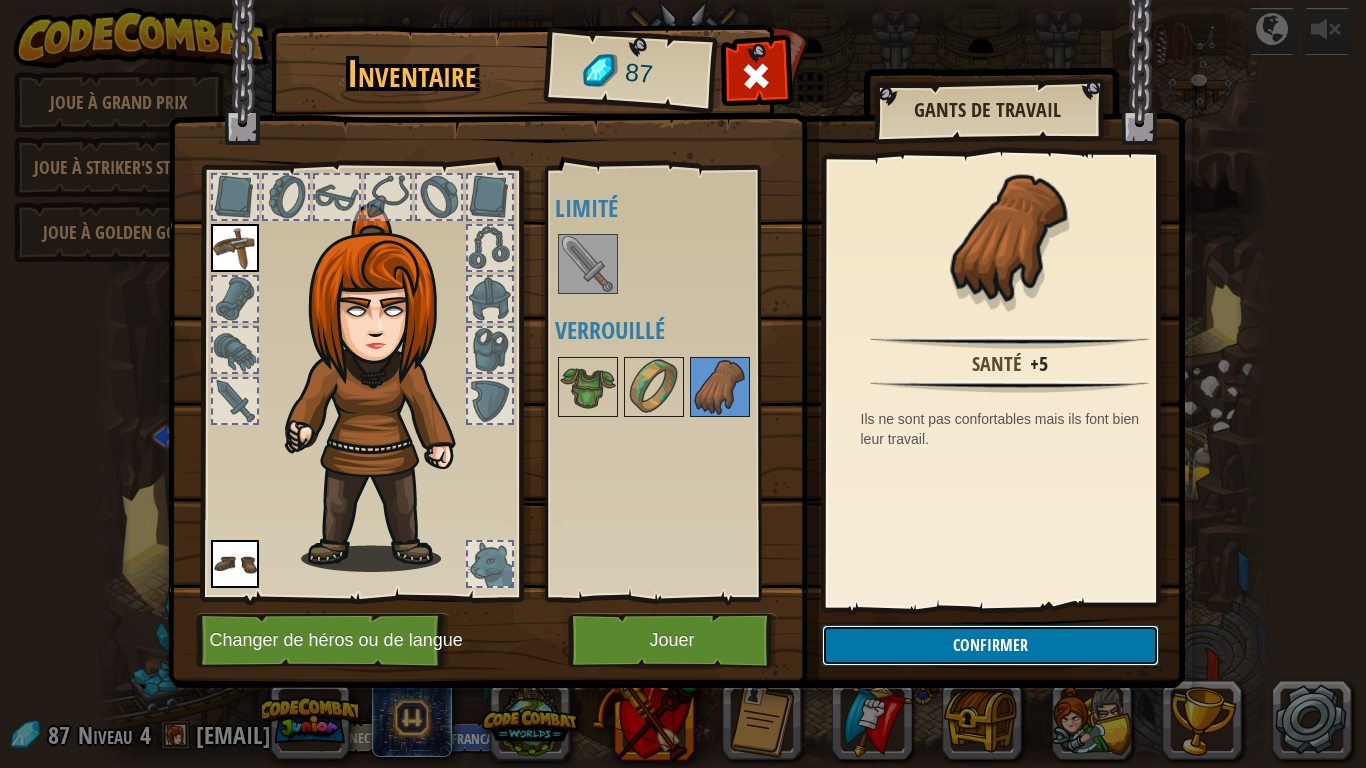 click on "Confirmer" at bounding box center (990, 645) 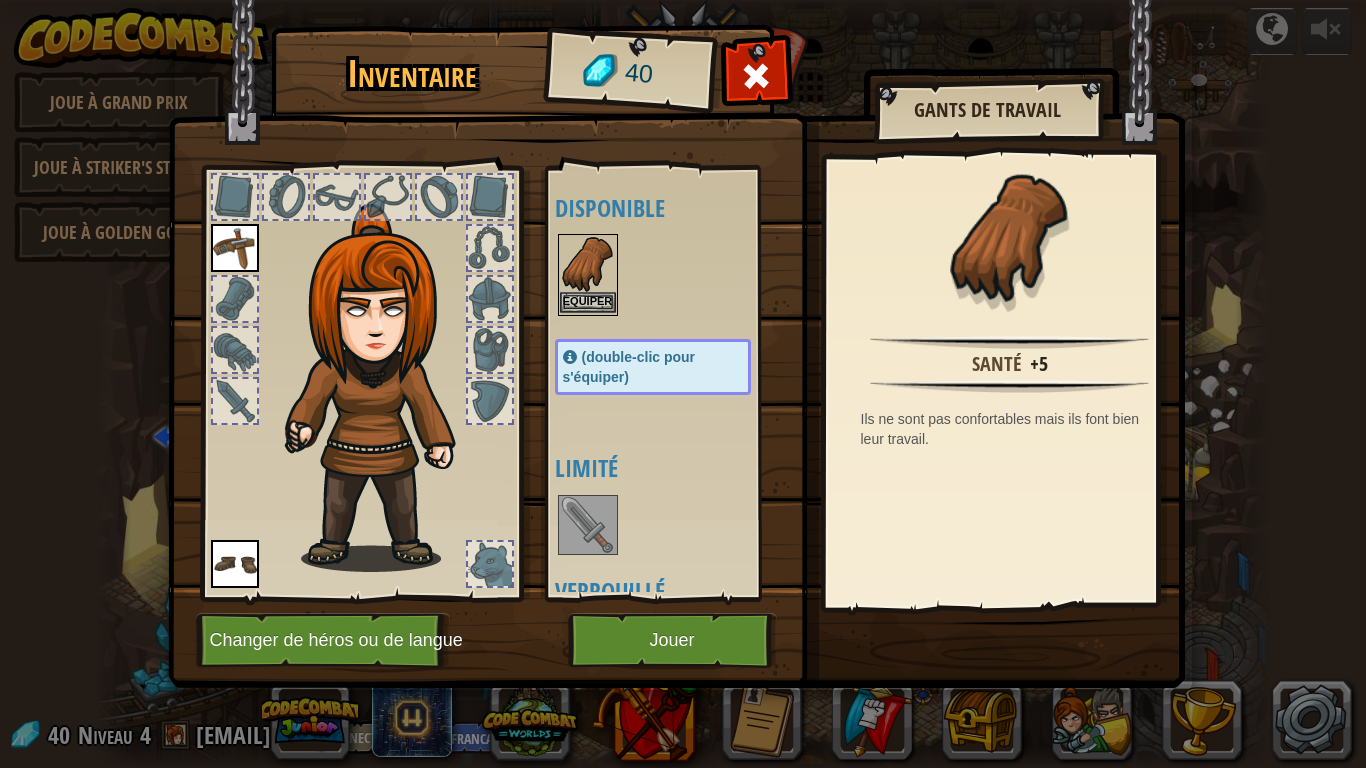 click at bounding box center [588, 264] 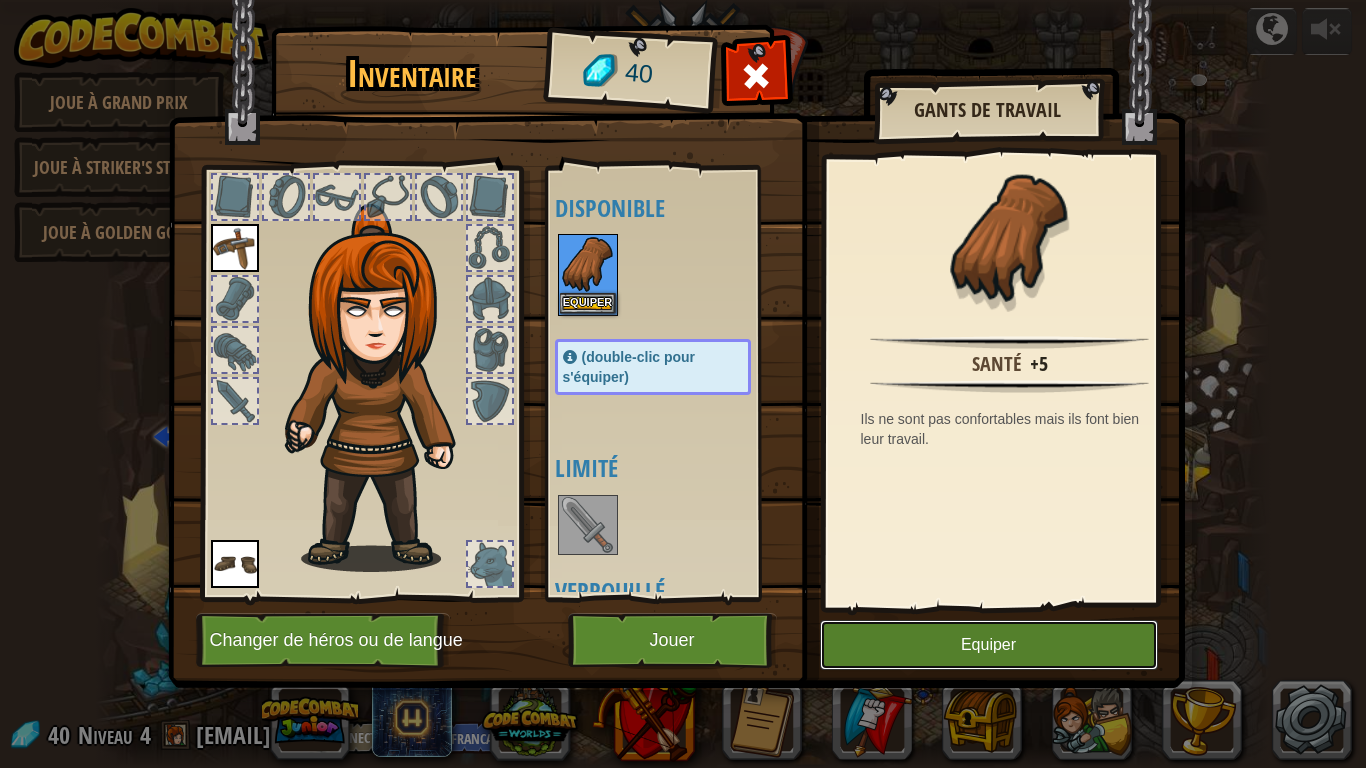 click on "Equiper" at bounding box center (989, 645) 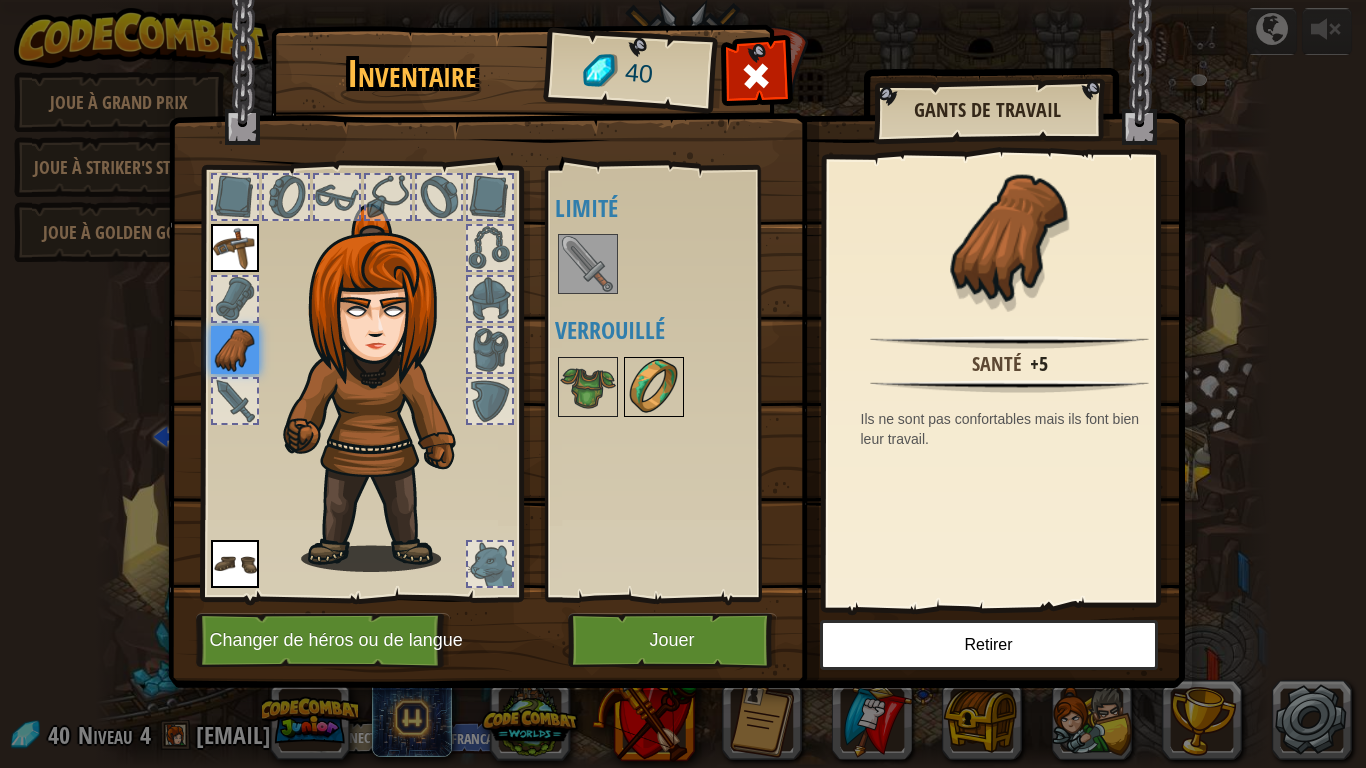 click at bounding box center [654, 387] 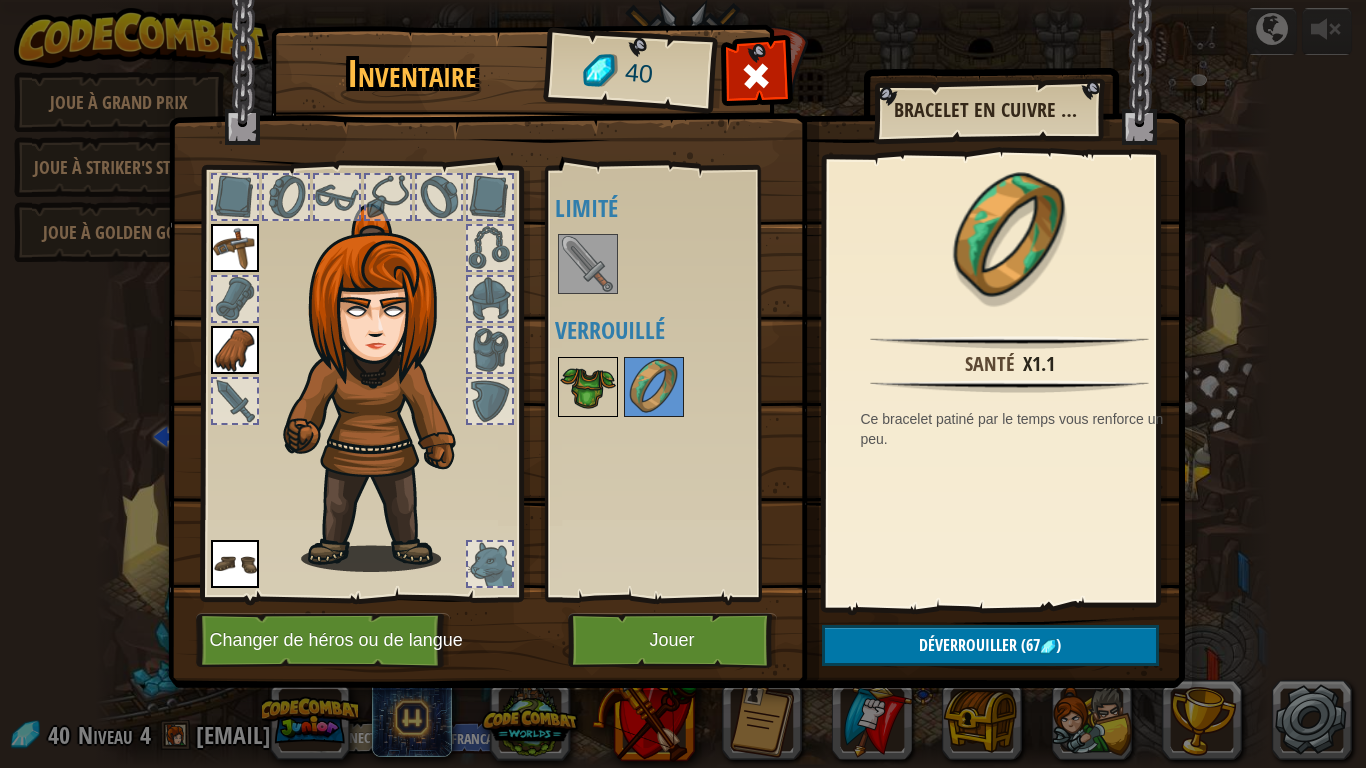 click at bounding box center [588, 387] 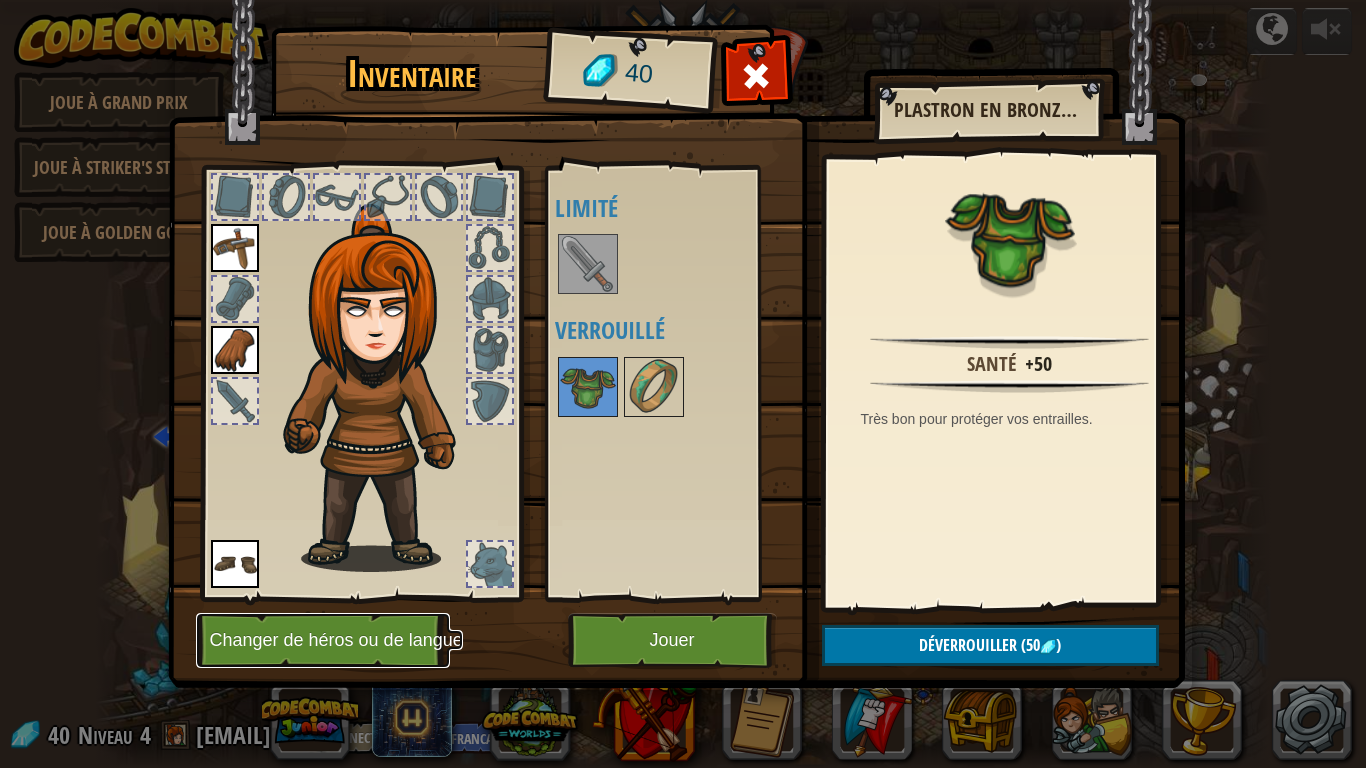 click on "Changer de héros ou de langue" at bounding box center (323, 640) 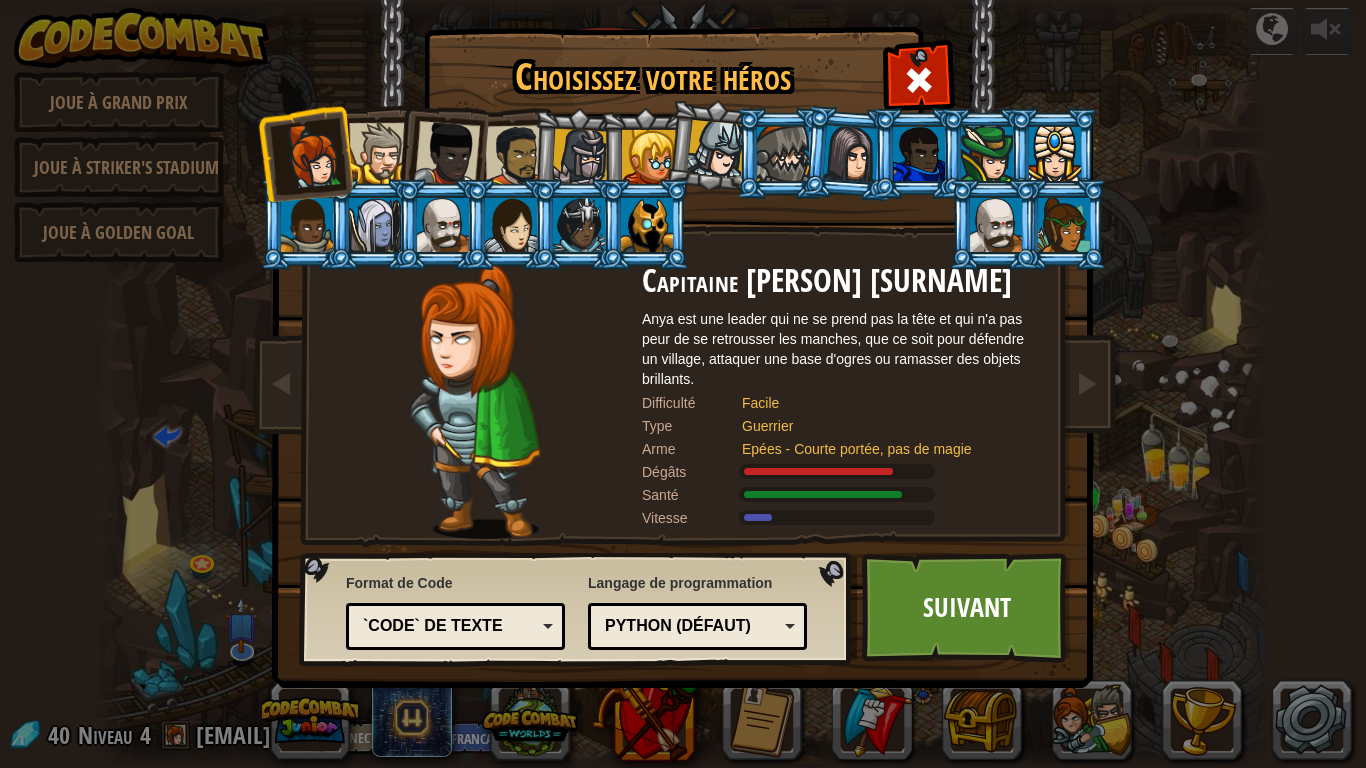 click at bounding box center (379, 153) 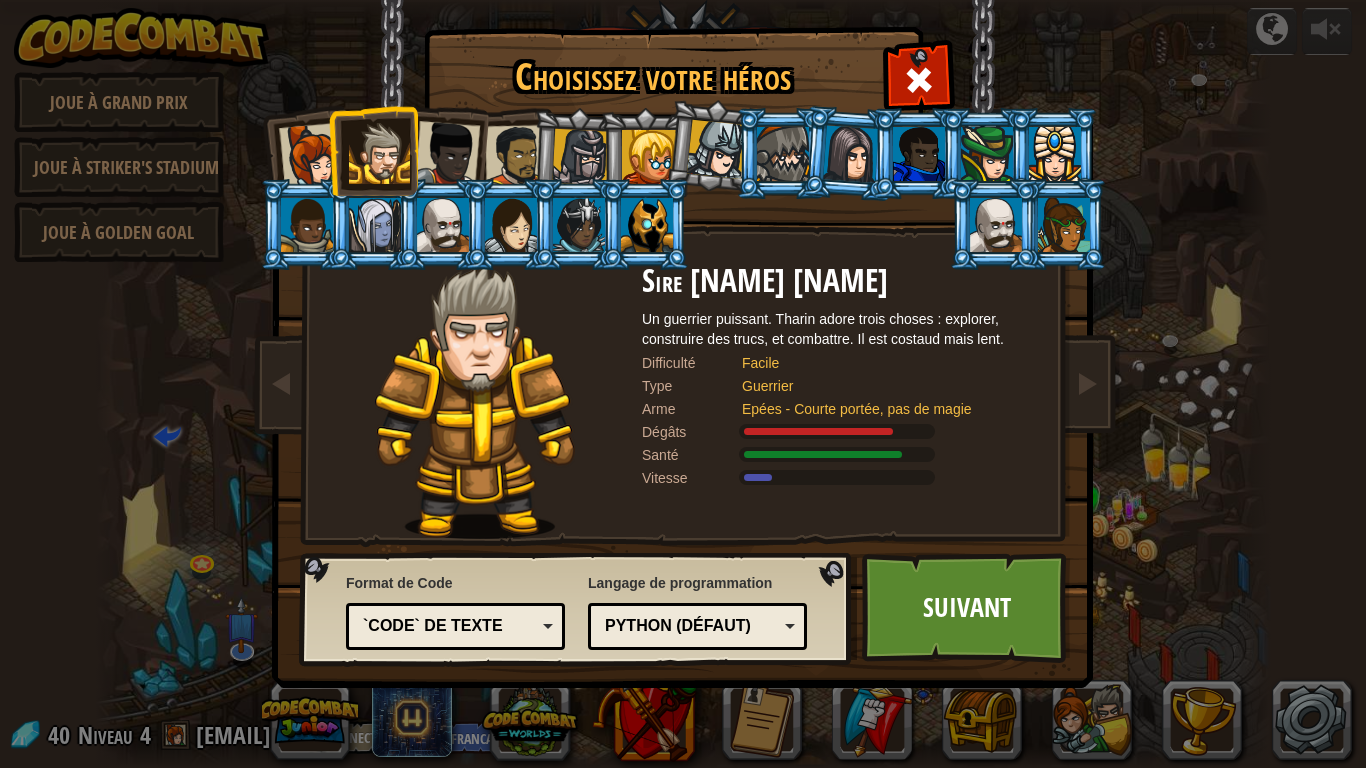 click at bounding box center (516, 156) 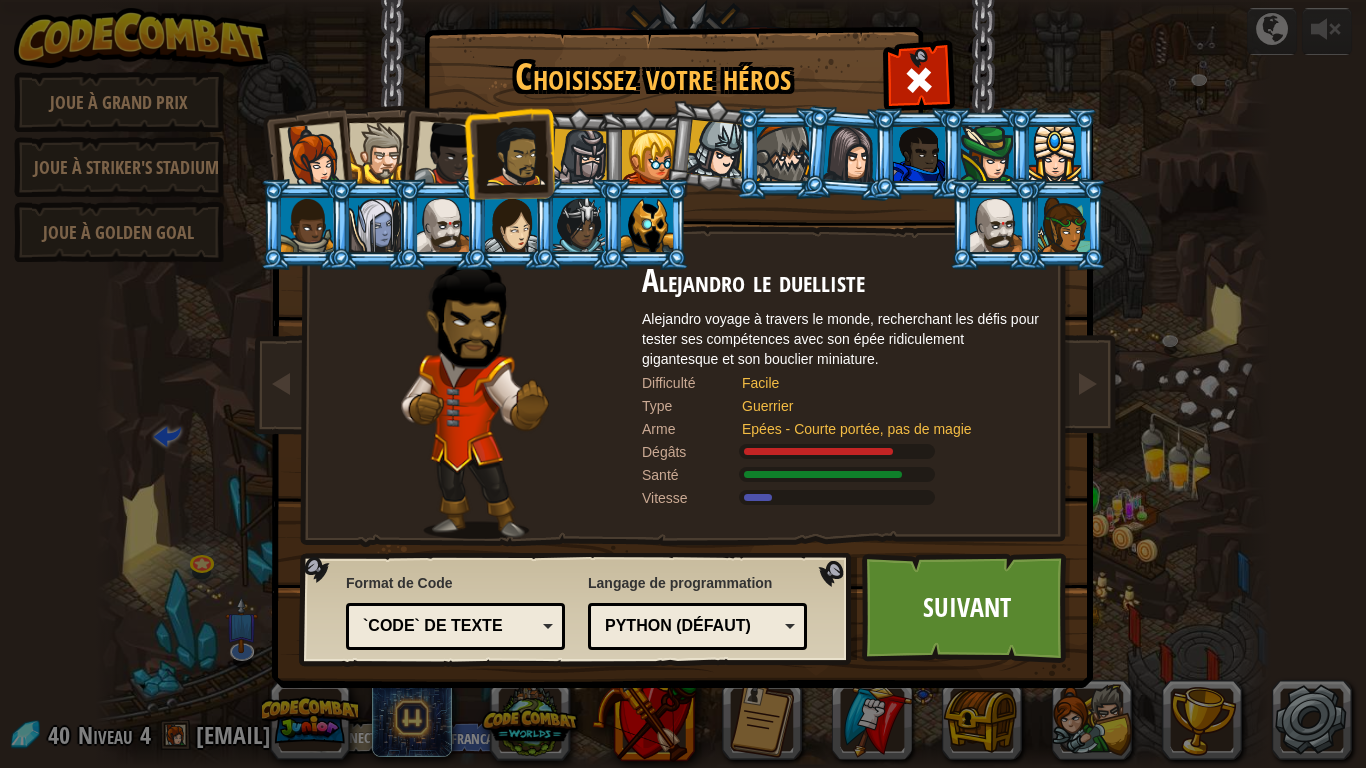 click at bounding box center (851, 153) 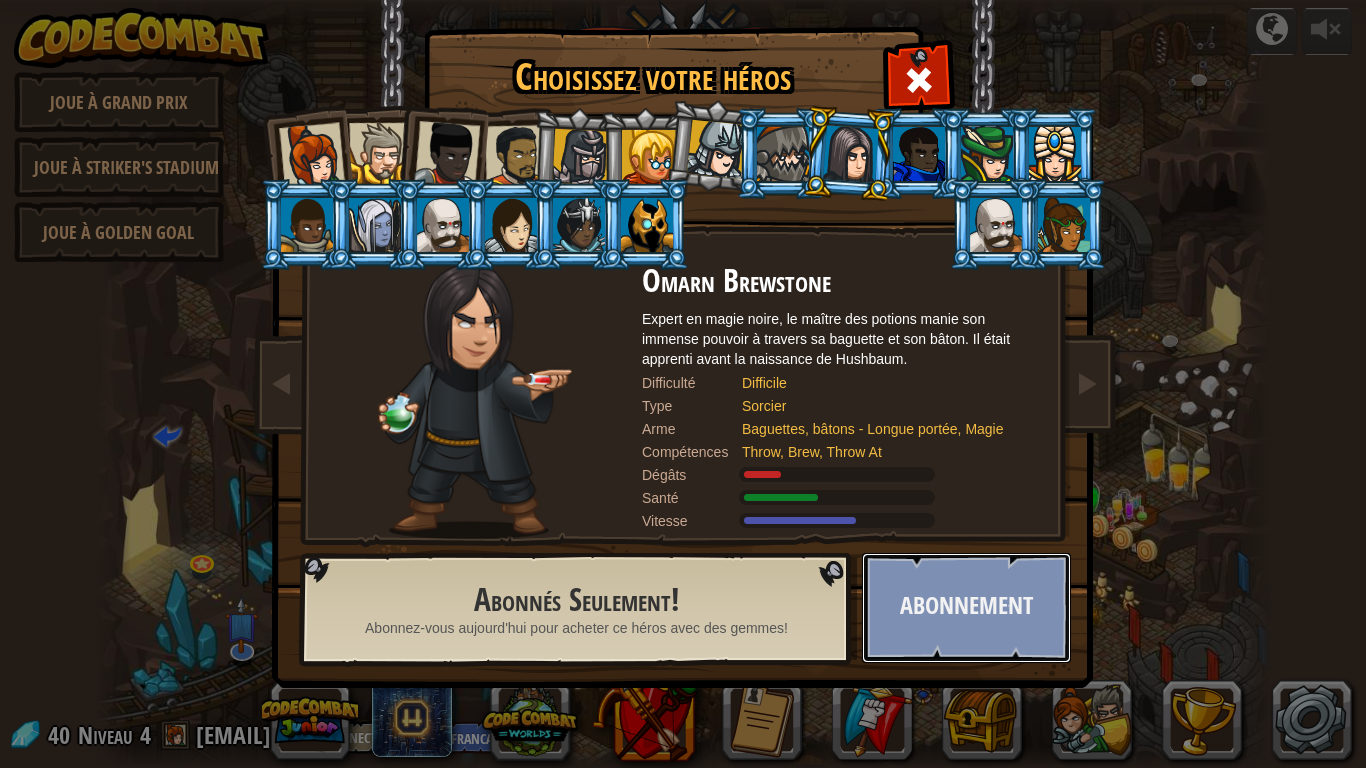 click on "Abonnement" at bounding box center [966, 608] 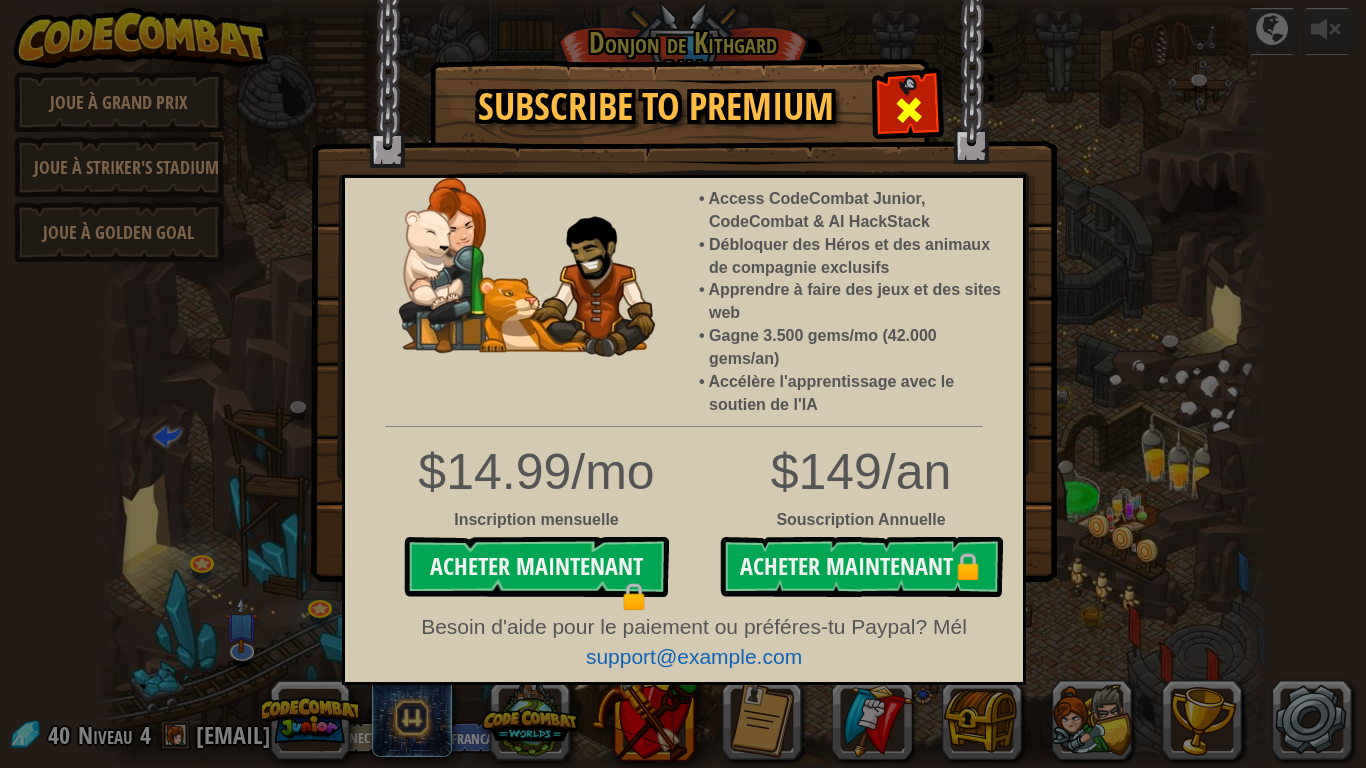 click at bounding box center (909, 110) 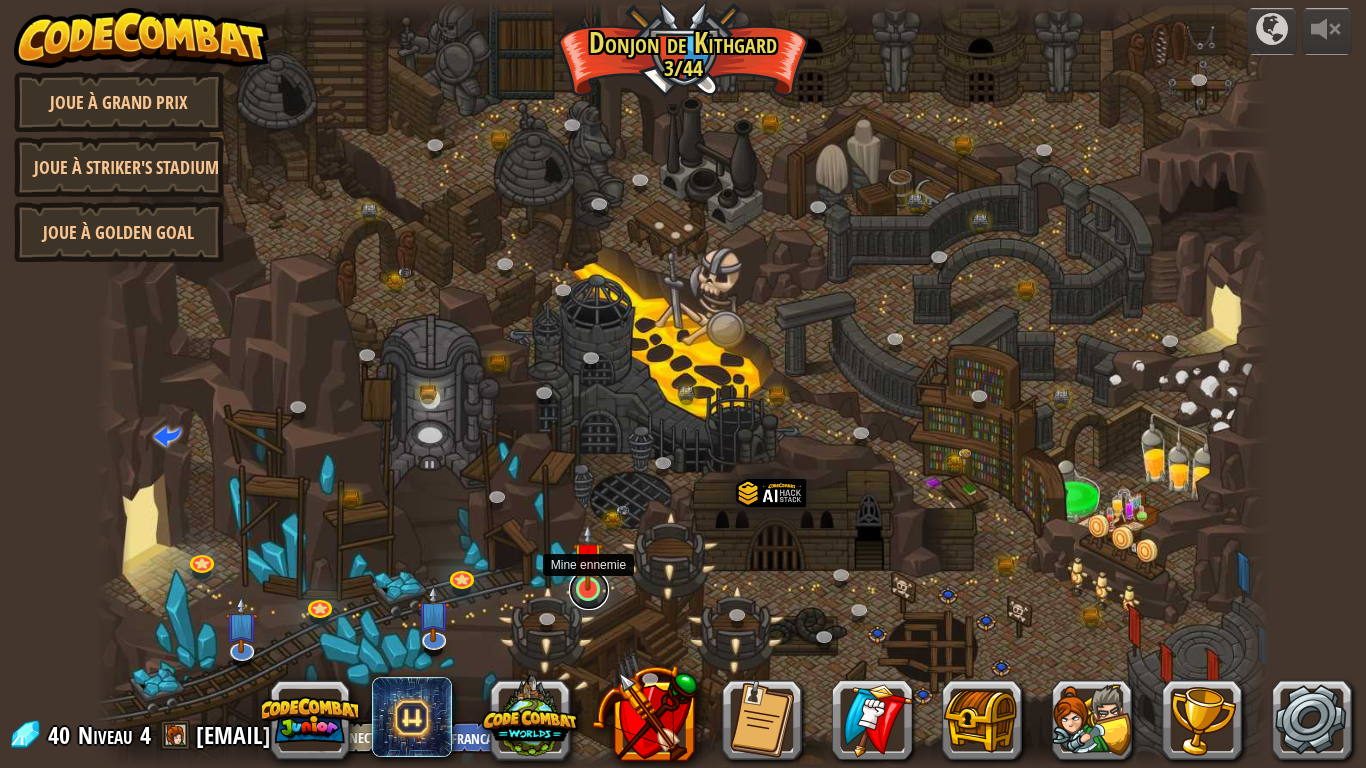 click at bounding box center (589, 590) 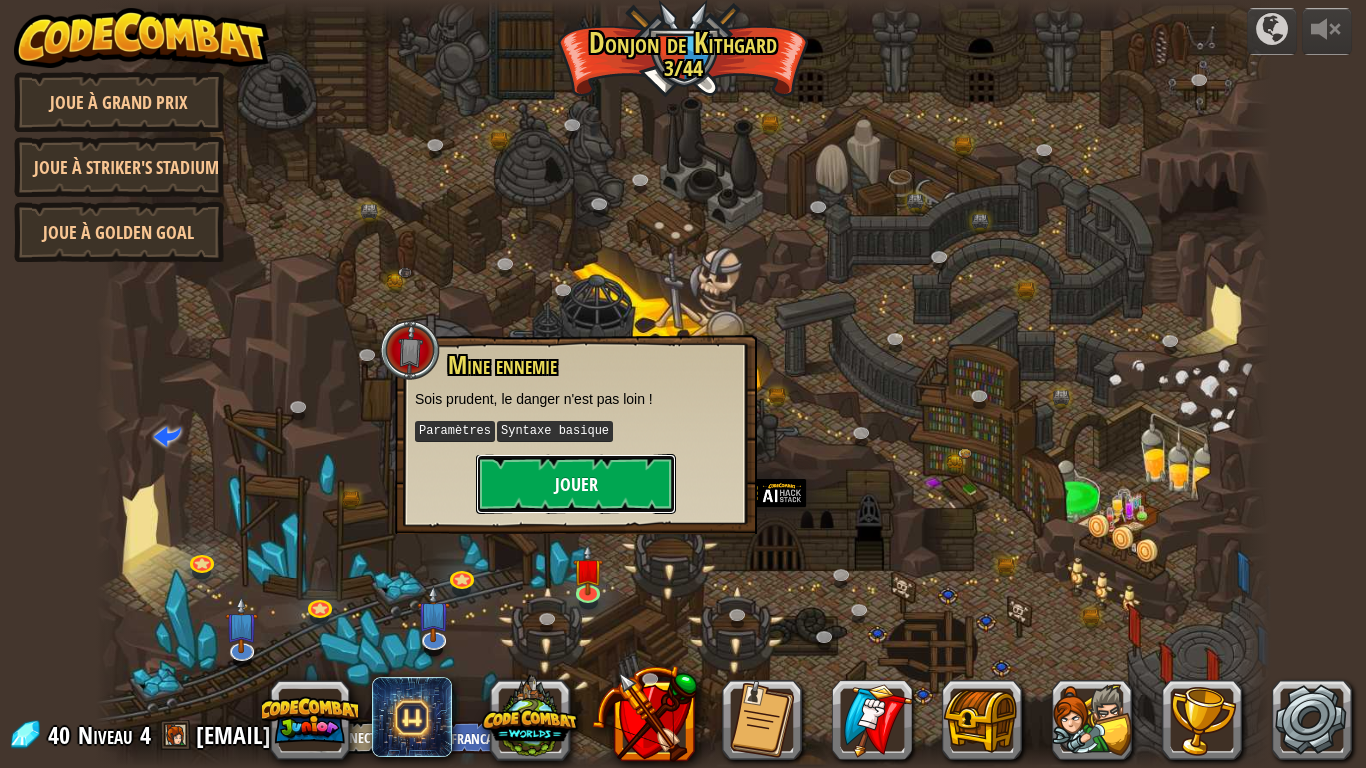 click on "Jouer" at bounding box center [576, 484] 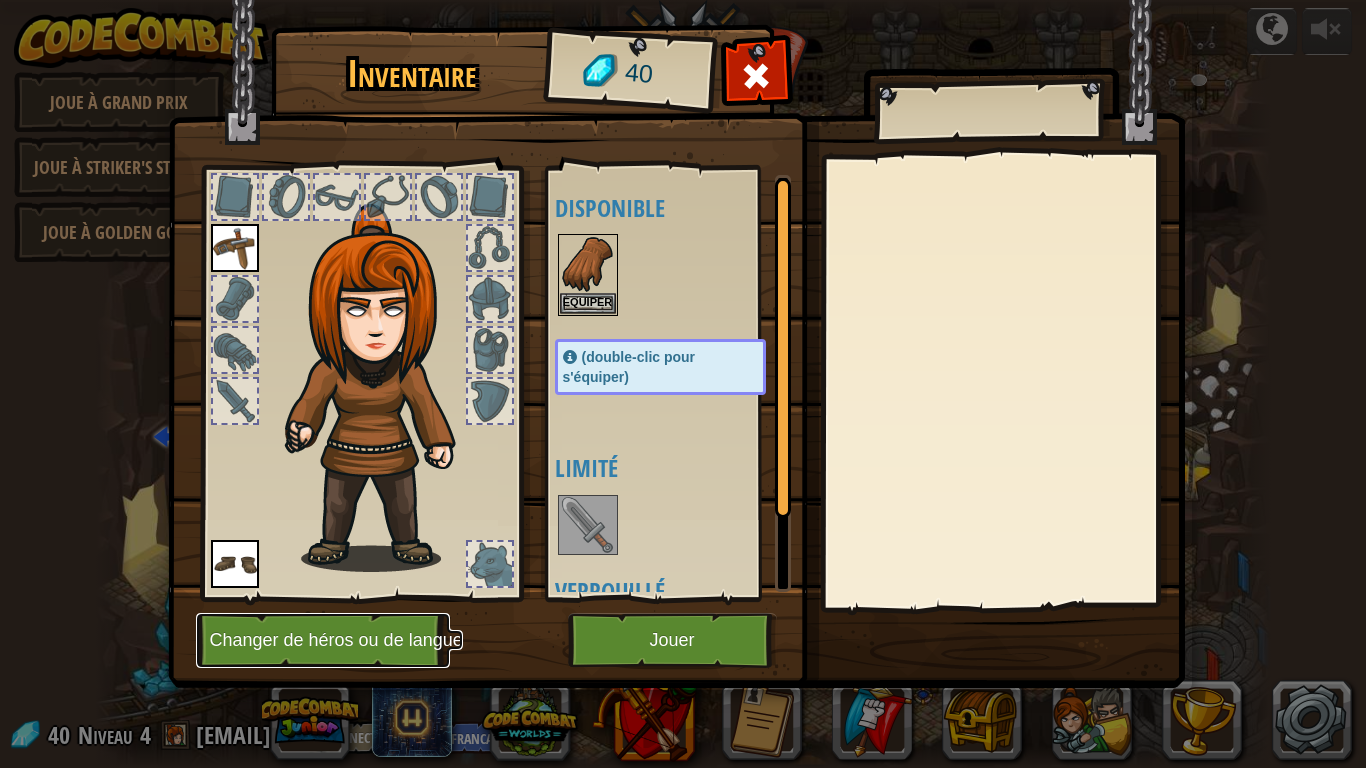 click on "Changer de héros ou de langue" at bounding box center (323, 640) 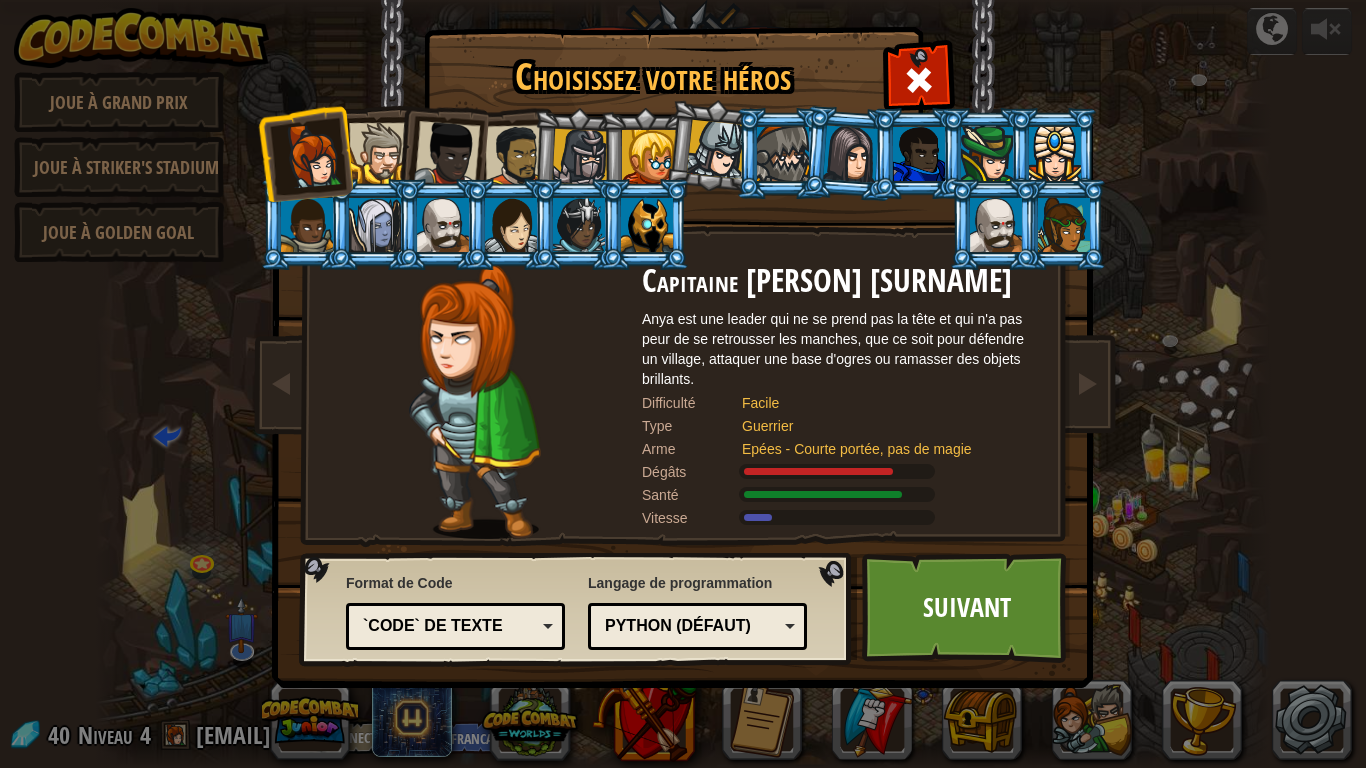 click on "`code` de texte" at bounding box center [449, 626] 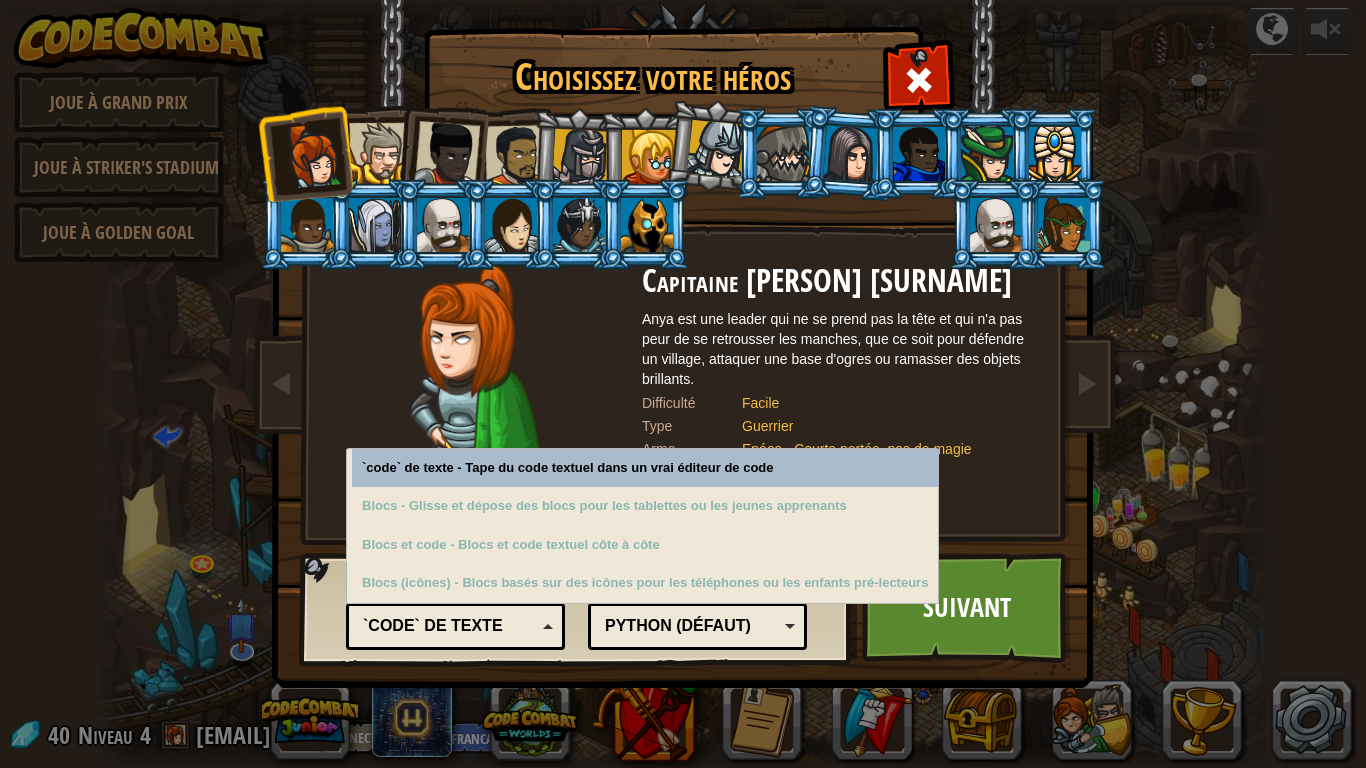click on "Python (Défaut)" at bounding box center [691, 626] 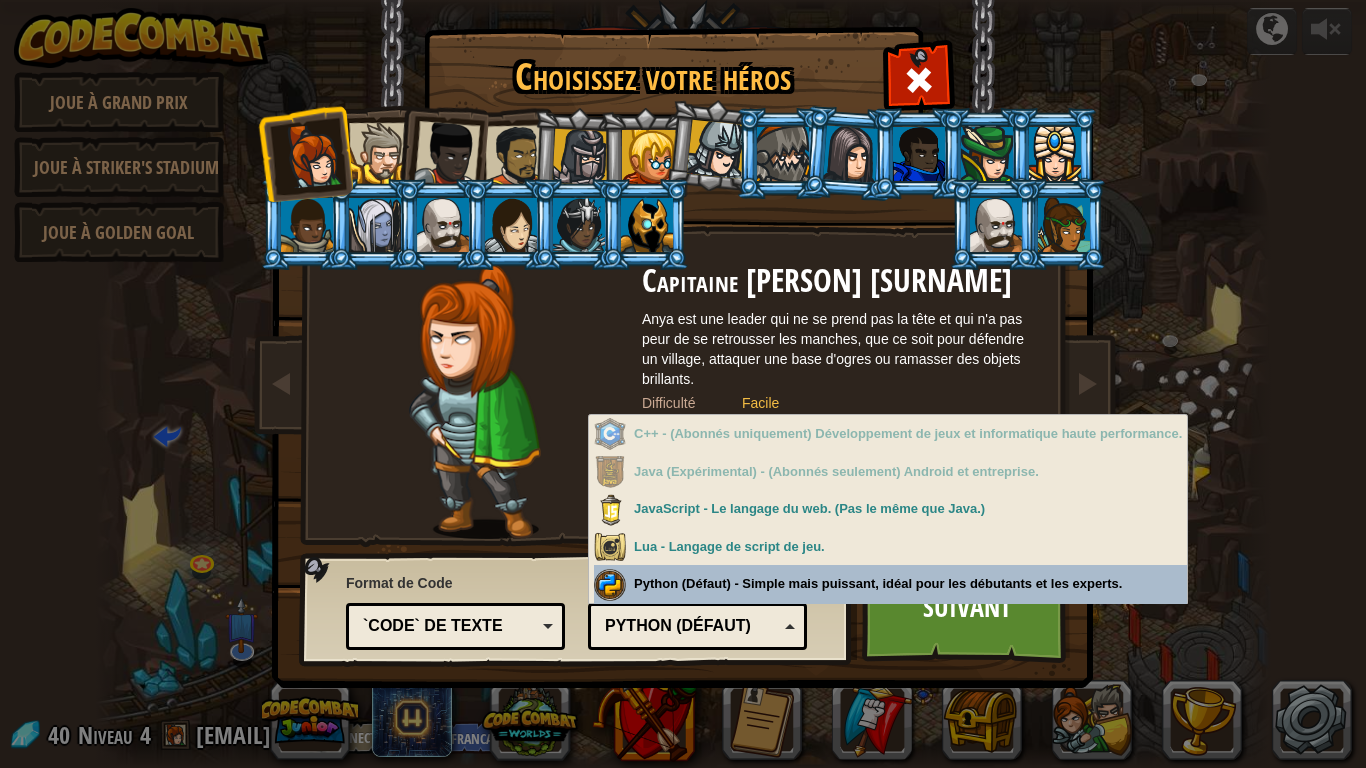 click on "Langage de programmation Python (Défaut) JavaScript Lua C++ Java (Expérimental) Python (Défaut) C++ - (Abonnés uniquement) Développement de jeux et informatique haute performance. Java (Expérimental) - (Abonnés seulement) Android et entreprise. JavaScript - Le langage du web. (Pas le même que Java.) Lua - Langage de script de jeu. Python (Défaut) - Simple mais puissant, idéal pour les débutants et les experts." at bounding box center (697, 609) 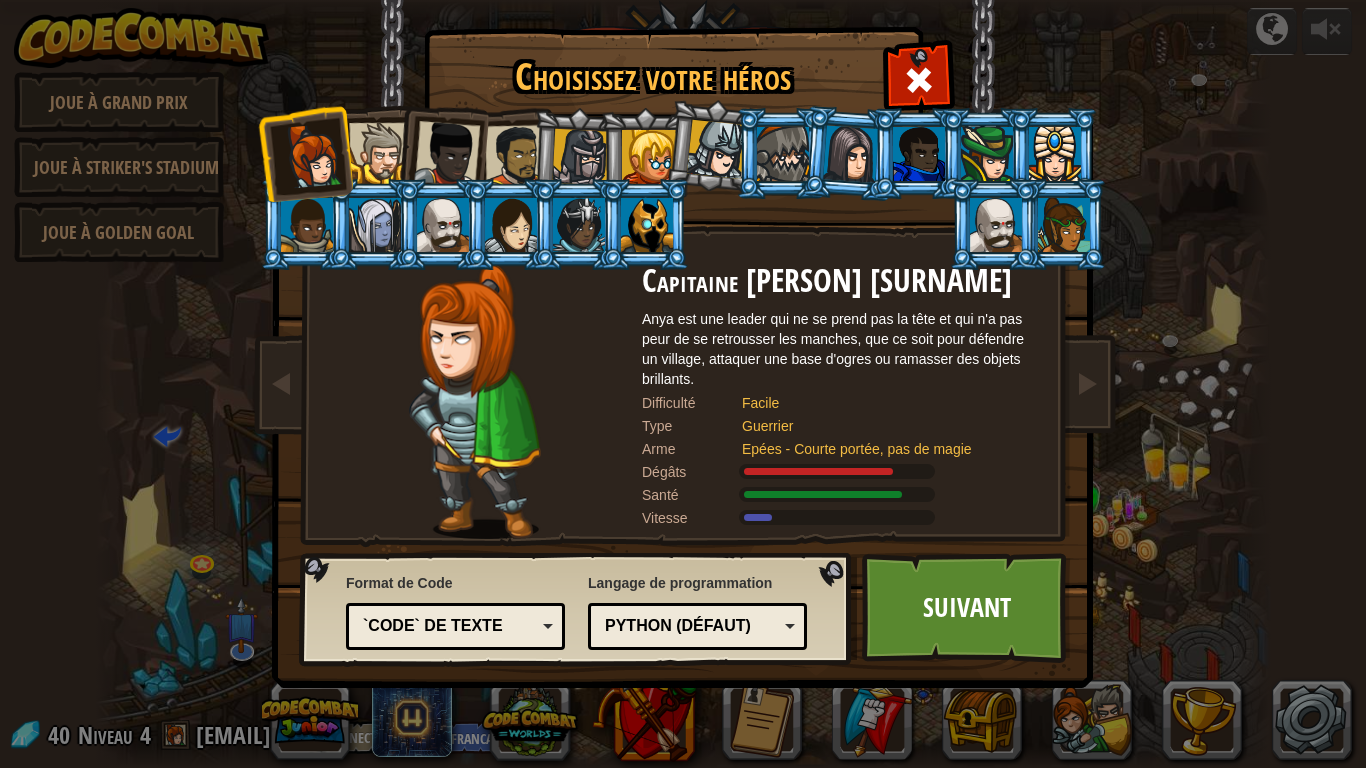 click on "Python (Défaut)" at bounding box center [691, 626] 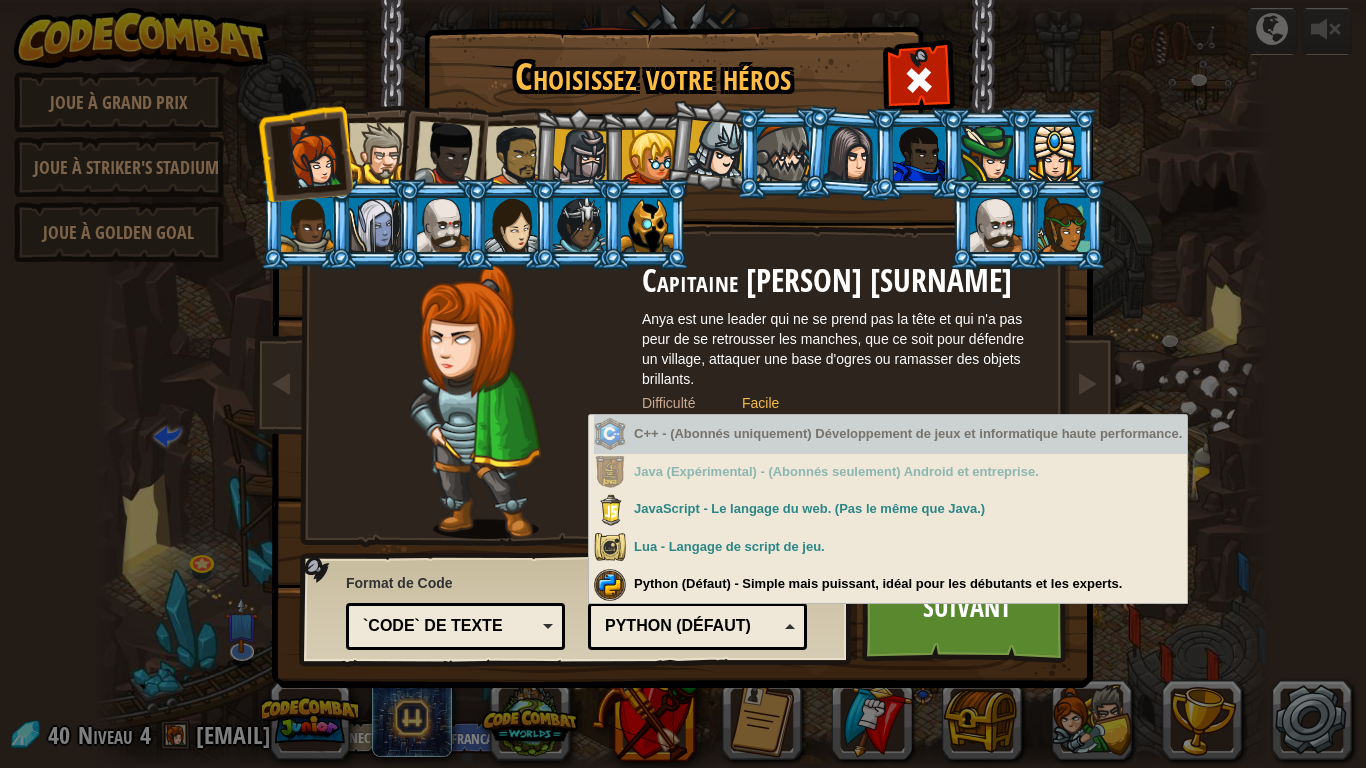 click on "C++ - (Abonnés uniquement) Développement de jeux et informatique haute performance." at bounding box center (890, 434) 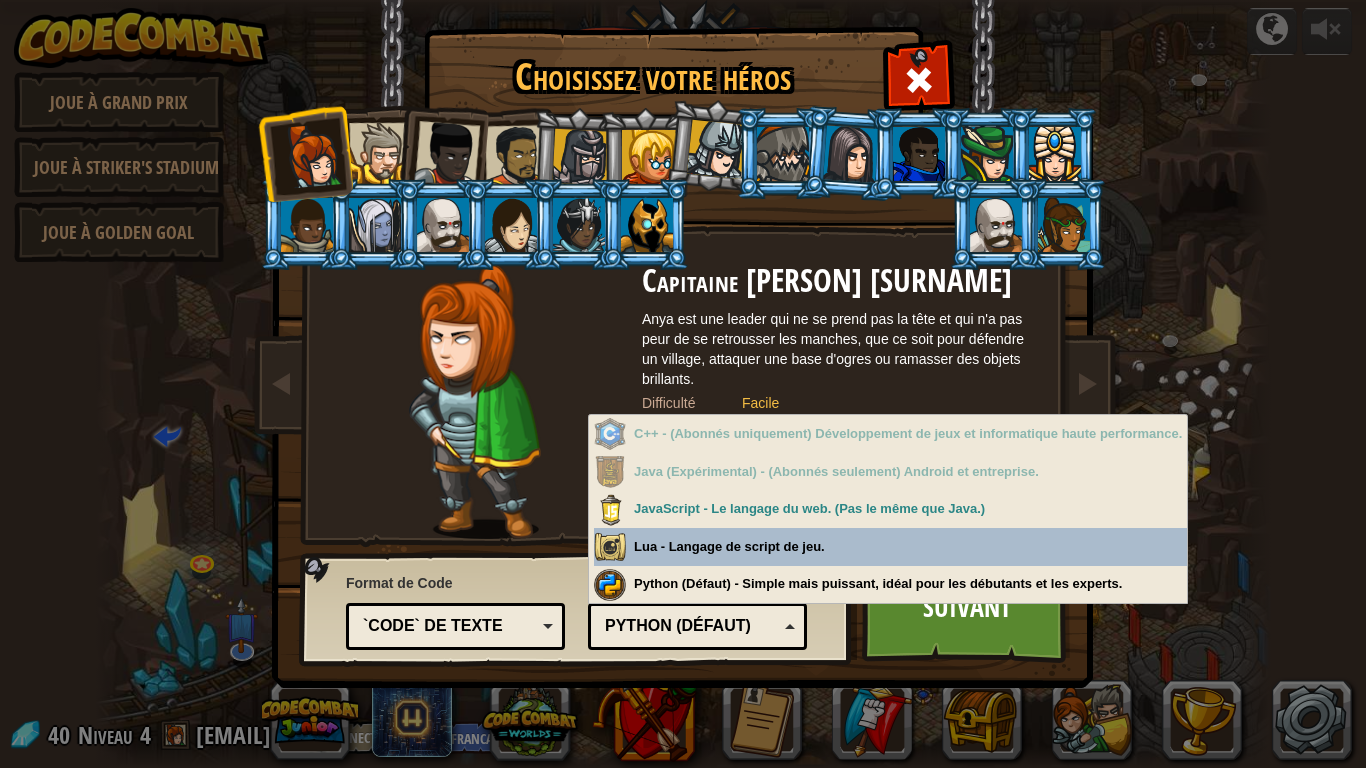click on "`code` de texte" at bounding box center [449, 626] 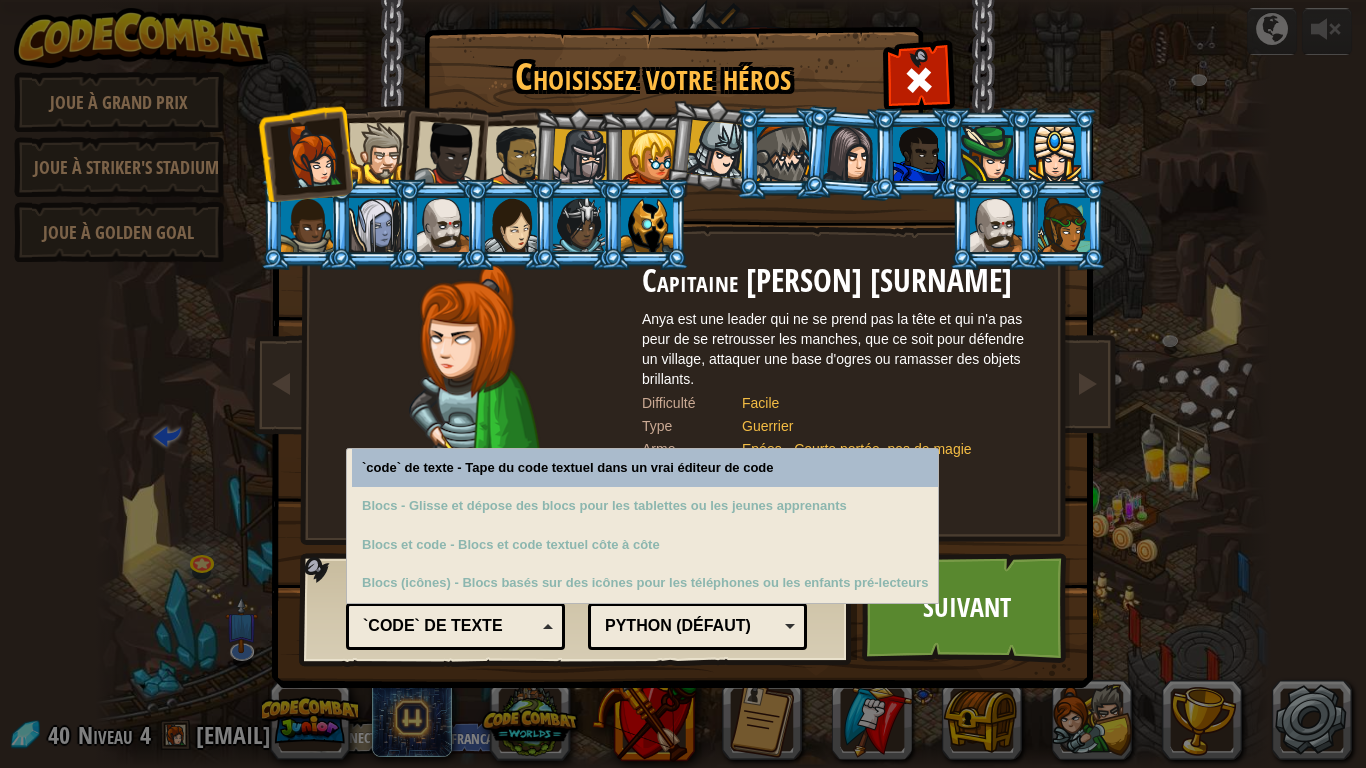 click on "Choisissez votre héros [NUMBER] Capitaine Anya Weston Anya est une leader qui ne se prend pas la tête et qui n'a pas peur de se retrousser les manches, que ce soit pour défendre un village, attaquer une base d'ogres ou ramasser des objets brillants. Difficulté Facile Type Guerrier Arme Epées - Courte portée, pas de magie Dégâts Santé Vitesse Sire Tharin Thunderfist Un guerrier puissant. Tharin adore trois choses : explorer, construire des trucs, et combattre. Il est costaud mais lent. Difficulté Facile Type Guerrier Arme Epées - Courte portée, pas de magie Dégâts Santé Vitesse Dame Ida Justecoeur Dame Ida Justecoeur est une championne du peuple, défendant la justice à travers le monde. Personne ne sait ce qu'elle fait pendant son temps libre. Difficulté Facile Type Guerrier Arme Epées - Courte portée, pas de magie Dégâts Santé Vitesse Alejandro le duelliste Difficulté Facile Type Guerrier Arme Epées - Courte portée, pas de magie Dégâts Santé Vitesse Amara Arrowhead Difficulté Moyen" at bounding box center (683, 31) 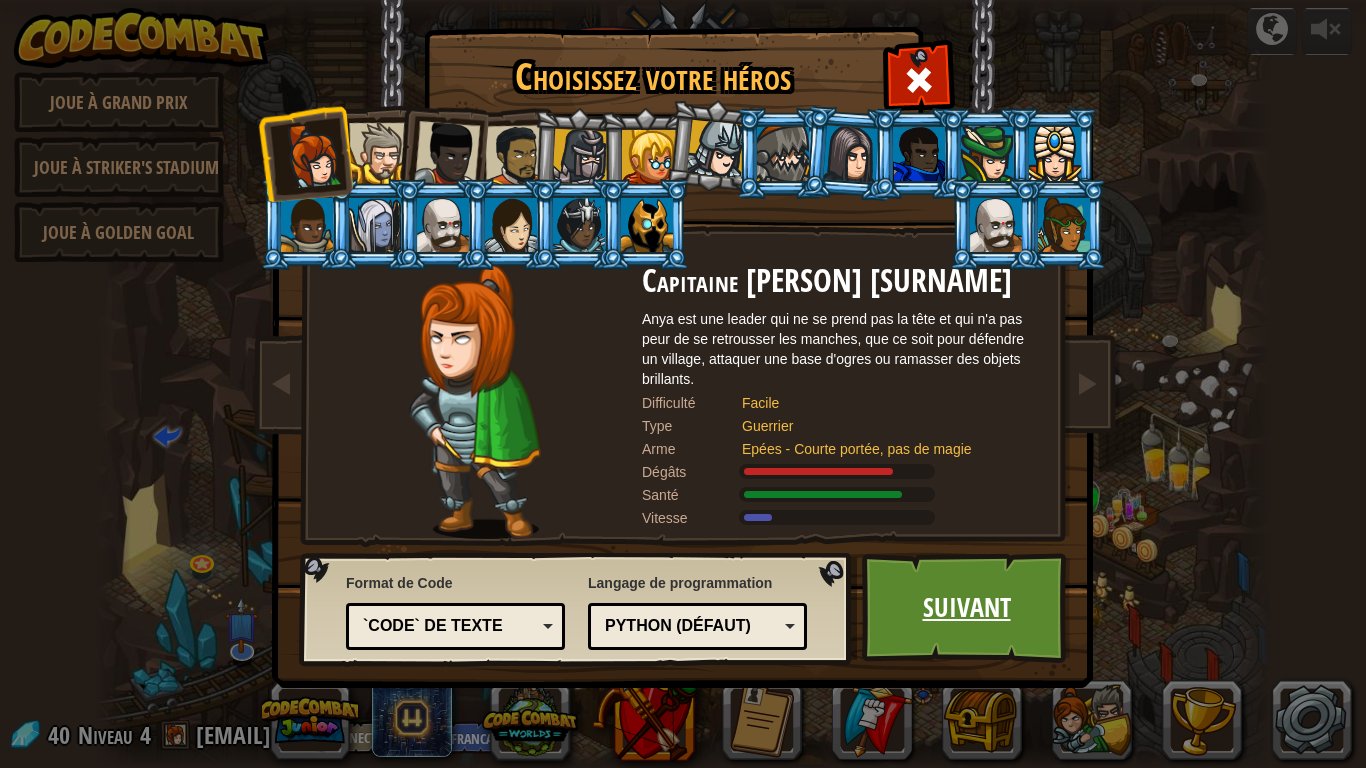 click on "Suivant" at bounding box center (966, 608) 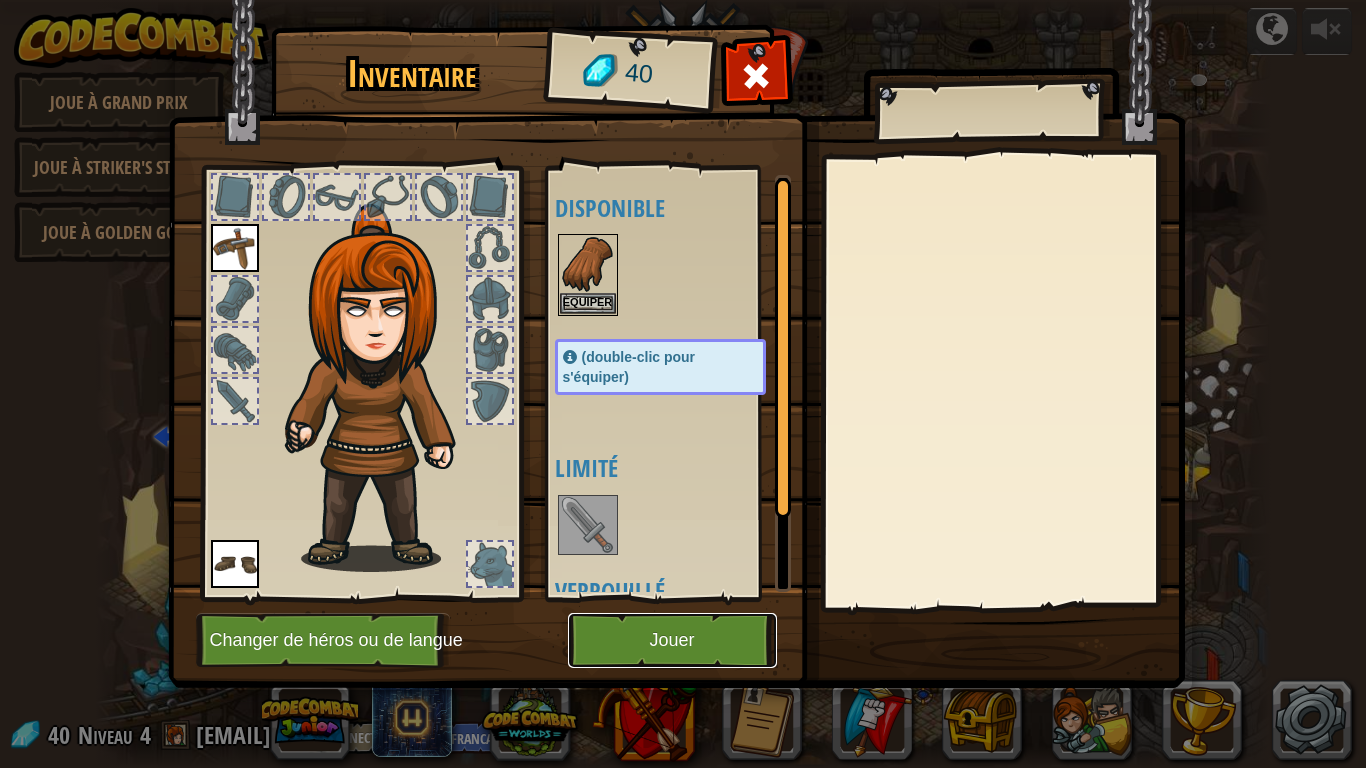 click on "Jouer" at bounding box center (672, 640) 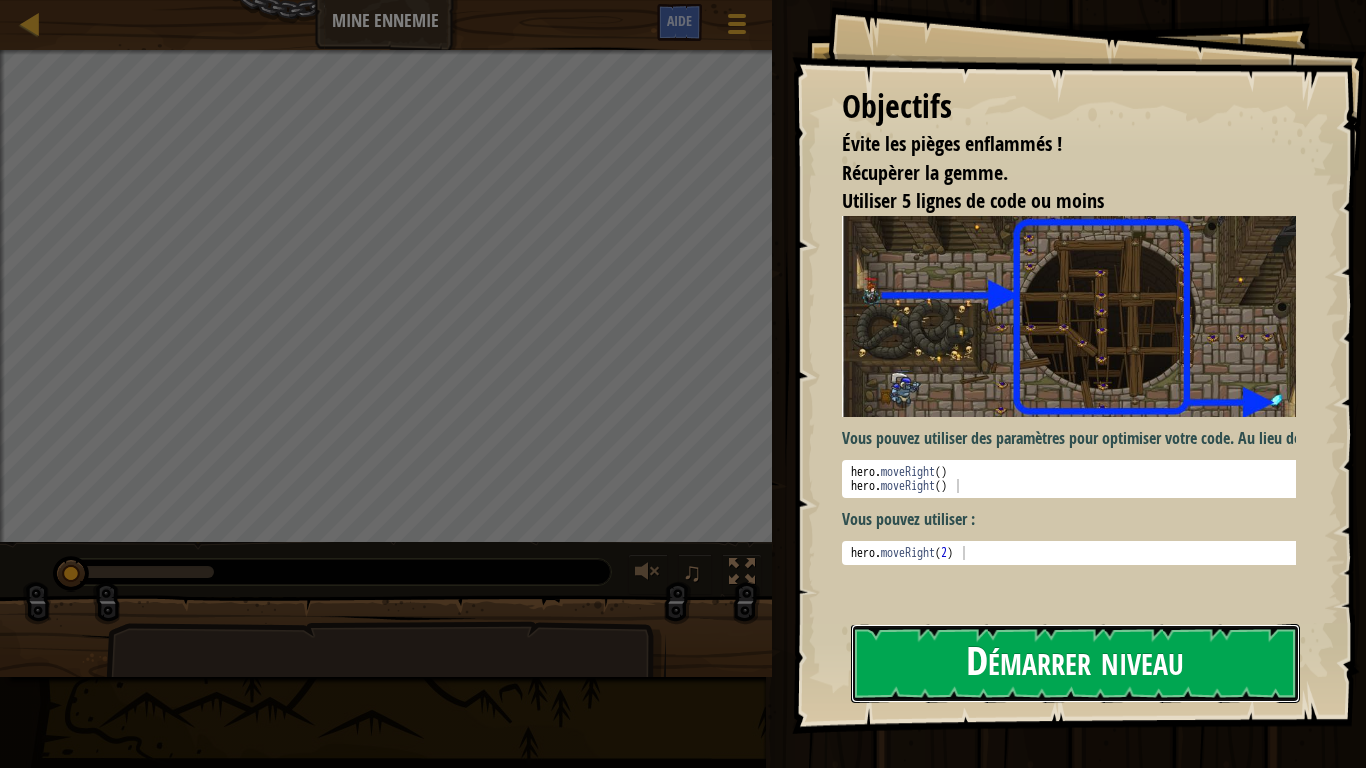 click on "Démarrer niveau" at bounding box center [1075, 663] 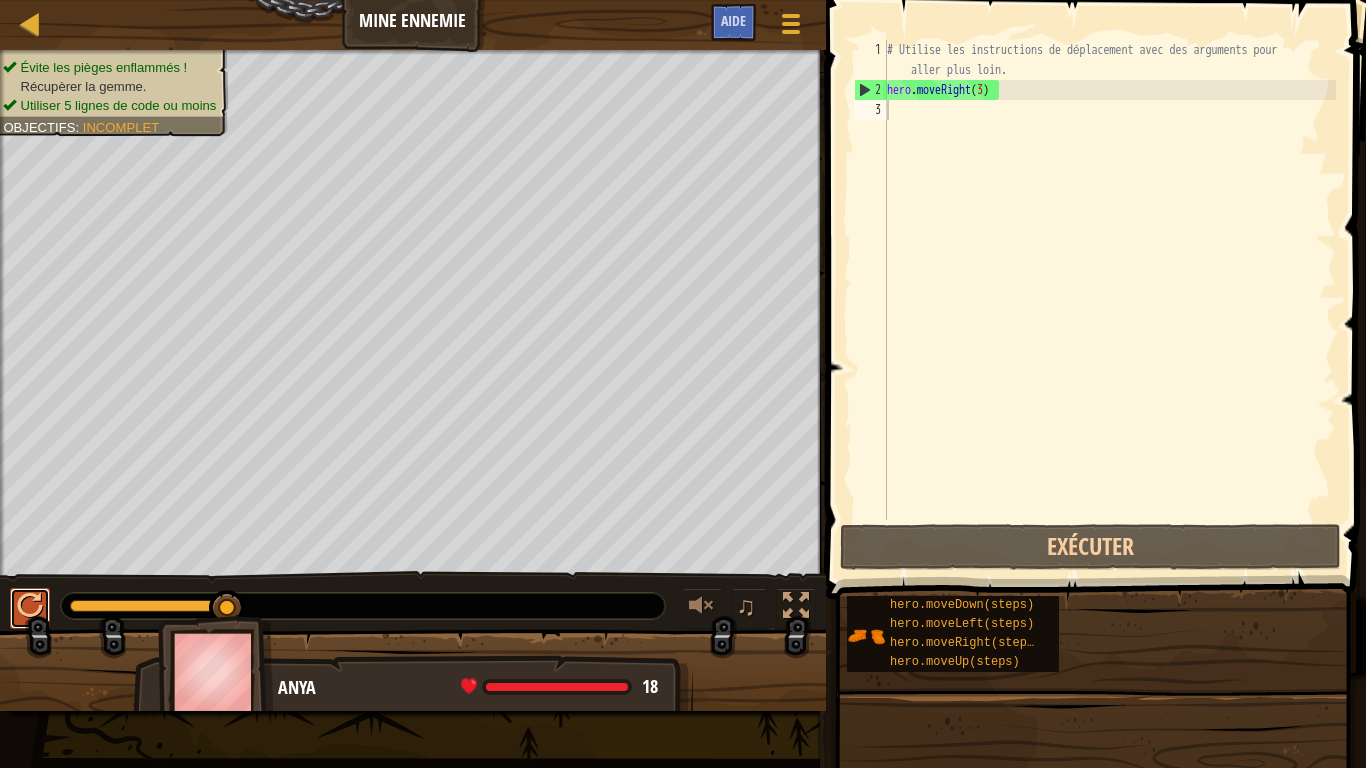 click at bounding box center [30, 606] 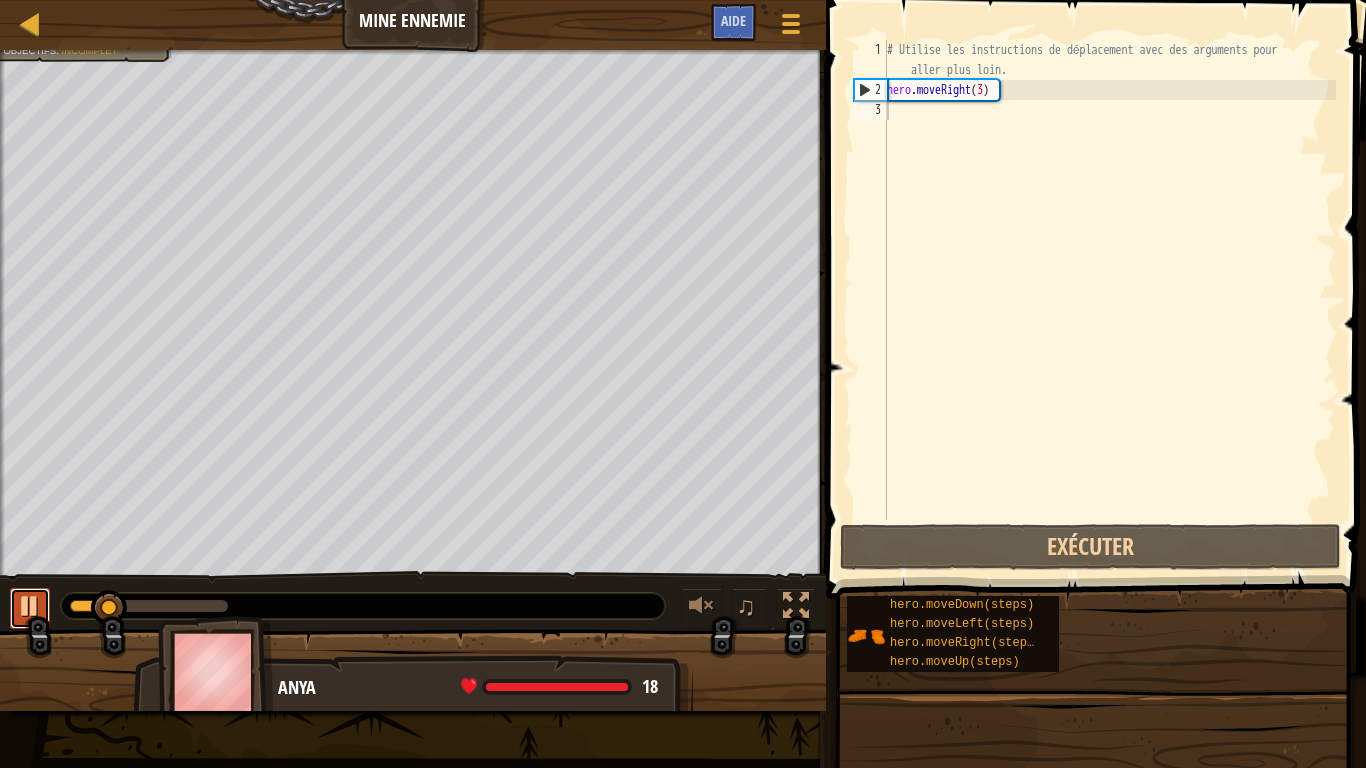 click at bounding box center [30, 606] 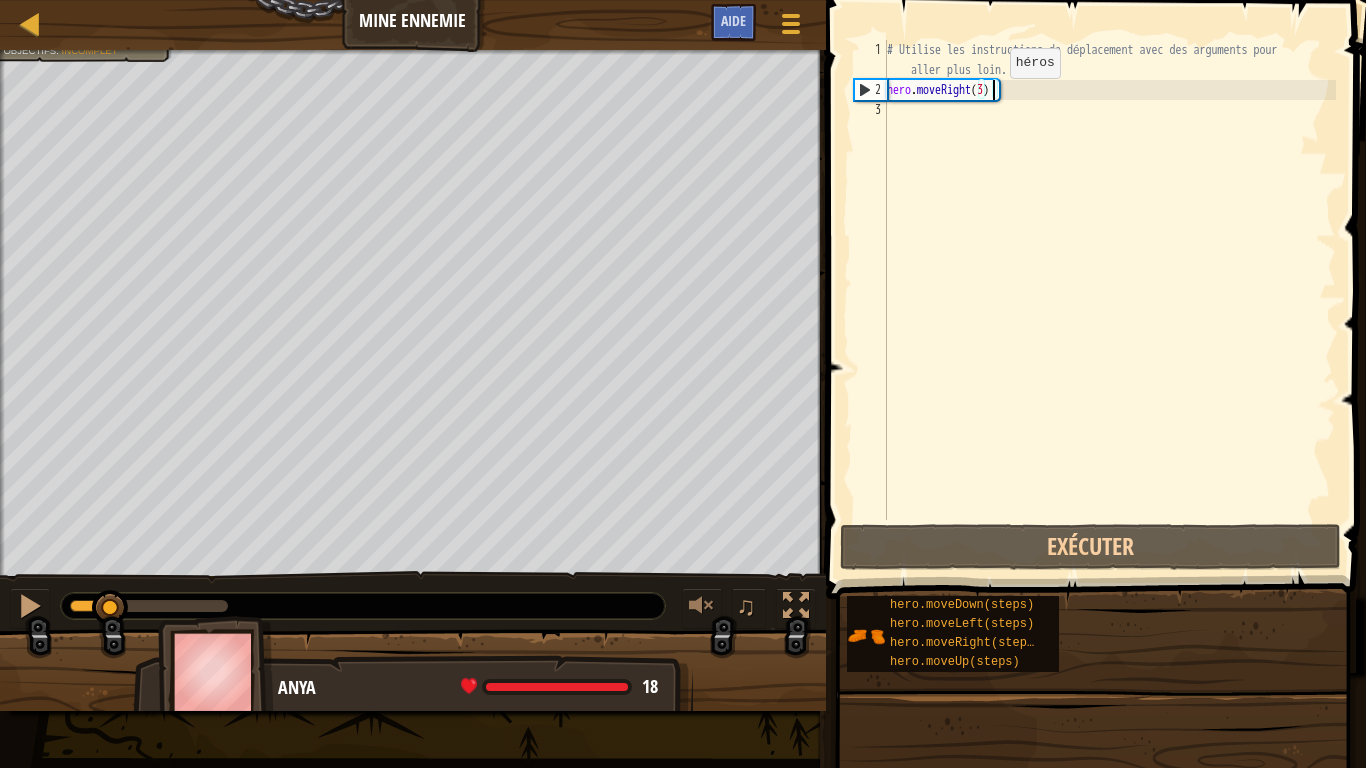 click on "# Utilise les instructions de déplacement avec des arguments pour       aller plus loin. hero . moveRight ( 3 )" at bounding box center (1109, 310) 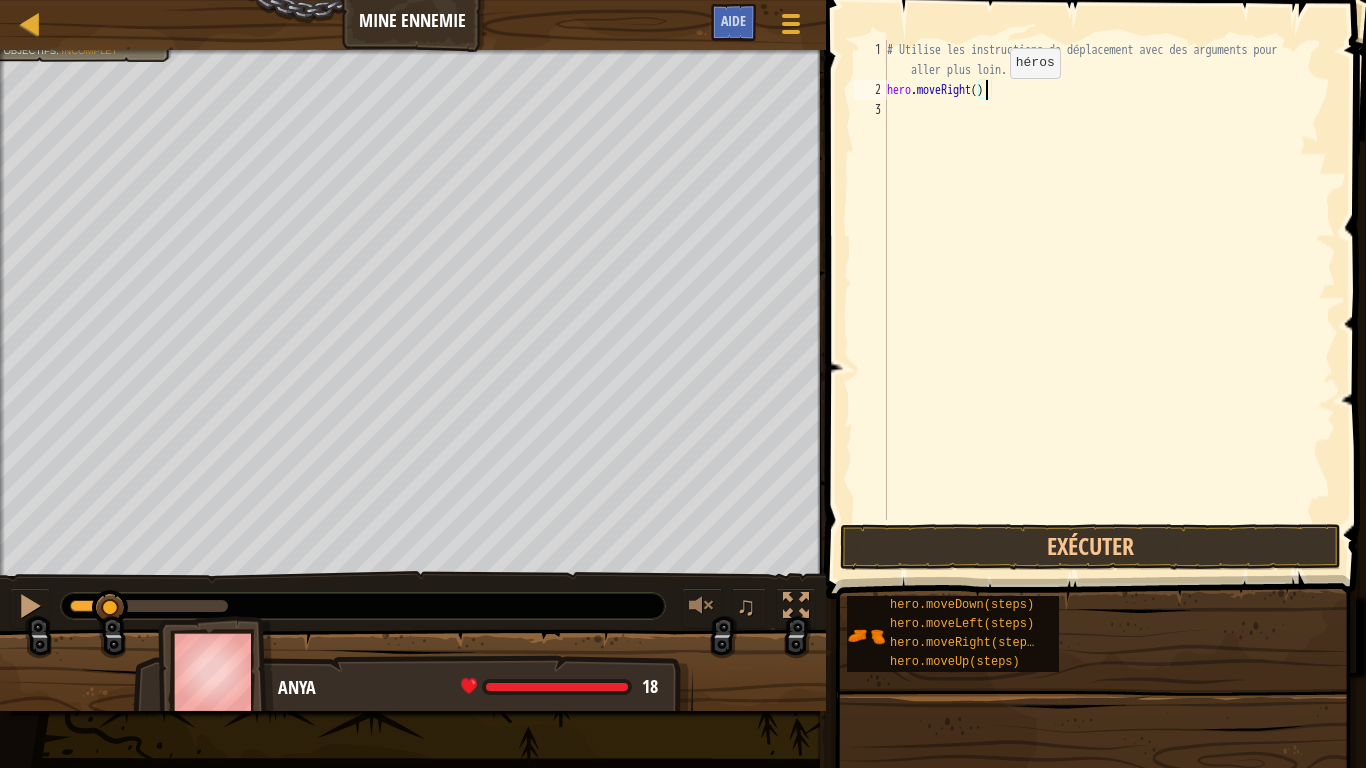 type on "hero.moveRight(2)" 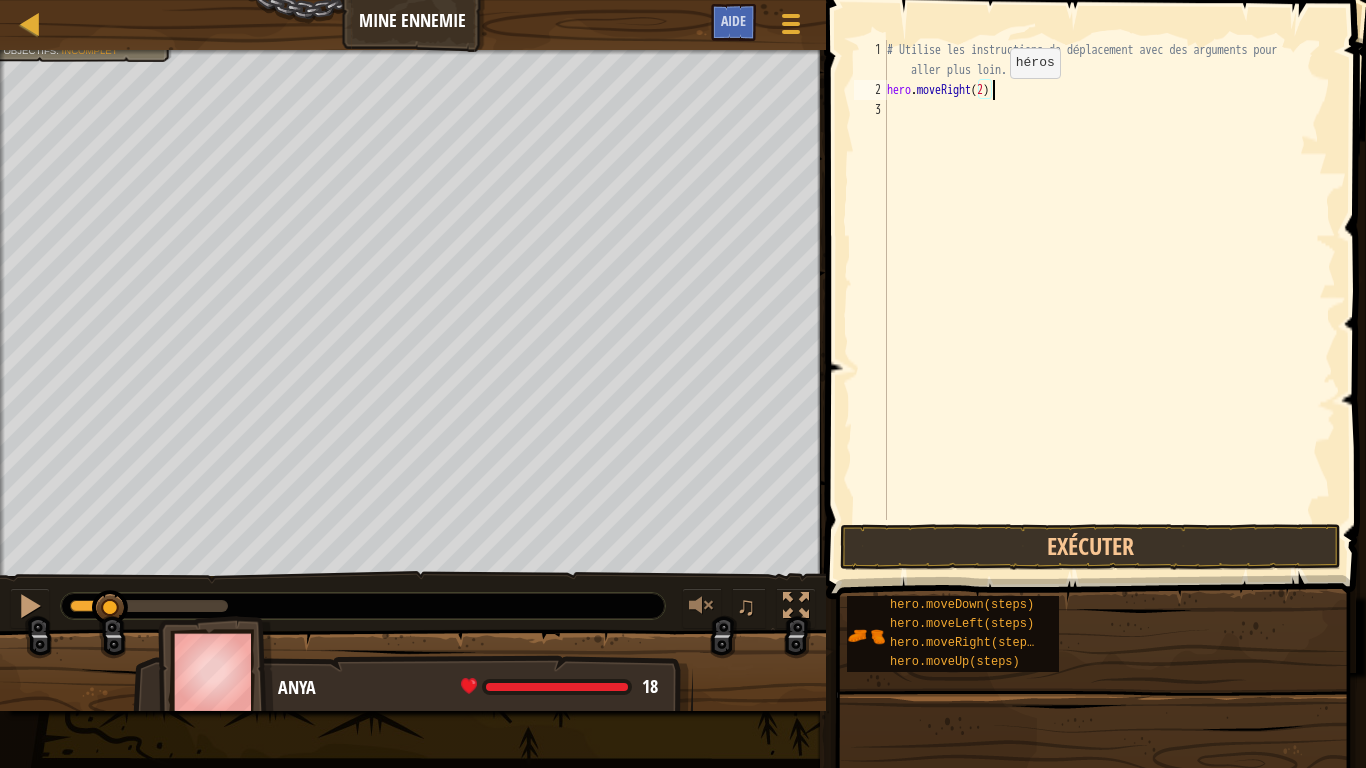 scroll, scrollTop: 9, scrollLeft: 8, axis: both 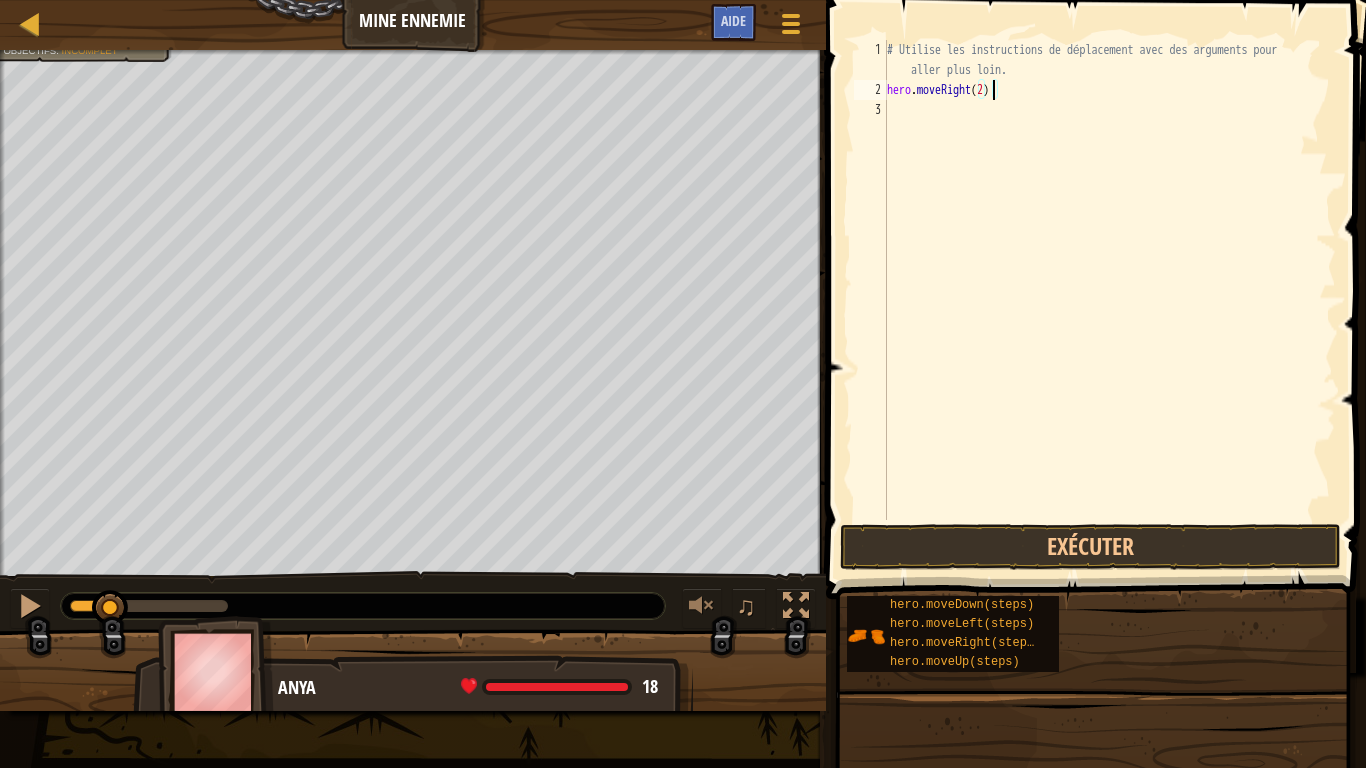 click on "# Utilise les instructions de déplacement avec des arguments pour       aller plus loin. hero . moveRight ( 2 )" at bounding box center [1109, 310] 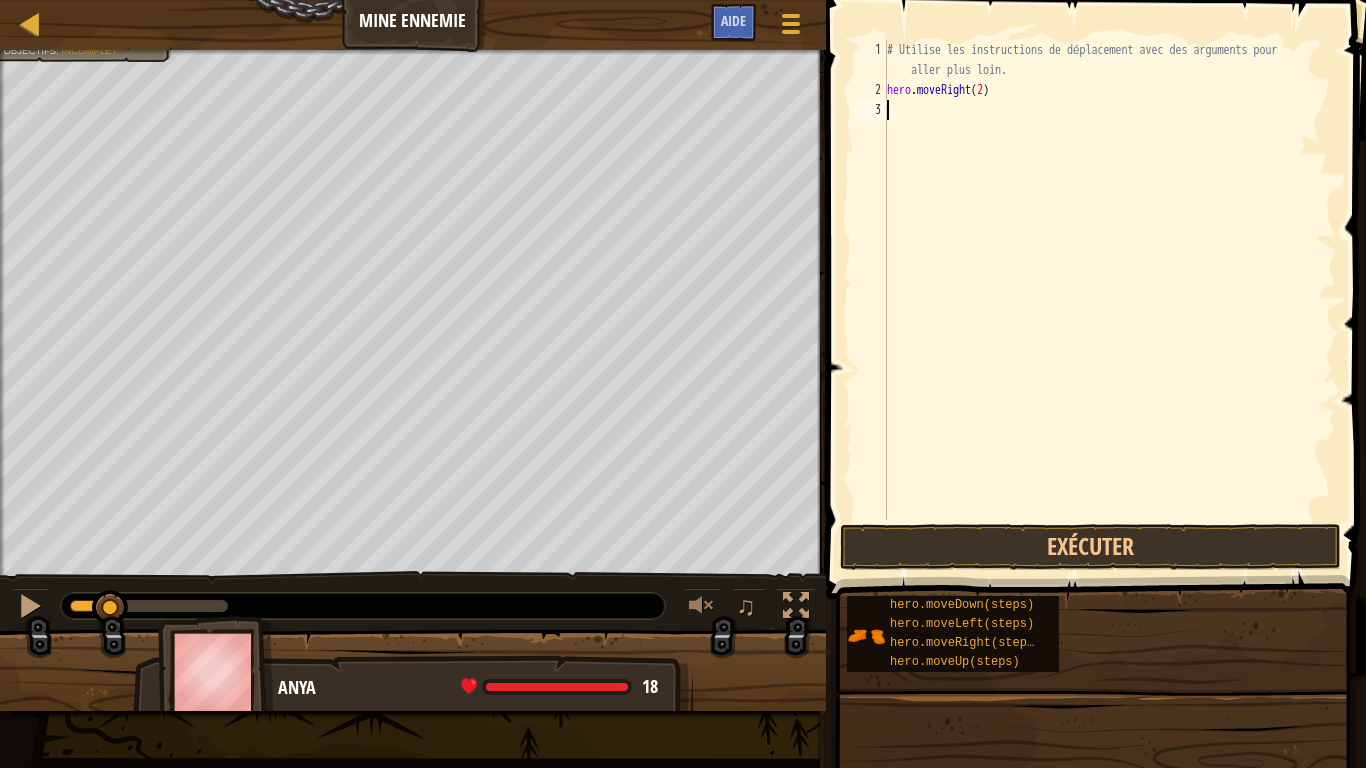 scroll, scrollTop: 9, scrollLeft: 0, axis: vertical 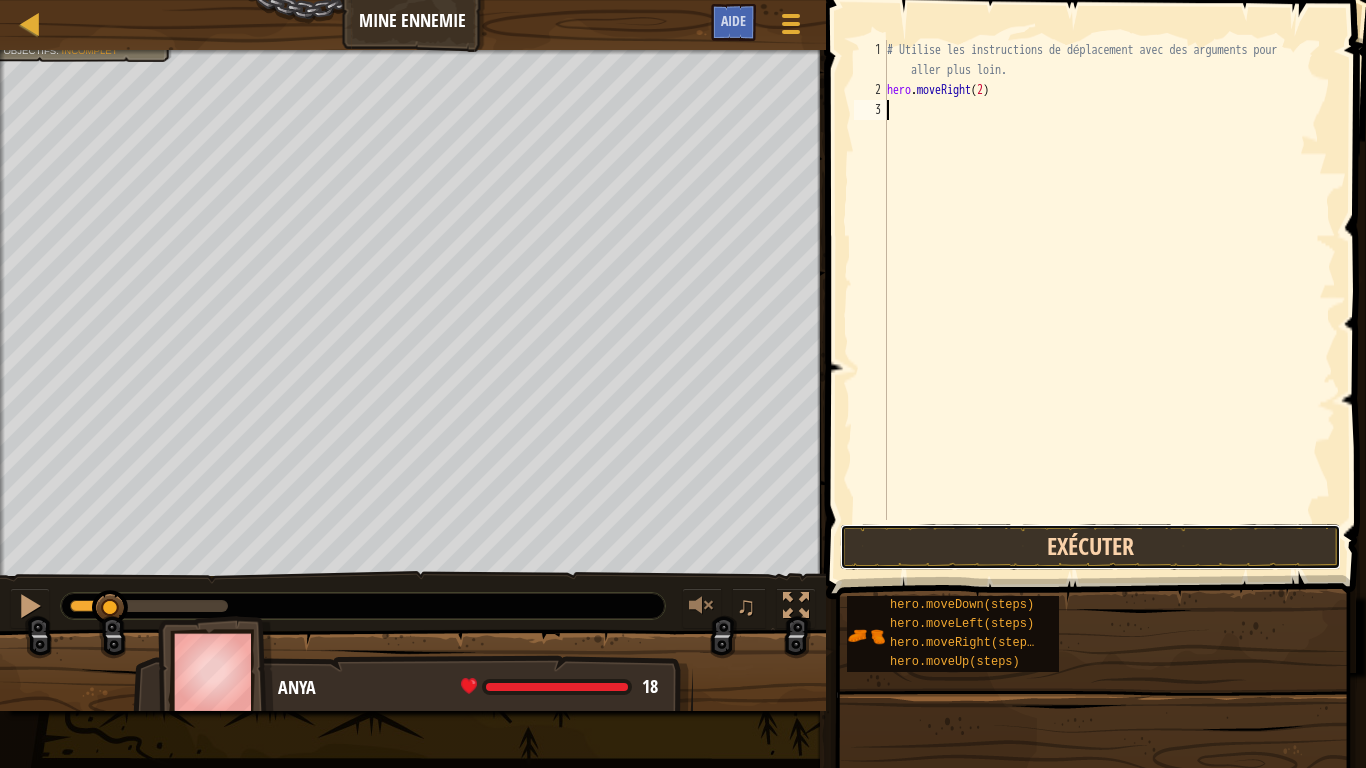 click on "Exécuter" at bounding box center (1090, 547) 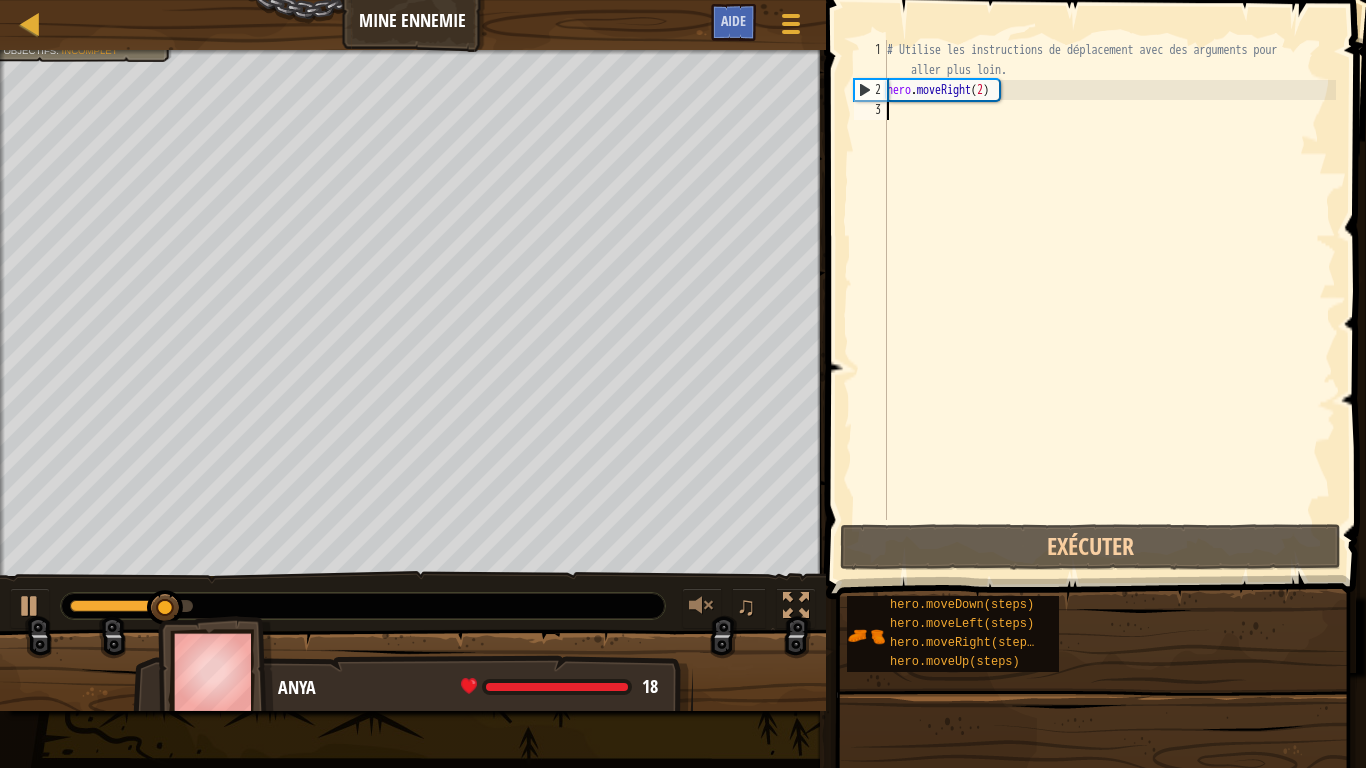 click on "# Utilise les instructions de déplacement avec des arguments pour       aller plus loin. hero . moveRight ( 2 )" at bounding box center (1109, 310) 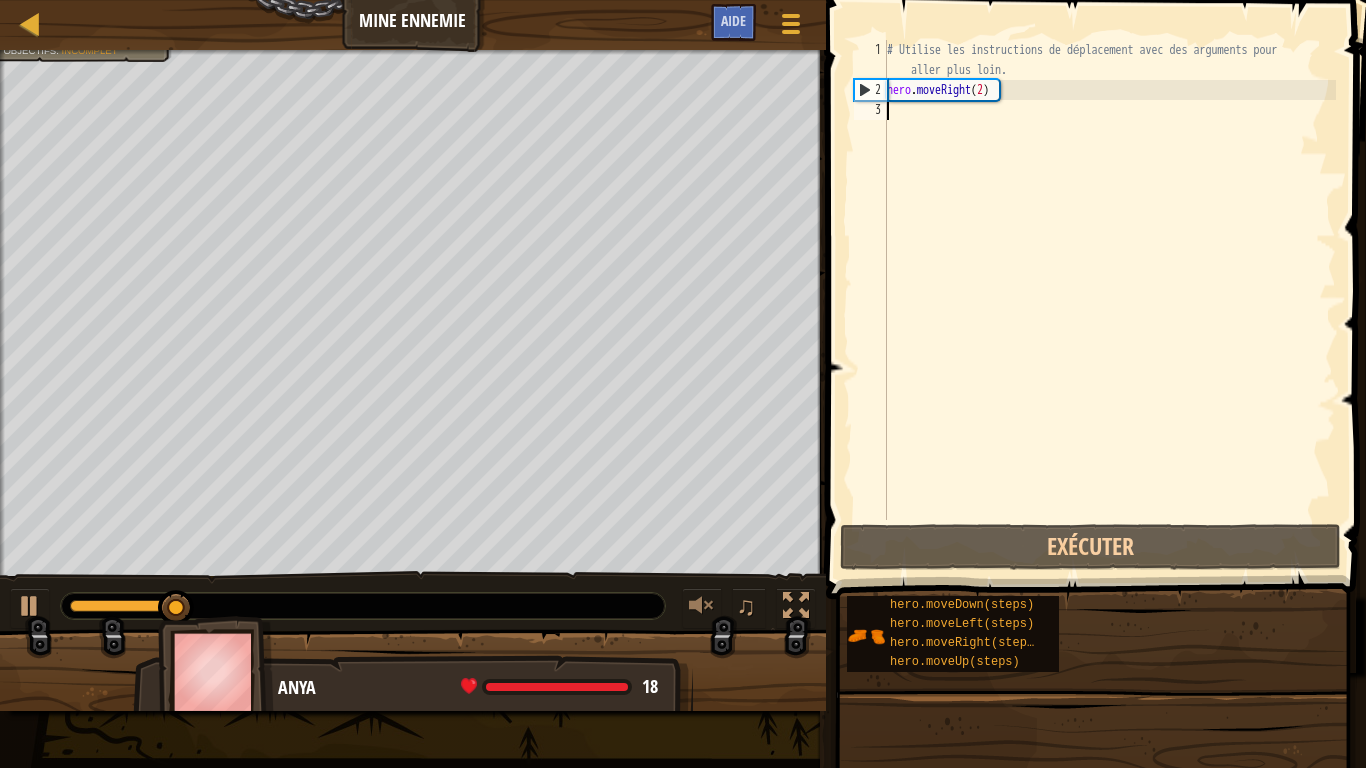 type on "h"" 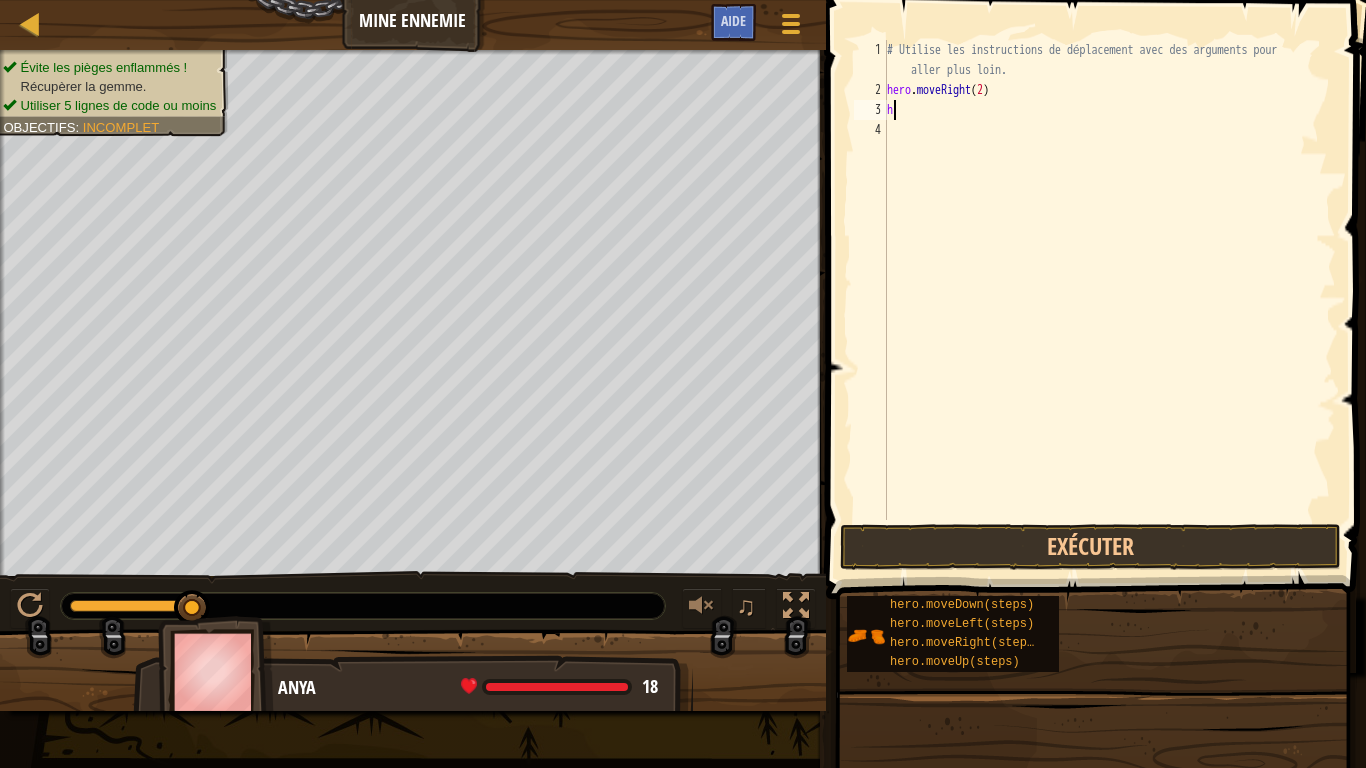 type on "he" 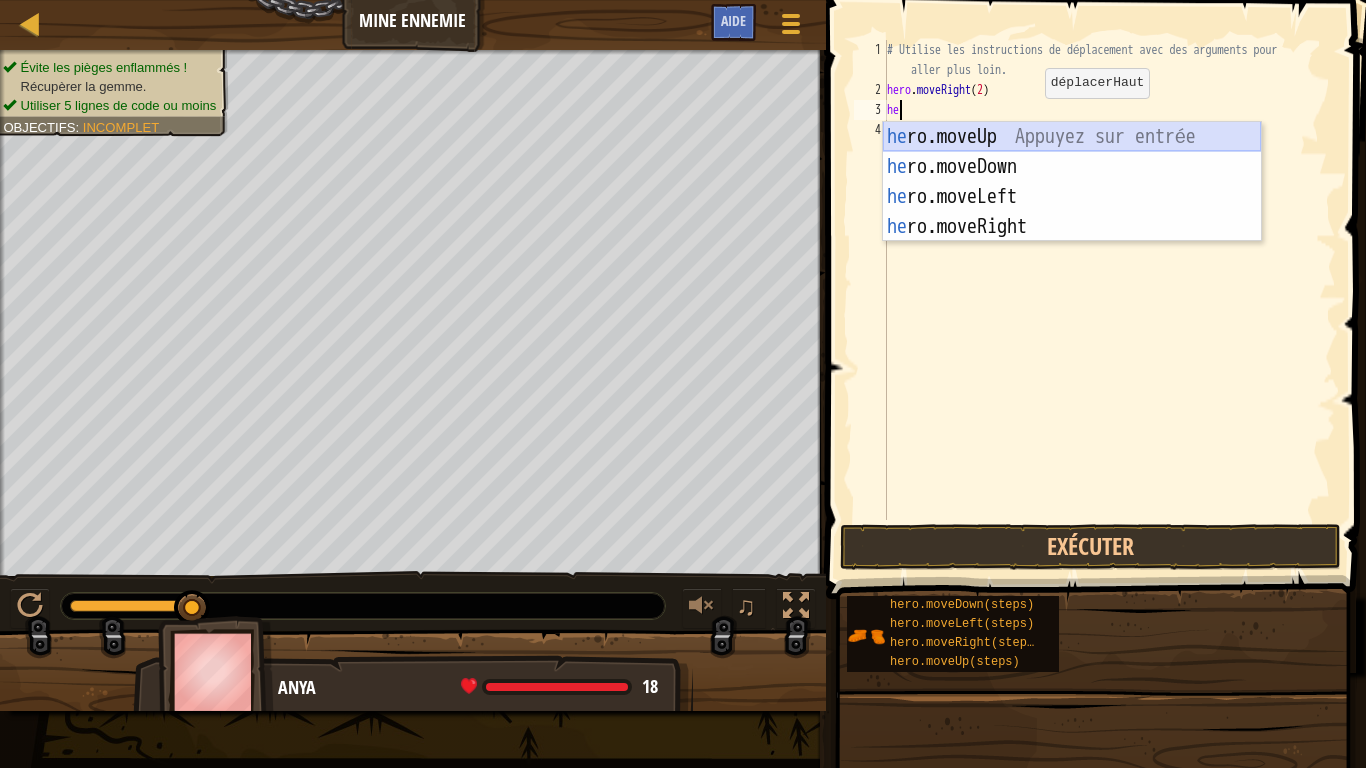 click on "he ro.moveUp Appuyez sur entrée he ro.moveDown Appuyez sur entrée he ro.moveLeft Appuyez sur entrée he ro.moveRight Appuyez sur entrée" at bounding box center [1072, 212] 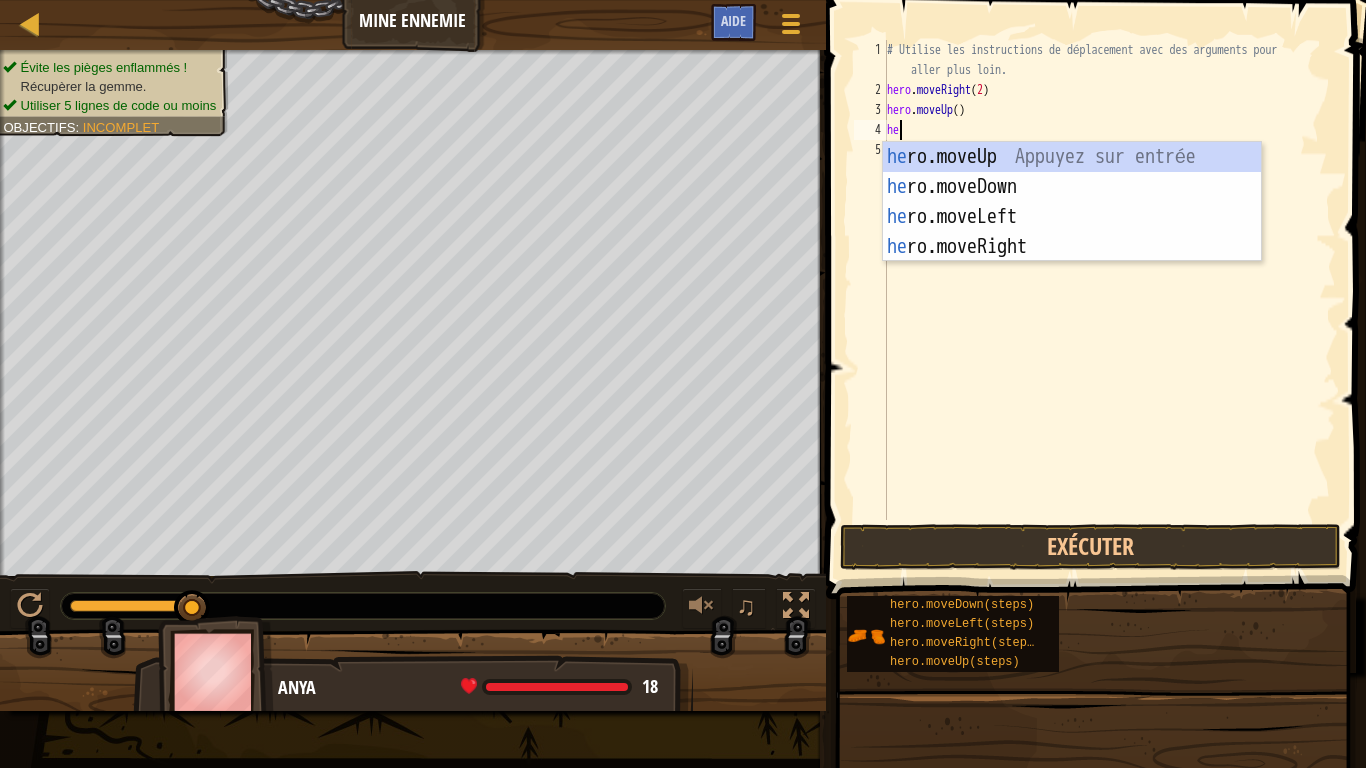 type on "her" 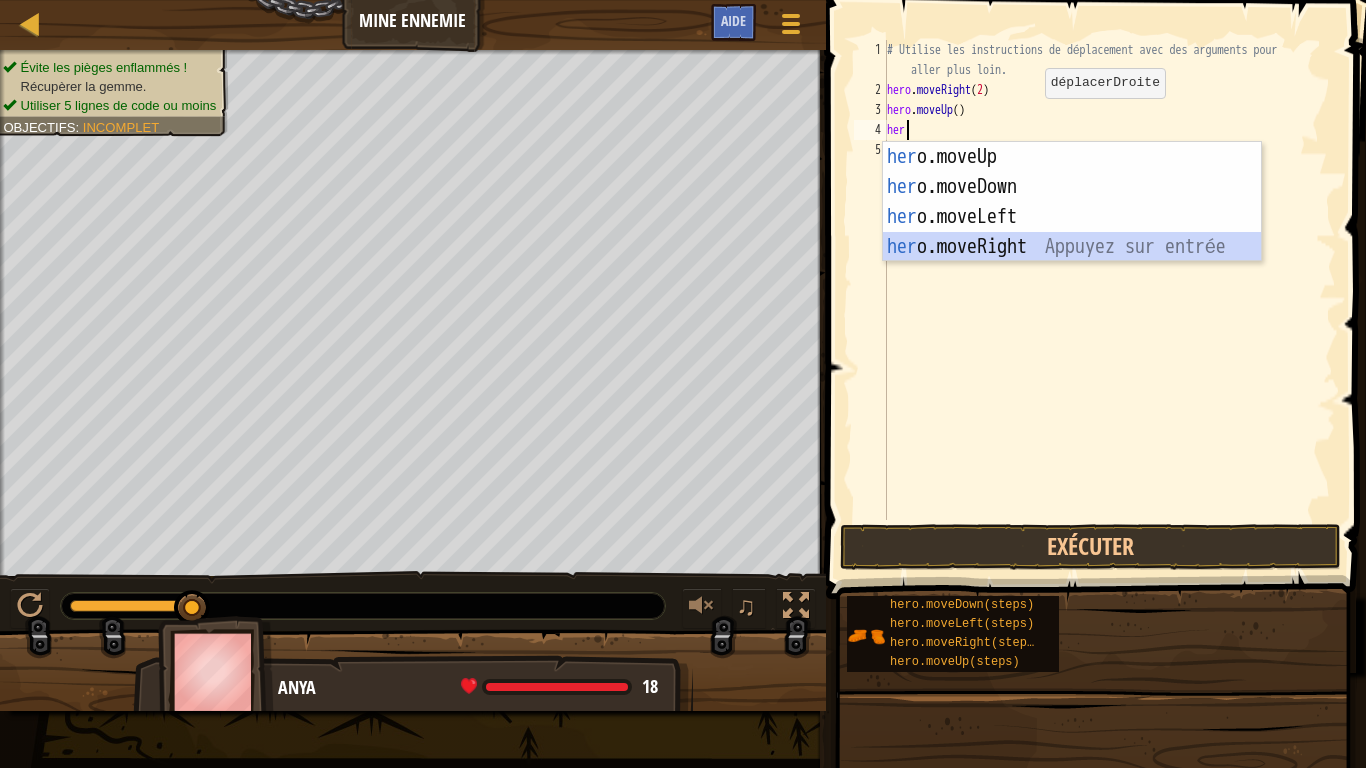 click on "hero.moveUp Appuyez sur entrée hero.moveDown Appuyez sur entrée hero.moveLeft Appuyez sur entrée hero.moveRight Appuyez sur entrée" at bounding box center [1072, 232] 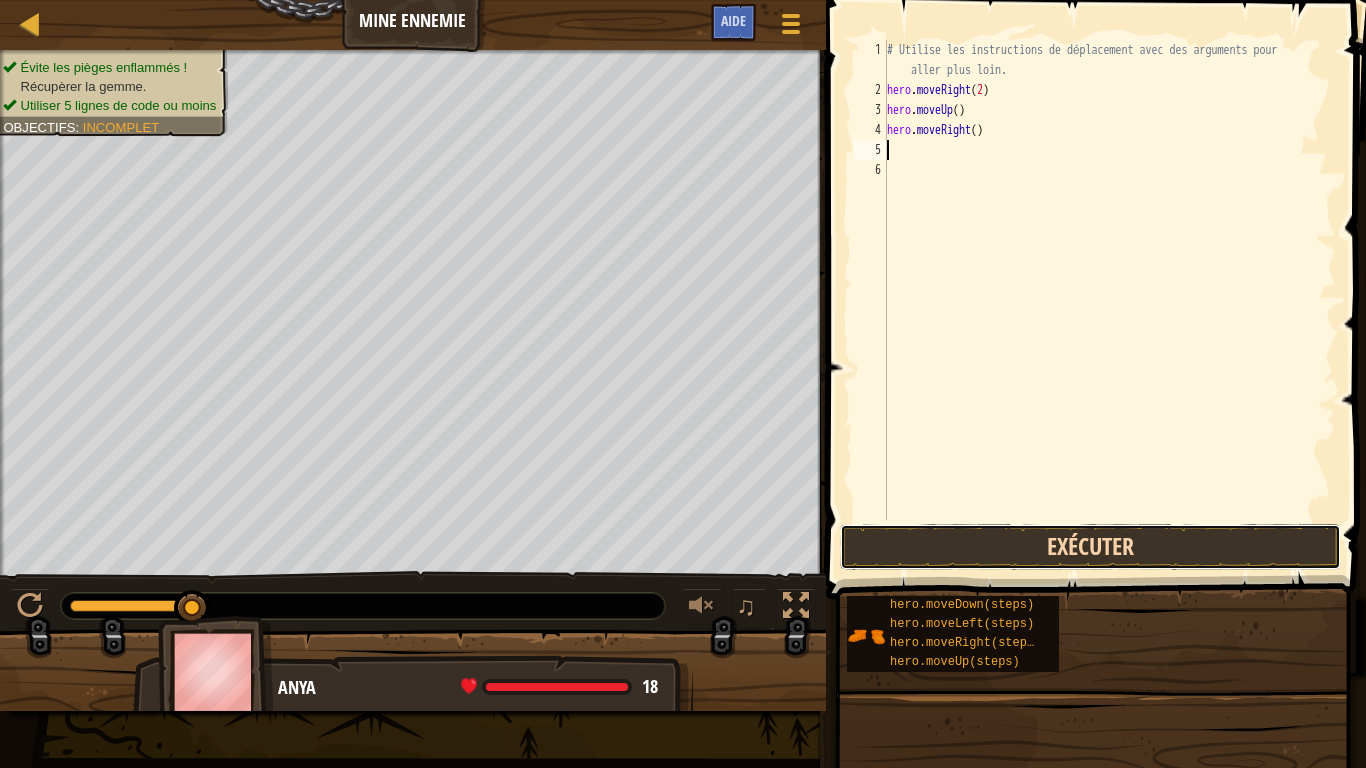 click on "Exécuter" at bounding box center [1090, 547] 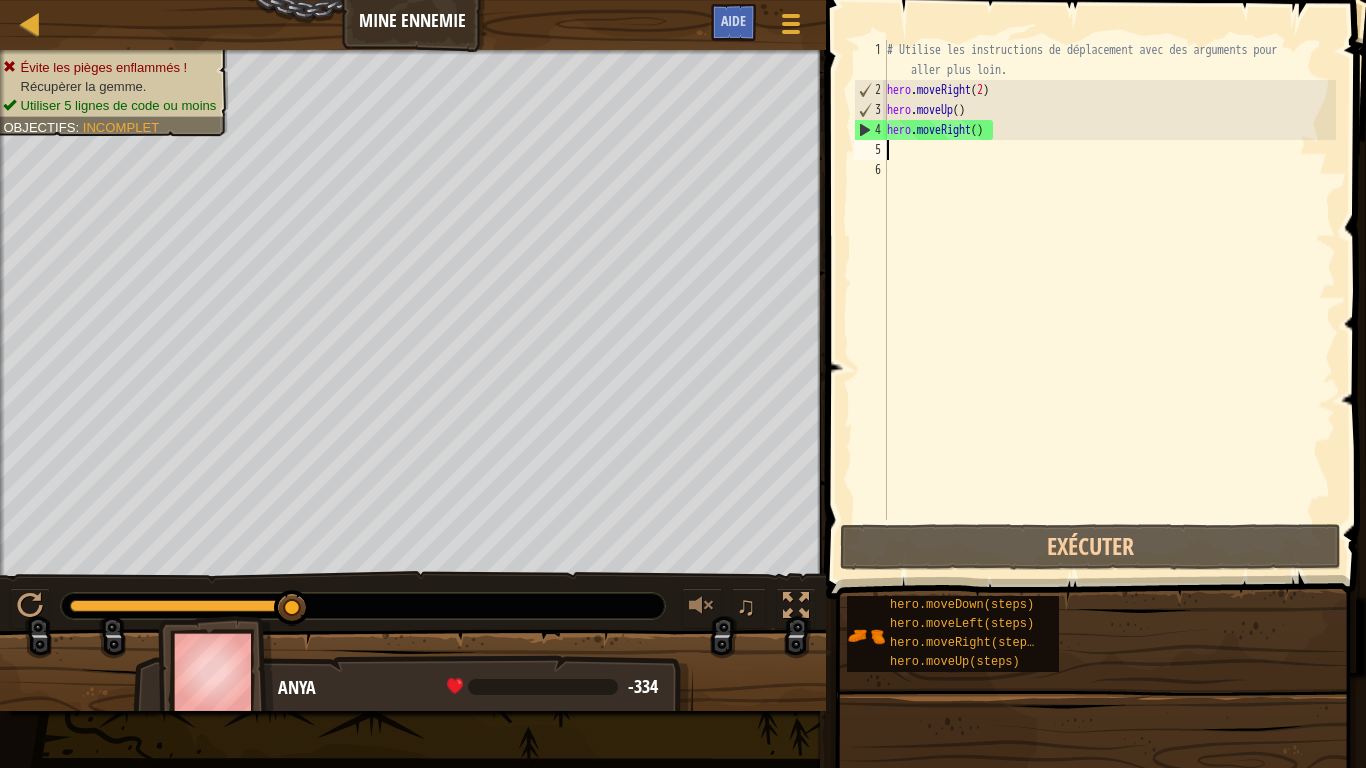 click on "# Utilise les instructions de déplacement avec des arguments pour       aller plus loin. hero . moveRight ( 2 ) hero . moveUp ( ) hero . moveRight ( )" at bounding box center [1109, 310] 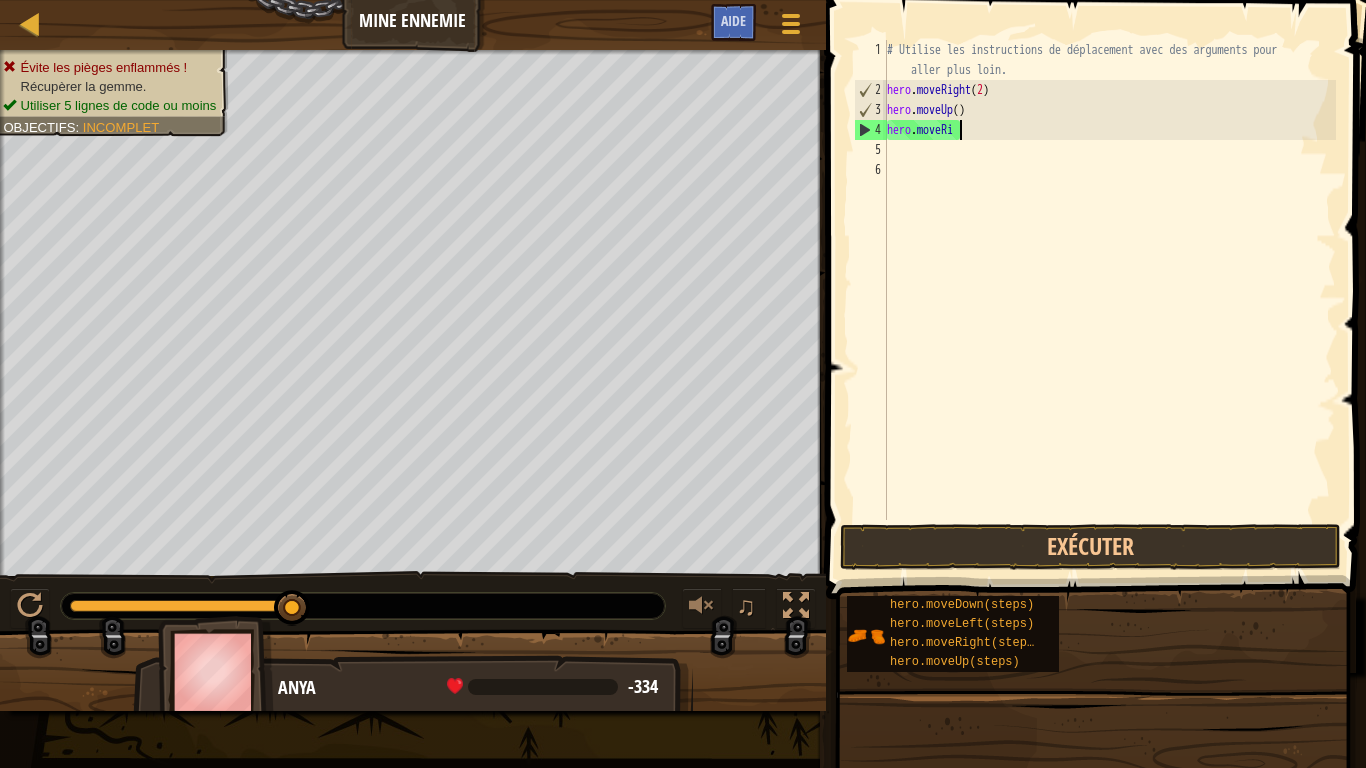 type on "h" 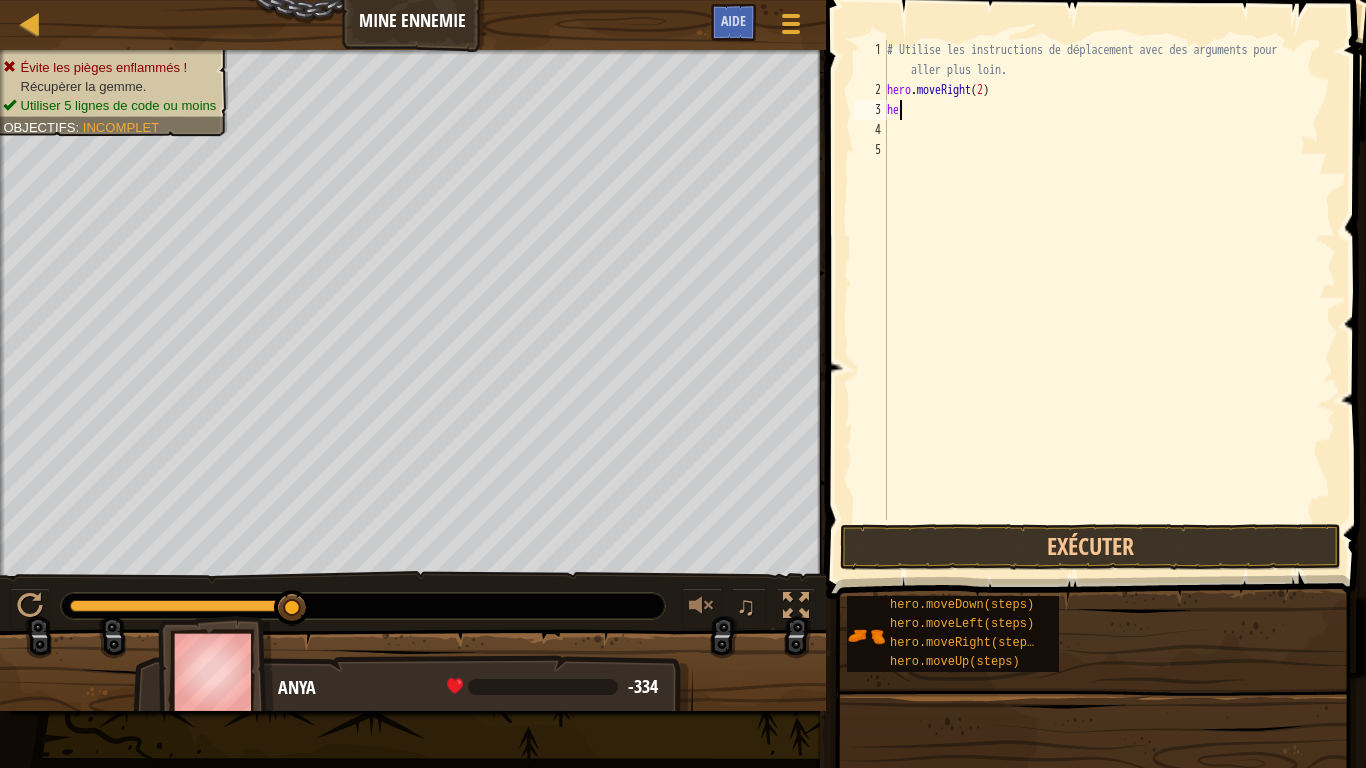 type on "h" 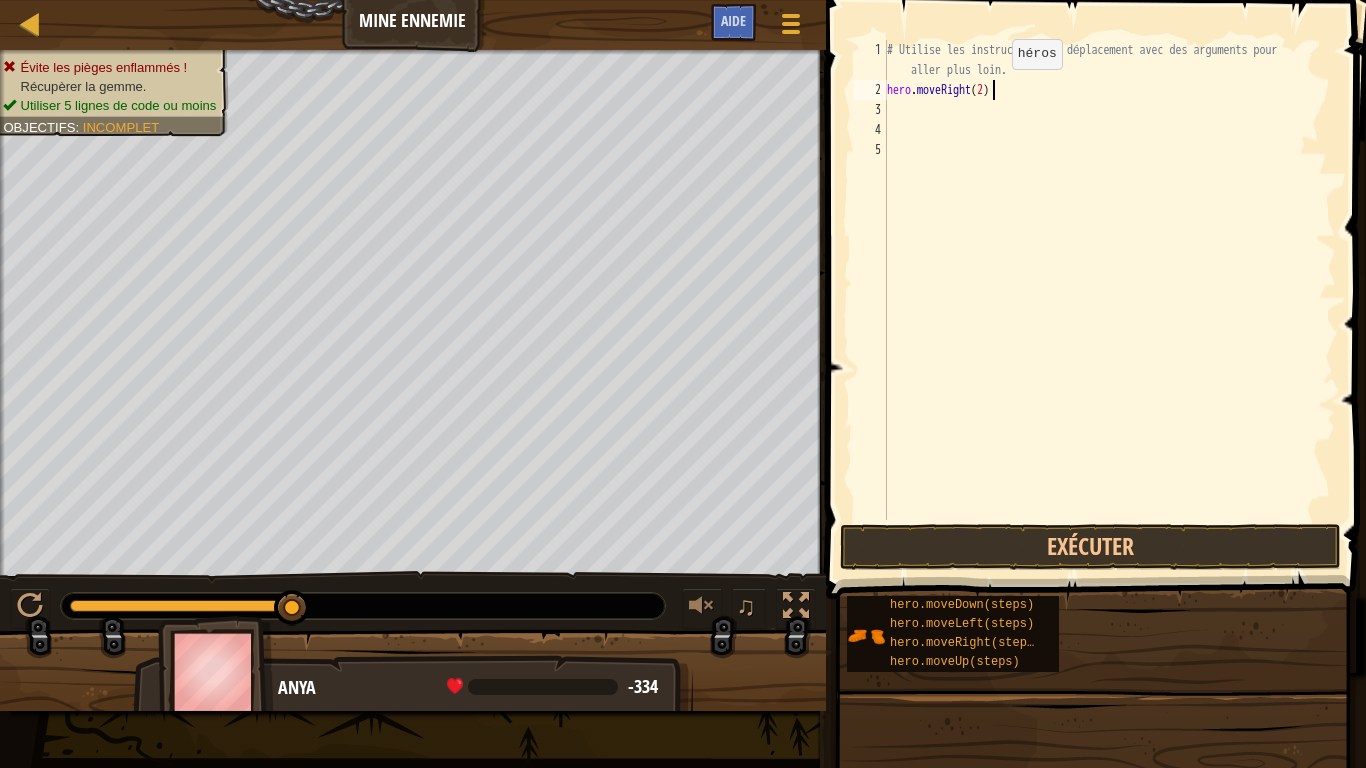 click on "# Utilise les instructions de déplacement avec des arguments pour       aller plus loin. hero . moveRight ( 2 )" at bounding box center (1109, 310) 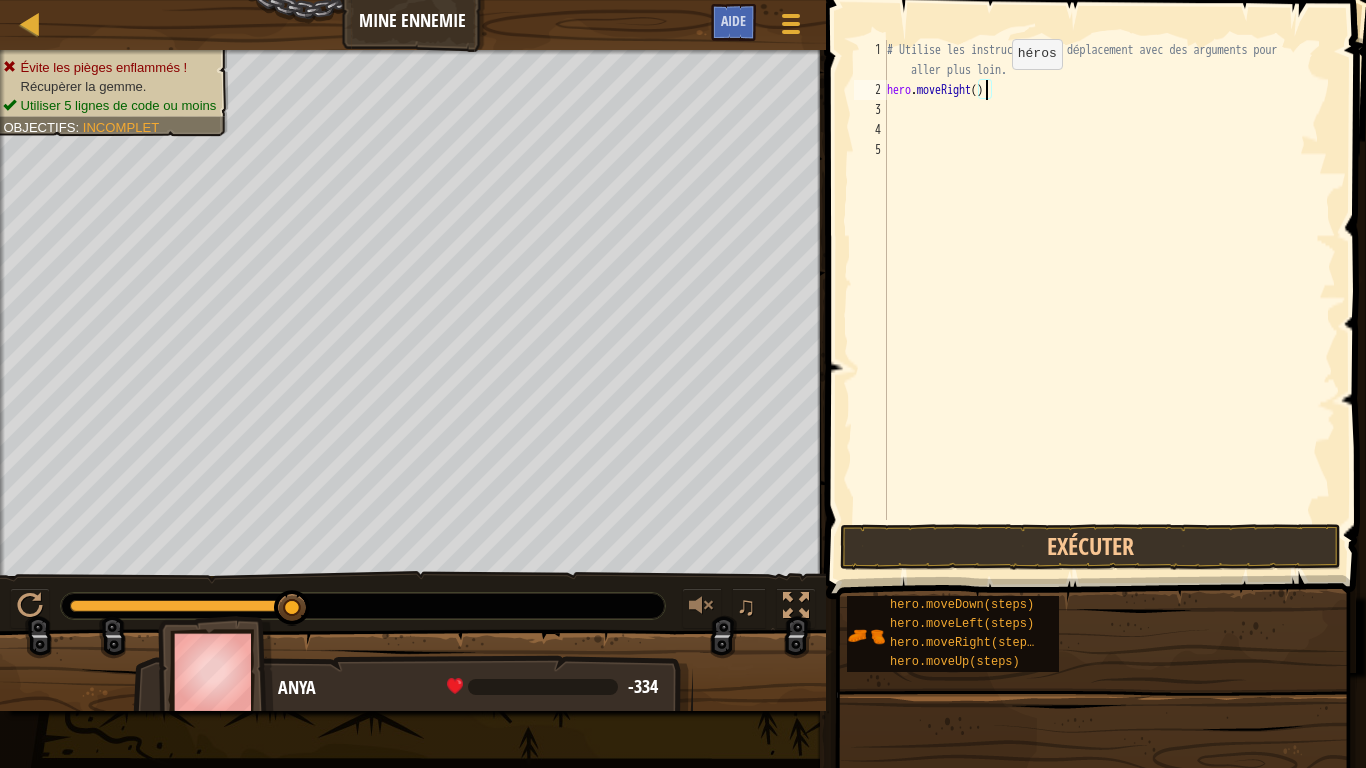 scroll, scrollTop: 9, scrollLeft: 8, axis: both 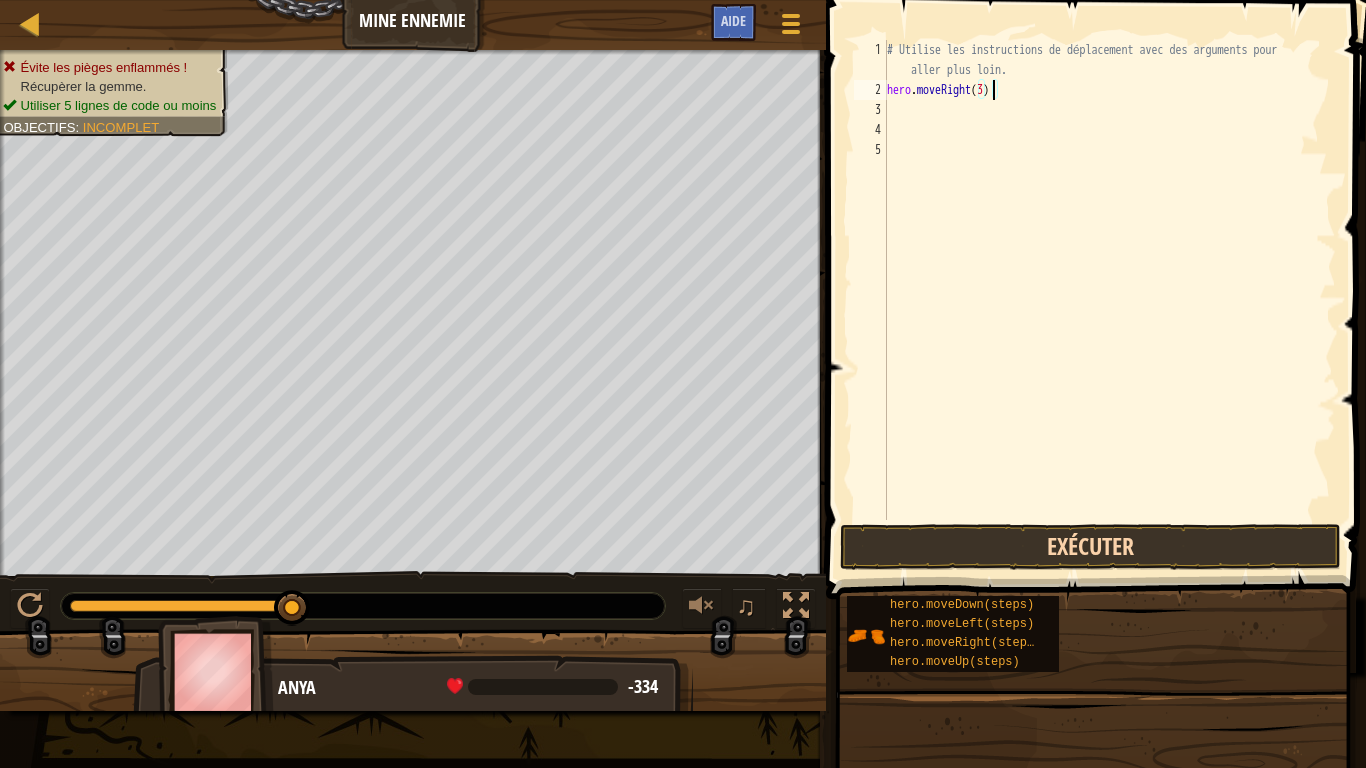 type on "hero.moveRight(3)" 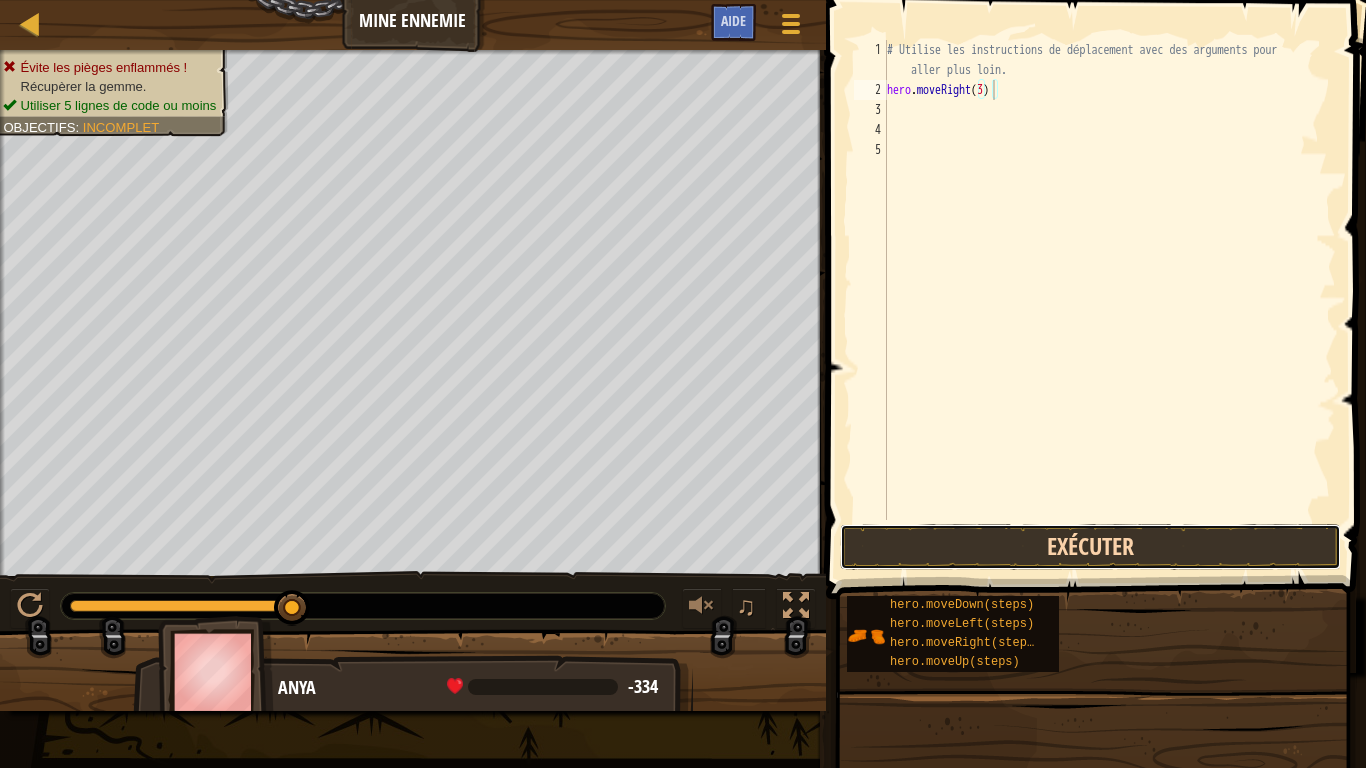 click on "Exécuter" at bounding box center (1090, 547) 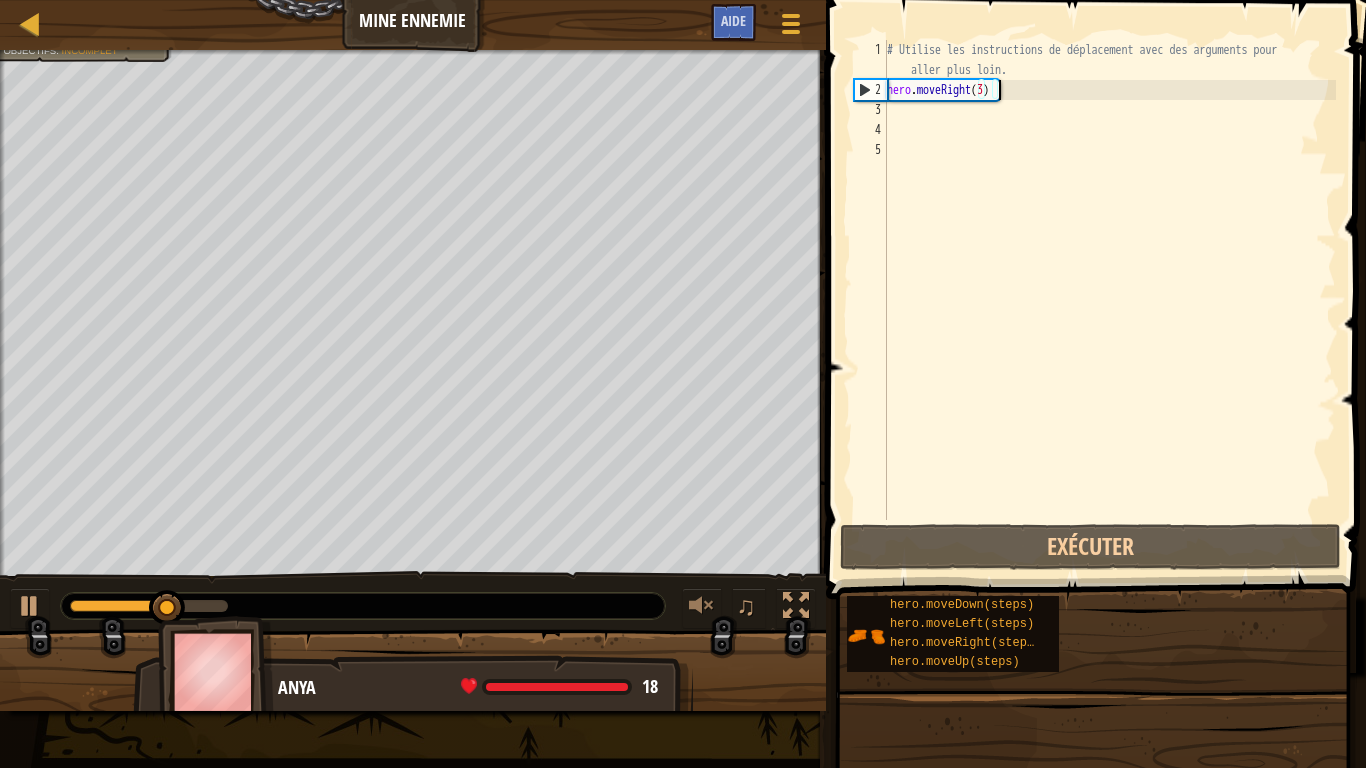 scroll, scrollTop: 9, scrollLeft: 0, axis: vertical 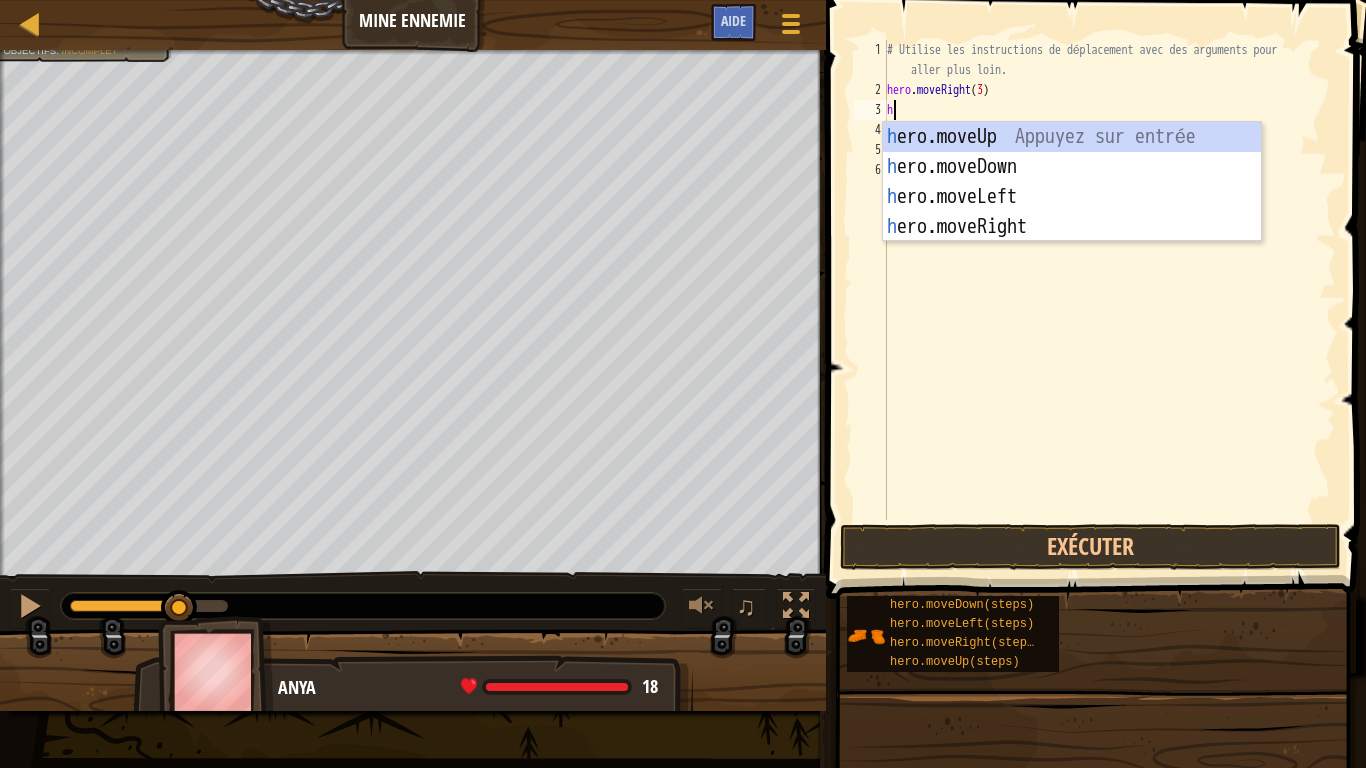 type on "he" 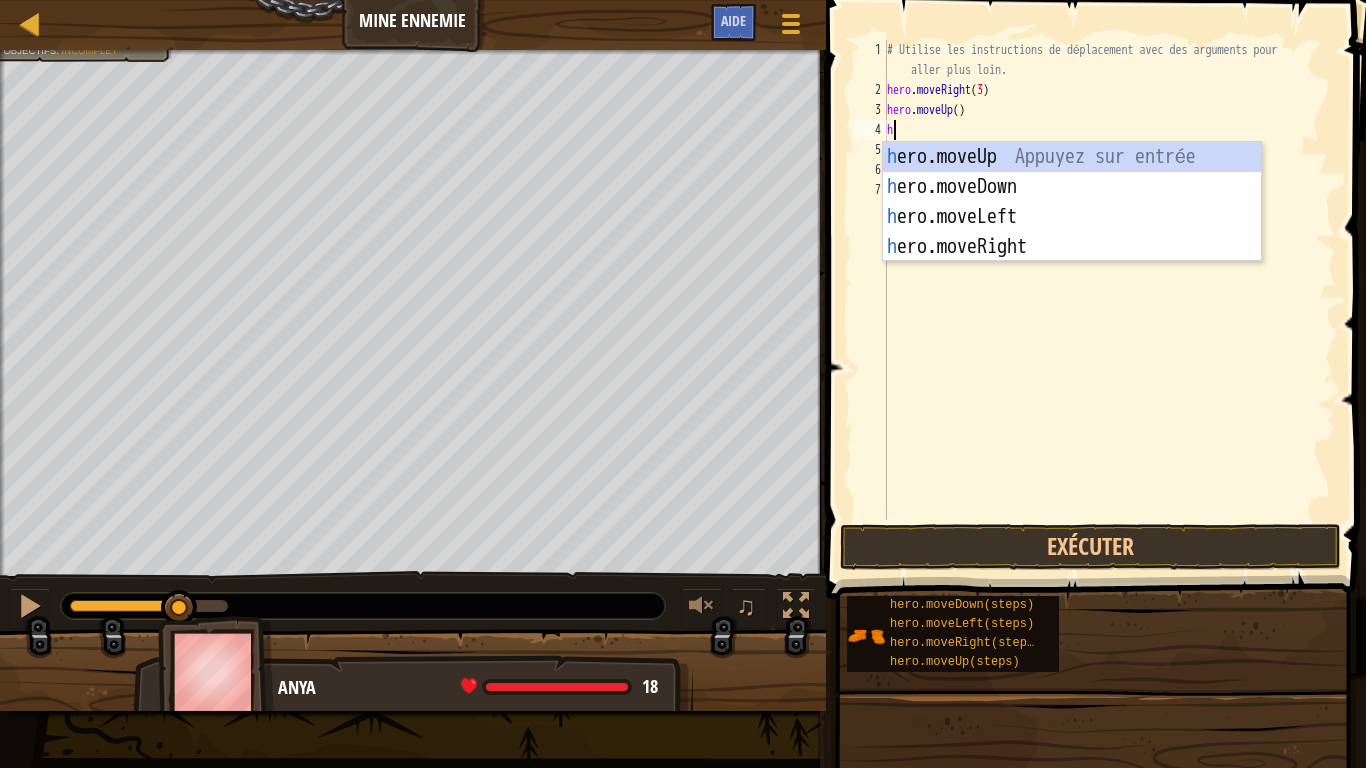 type on "he" 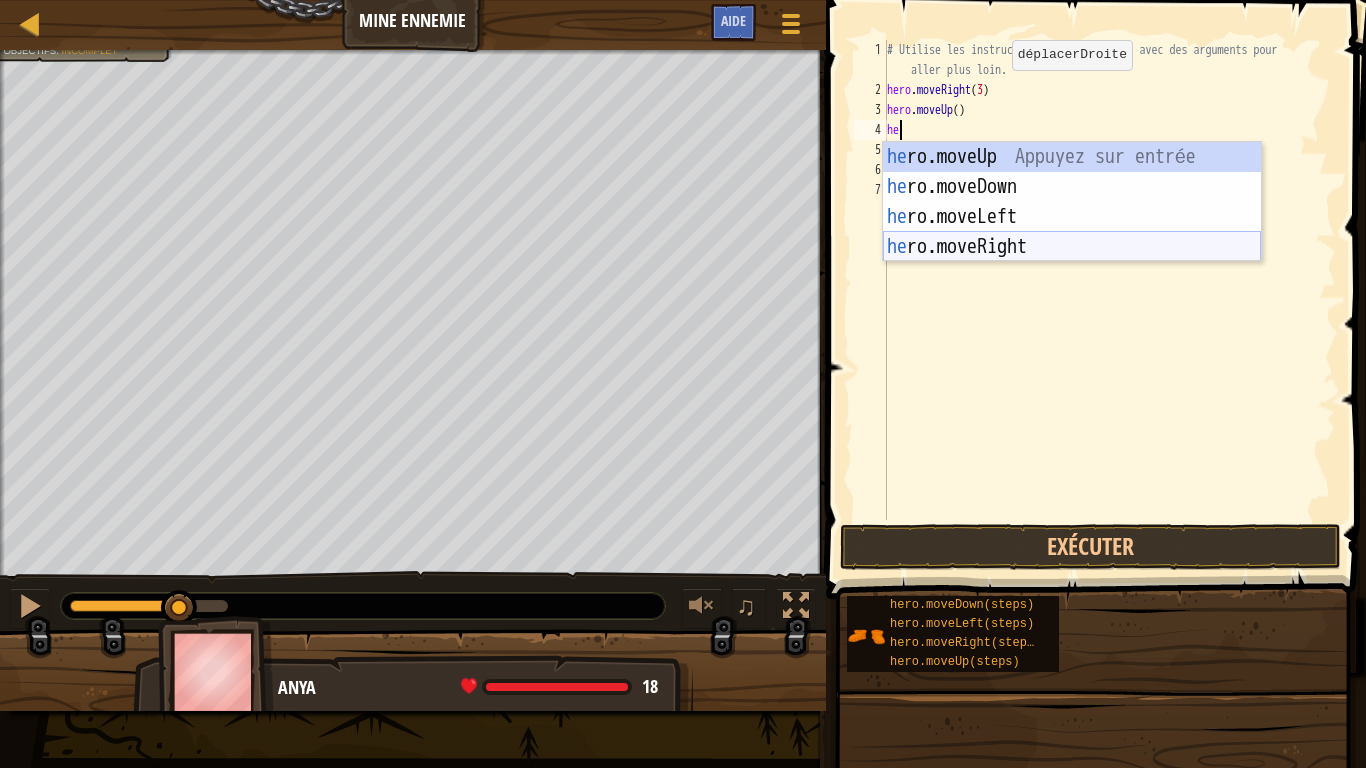 click on "he ro.moveUp Appuyez sur entrée he ro.moveDown Appuyez sur entrée he ro.moveLeft Appuyez sur entrée he ro.moveRight Appuyez sur entrée" at bounding box center (1072, 232) 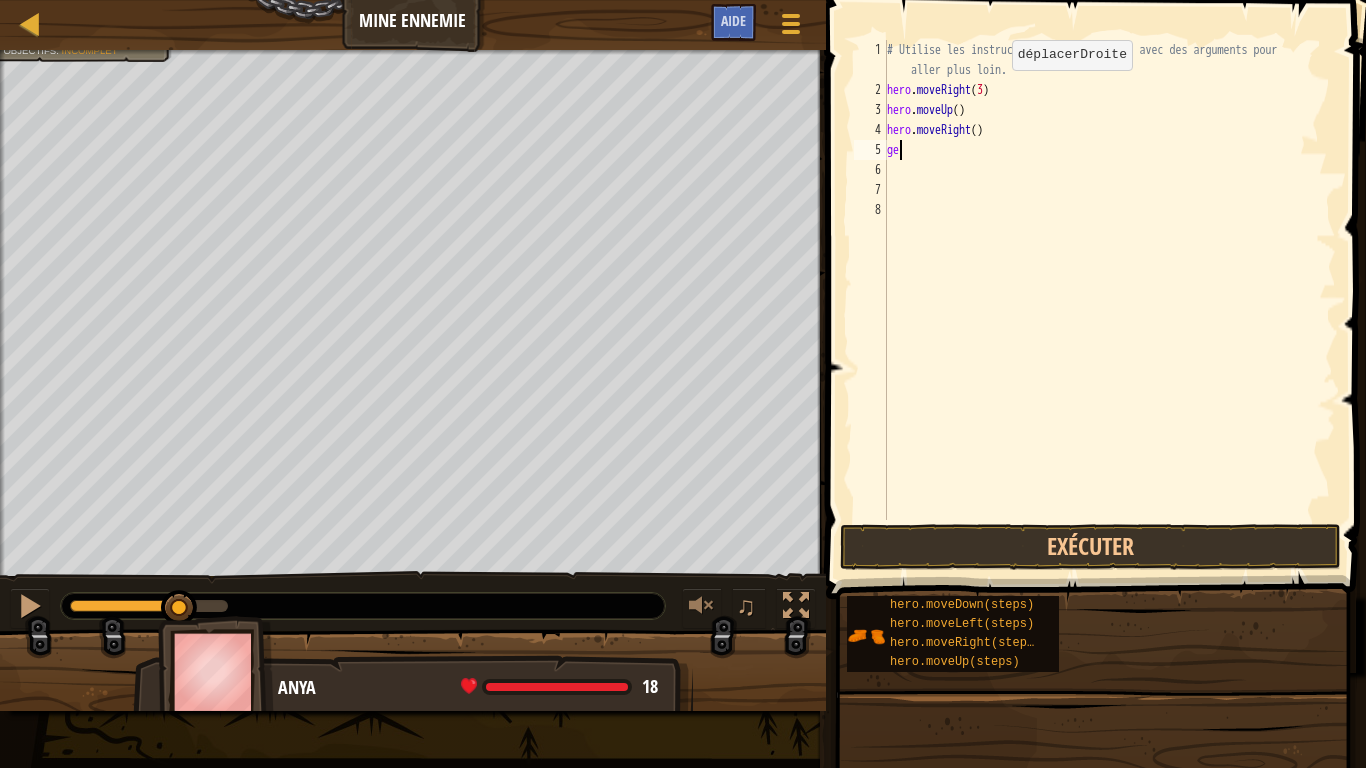 type on "g" 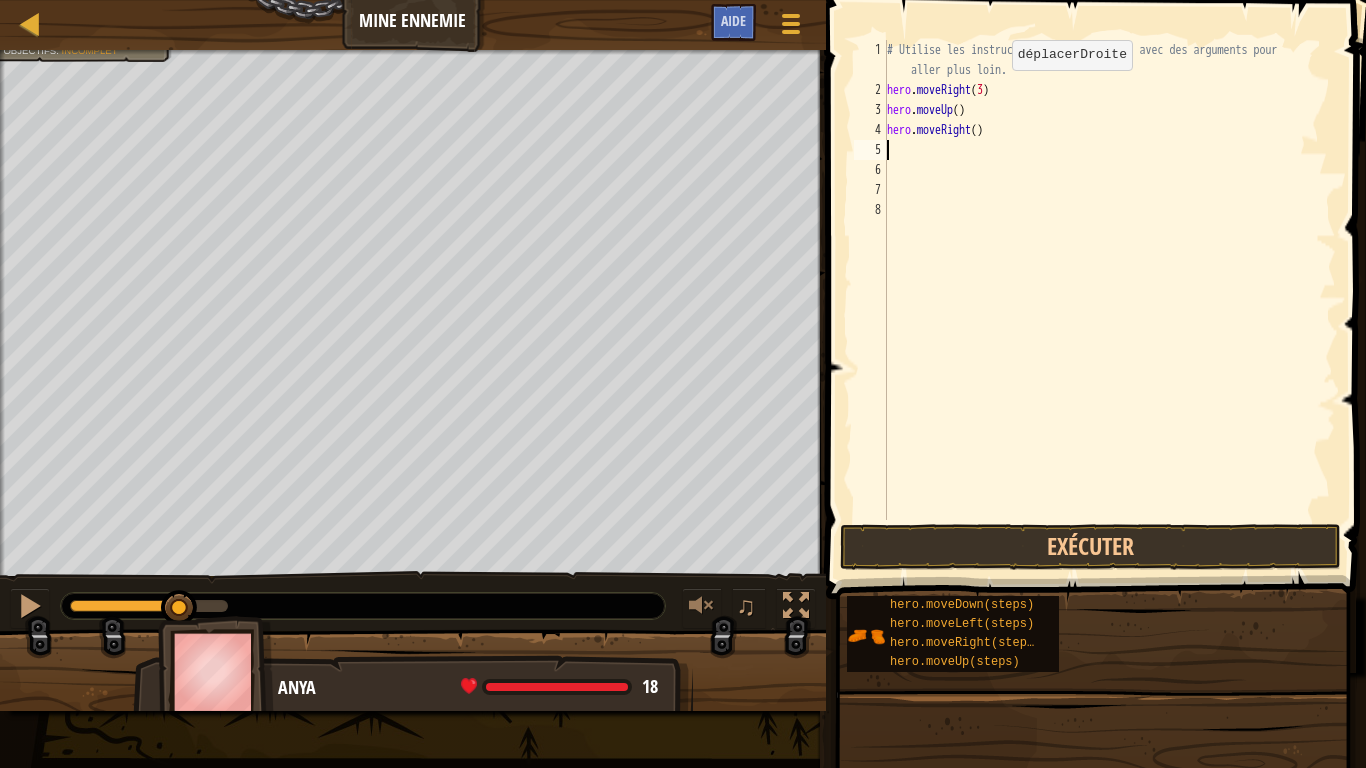 type on "h" 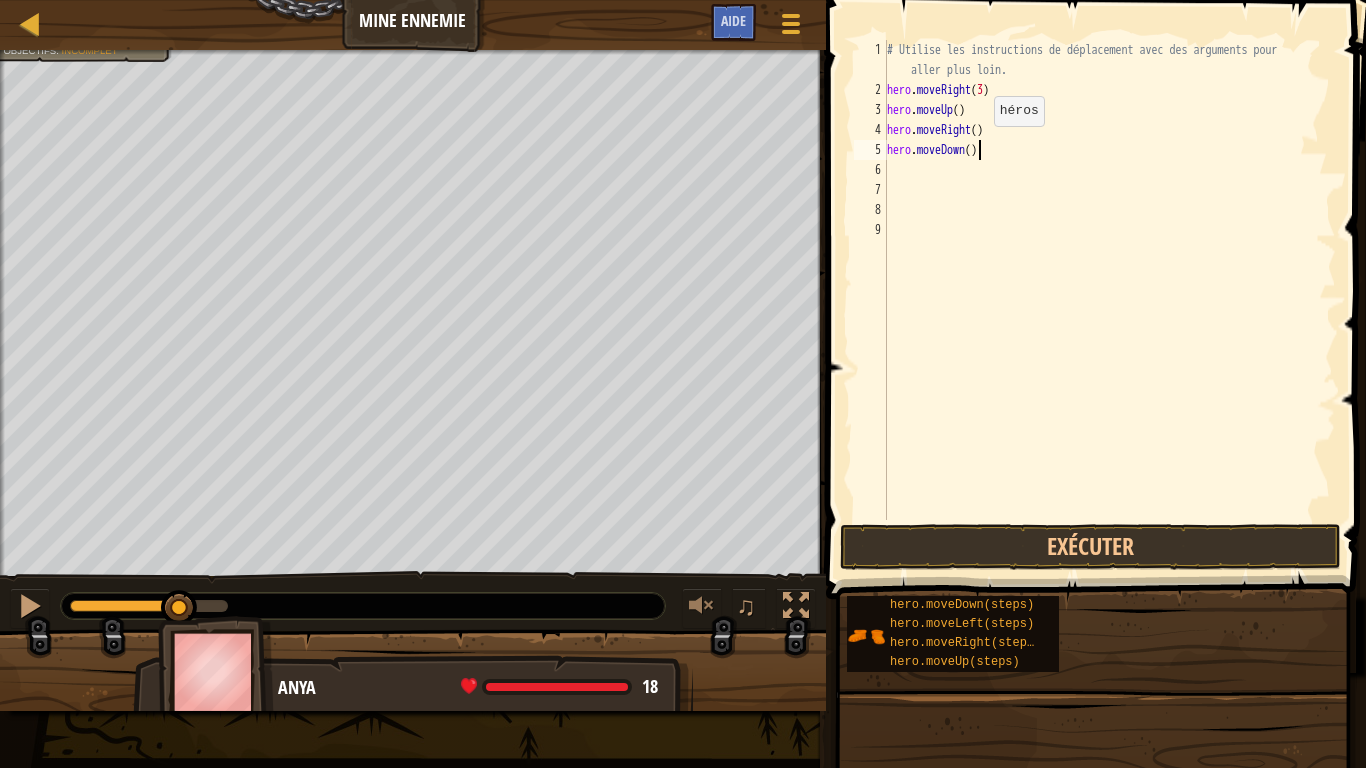 click on "# Utilise les instructions de déplacement avec des arguments pour       aller plus loin. hero . moveRight ( 3 ) hero . moveUp ( ) hero . moveRight ( ) hero . moveDown ( )" at bounding box center (1109, 310) 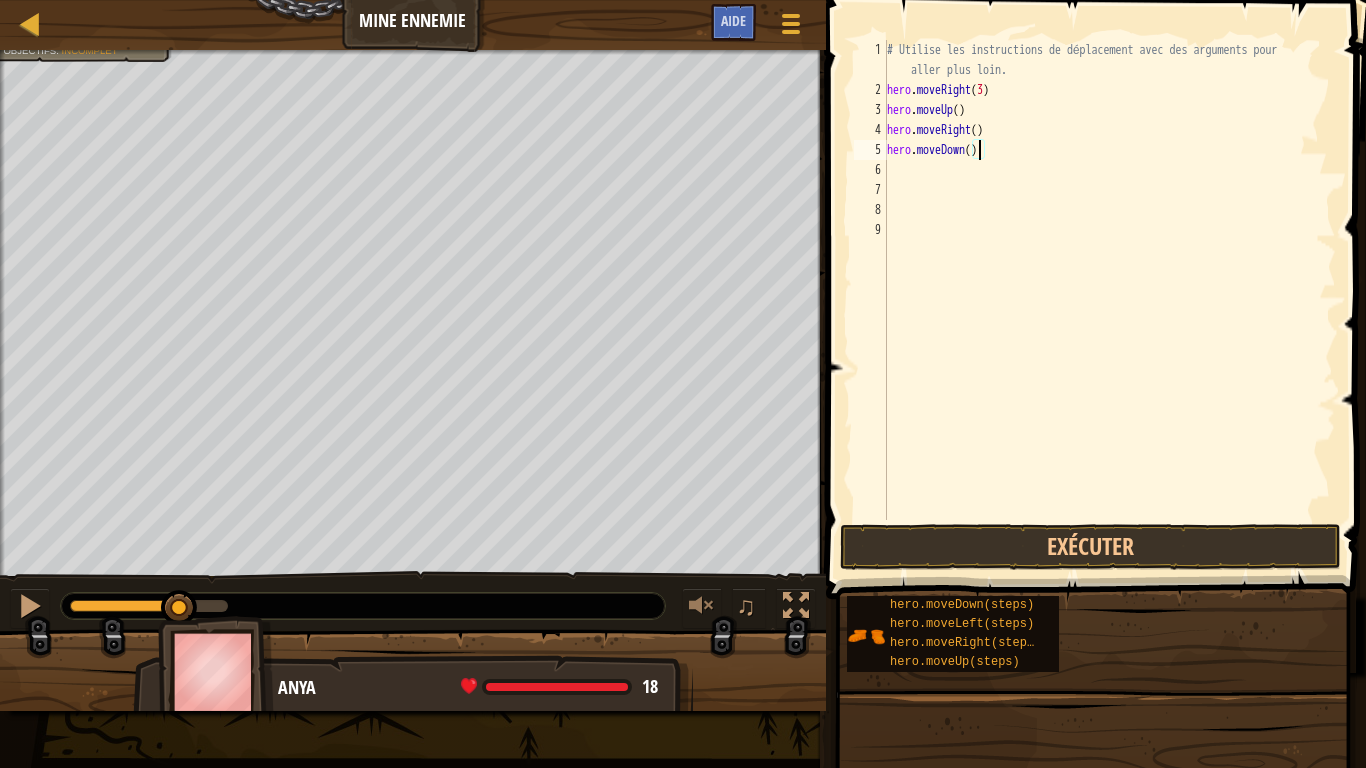 type on "hero.moveDown(3)" 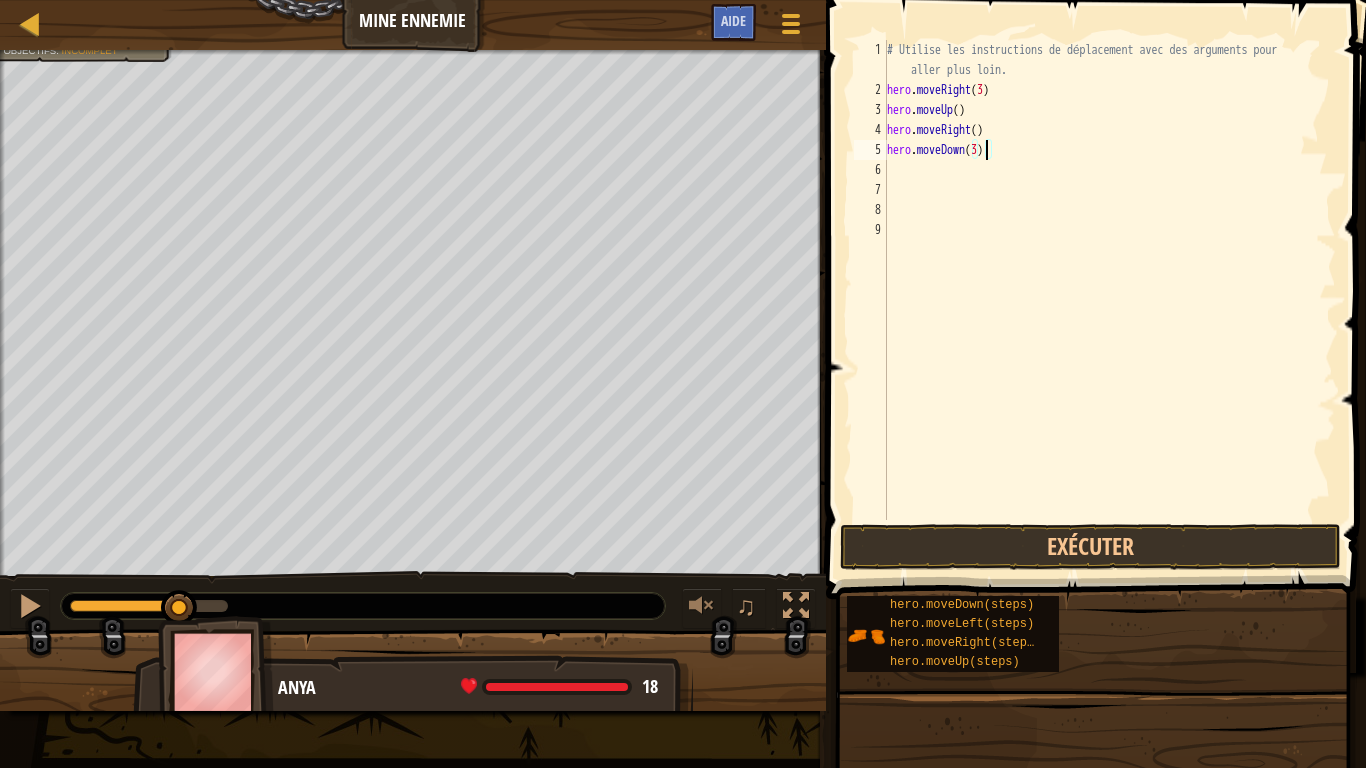 click on "# Utilise les instructions de déplacement avec des arguments pour aller plus loin. hero . moveRight ( [NUMBER] ) hero . moveUp ( ) hero . moveRight ( ) hero . moveDown ( [NUMBER] )" at bounding box center [1109, 310] 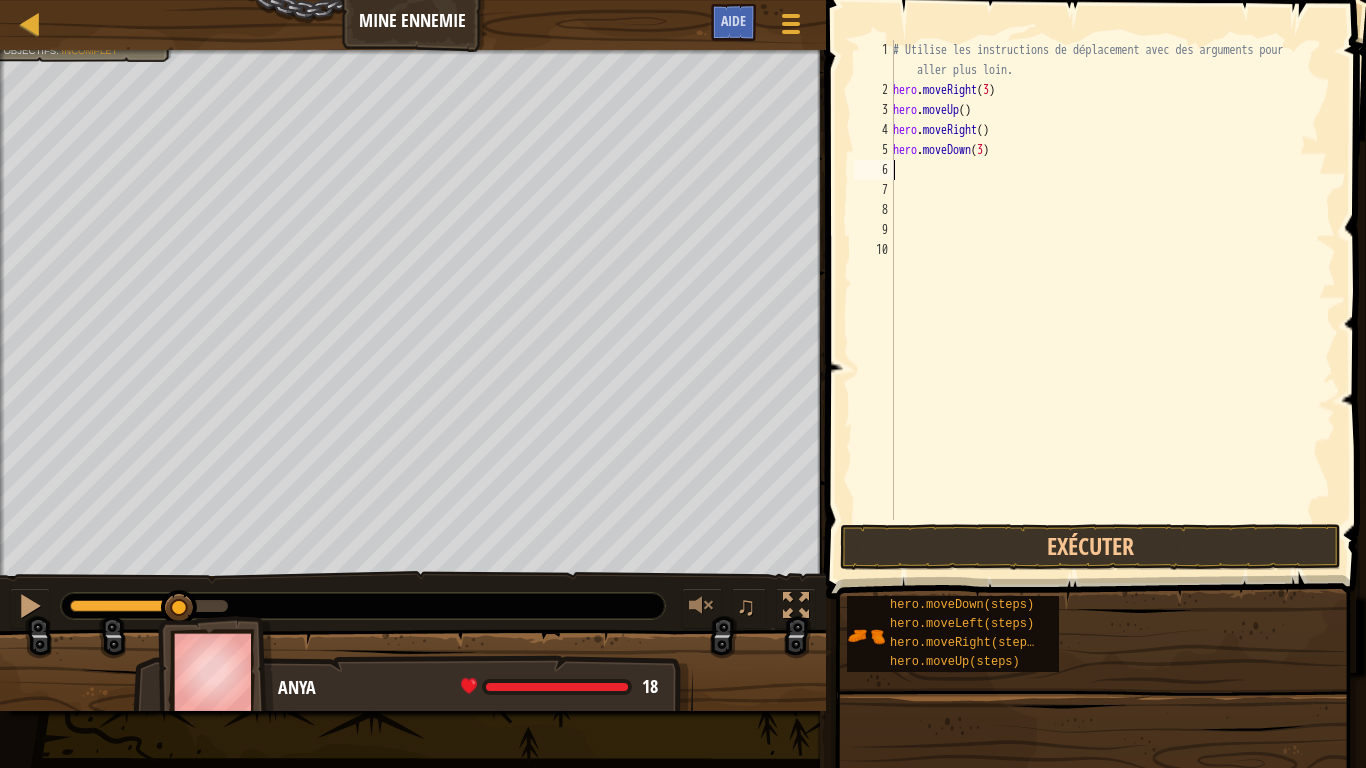 scroll, scrollTop: 9, scrollLeft: 0, axis: vertical 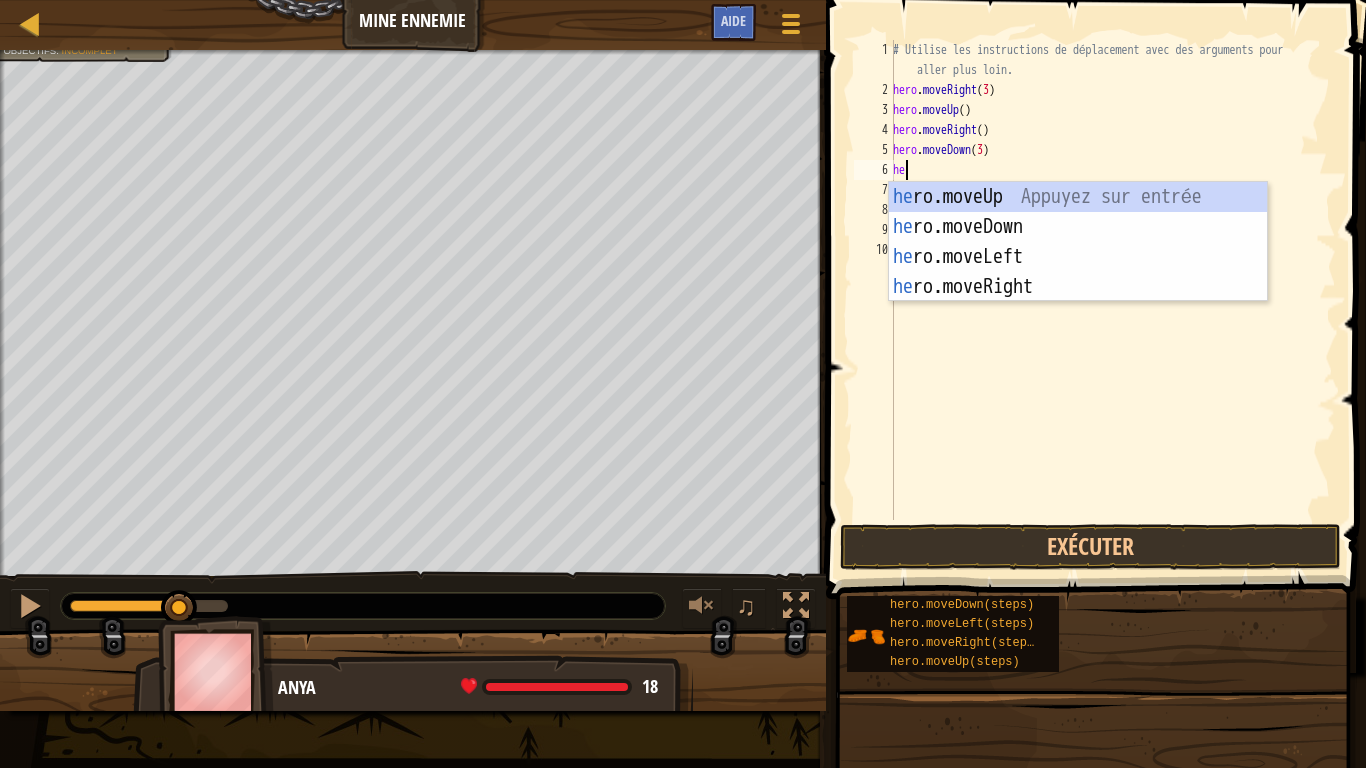 type on "her" 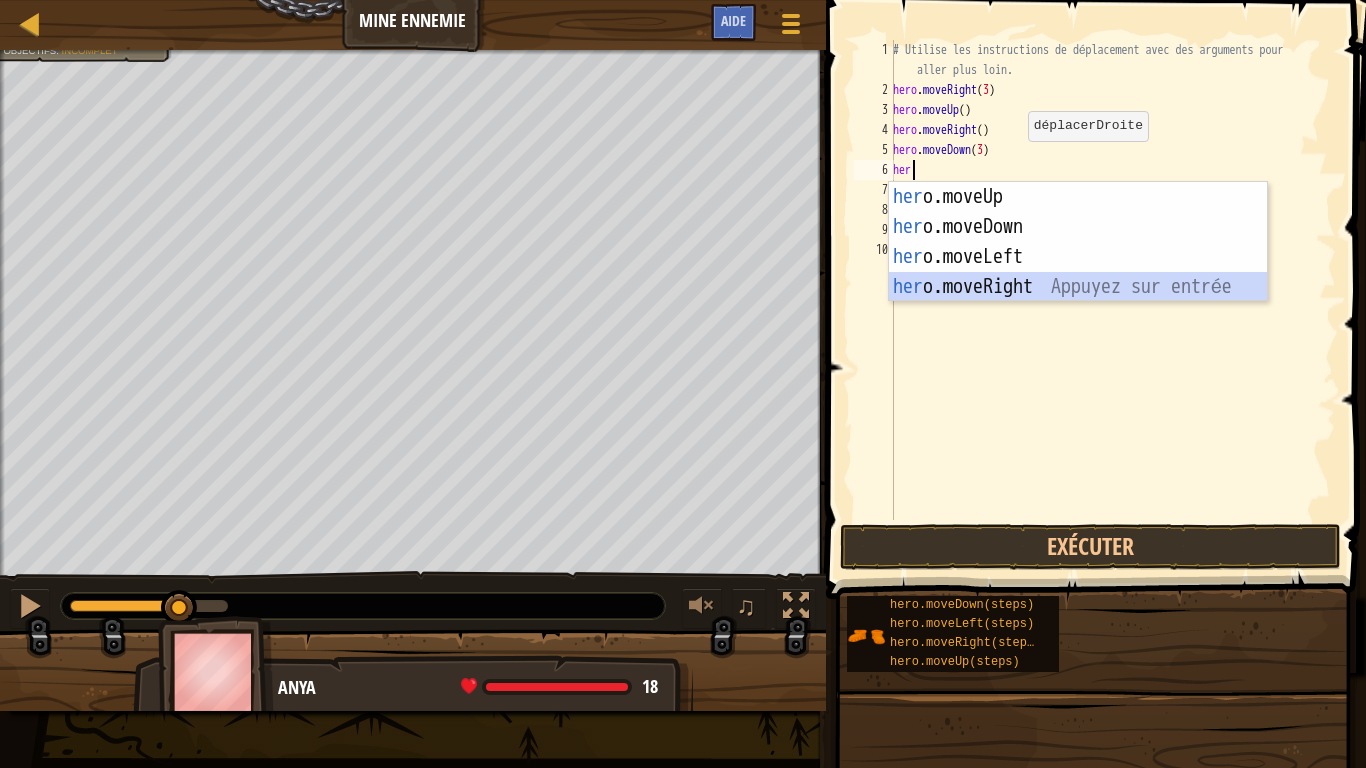 click on "hero.moveUp Appuyez sur entrée hero.moveDown Appuyez sur entrée hero.moveLeft Appuyez sur entrée hero.moveRight Appuyez sur entrée" at bounding box center (1078, 272) 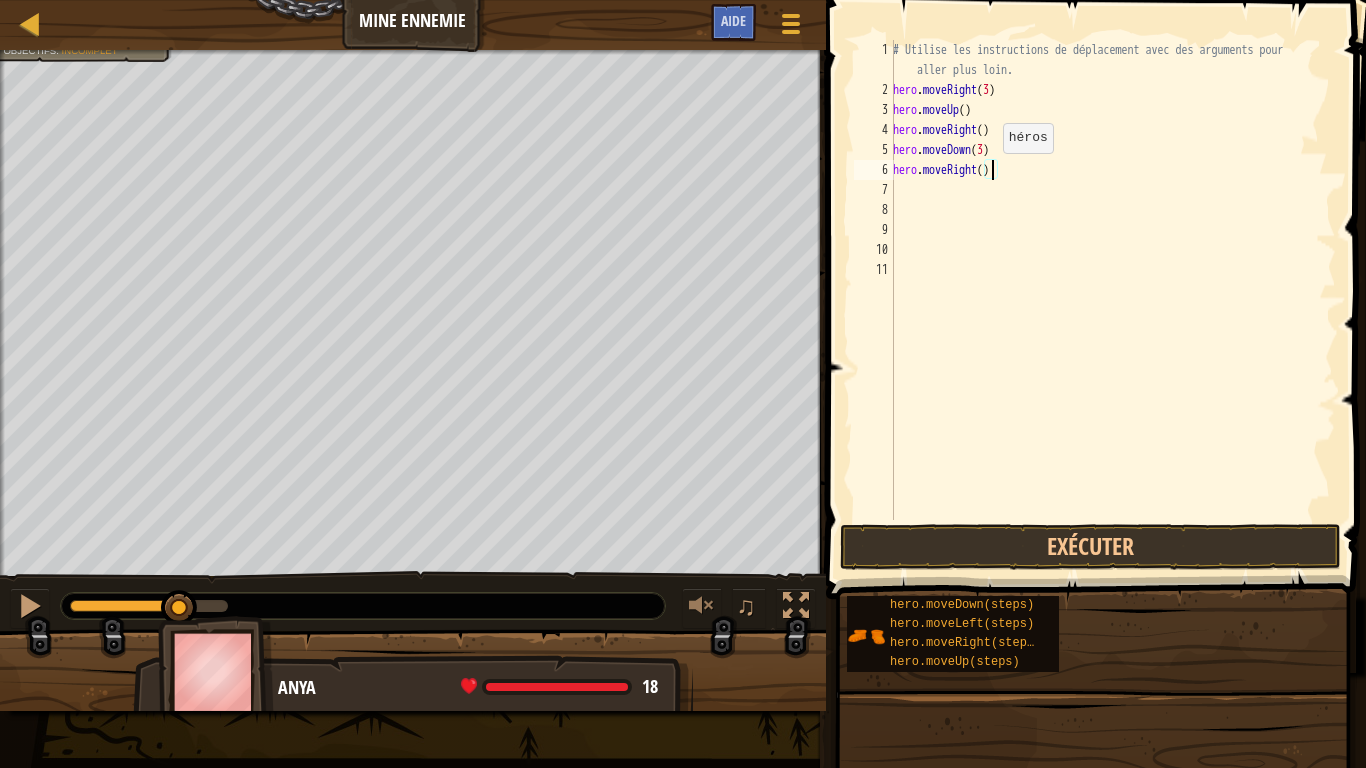 click on "# Utilise les instructions de déplacement avec des arguments pour       aller plus loin. hero . moveRight ( 3 ) hero . moveUp ( ) hero . moveRight ( ) hero . moveDown ( 3 ) hero . moveRight ( )" at bounding box center [1112, 310] 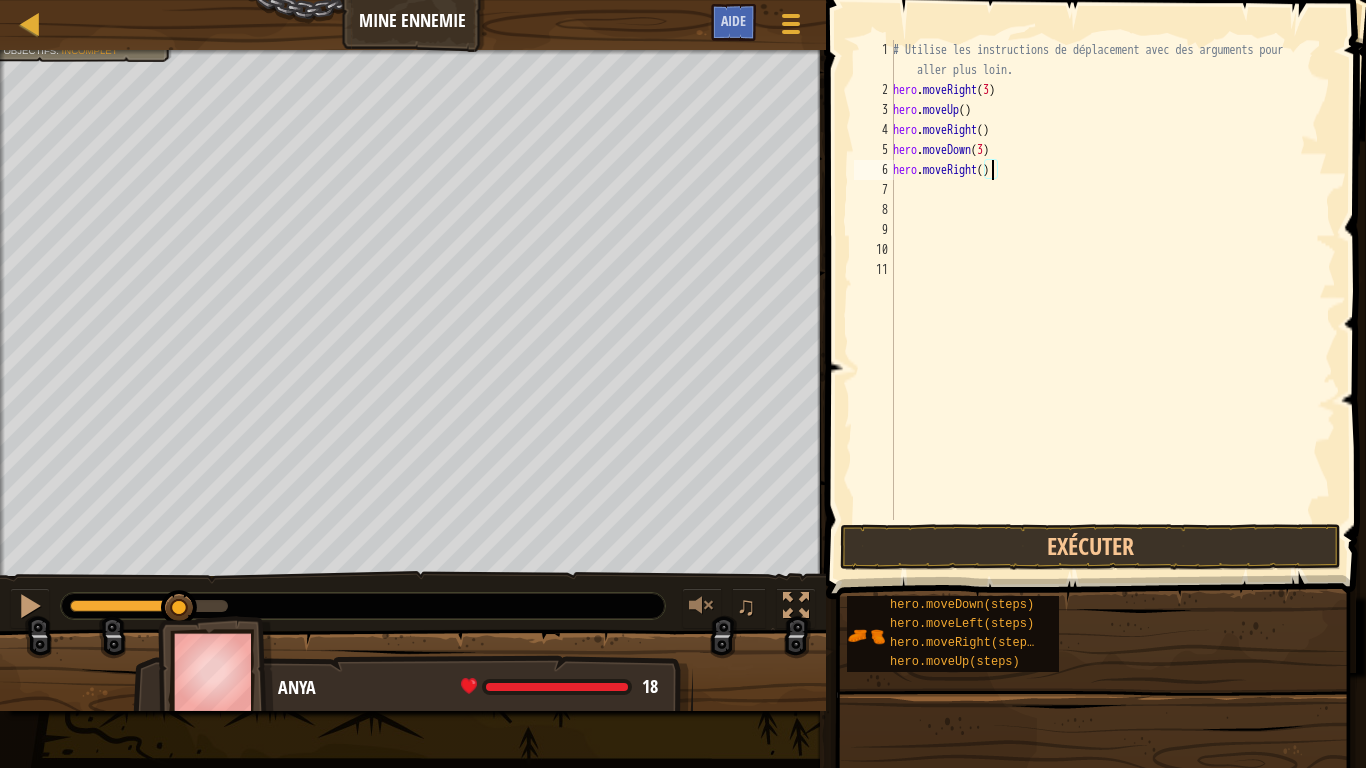 scroll, scrollTop: 9, scrollLeft: 8, axis: both 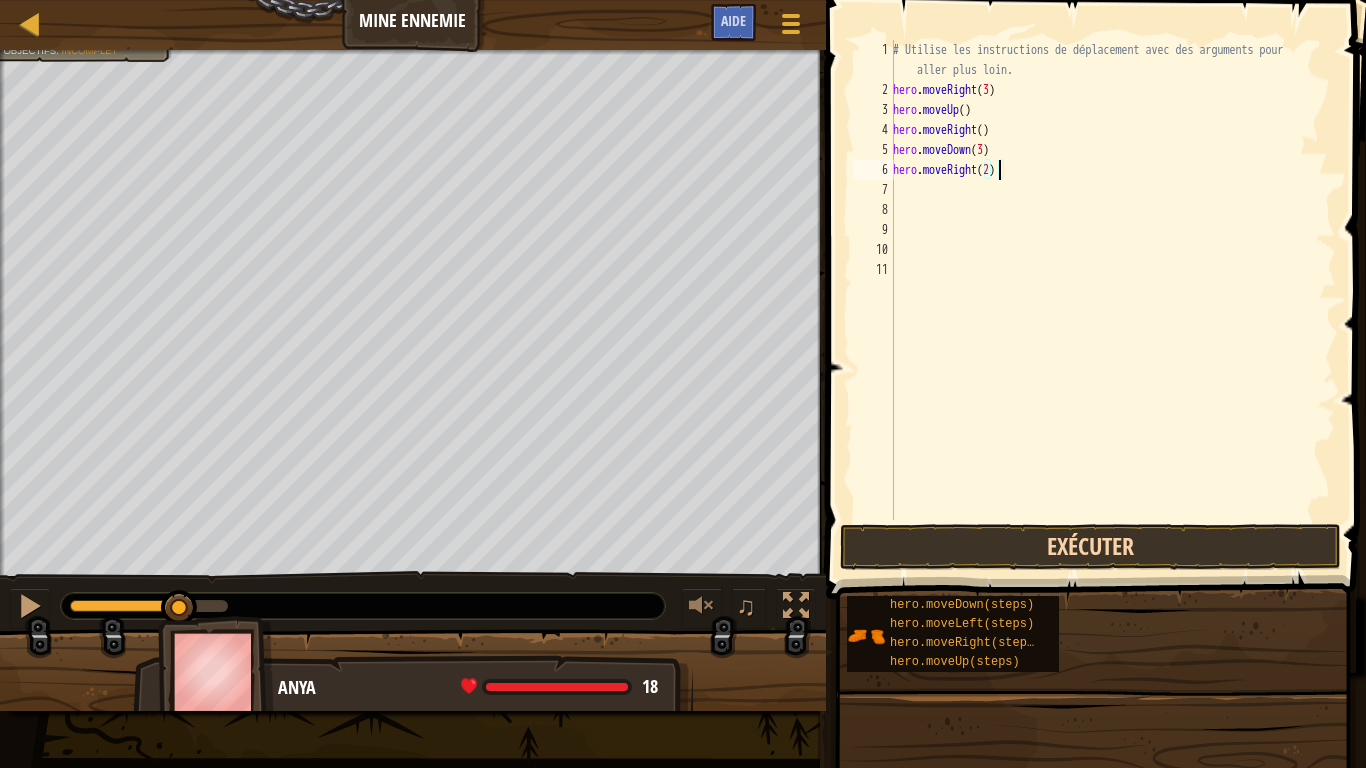 type on "hero.moveRight(2)" 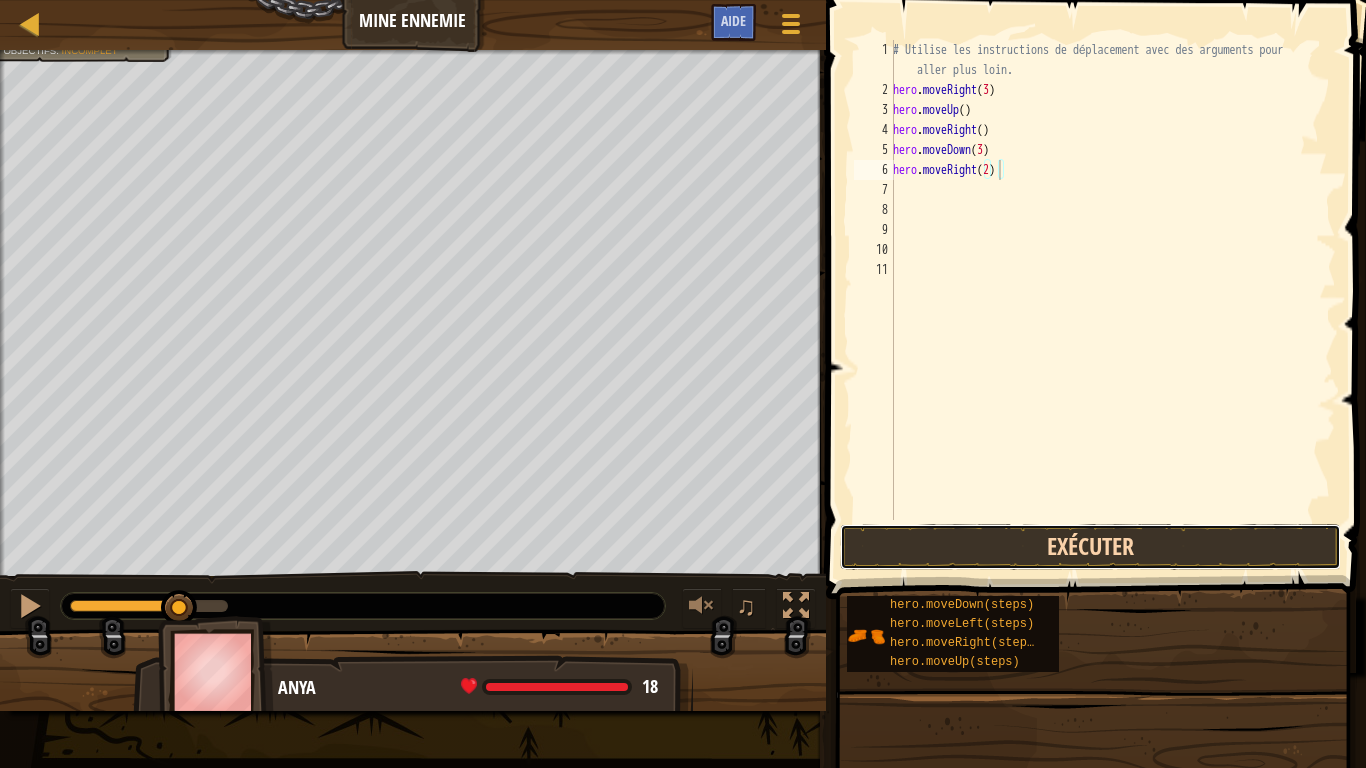 click on "Exécuter" at bounding box center [1090, 547] 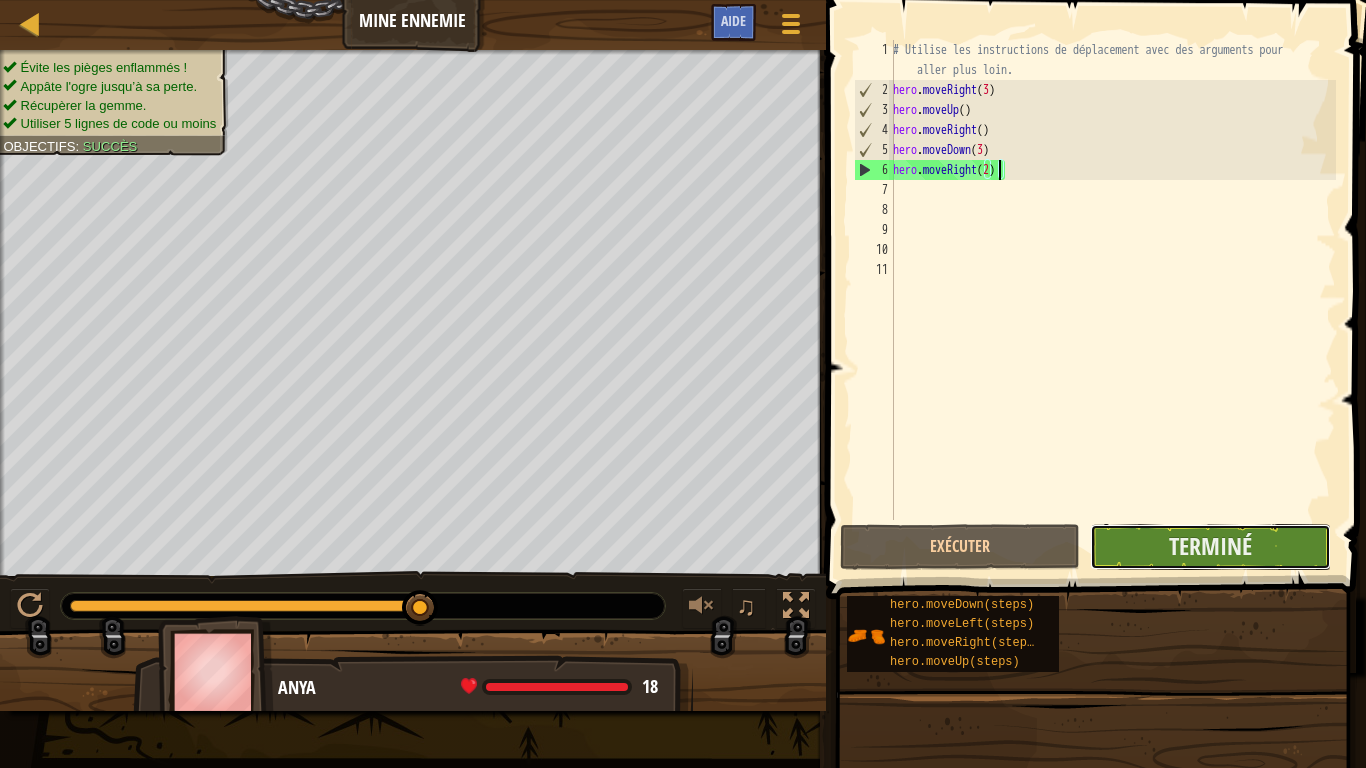 click on "Terminé" at bounding box center [1210, 547] 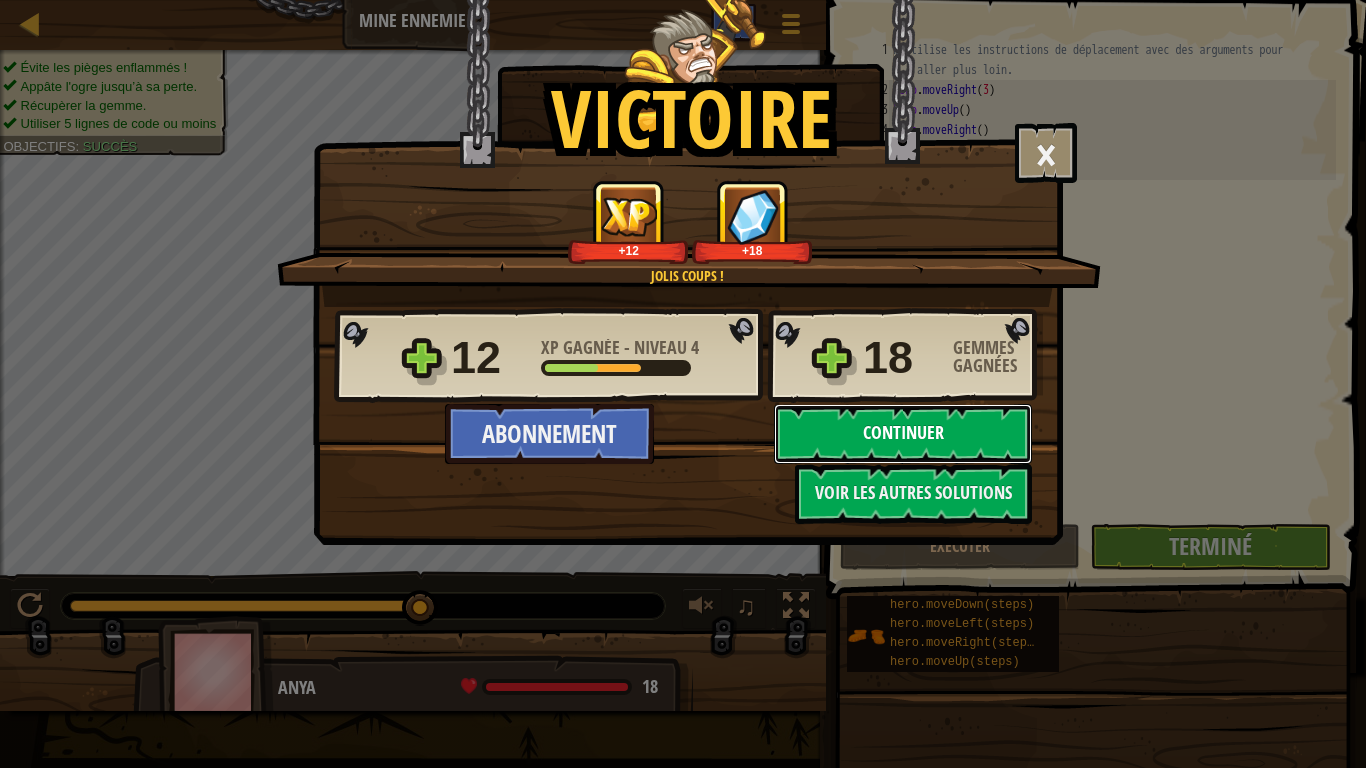 click on "Continuer" at bounding box center (903, 434) 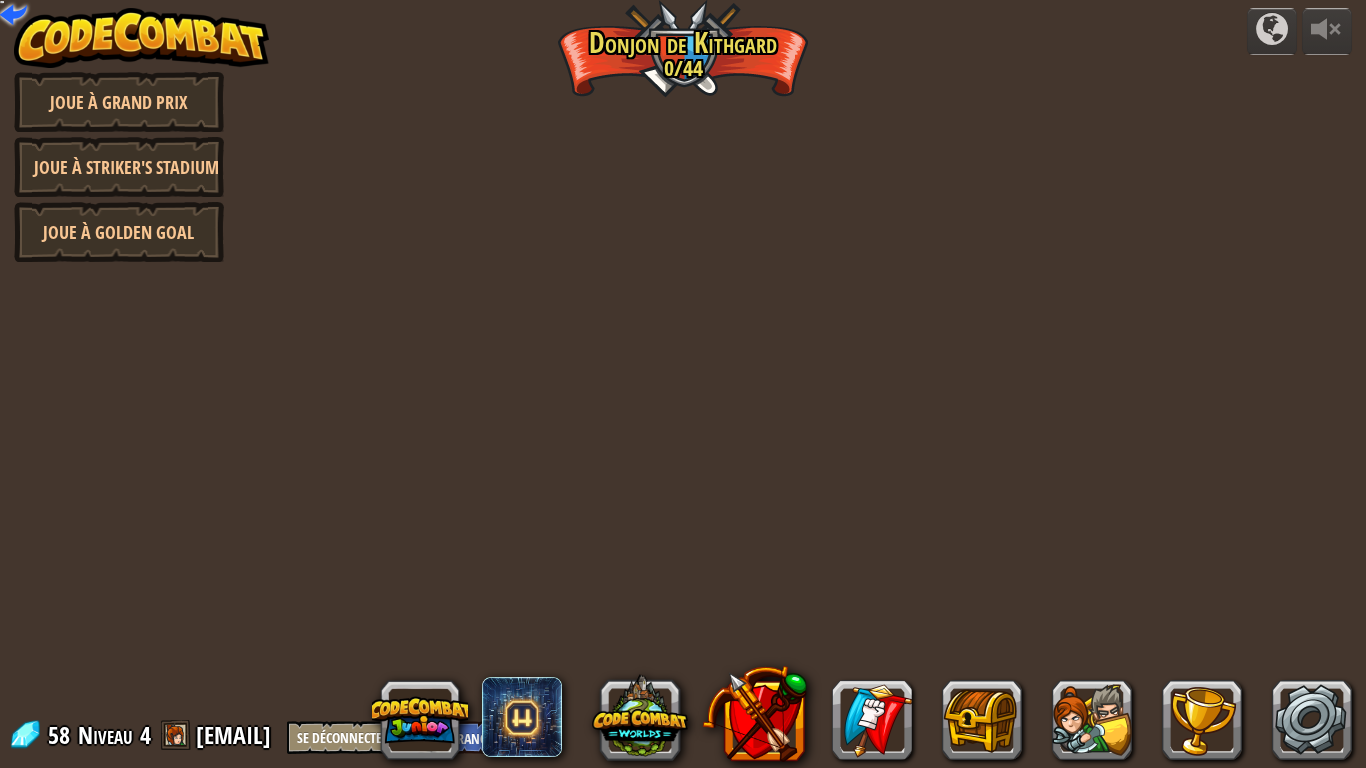 select on "fr" 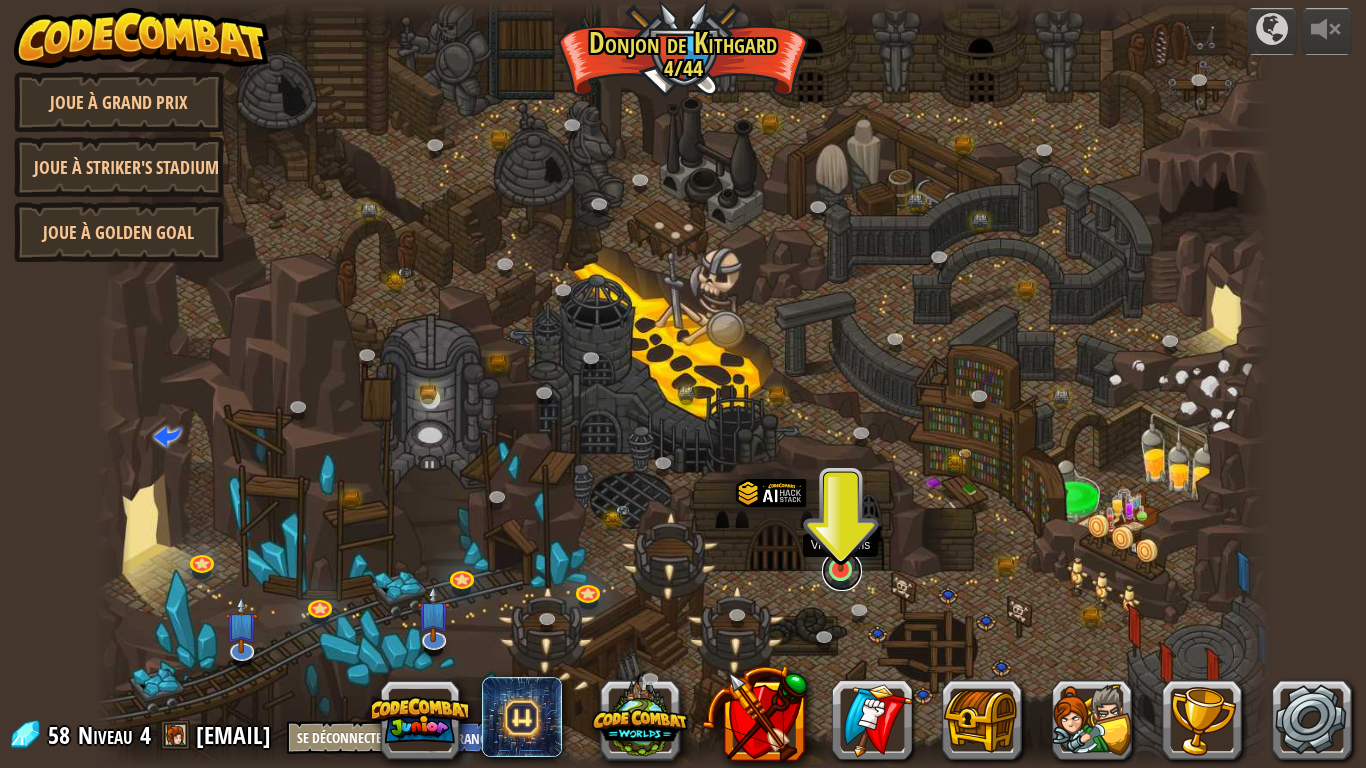 click at bounding box center (842, 571) 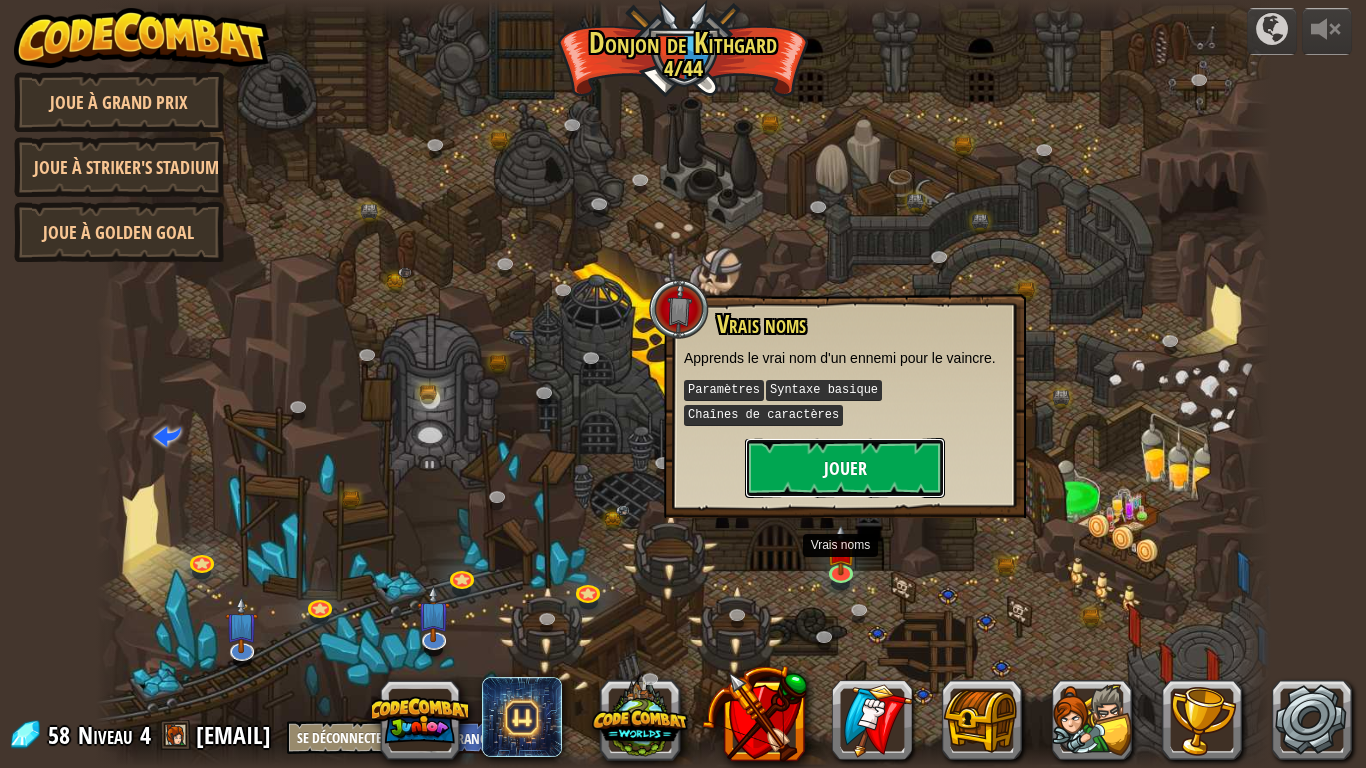 click on "Jouer" at bounding box center (845, 468) 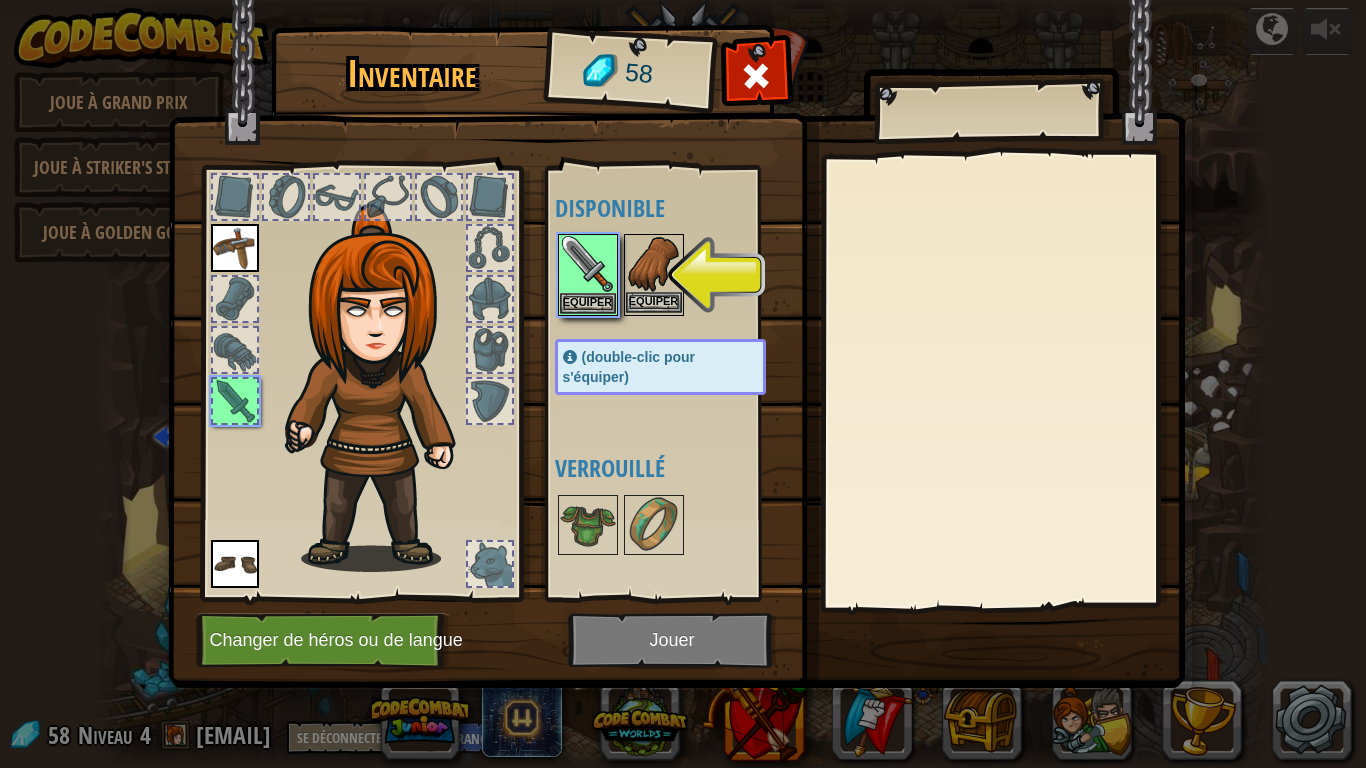 click at bounding box center [654, 264] 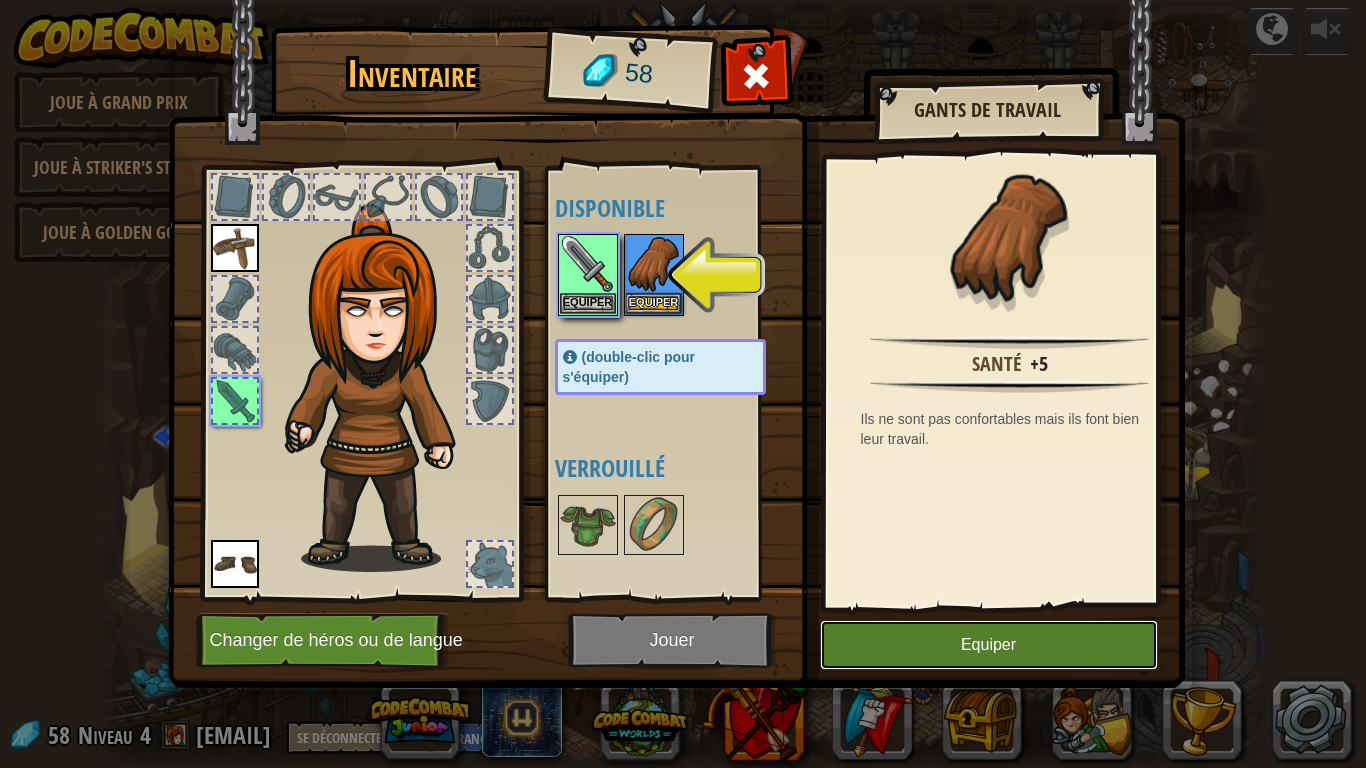 click on "Equiper" at bounding box center (989, 645) 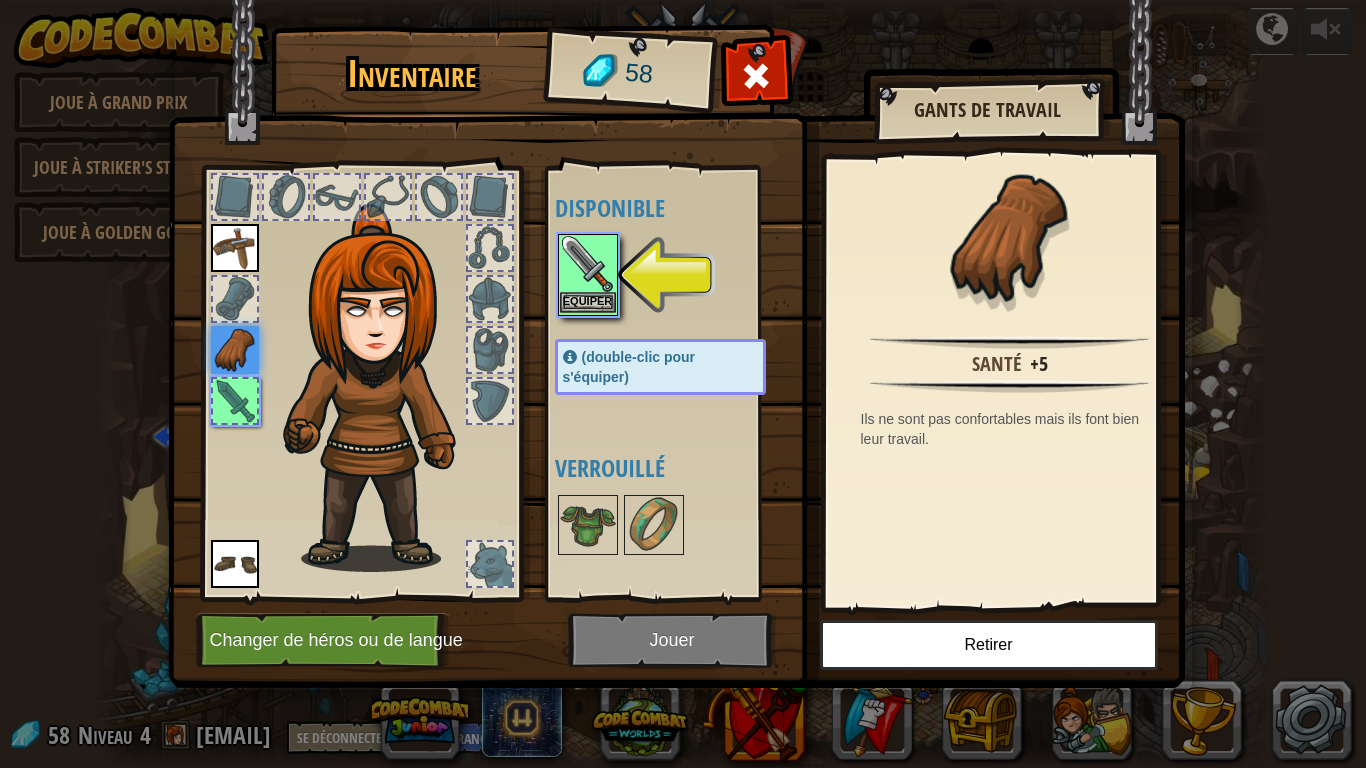 click at bounding box center [588, 264] 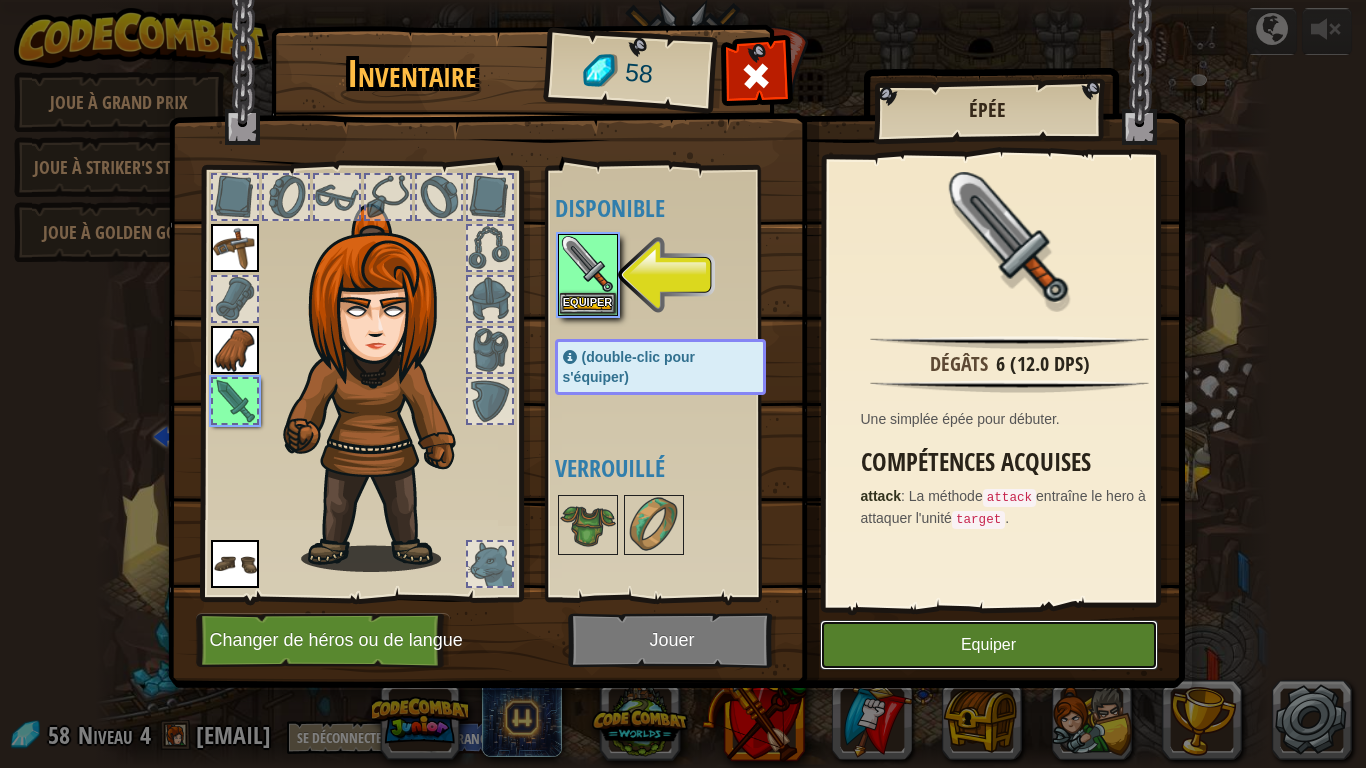 click on "Equiper" at bounding box center (989, 645) 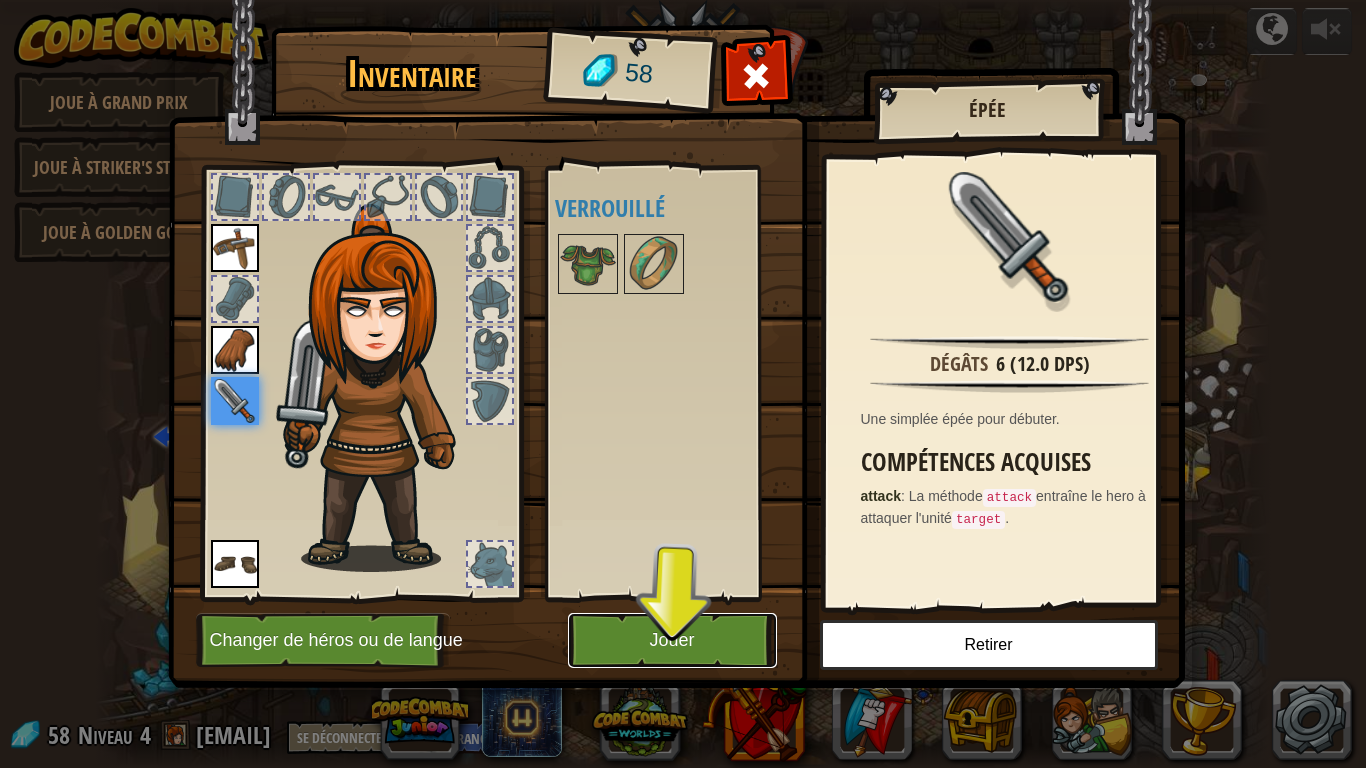 click on "Jouer" at bounding box center (672, 640) 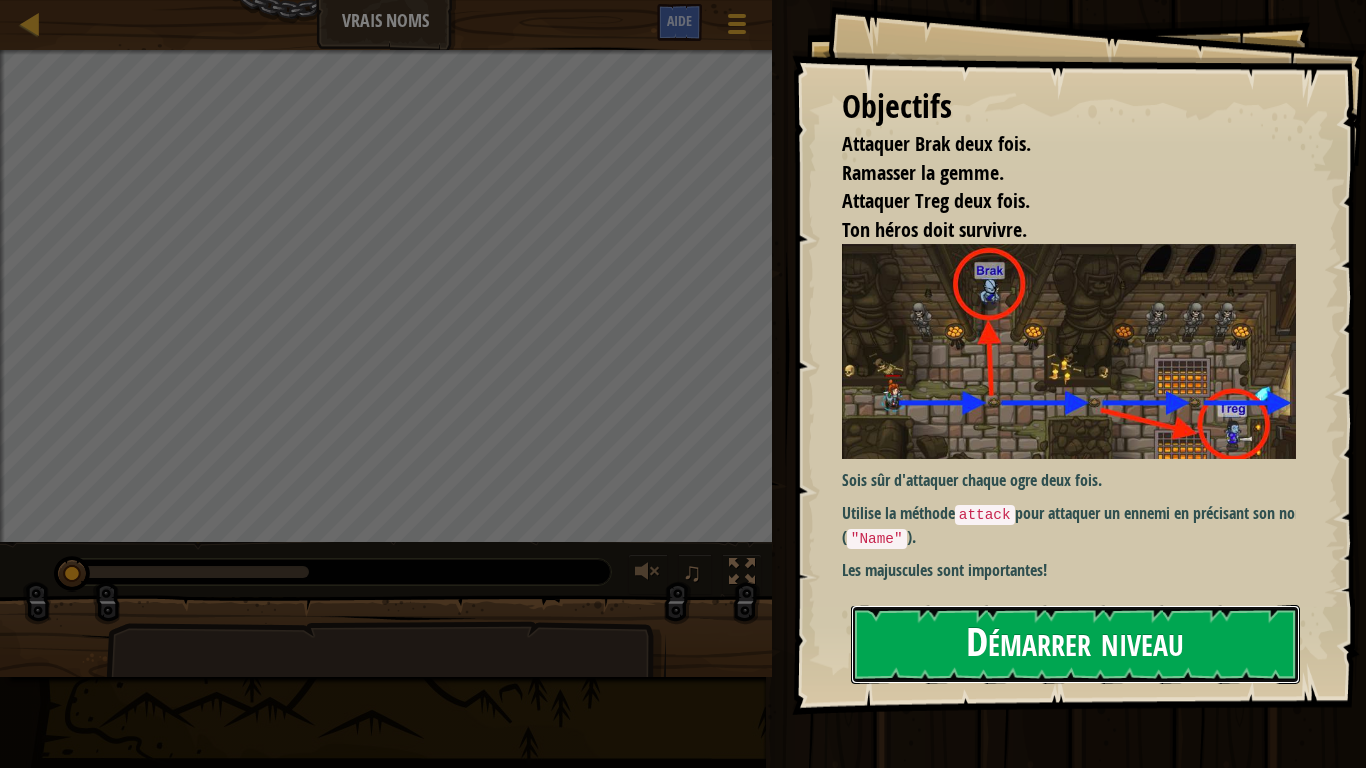 click on "Démarrer niveau" at bounding box center (1075, 644) 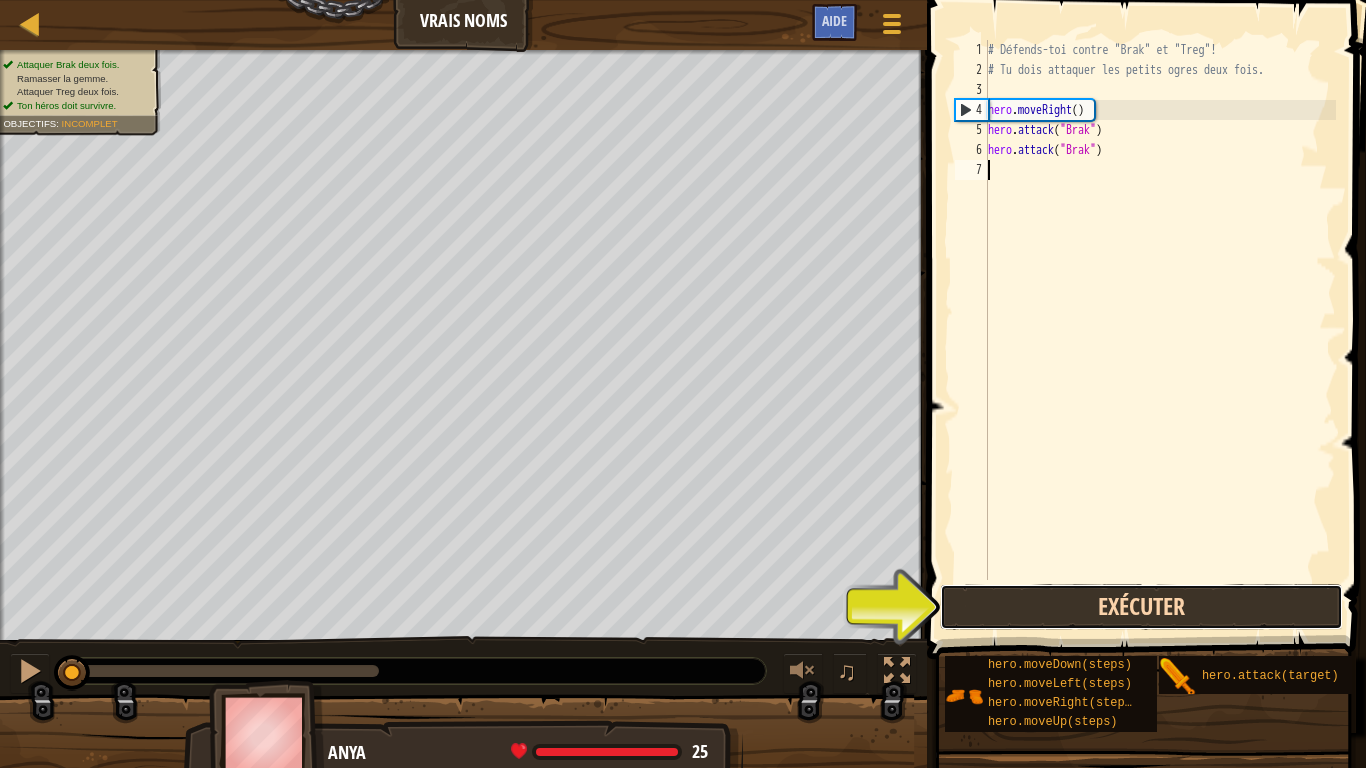 click on "Exécuter" at bounding box center (1141, 607) 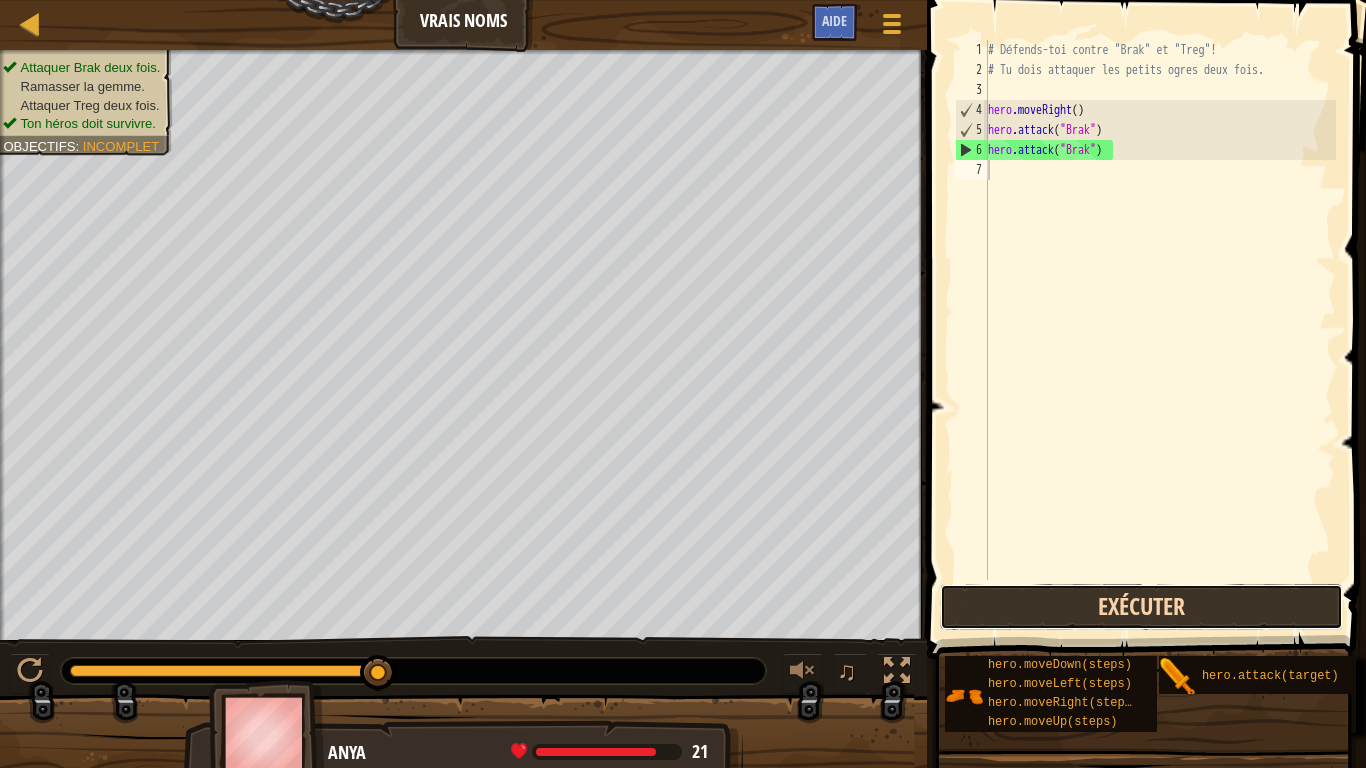 click on "Exécuter" at bounding box center (1141, 607) 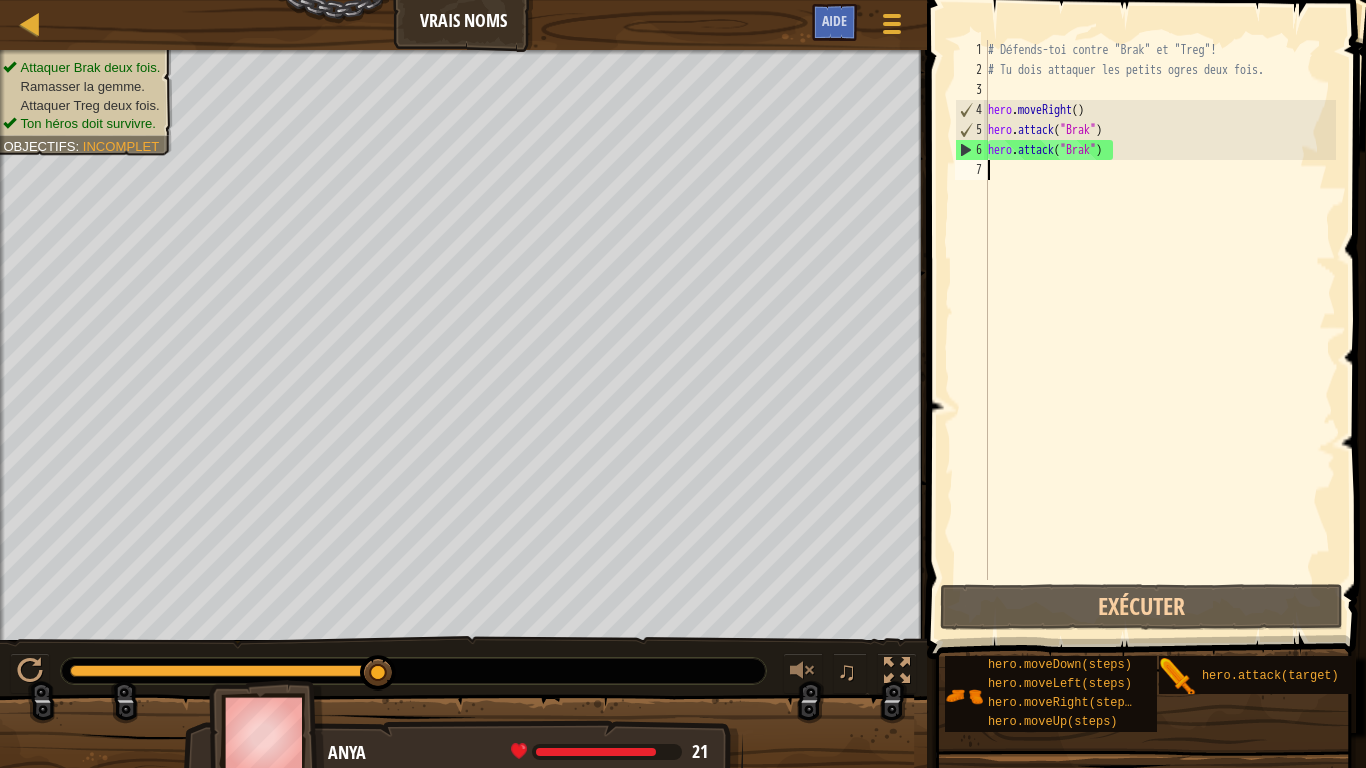 scroll, scrollTop: 9, scrollLeft: 0, axis: vertical 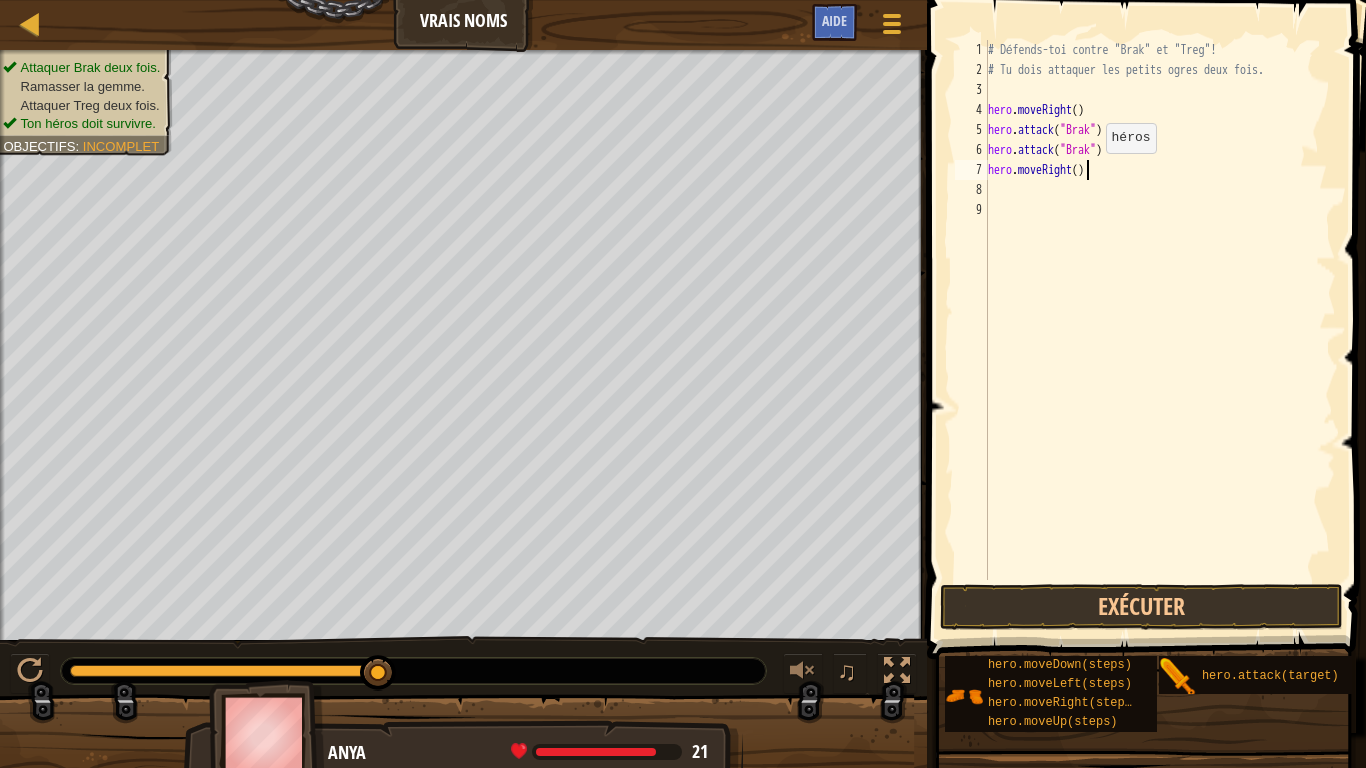 click on "# Défends-toi contre "Brak" et "Treg"! # Tu dois attaquer les petits ogres deux fois. hero . moveRight ( ) hero . attack ( "Brak" ) hero . attack ( "Brak" ) hero . moveRight ( )" at bounding box center (1160, 330) 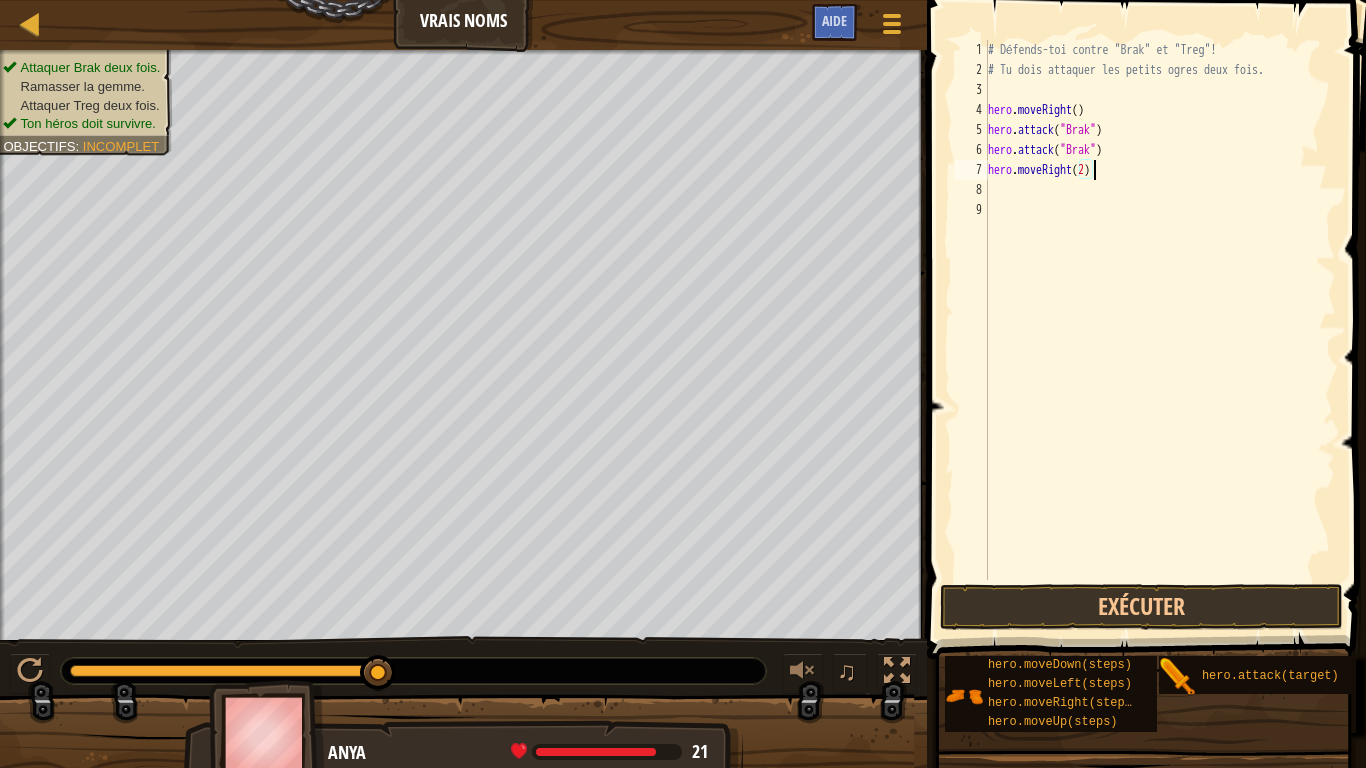 scroll, scrollTop: 9, scrollLeft: 8, axis: both 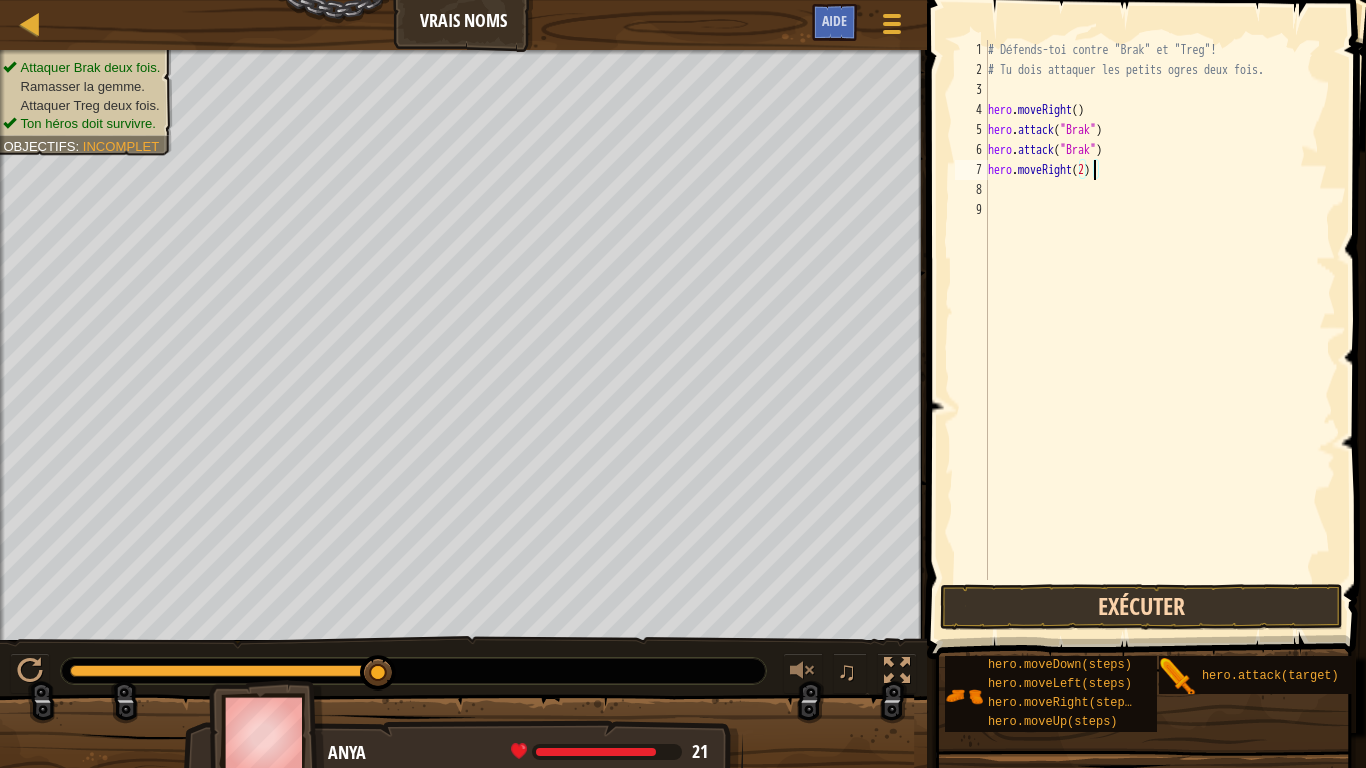 type on "hero.moveRight(2)" 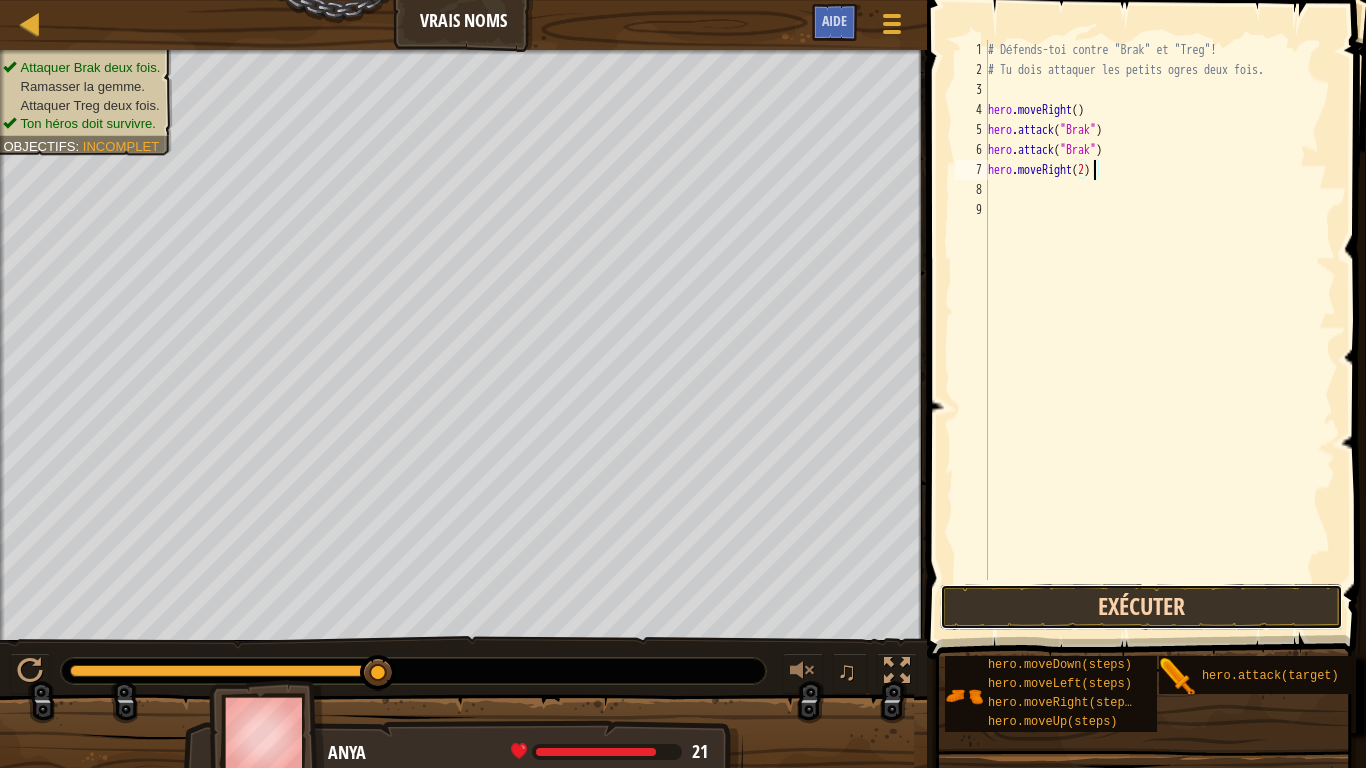 click on "Exécuter" at bounding box center [1141, 607] 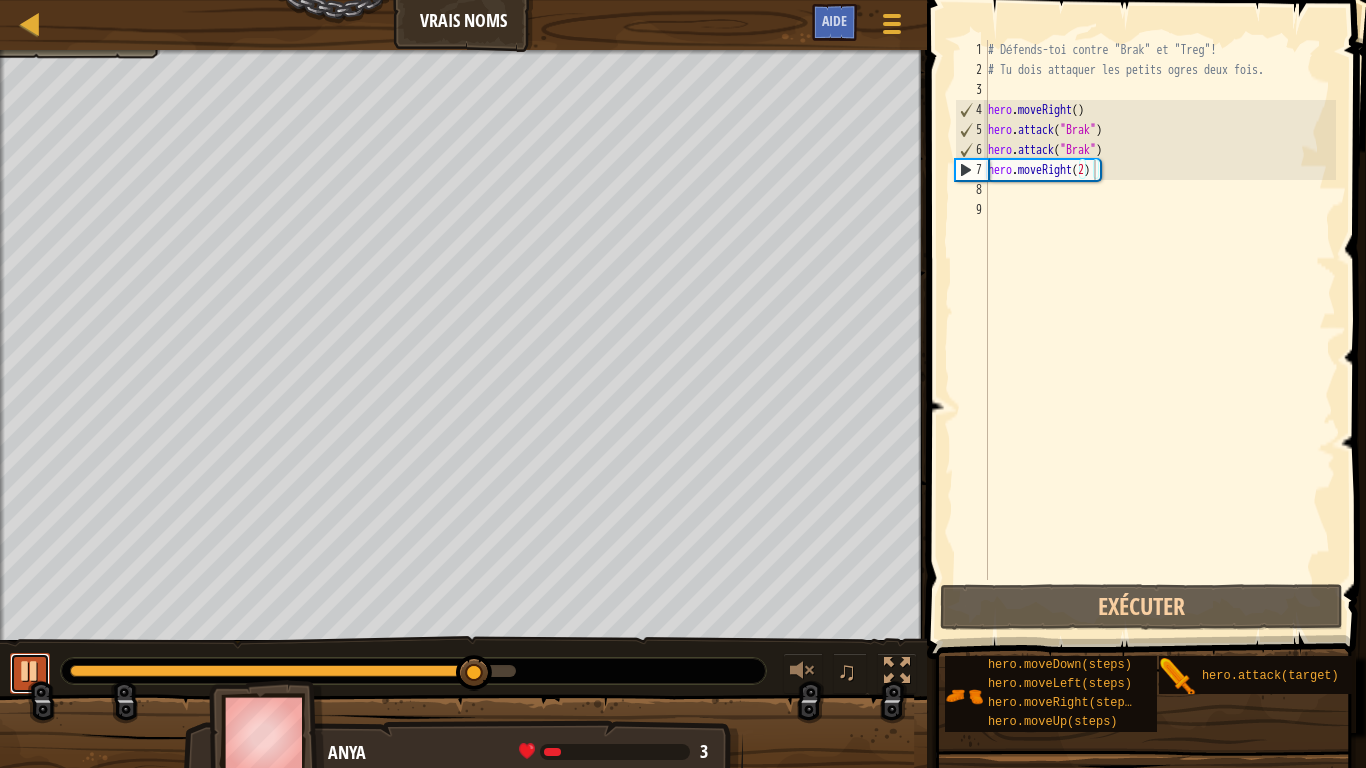 click at bounding box center [30, 673] 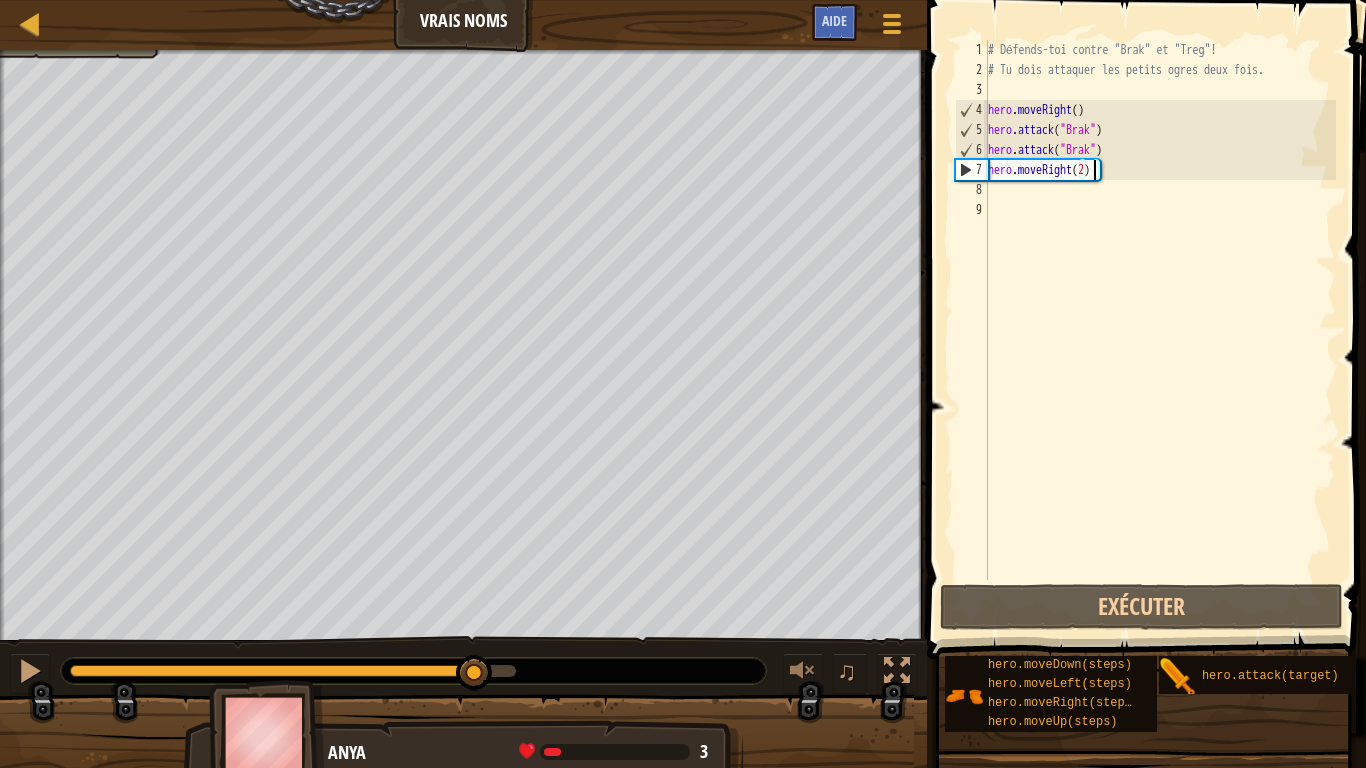 click on "# Défends-toi contre "Brak" et "Treg"! # Tu dois attaquer les petits ogres deux fois. hero . moveRight ( ) hero . attack ( "Brak" ) hero . attack ( "Brak" ) hero . moveRight ( 2 )" at bounding box center [1160, 330] 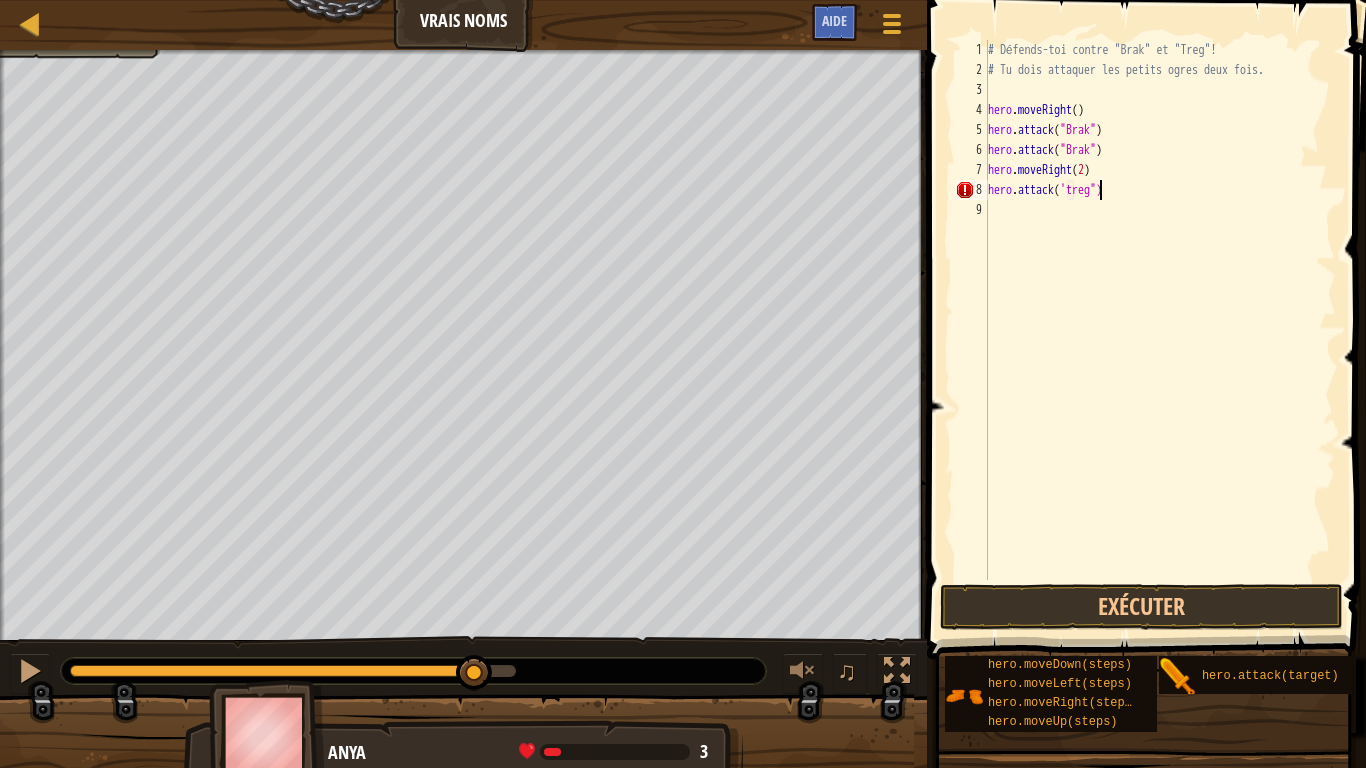 scroll, scrollTop: 9, scrollLeft: 9, axis: both 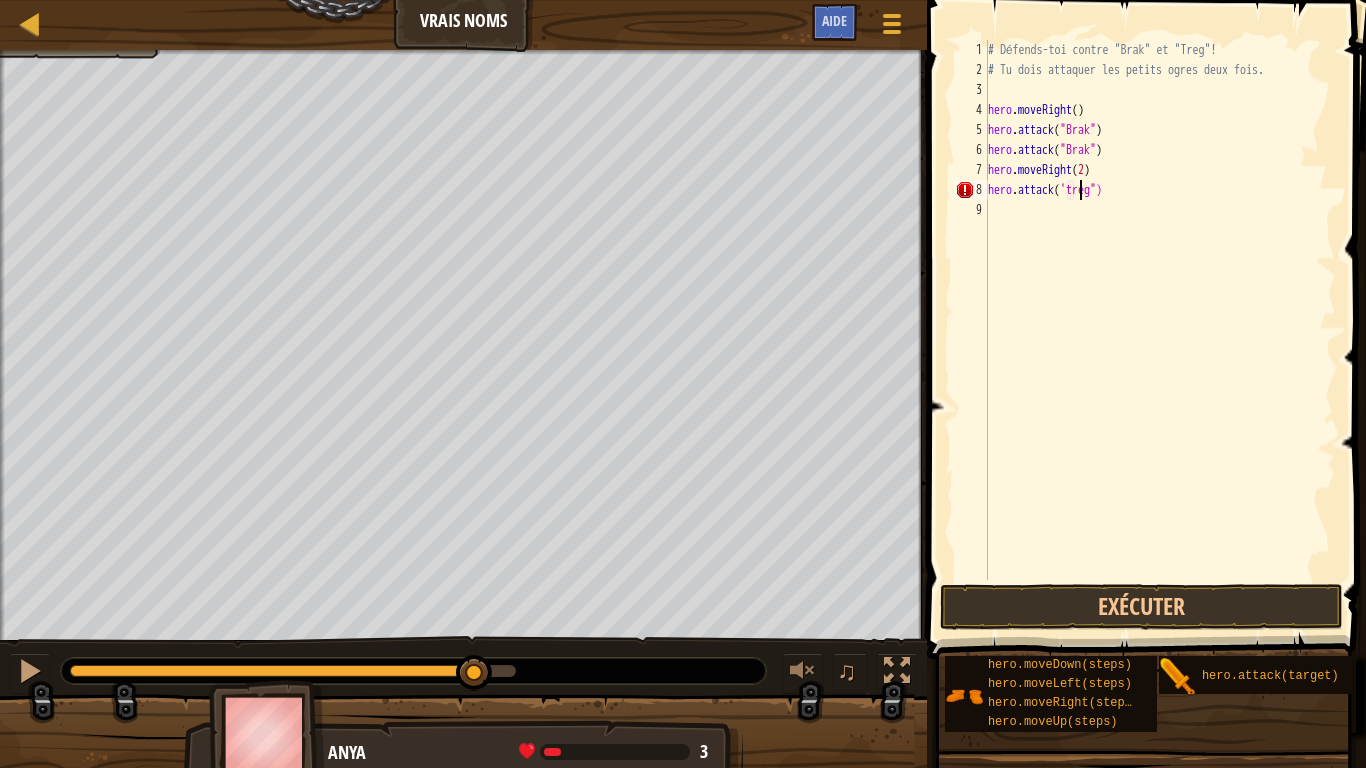 click on "# Défends-toi contre "Brak" et "Treg"! # Tu dois attaquer les petits ogres deux fois. hero . moveRight ( ) hero . attack ( "Brak" ) hero . attack ( "Brak" ) hero . moveRight ( 2 ) hero . attack ( 'treg")" at bounding box center (1160, 330) 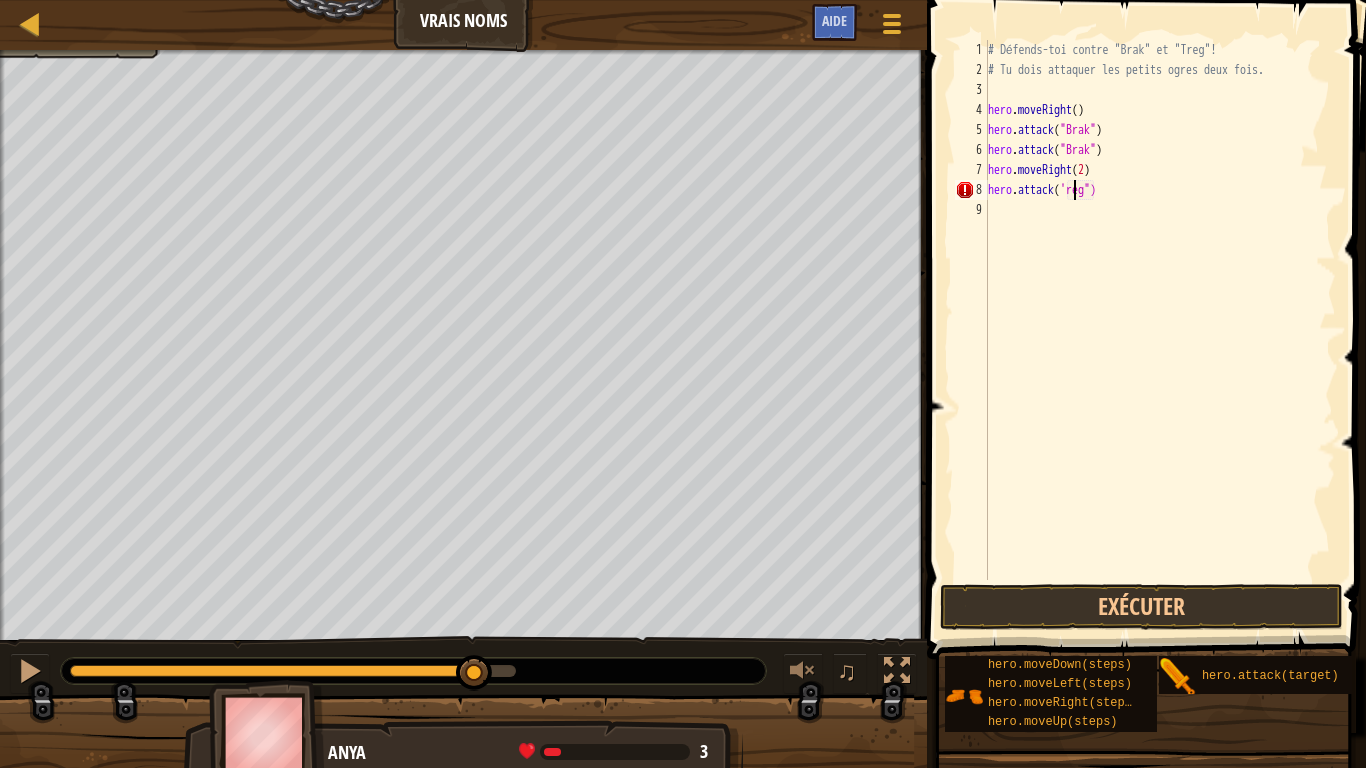 scroll, scrollTop: 9, scrollLeft: 7, axis: both 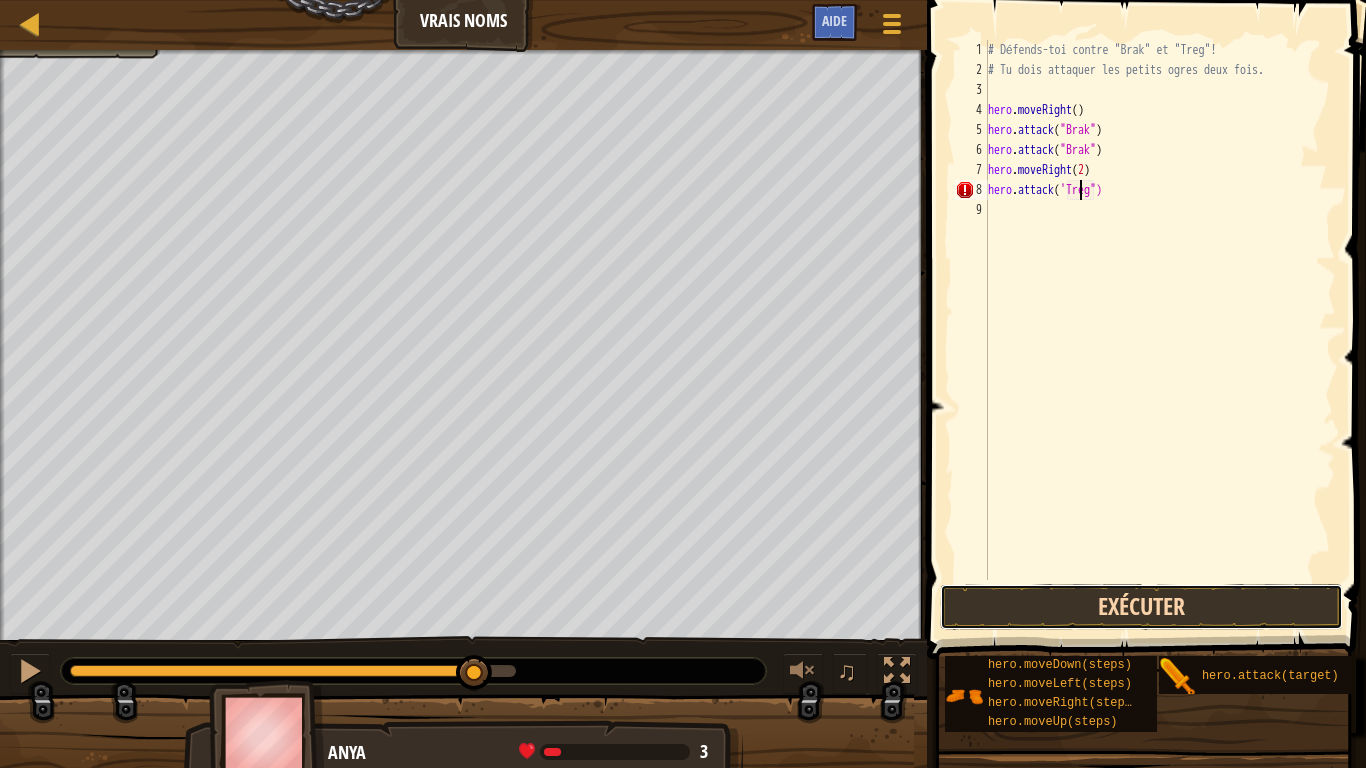 click on "Exécuter" at bounding box center [1141, 607] 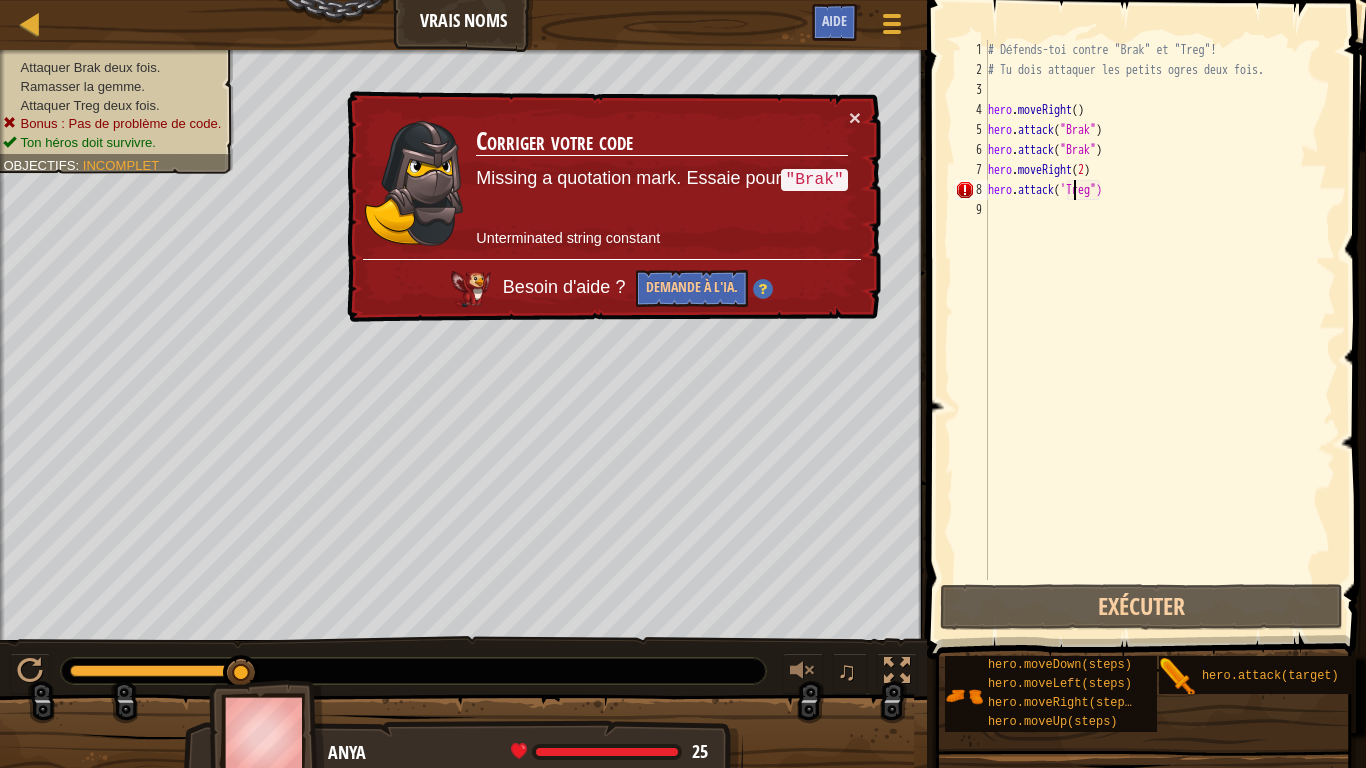 click on "# Défends-toi contre "Brak" et "Treg"! # Tu dois attaquer les petits ogres deux fois. hero . moveRight ( ) hero . attack ( "Brak" ) hero . attack ( "Brak" ) hero . moveRight ( 2 ) hero . attack ( 'Treg")" at bounding box center (1160, 330) 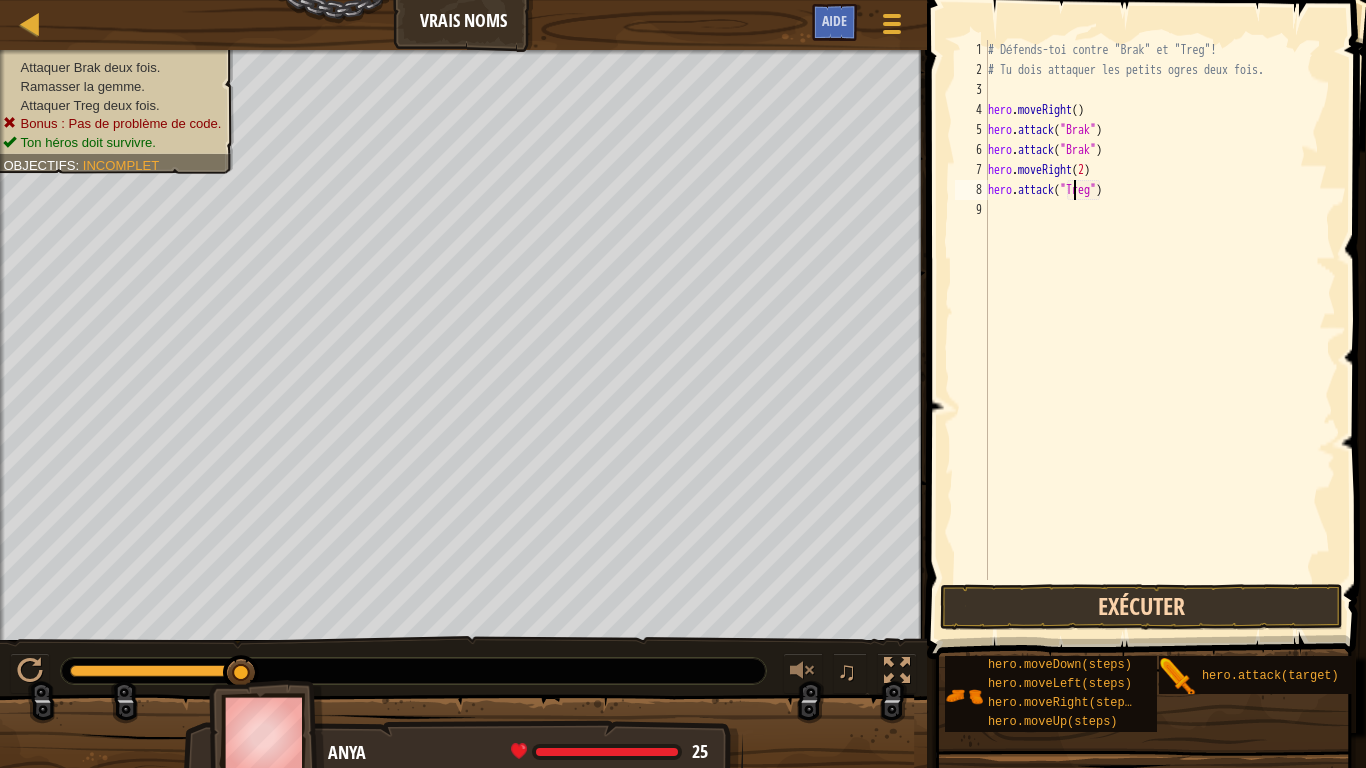 type on "hero.attack("Treg")" 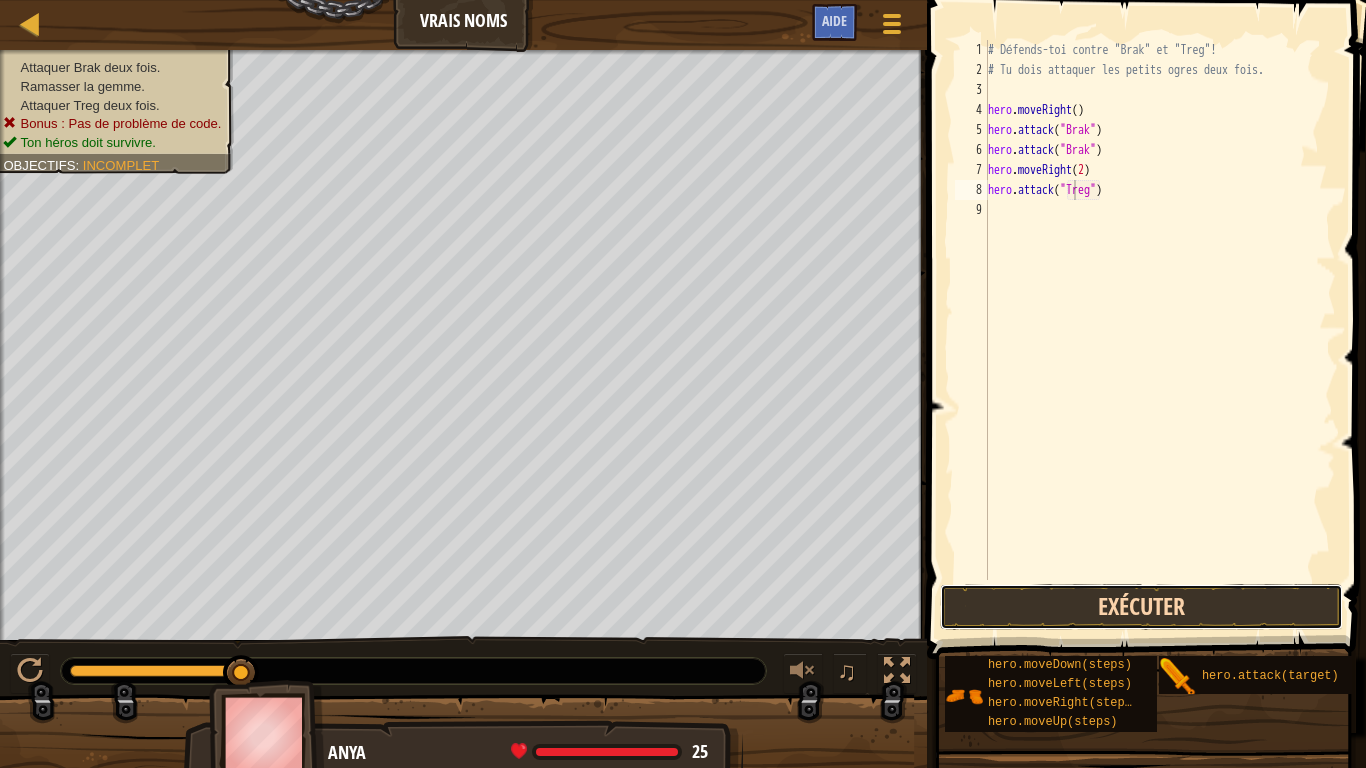 click on "Exécuter" at bounding box center (1141, 607) 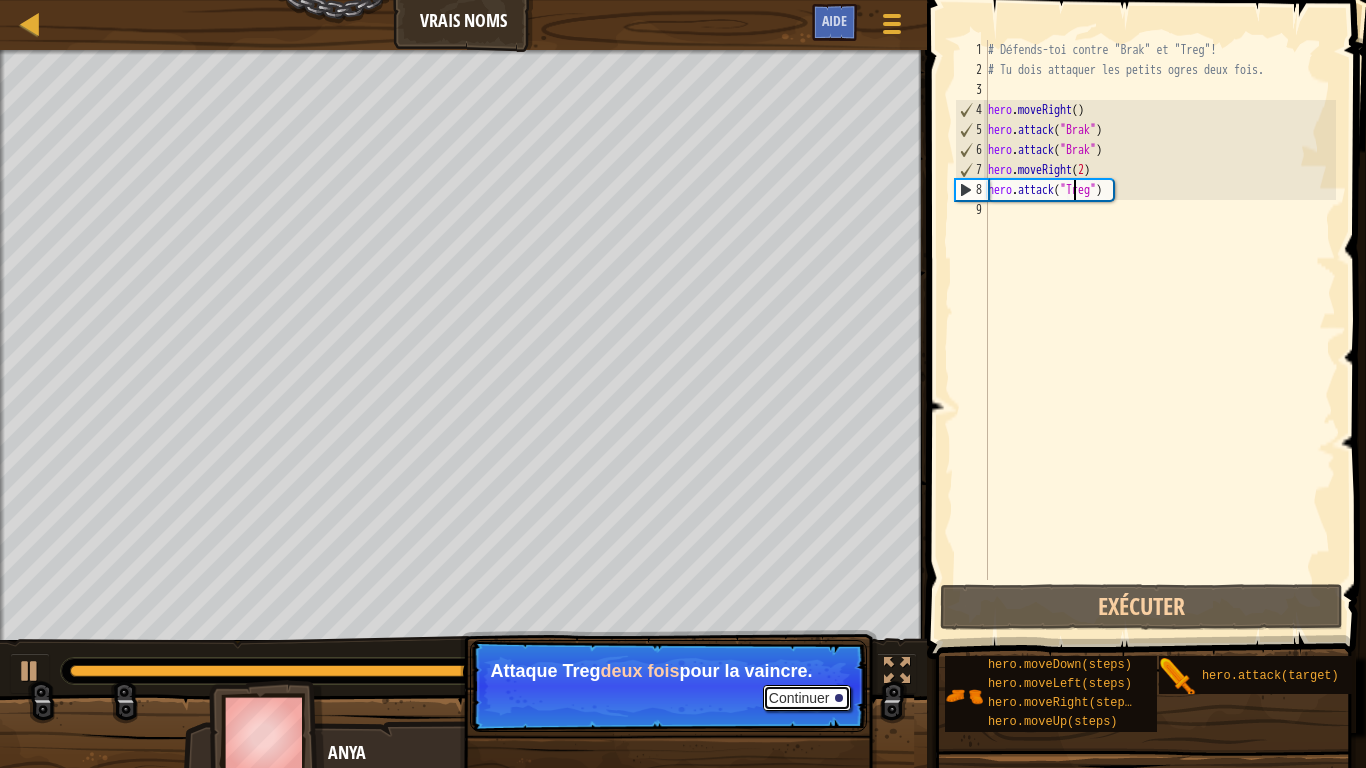 click on "Continuer" at bounding box center [807, 698] 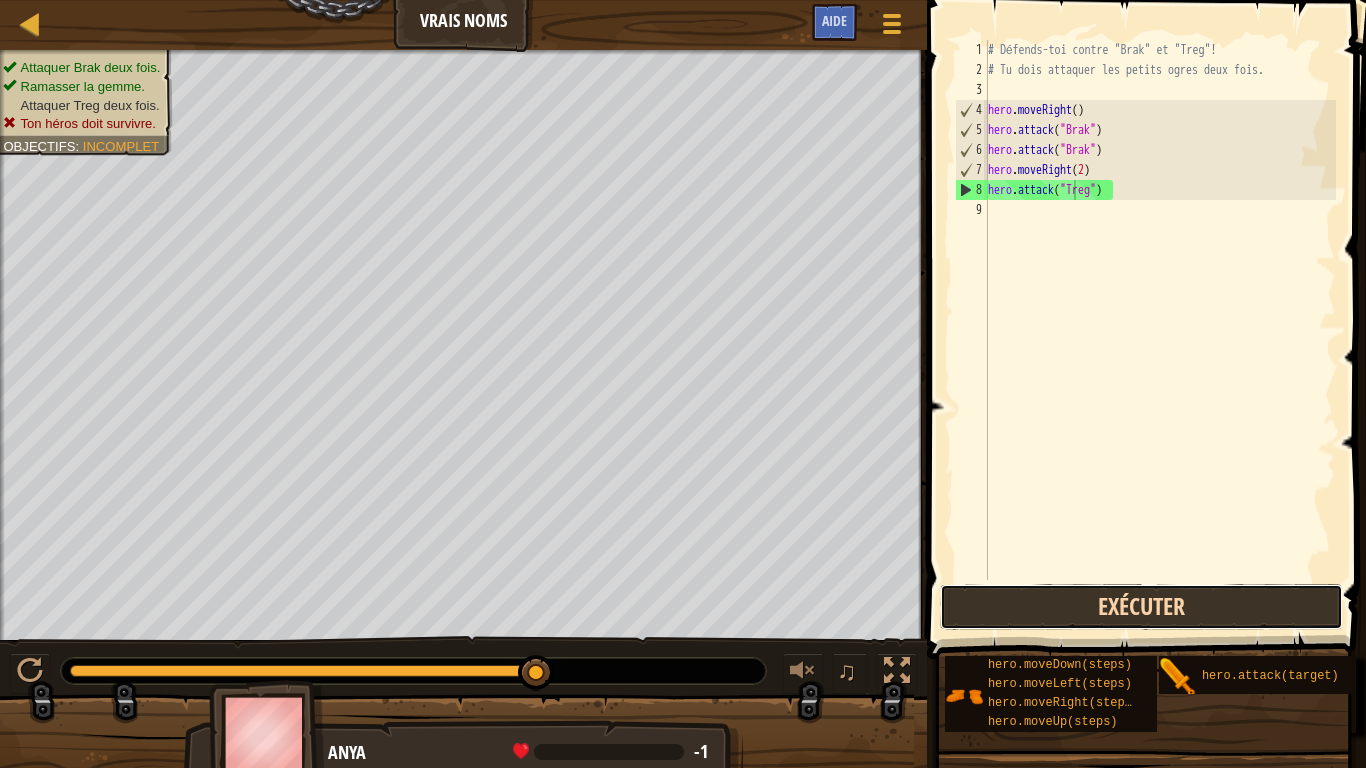 click on "Exécuter" at bounding box center (1141, 607) 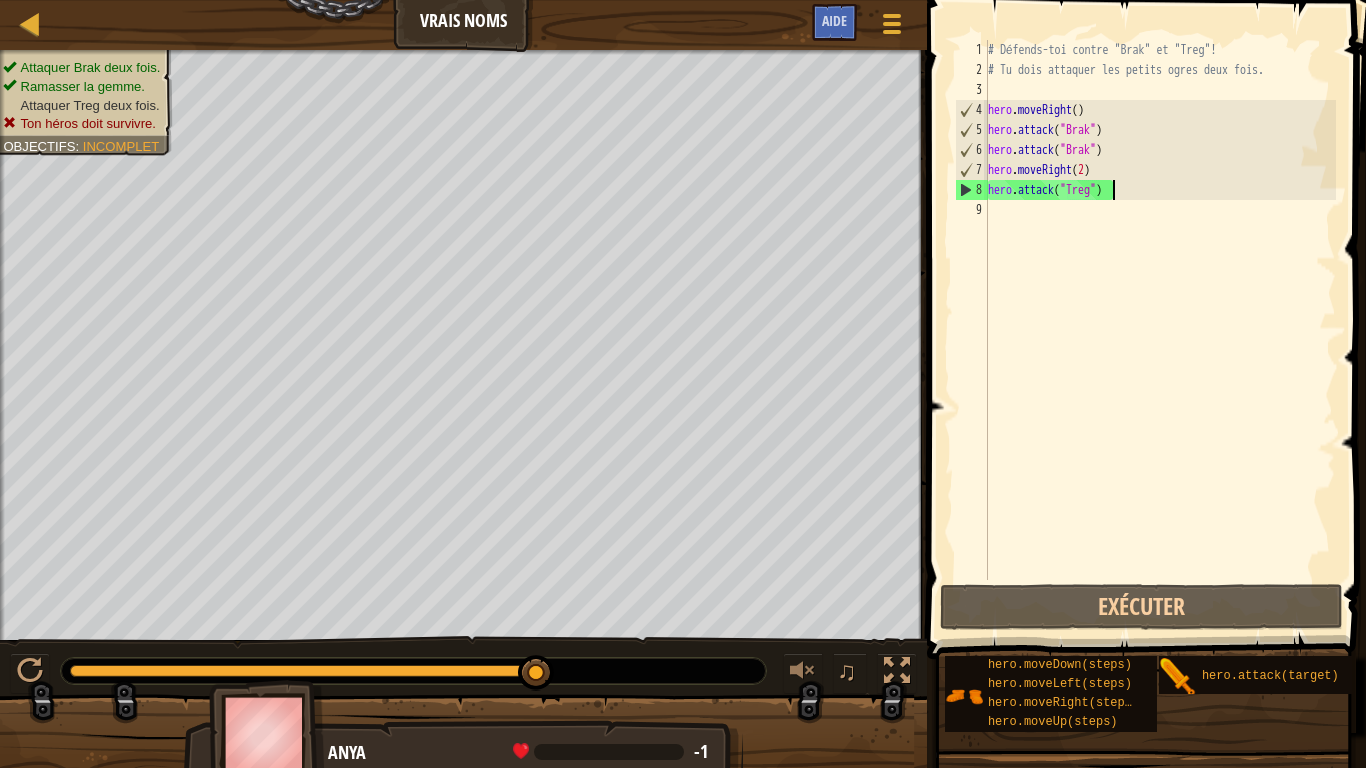 click on "# Défends-toi contre "Brak" et "Treg"! # Tu dois attaquer les petits ogres deux fois. hero . moveRight ( ) hero . attack ( "Brak" ) hero . attack ( "Brak" ) hero . moveRight ( 2 ) hero . attack ( "Treg" )" at bounding box center [1160, 330] 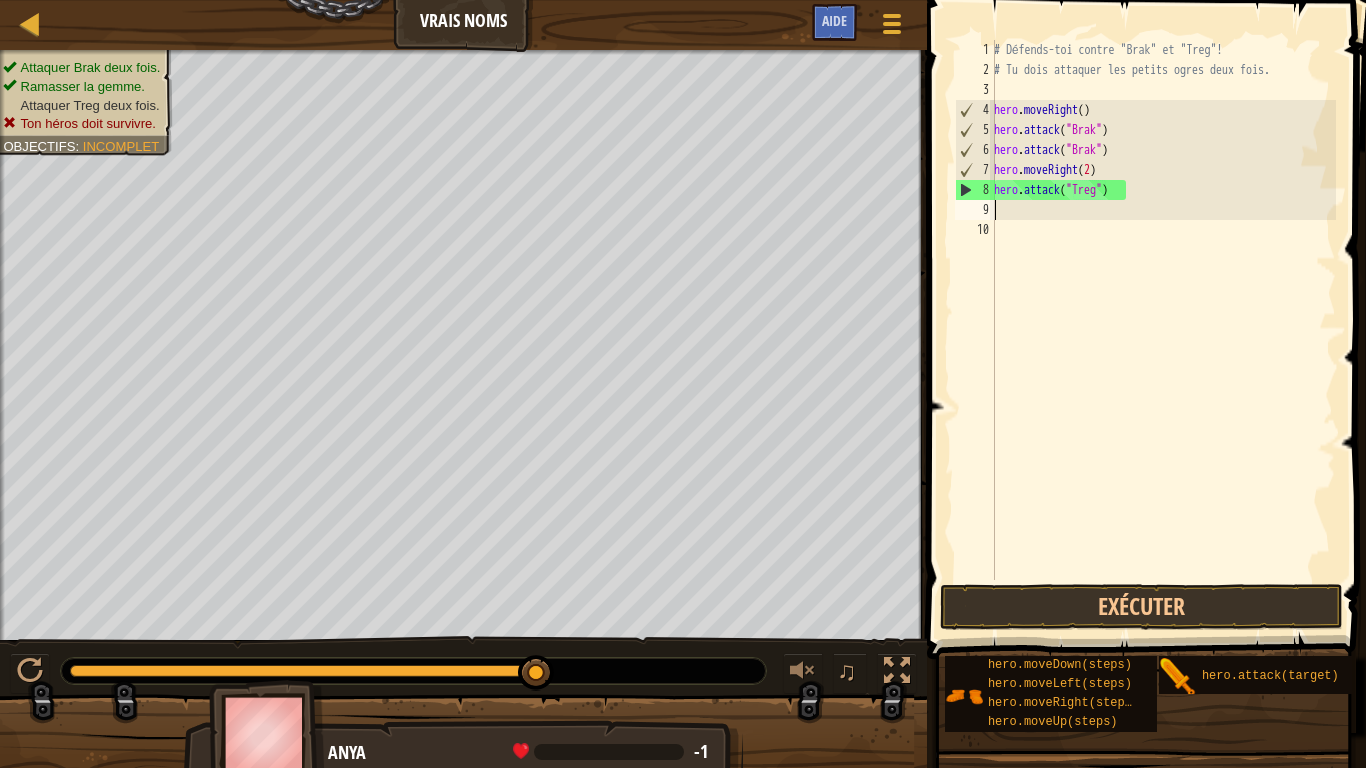 scroll, scrollTop: 9, scrollLeft: 0, axis: vertical 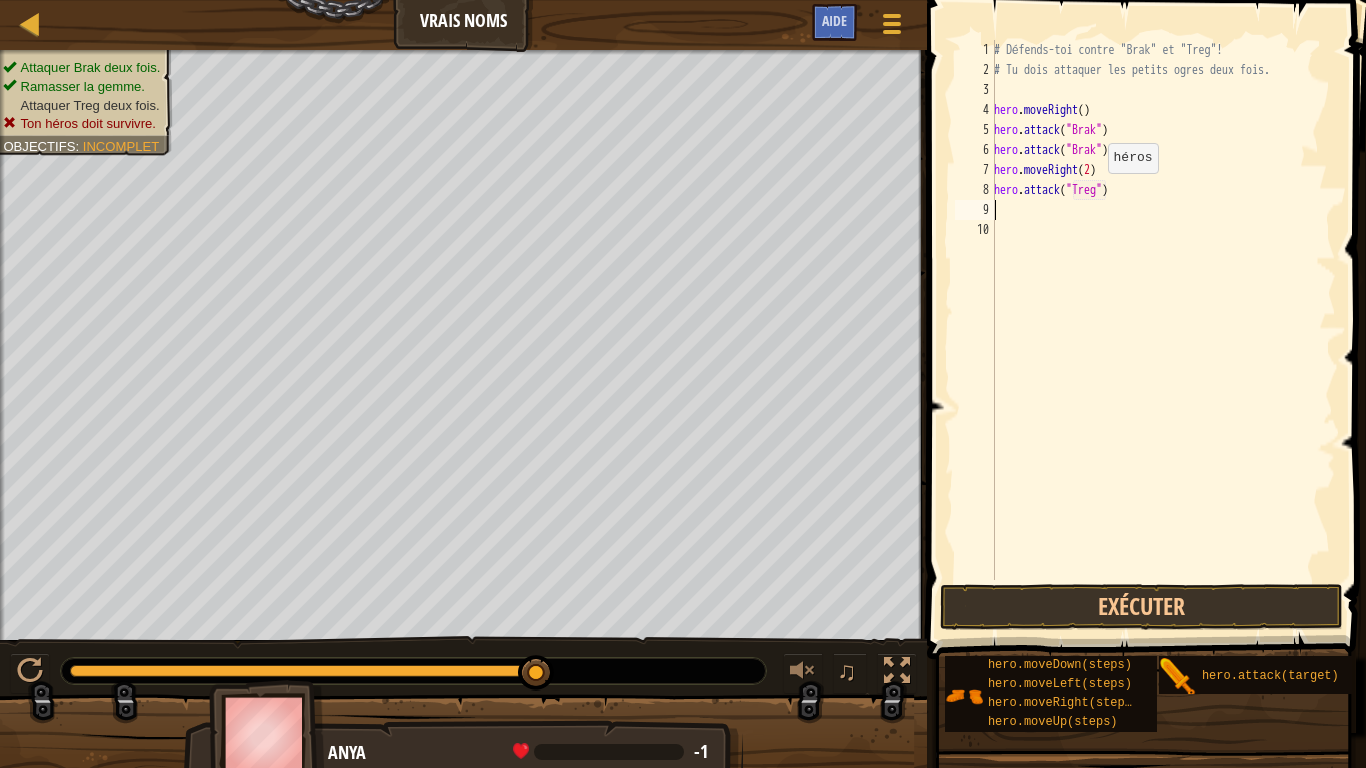 click on "# Défends-toi contre "Brak" et "Treg"! # Tu dois attaquer les petits ogres deux fois. hero . moveRight ( ) hero . attack ( "Brak" ) hero . attack ( "Brak" ) hero . moveRight ( 2 ) hero . attack ( "Treg" )" at bounding box center [1163, 330] 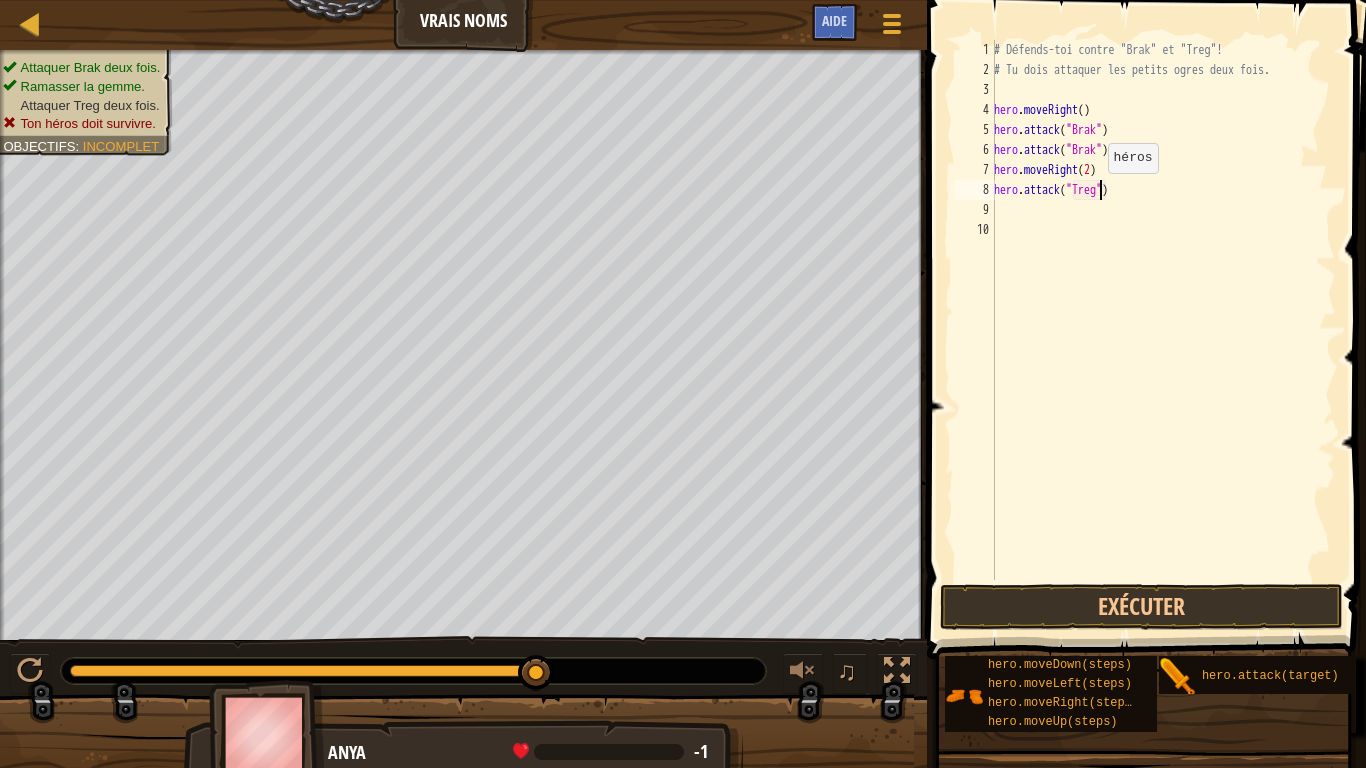 click on "# Défends-toi contre "Brak" et "Treg"! # Tu dois attaquer les petits ogres deux fois. hero . moveRight ( ) hero . attack ( "Brak" ) hero . attack ( "Brak" ) hero . moveRight ( 2 ) hero . attack ( "Treg" )" at bounding box center [1163, 330] 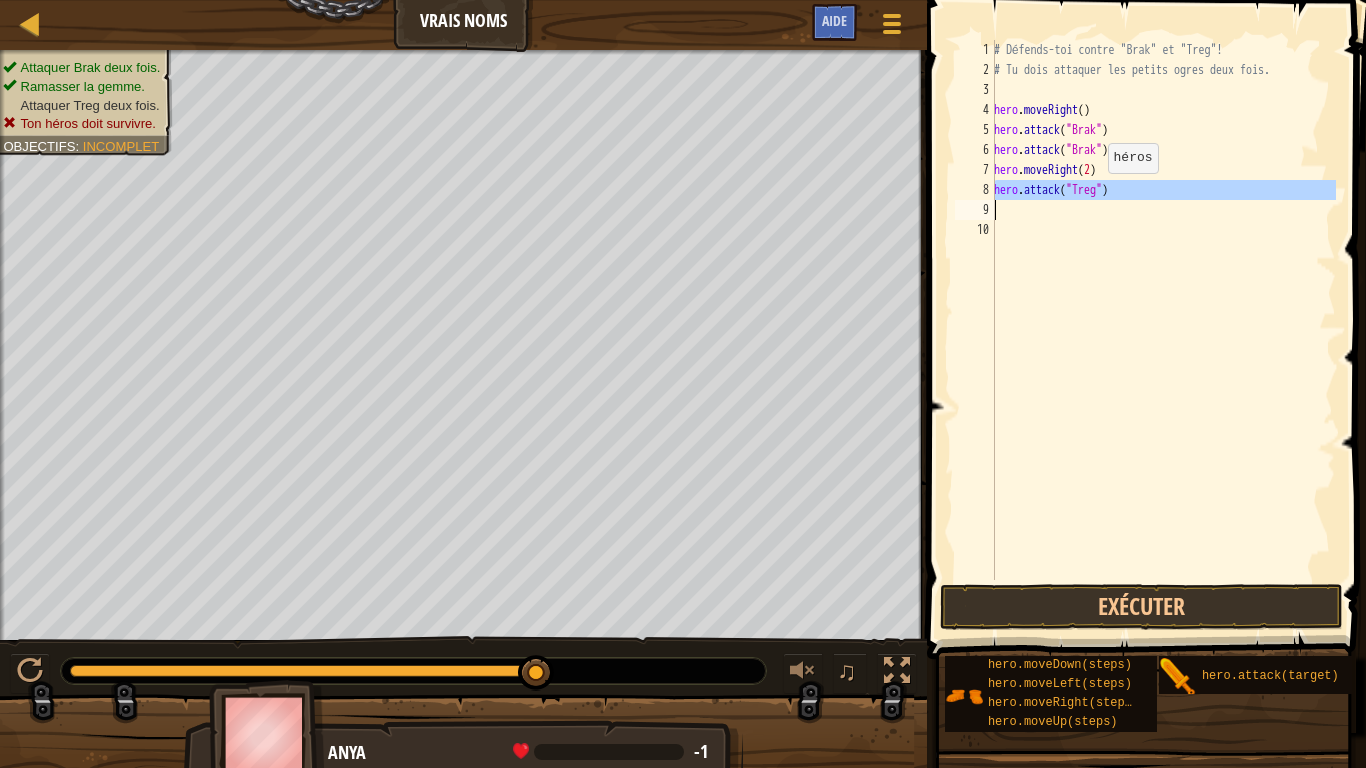 click on "# Défends-toi contre "Brak" et "Treg"! # Tu dois attaquer les petits ogres deux fois. hero . moveRight ( ) hero . attack ( "Brak" ) hero . attack ( "Brak" ) hero . moveRight ( 2 ) hero . attack ( "Treg" )" at bounding box center [1163, 330] 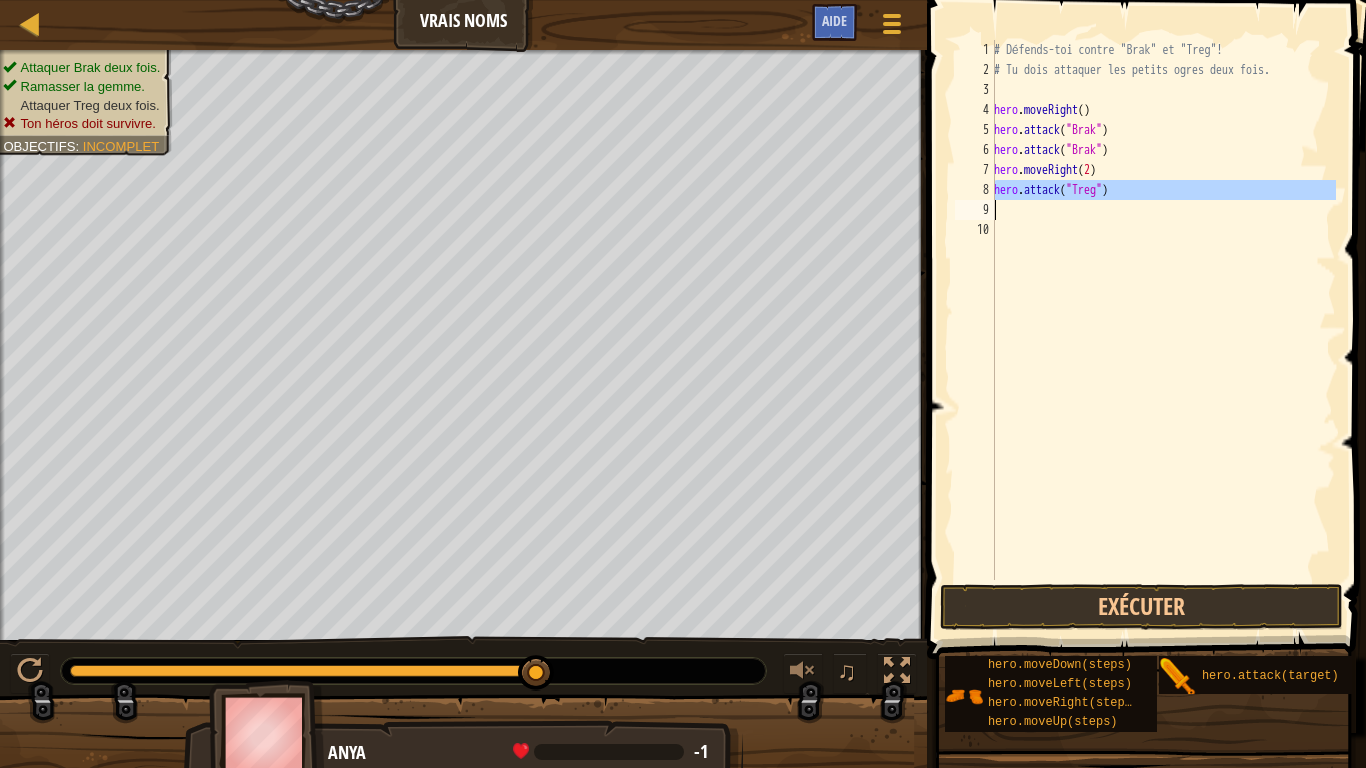paste 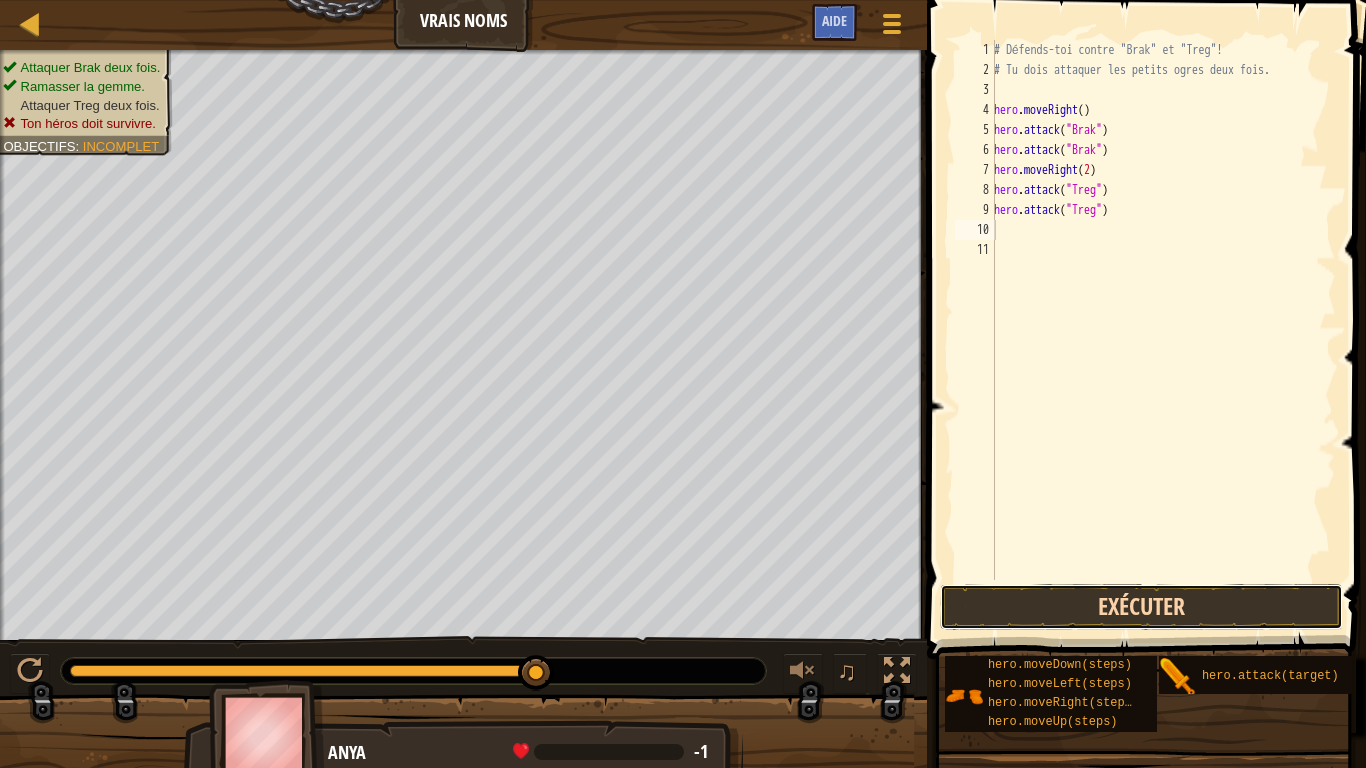 click on "Exécuter" at bounding box center [1141, 607] 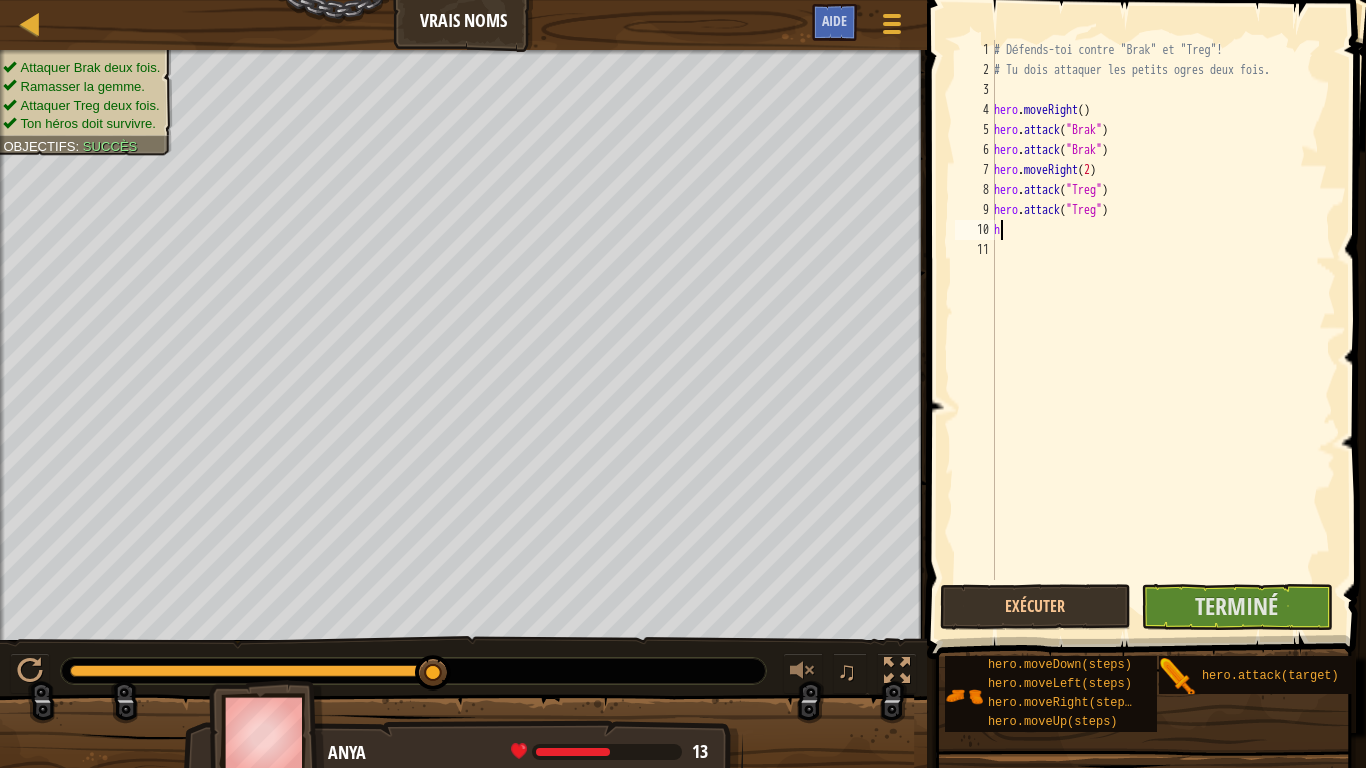 type on "he" 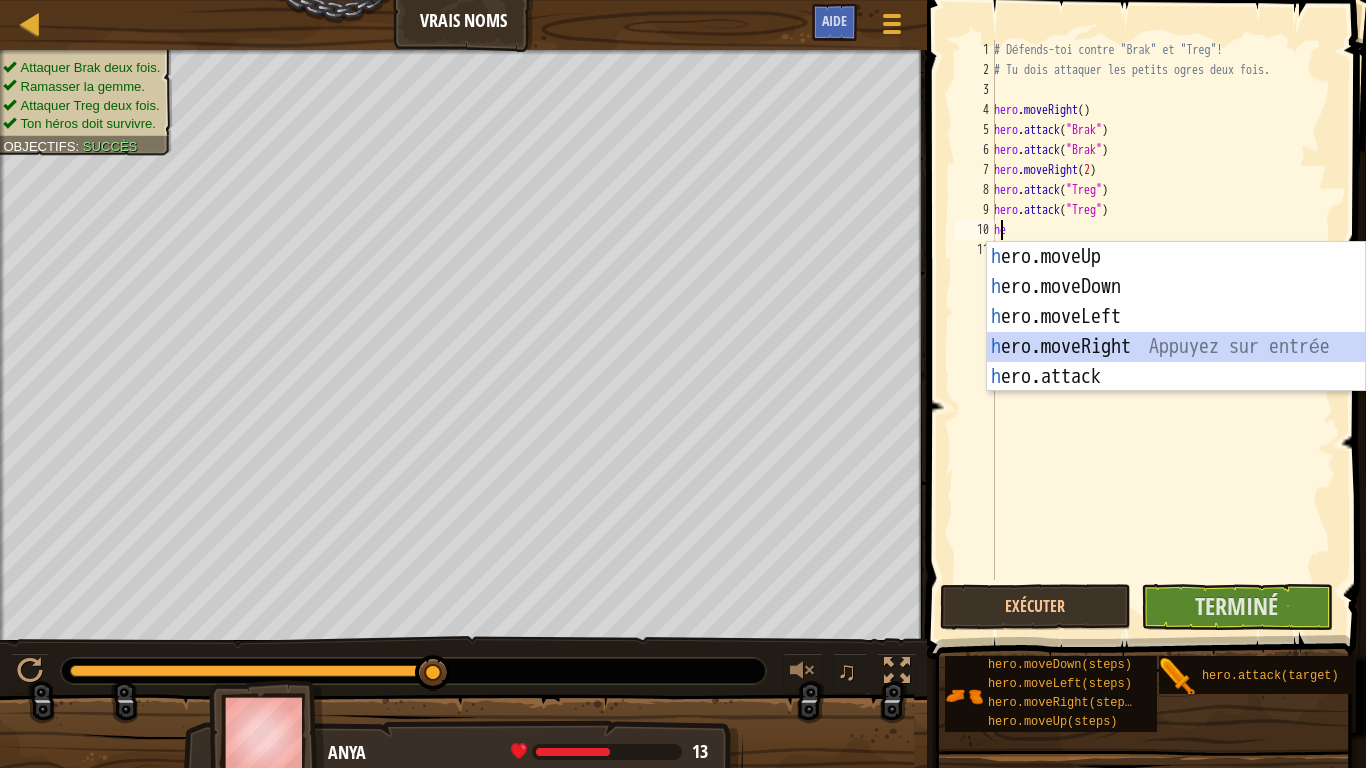 type 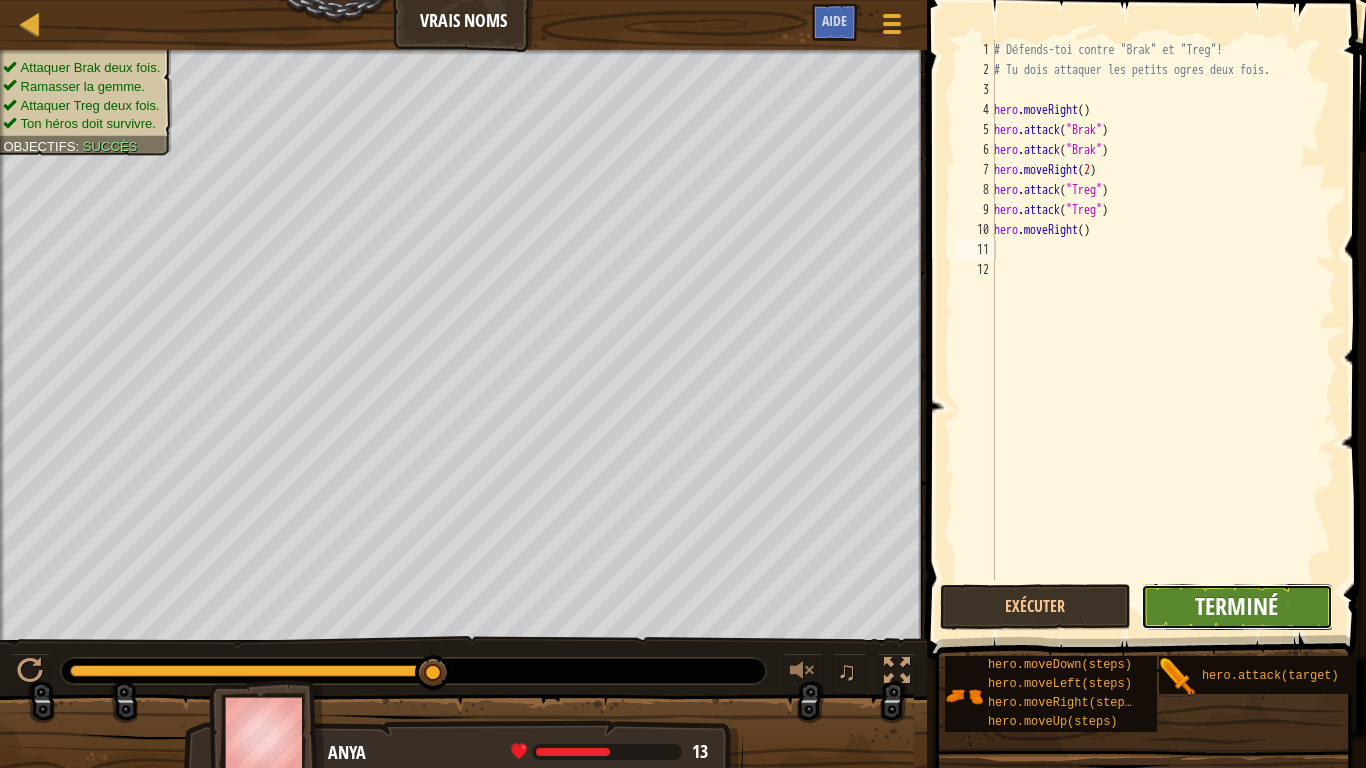 click on "Terminé" at bounding box center [1236, 606] 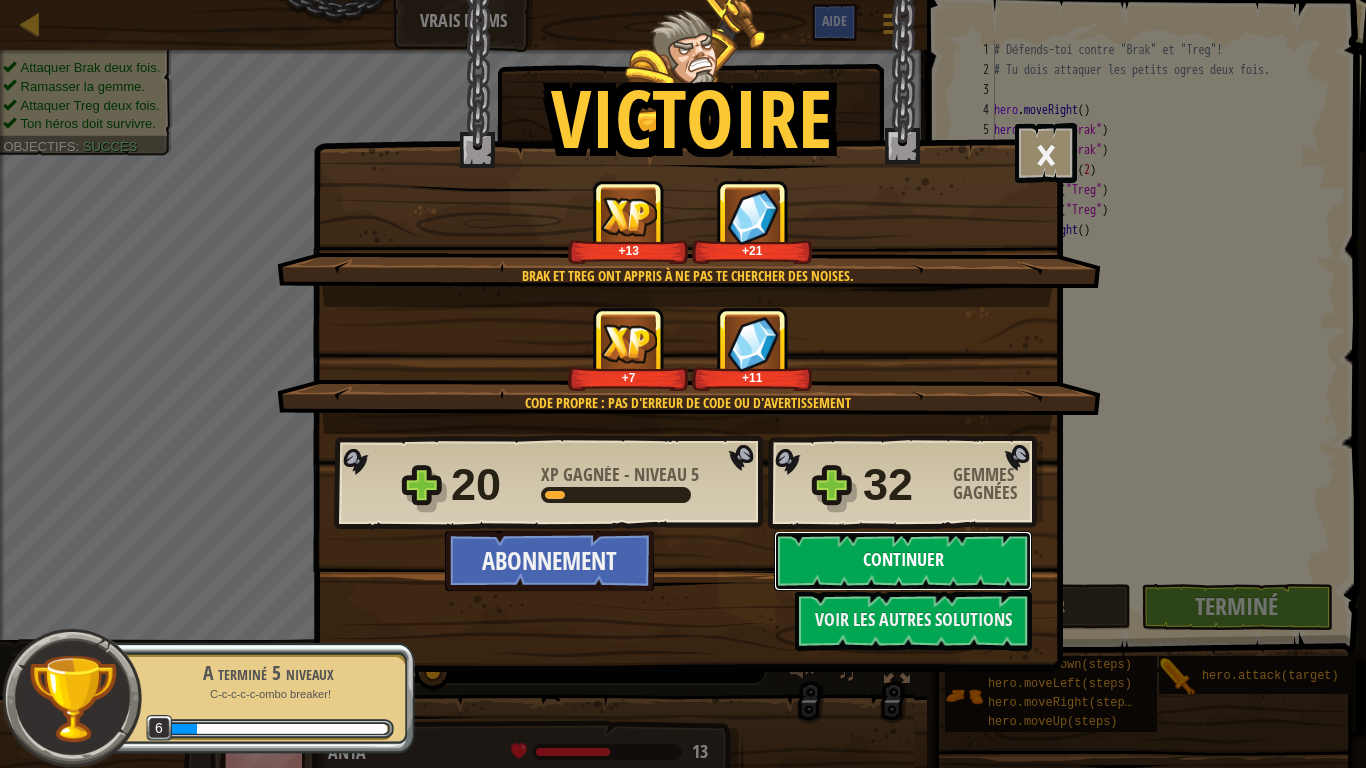 click on "Continuer" at bounding box center [903, 561] 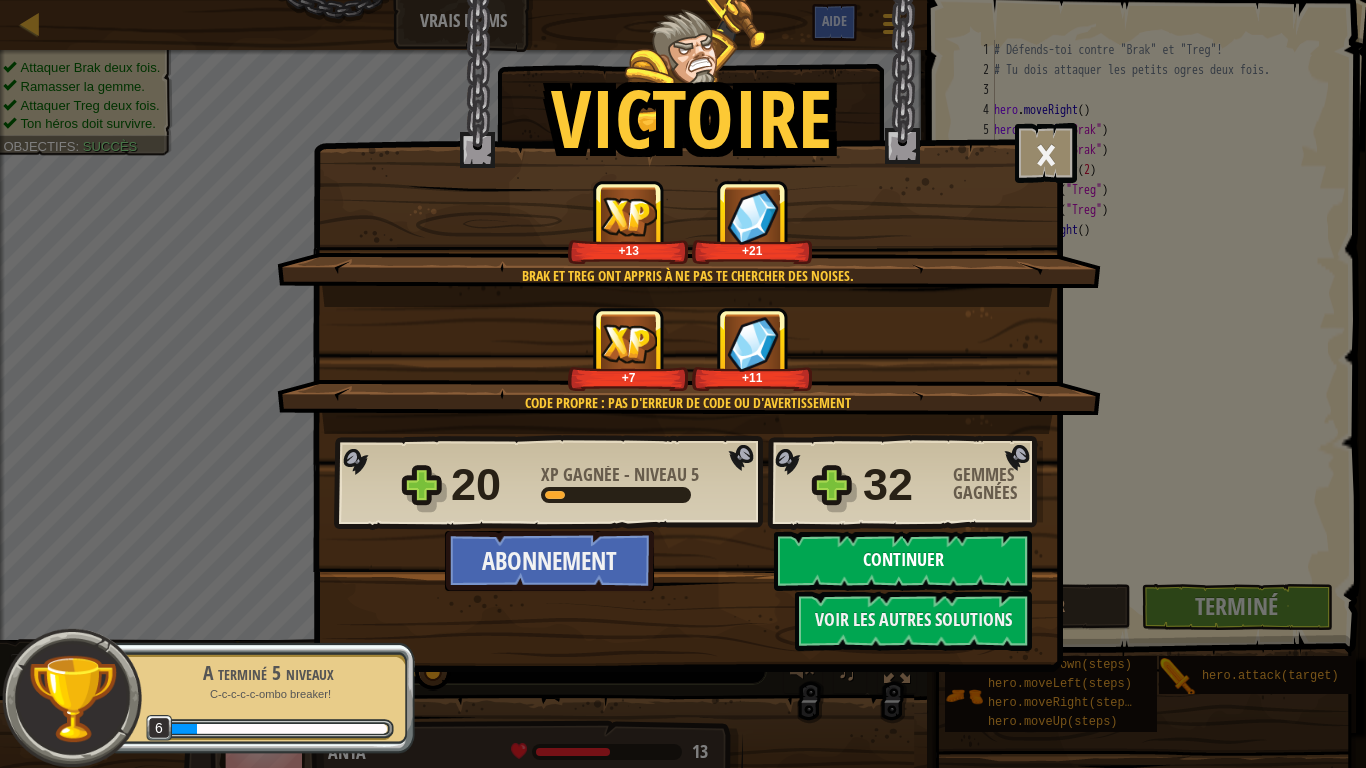 select on "fr" 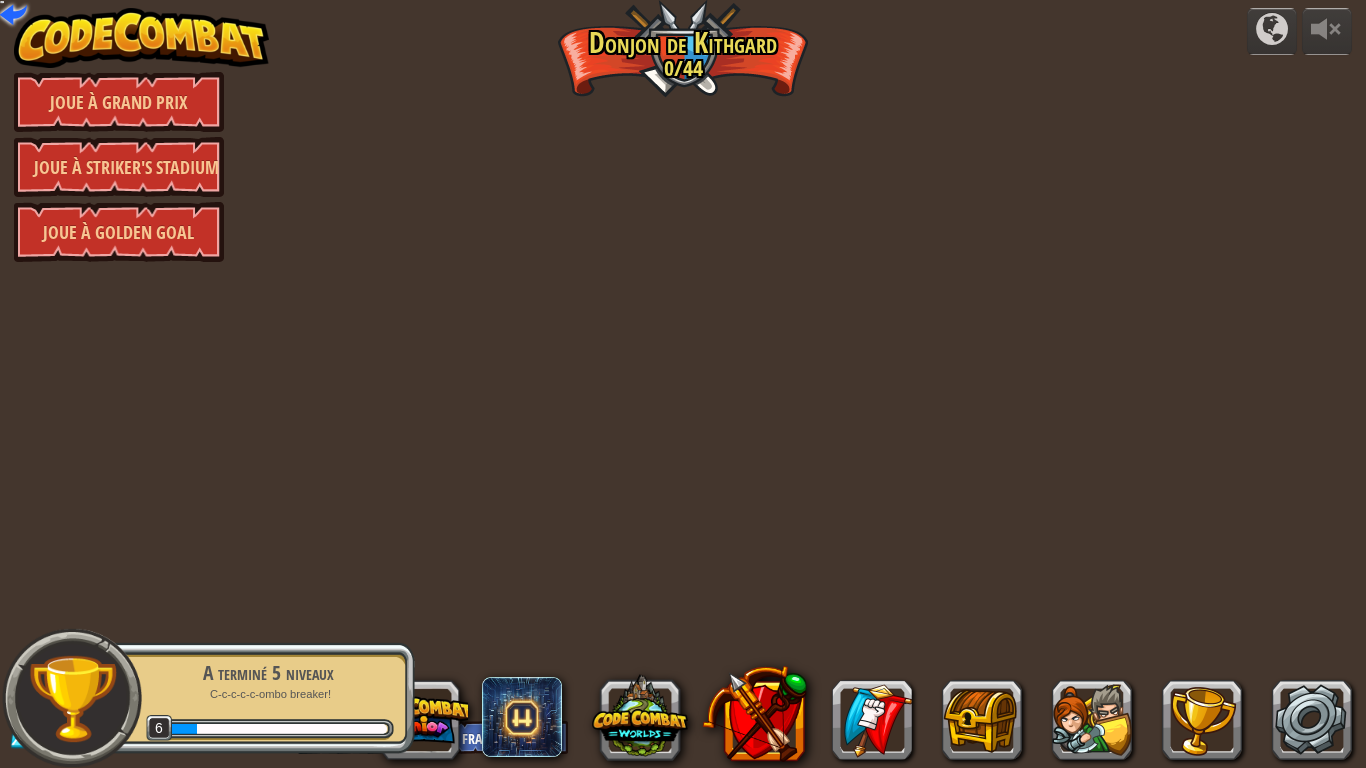 select on "fr" 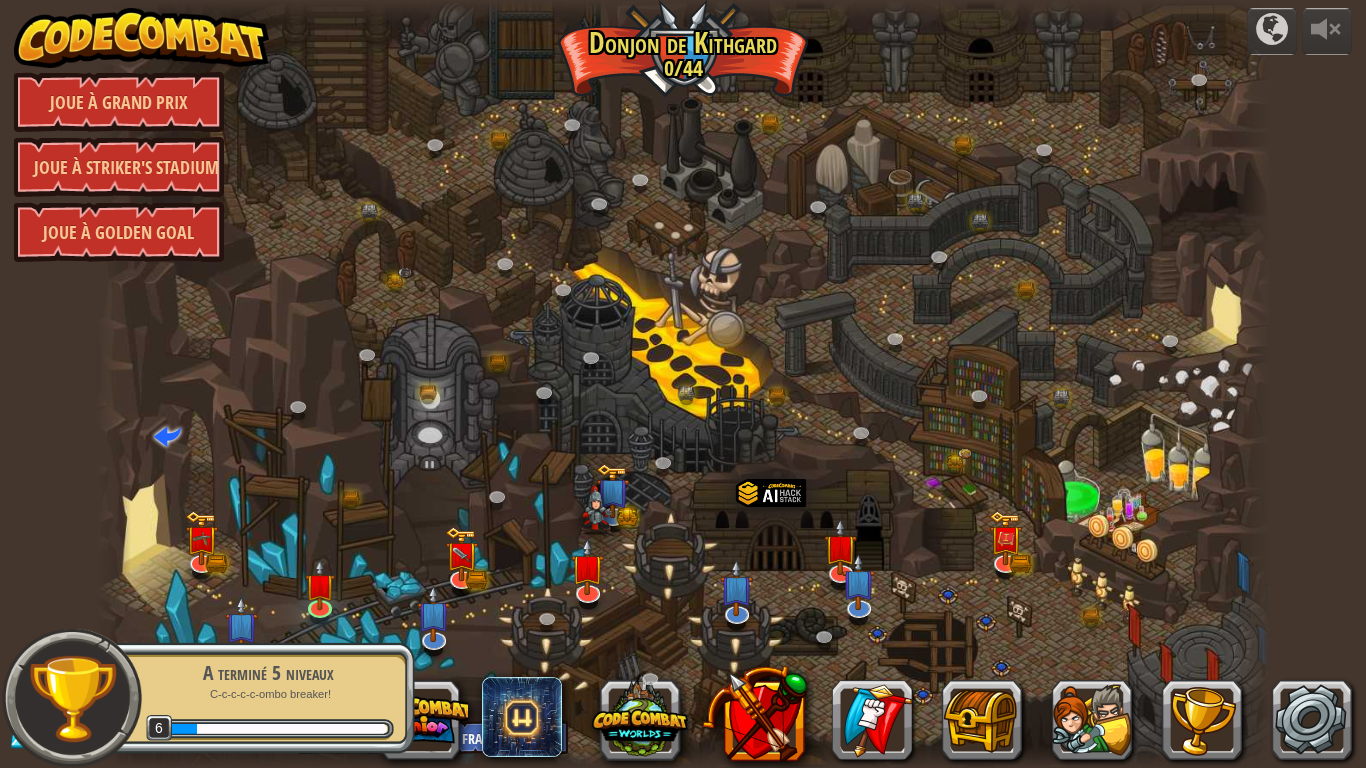 select on "fr" 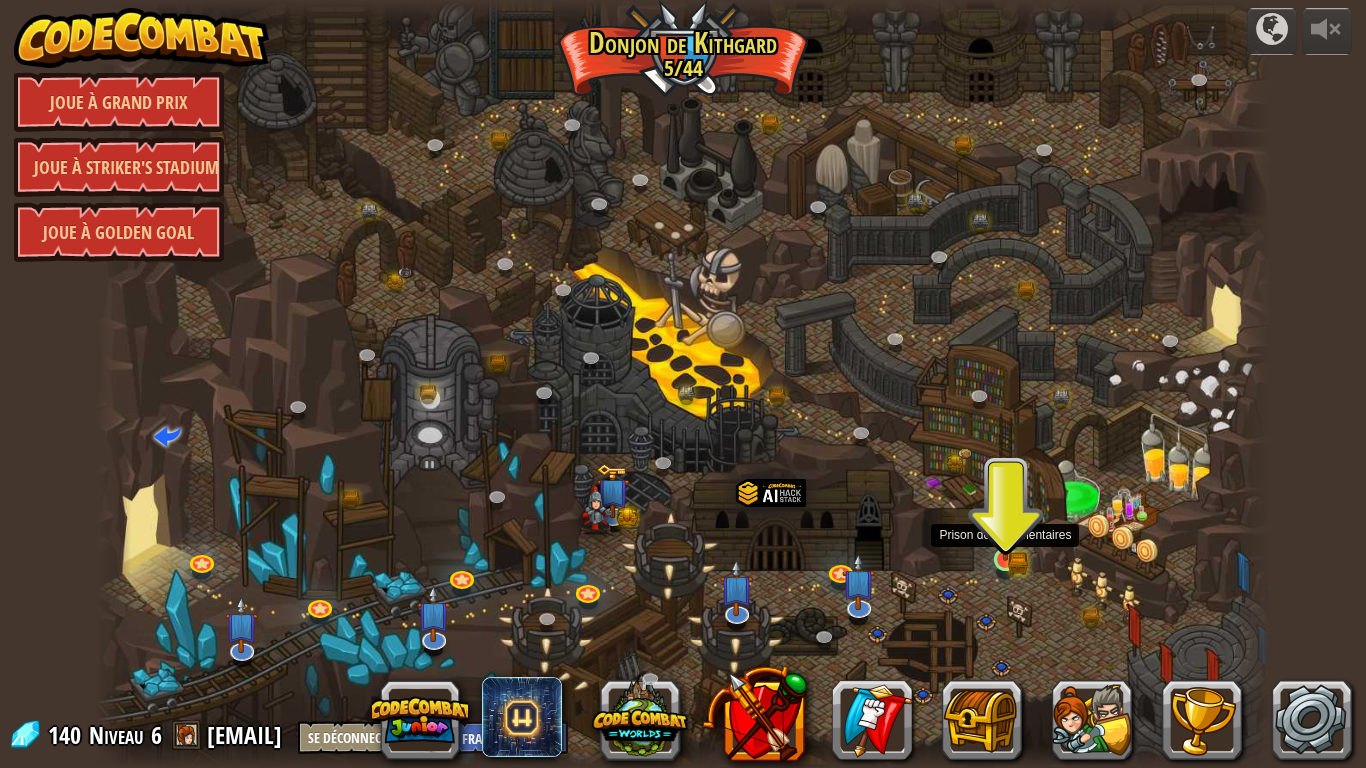 click at bounding box center (1006, 528) 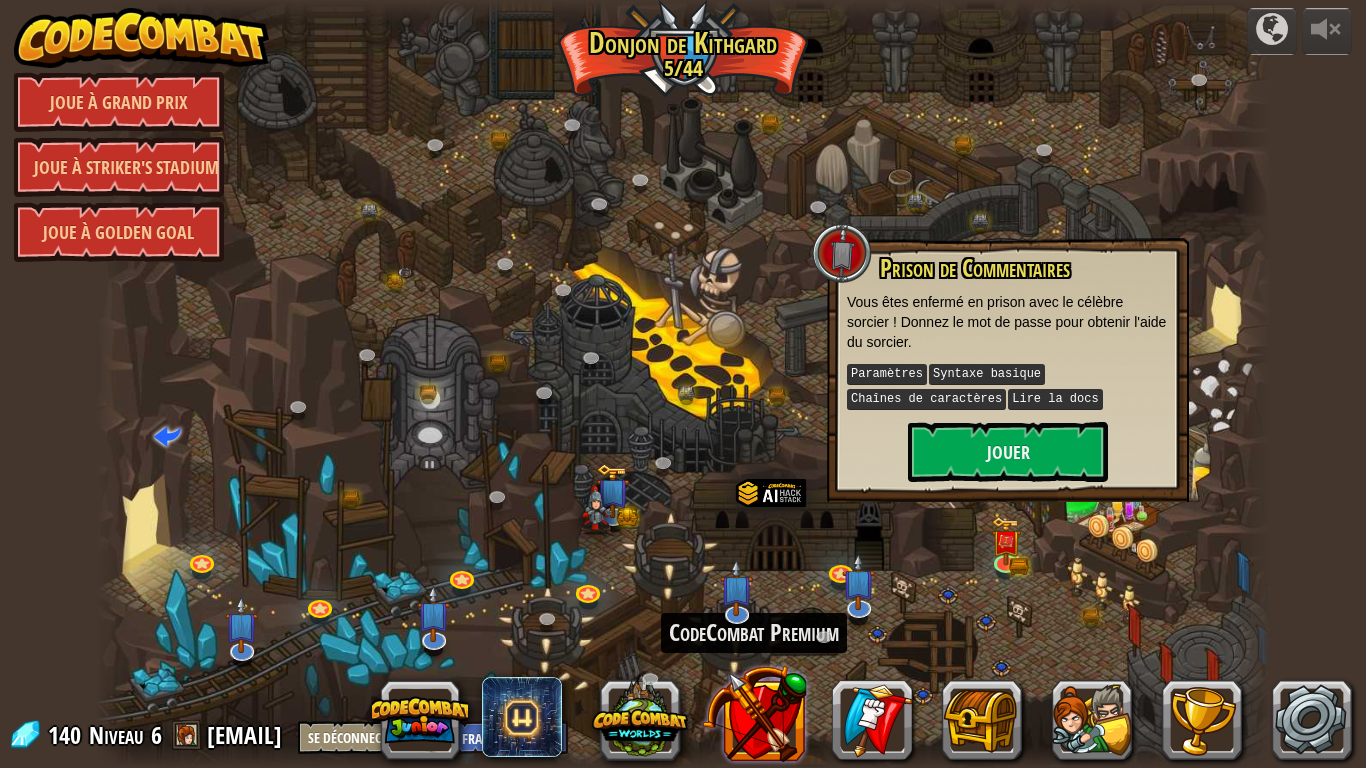 click at bounding box center (754, 713) 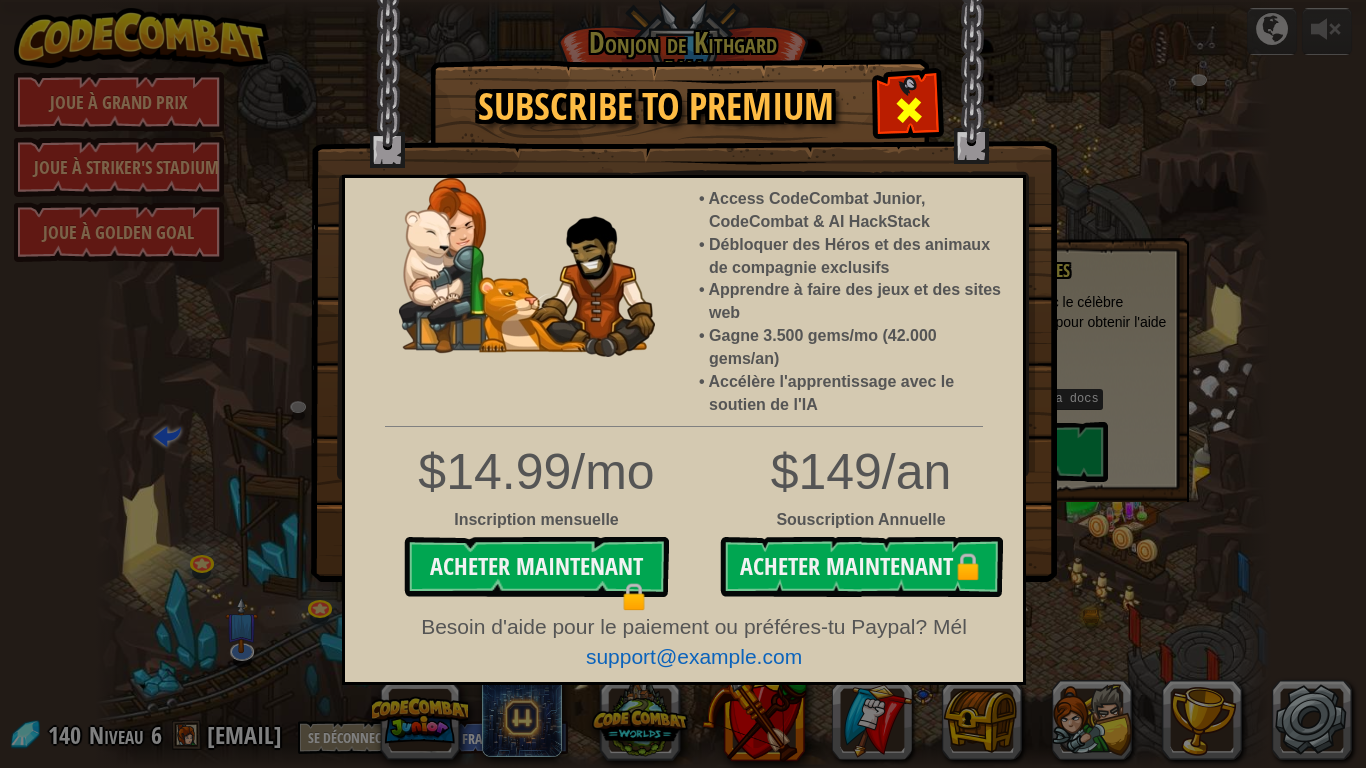 click at bounding box center (908, 107) 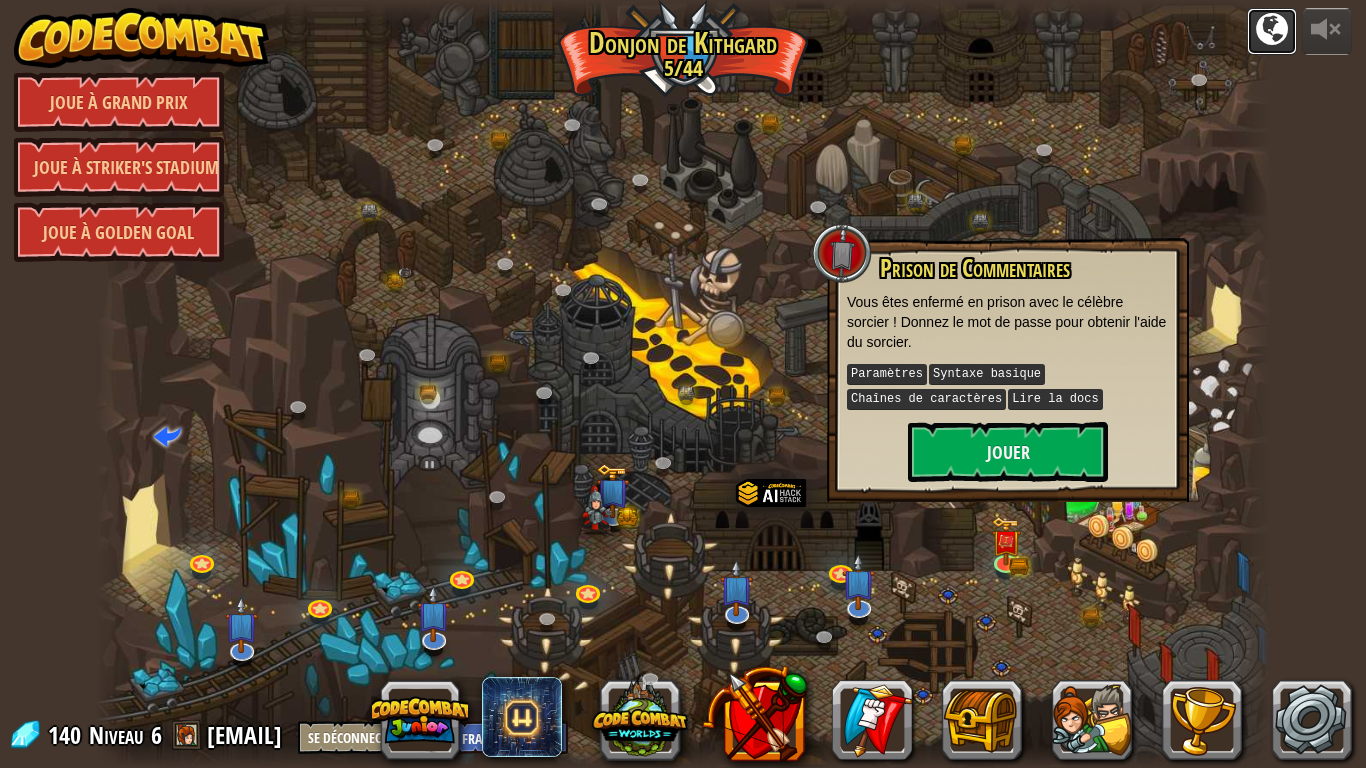 click at bounding box center (1272, 29) 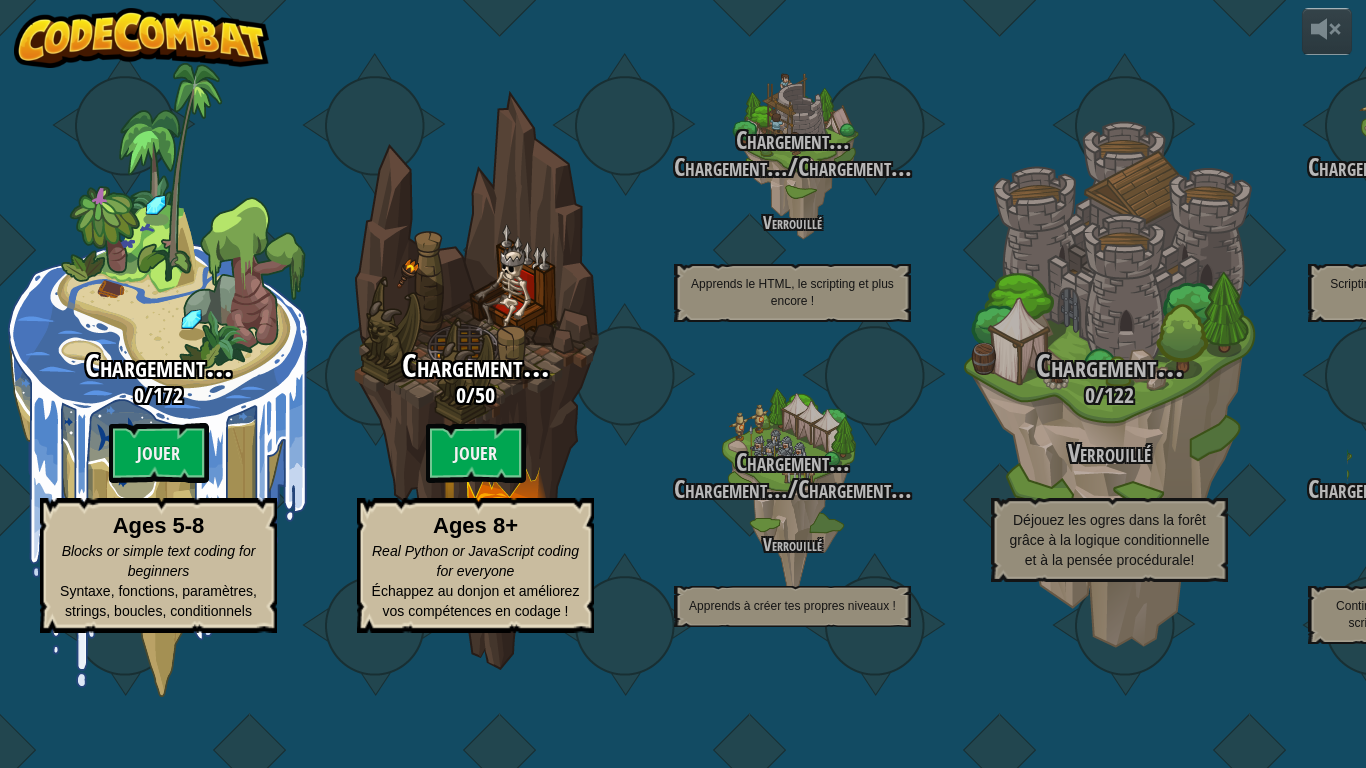 select on "fr" 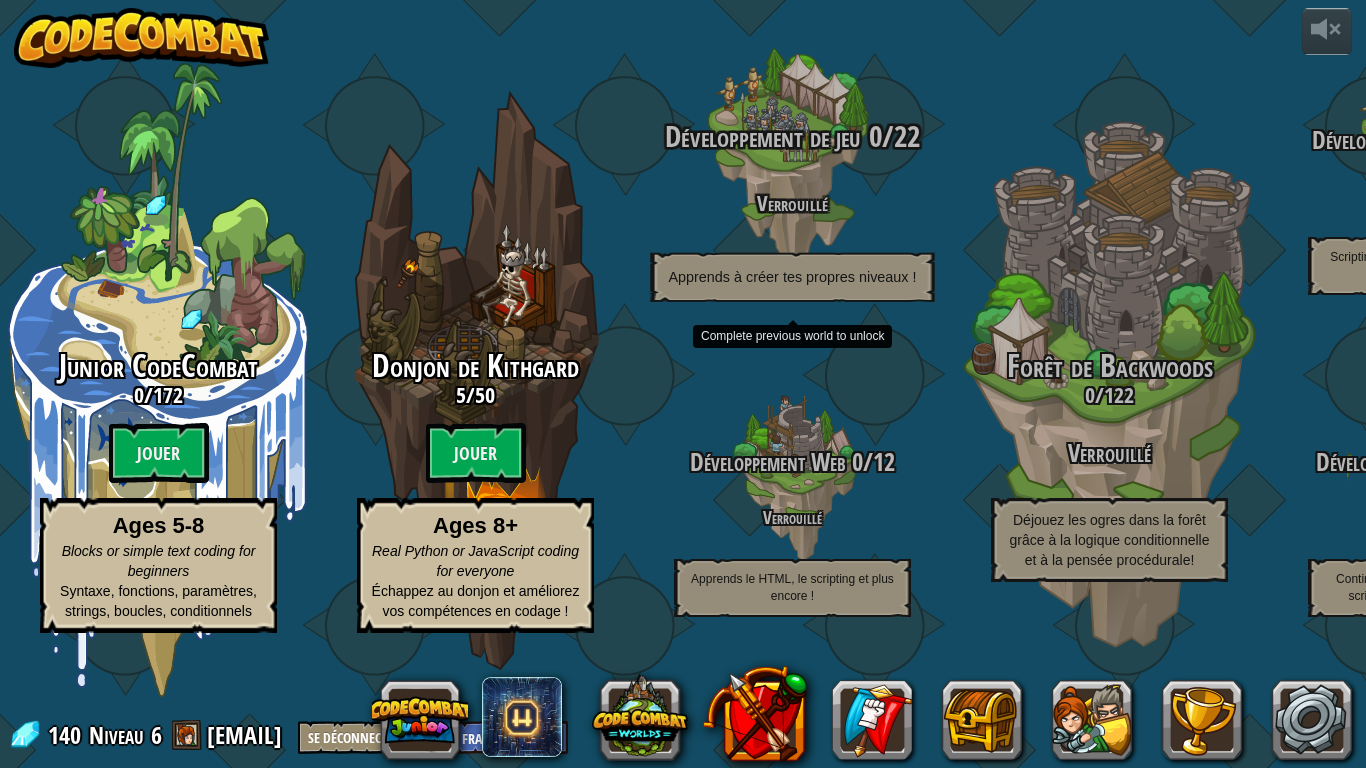 click on "Développement de jeu 0 / 22 Verrouillé Apprends à créer tes propres niveaux !" at bounding box center (792, 211) 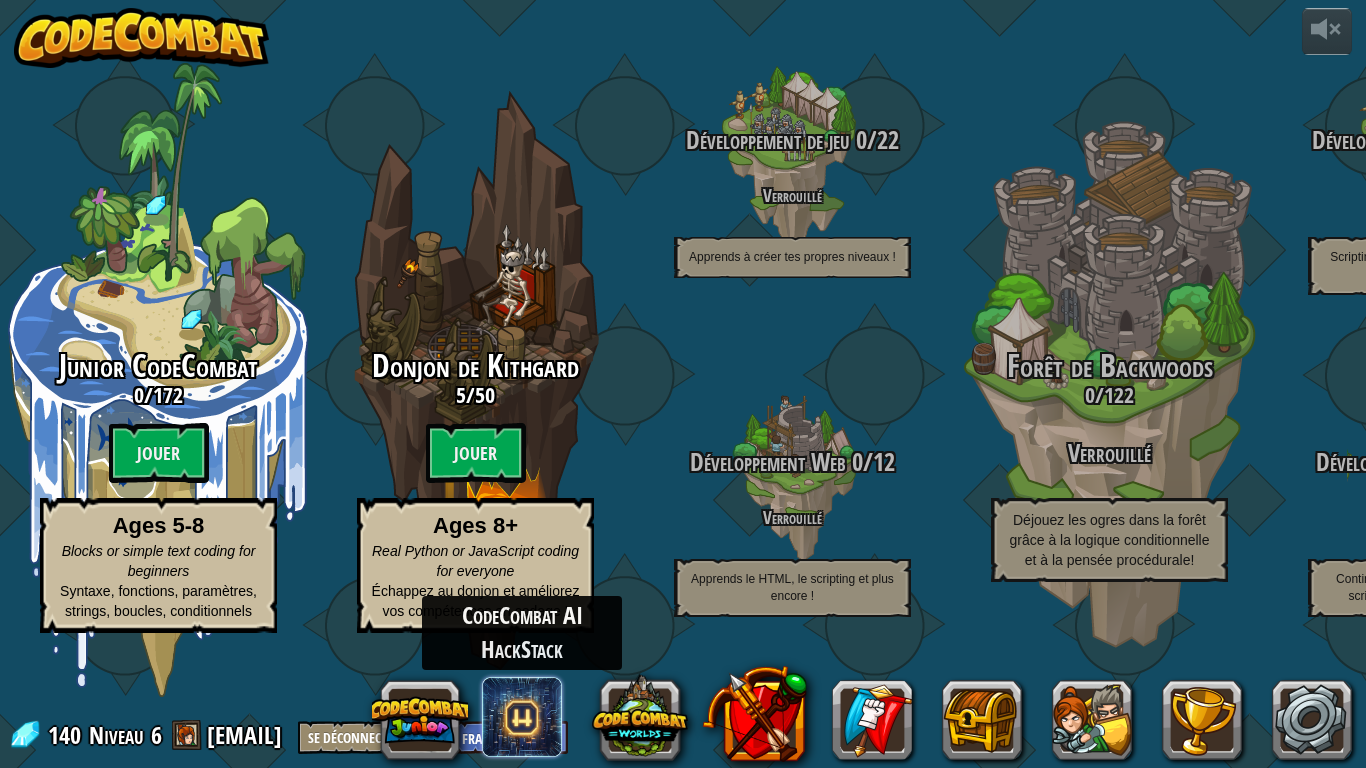 click at bounding box center (522, 717) 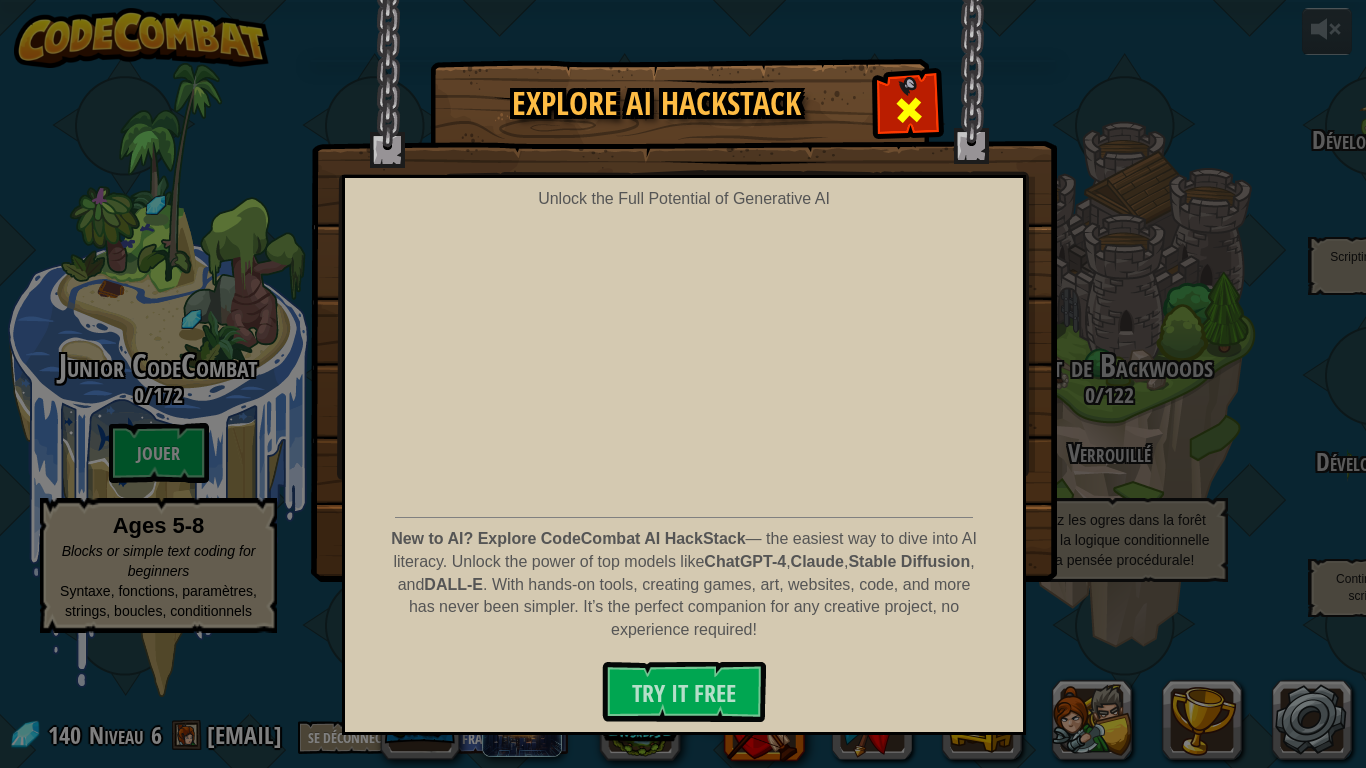 click at bounding box center [909, 110] 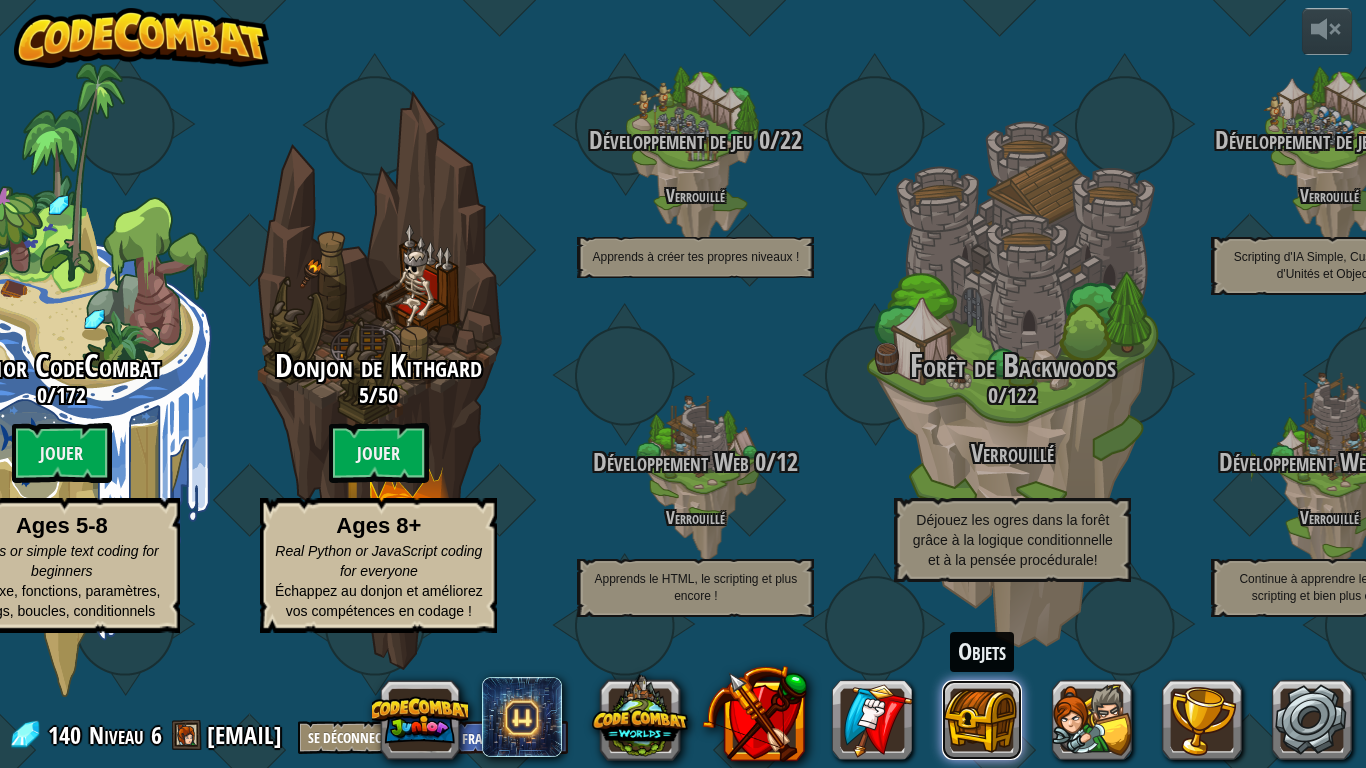 click at bounding box center (982, 720) 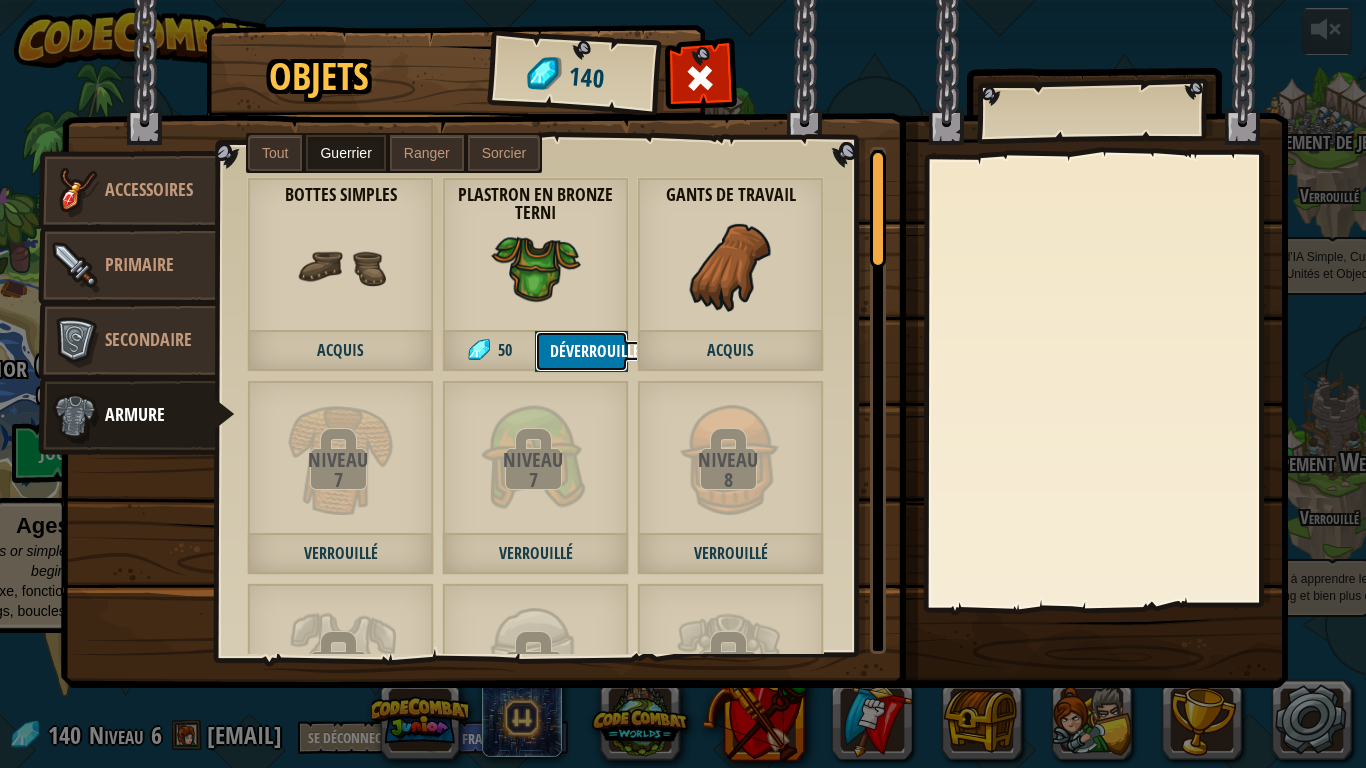 click on "Déverrouiller" at bounding box center (581, 351) 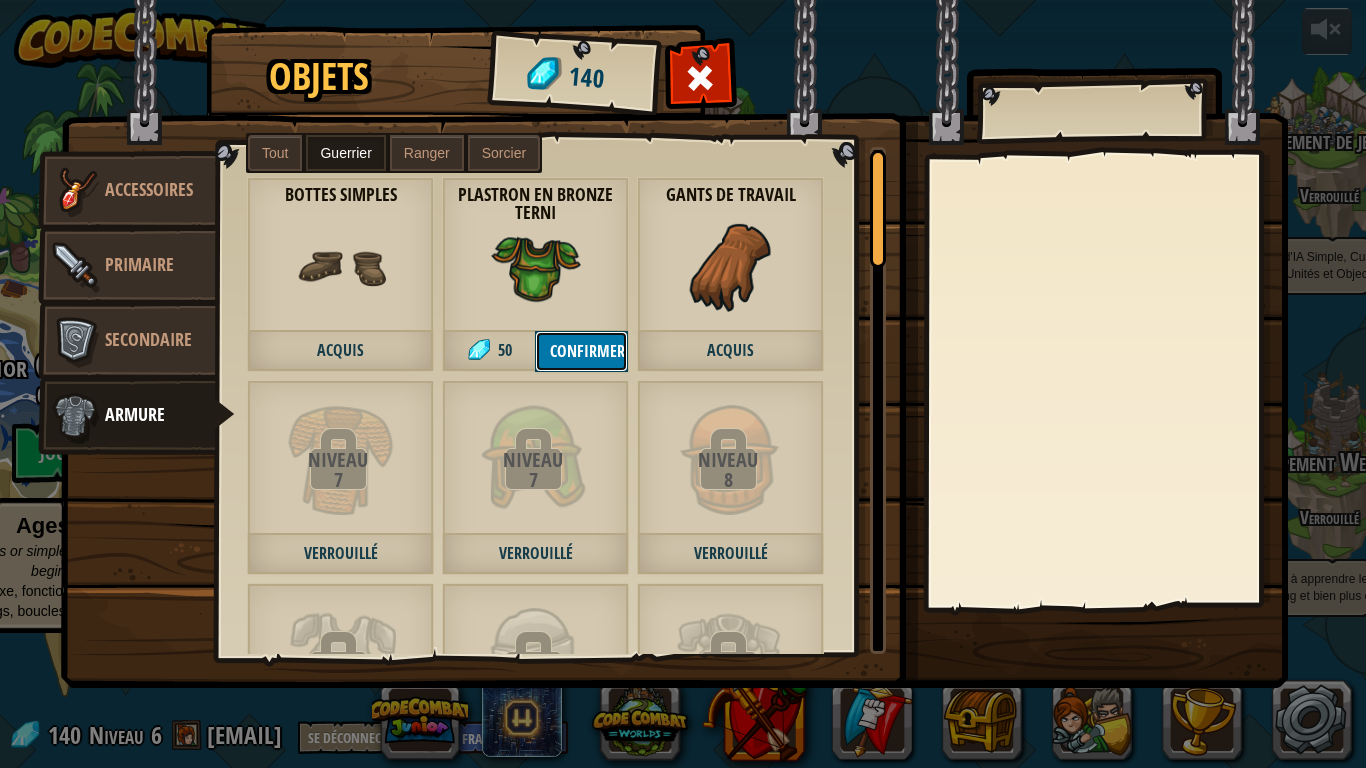 click on "Confirmer" at bounding box center [581, 351] 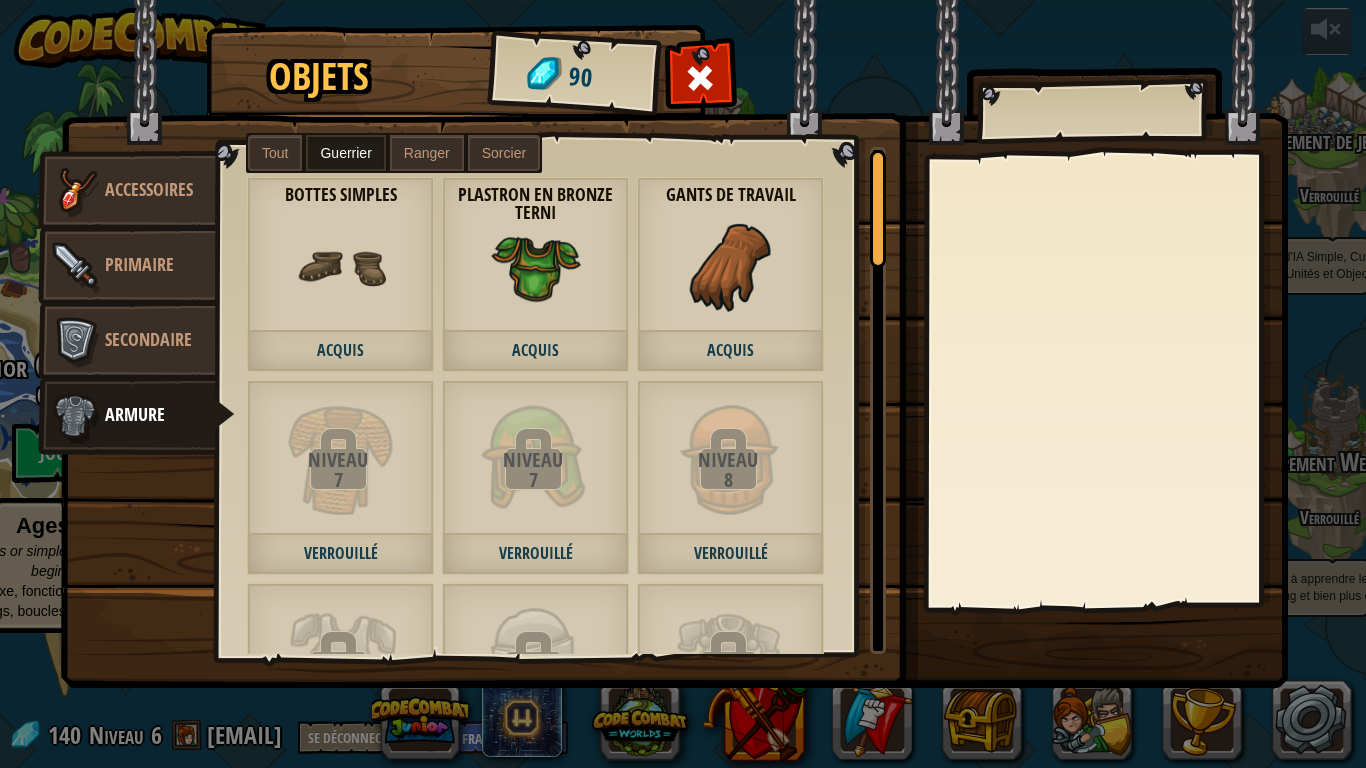 click at bounding box center [341, 267] 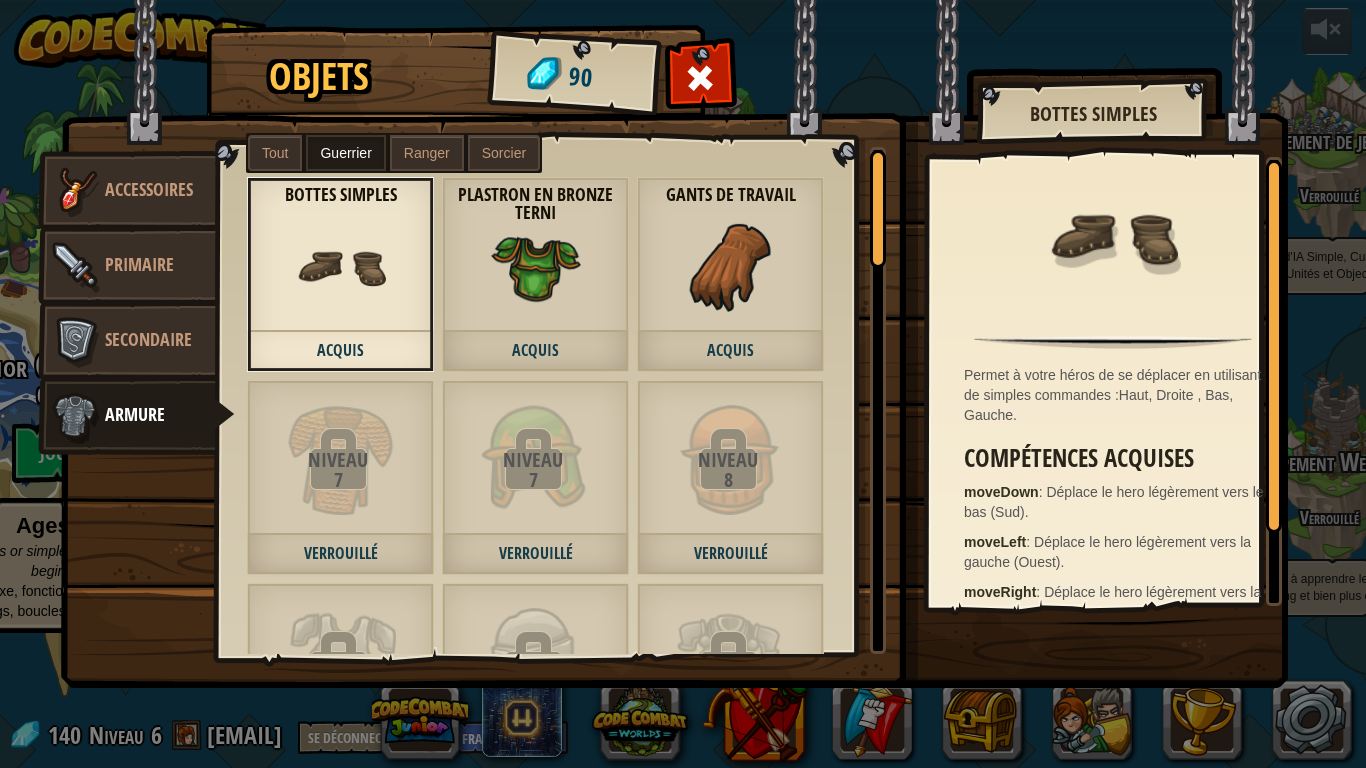 click on "Tout" at bounding box center [275, 153] 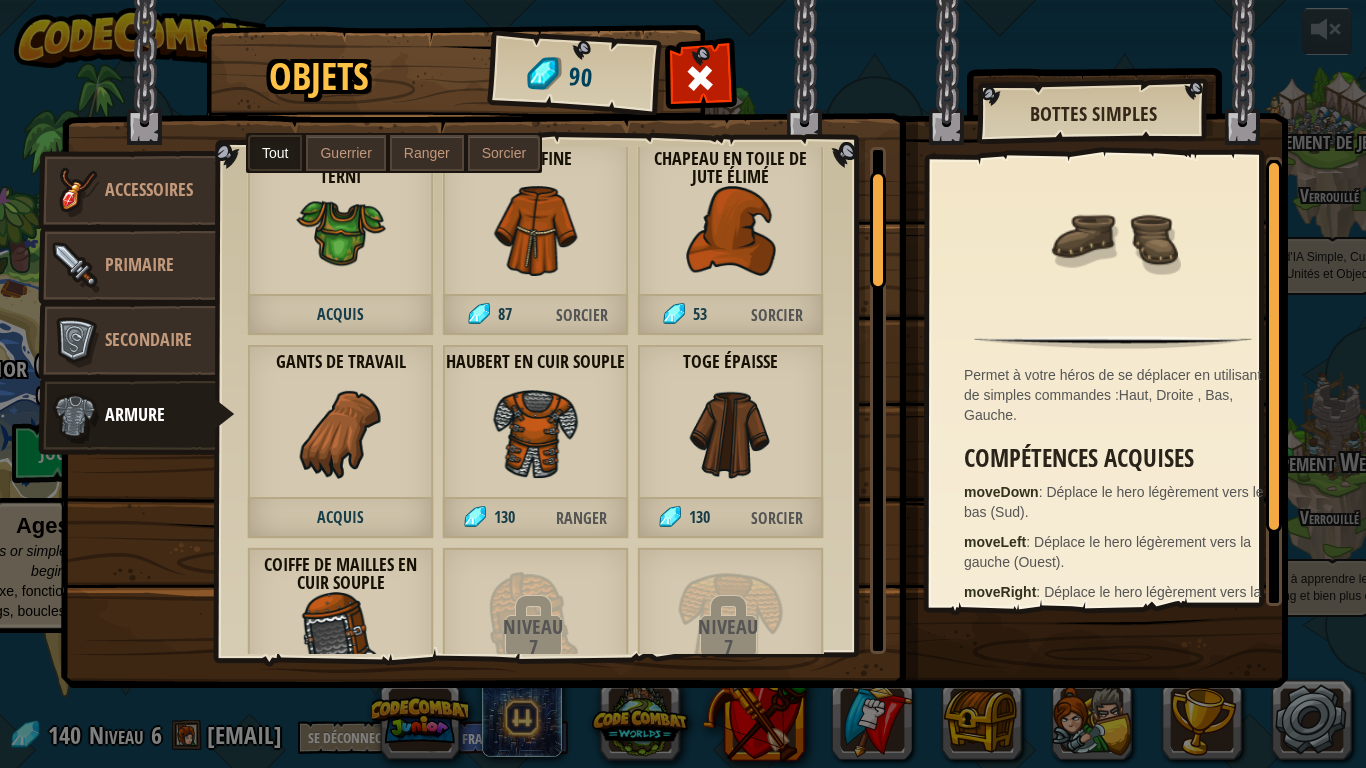 scroll, scrollTop: 240, scrollLeft: 0, axis: vertical 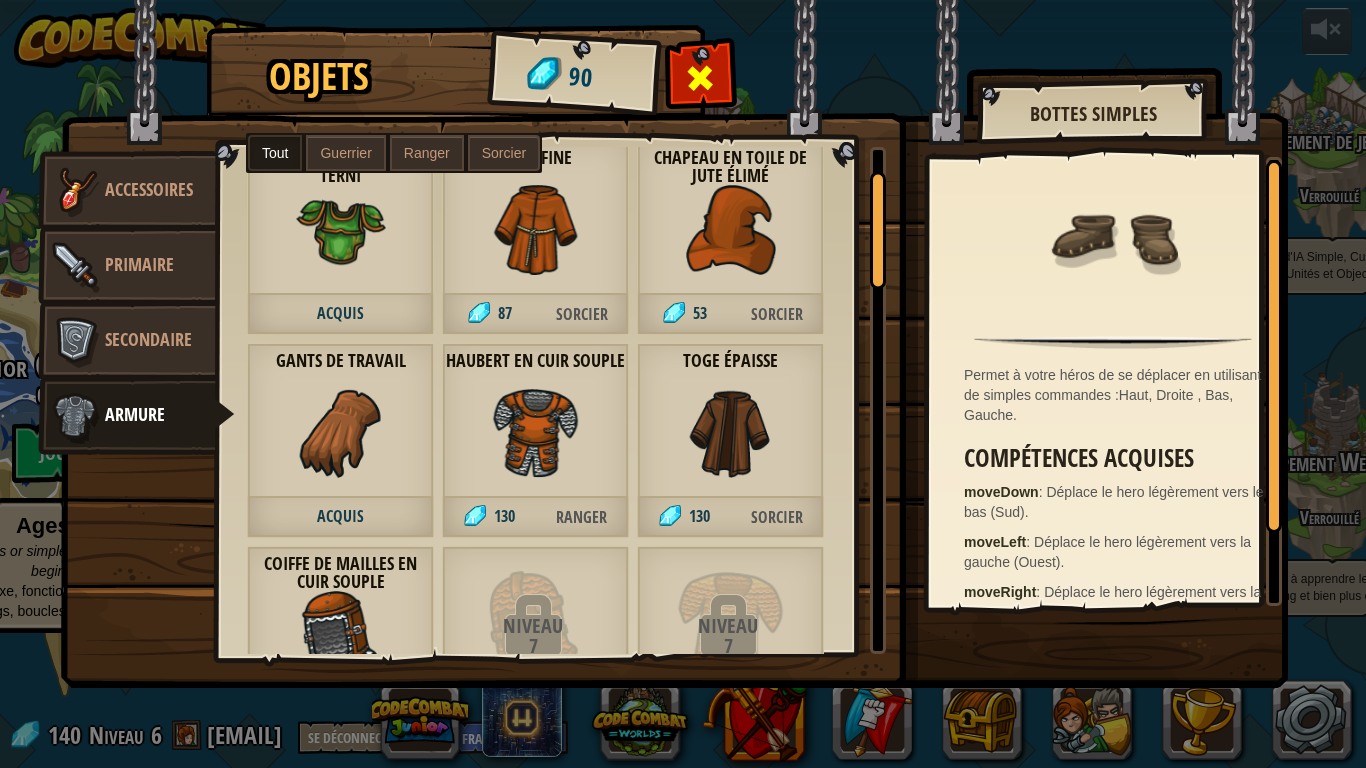 click at bounding box center [701, 78] 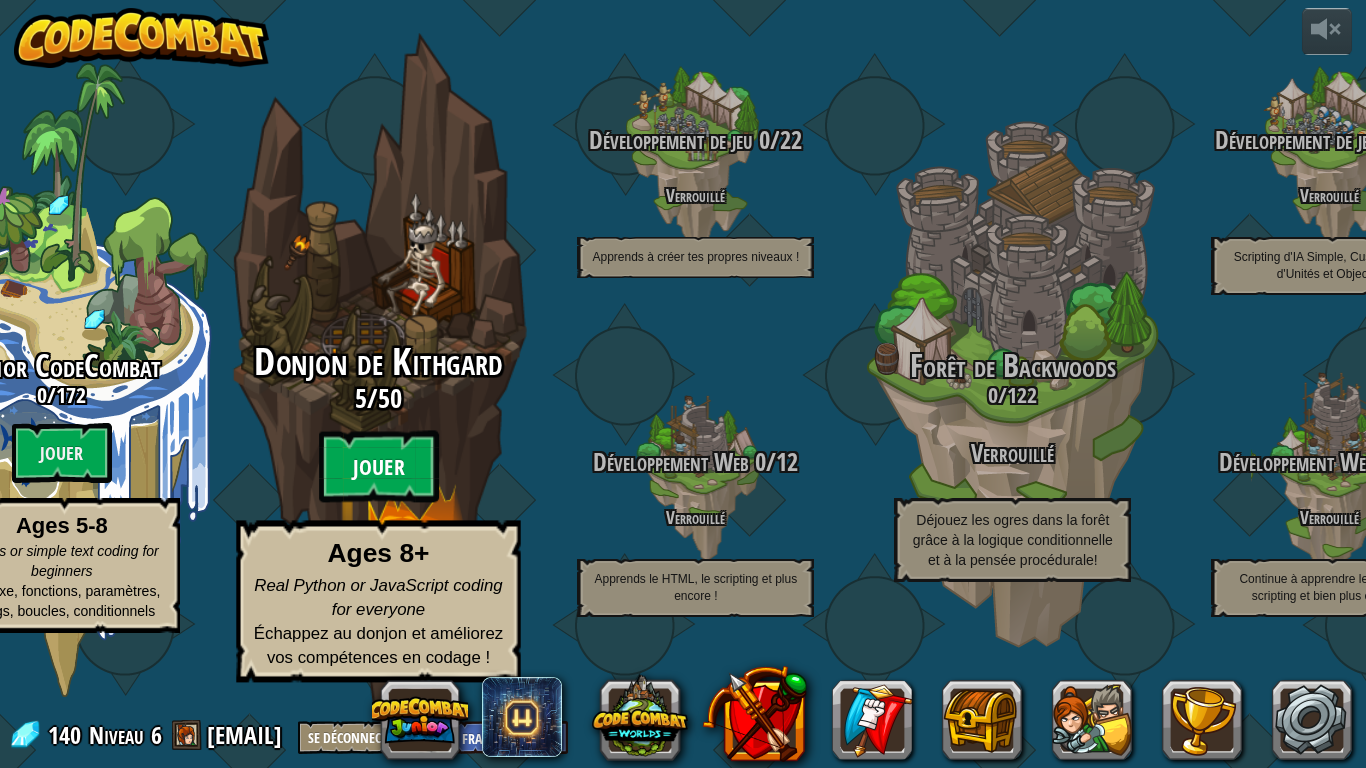 click on "Jouer" at bounding box center [379, 467] 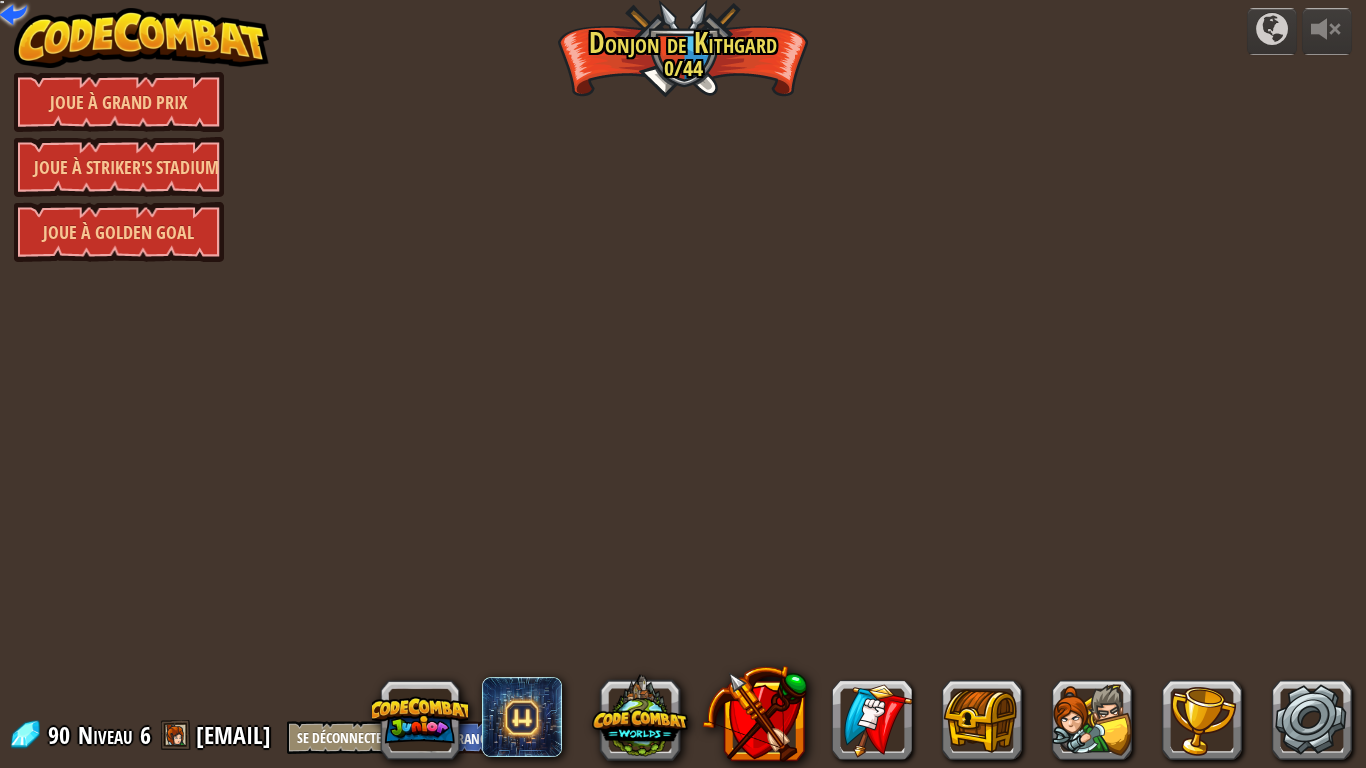 select on "fr" 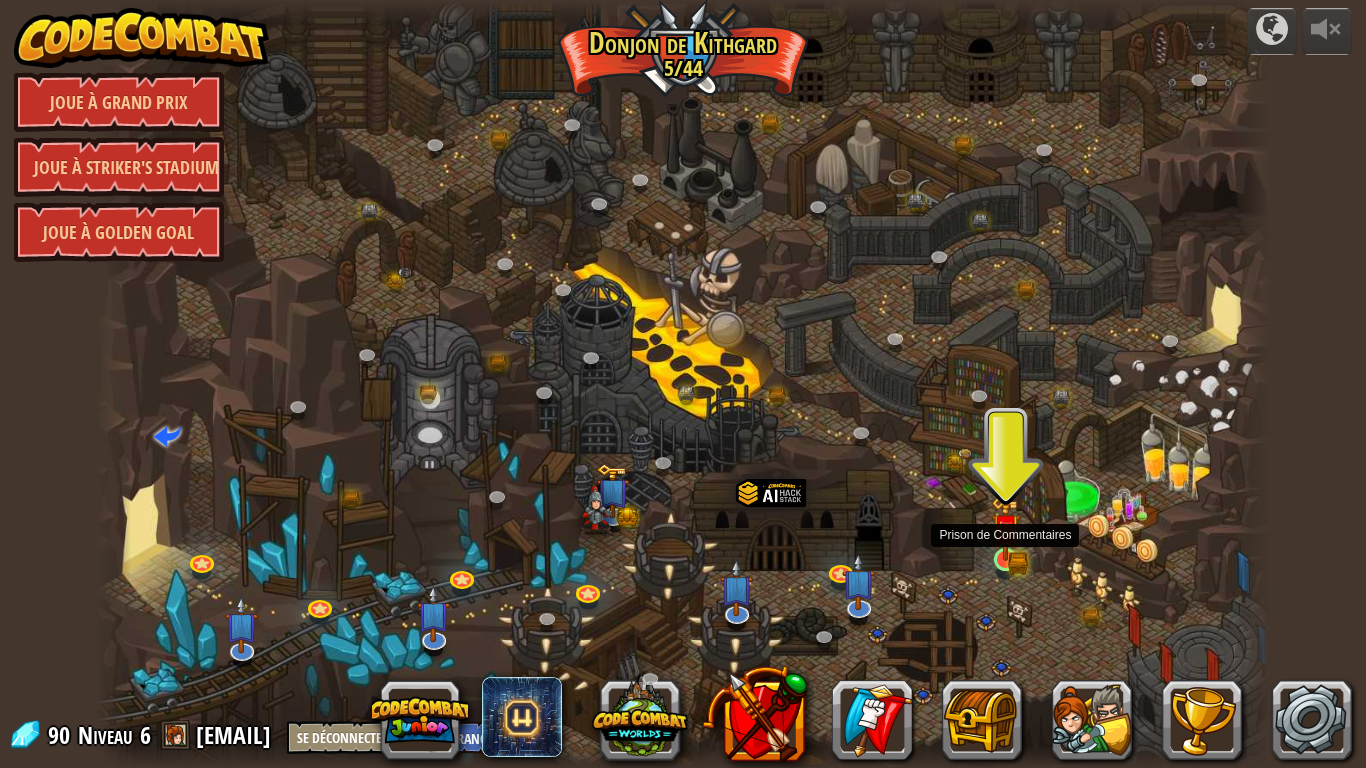 click at bounding box center [1006, 528] 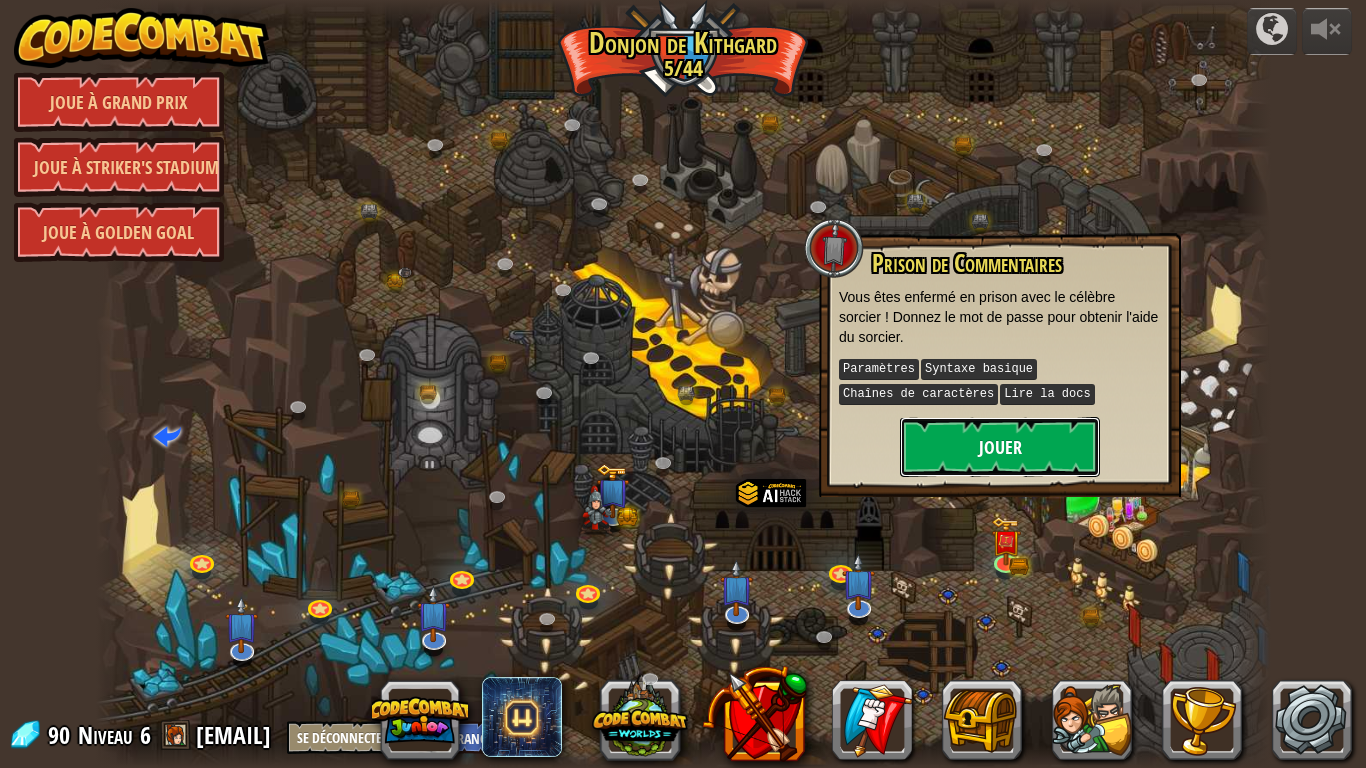 click on "Jouer" at bounding box center (1000, 447) 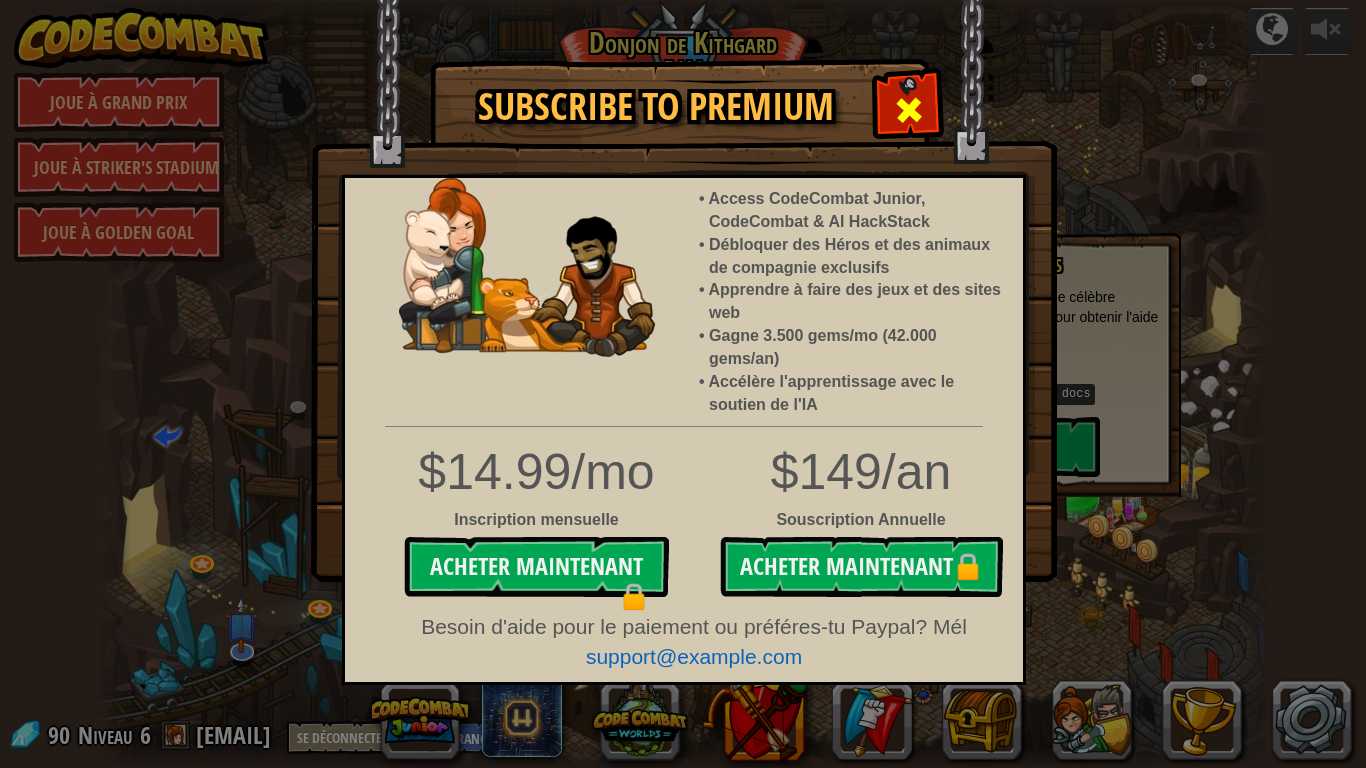 click at bounding box center [908, 107] 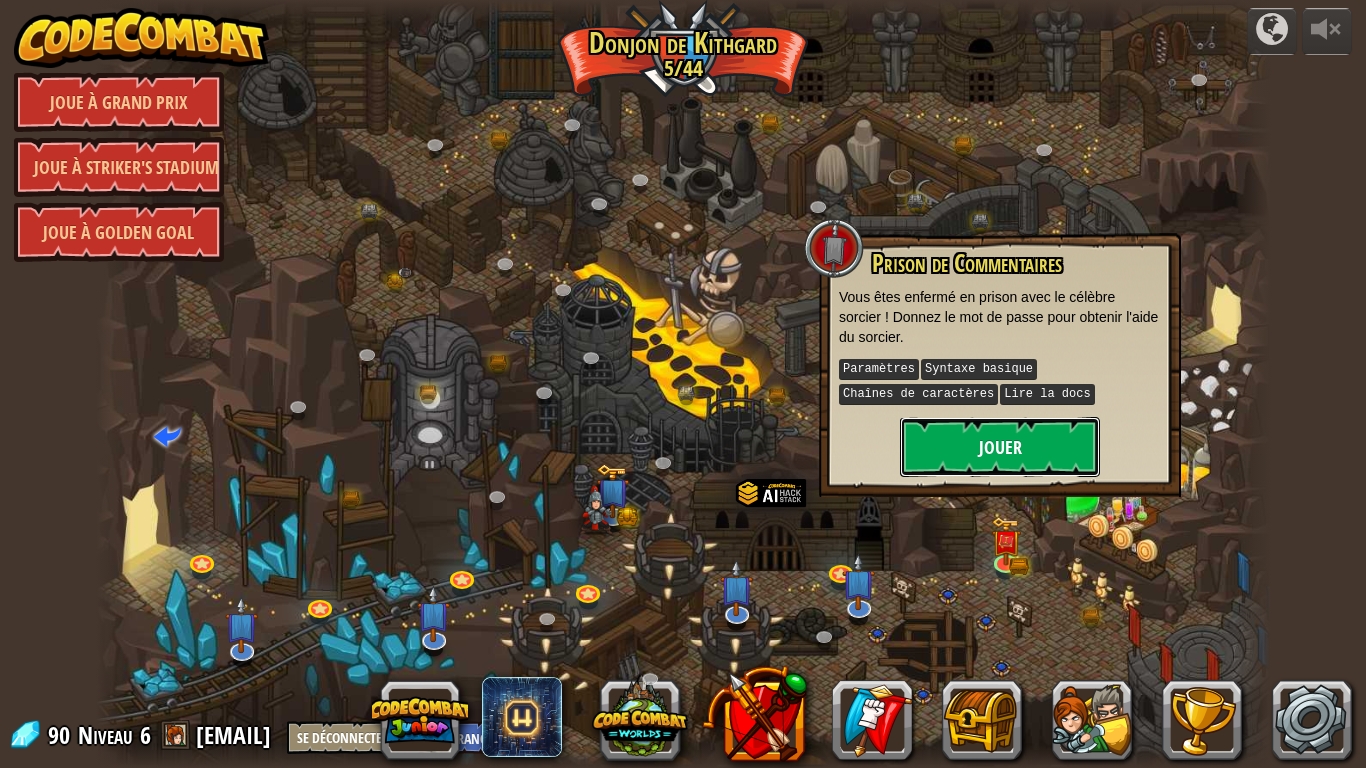 click on "Jouer" at bounding box center (1000, 447) 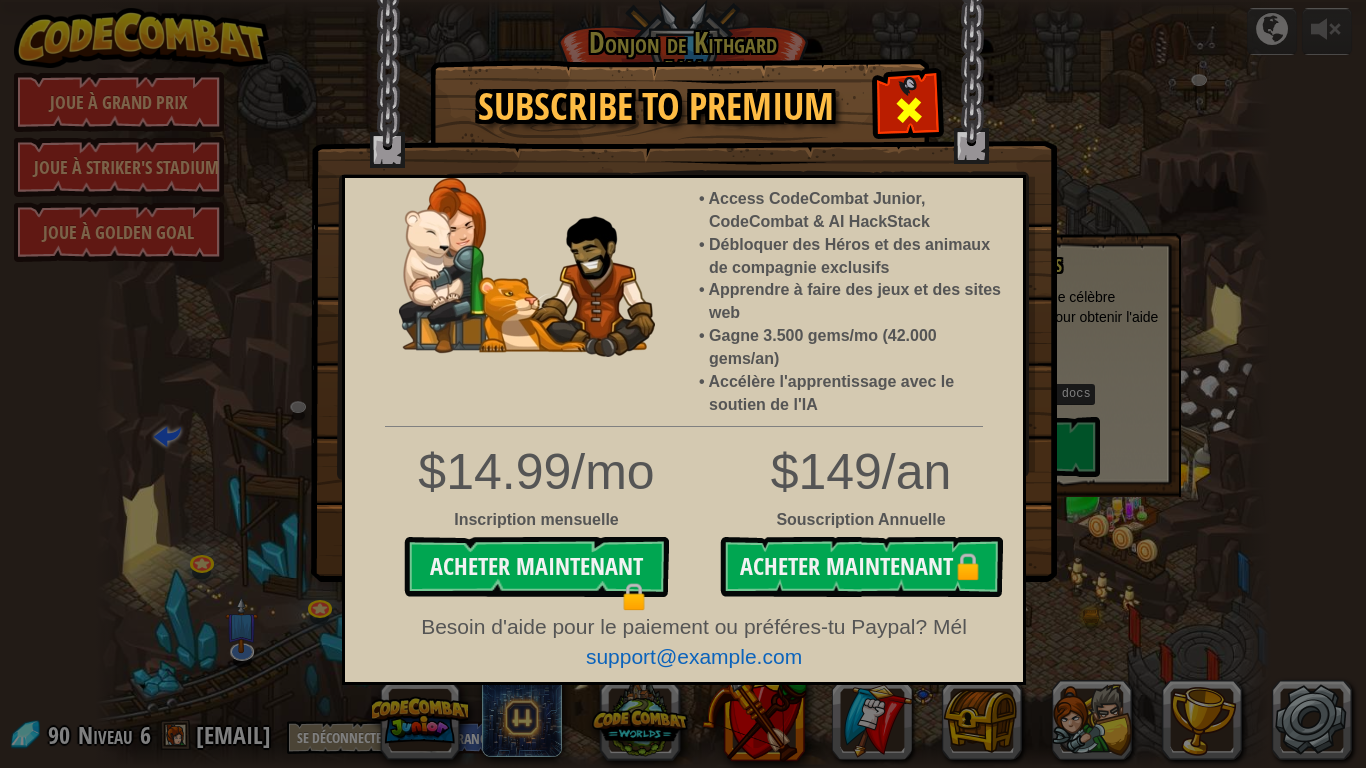 click at bounding box center [909, 110] 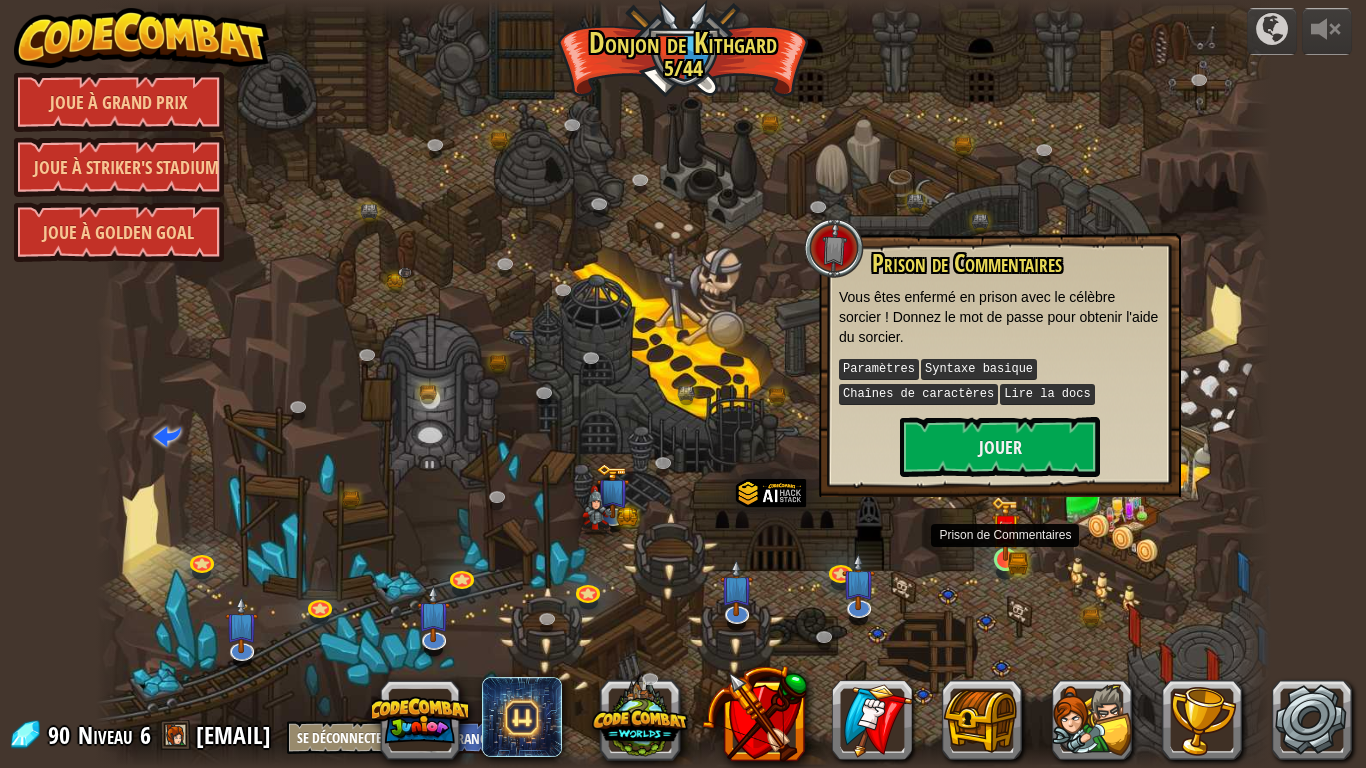 click at bounding box center [1006, 528] 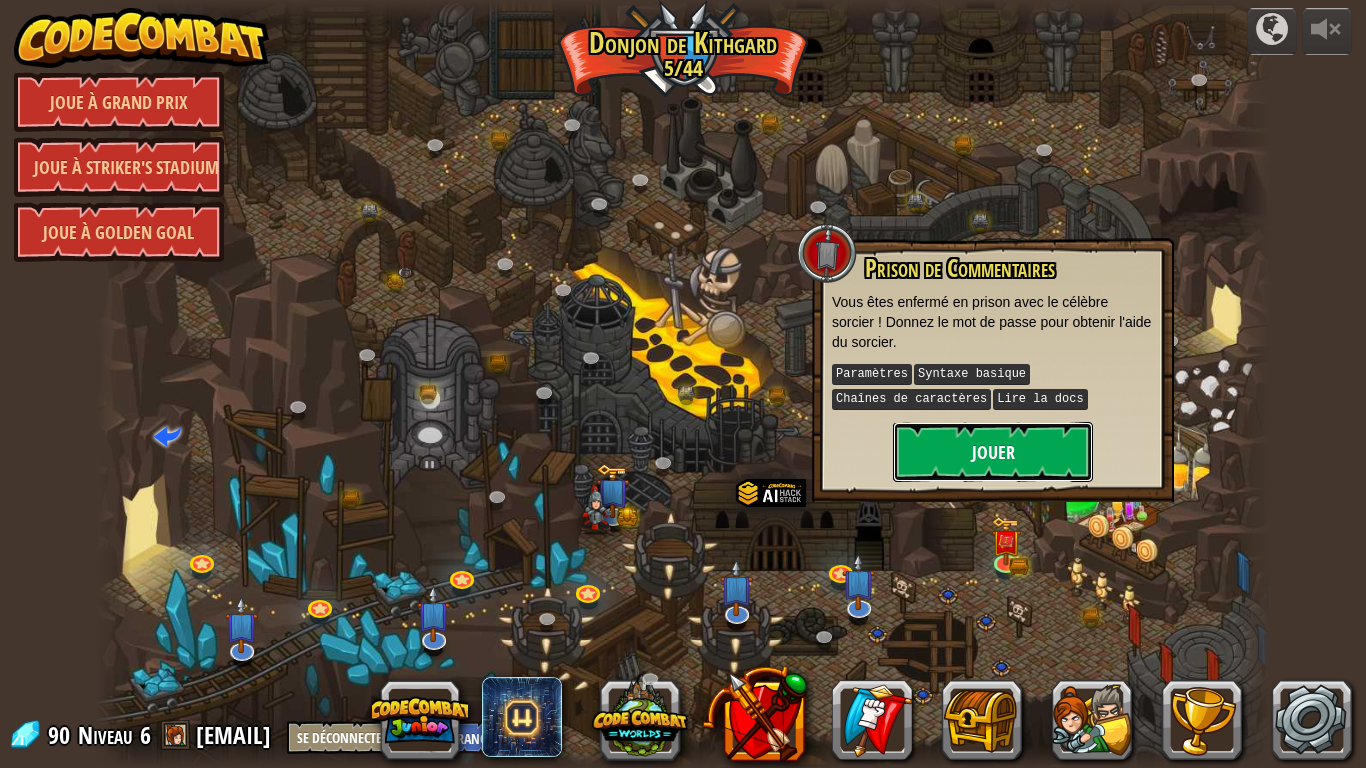 click on "Jouer" at bounding box center [993, 452] 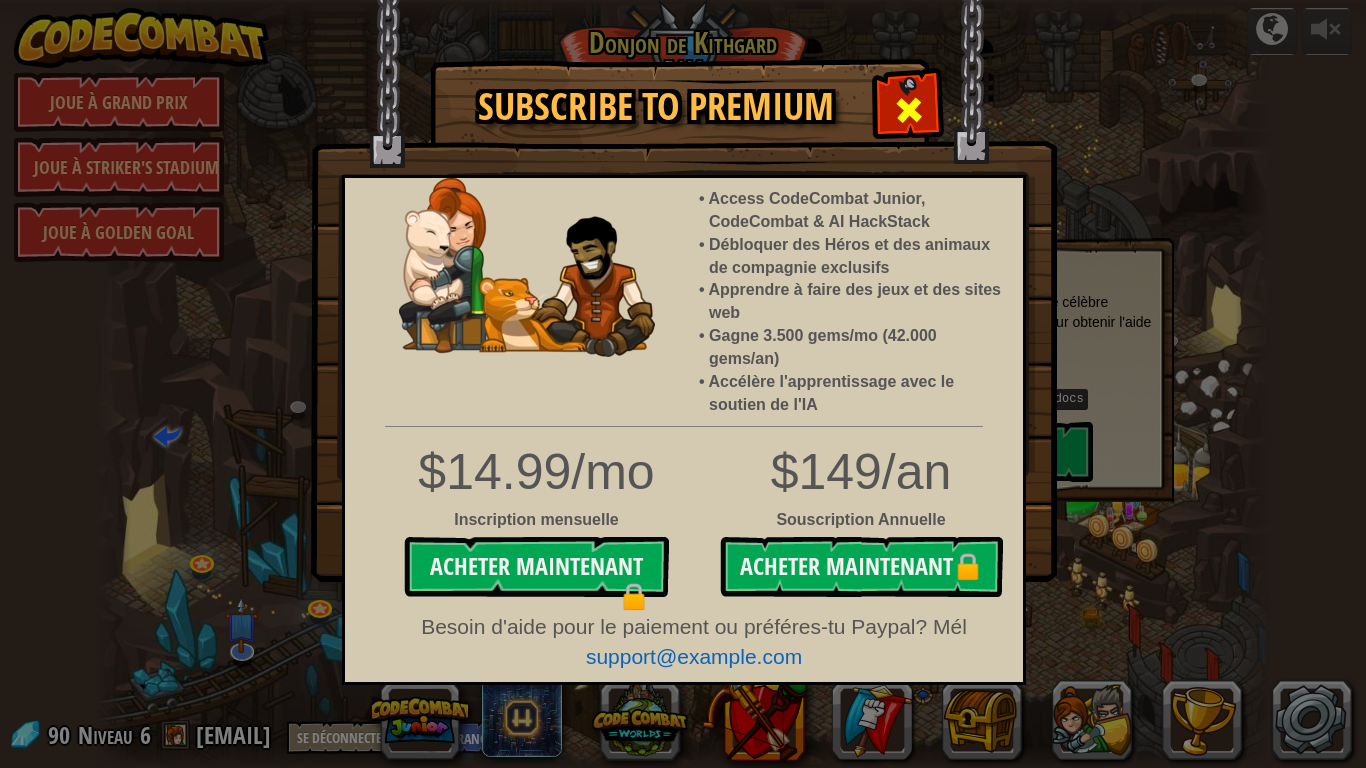 click at bounding box center [909, 110] 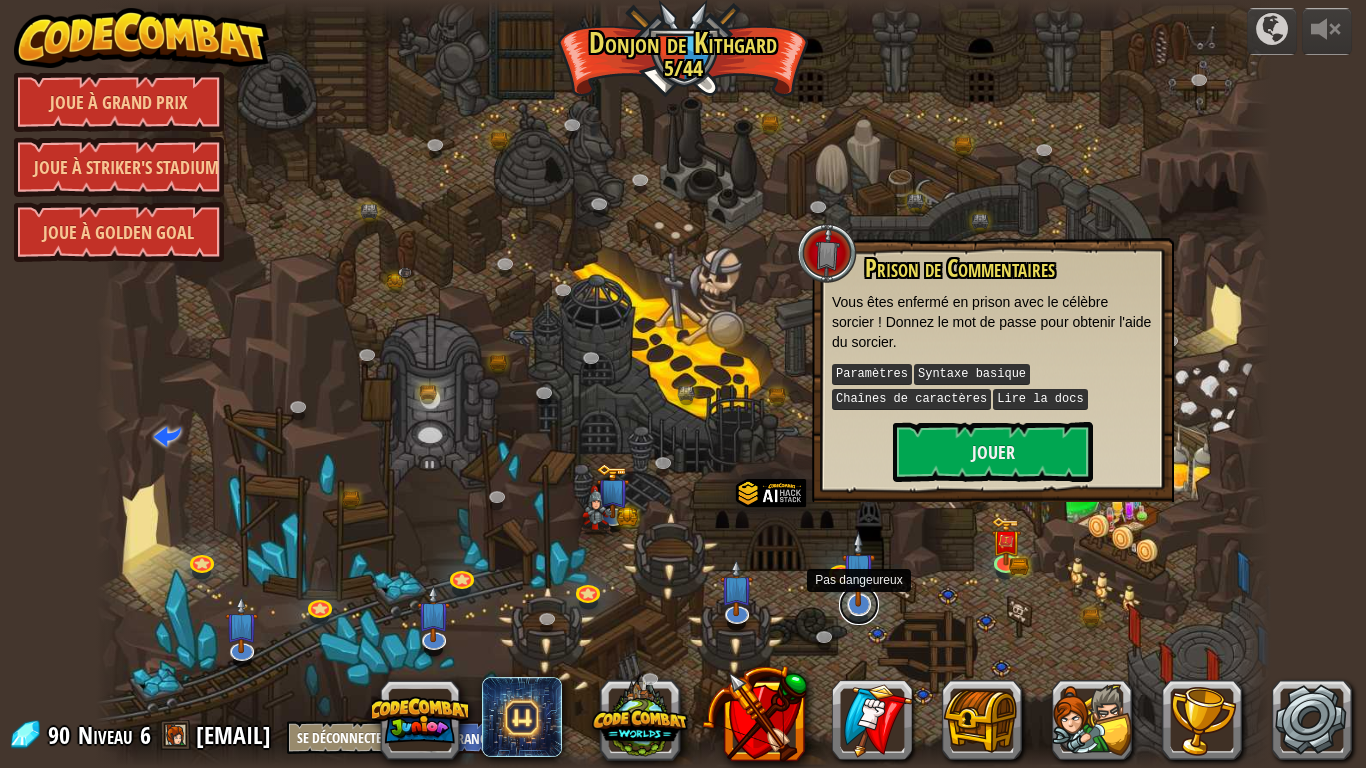 click at bounding box center [859, 605] 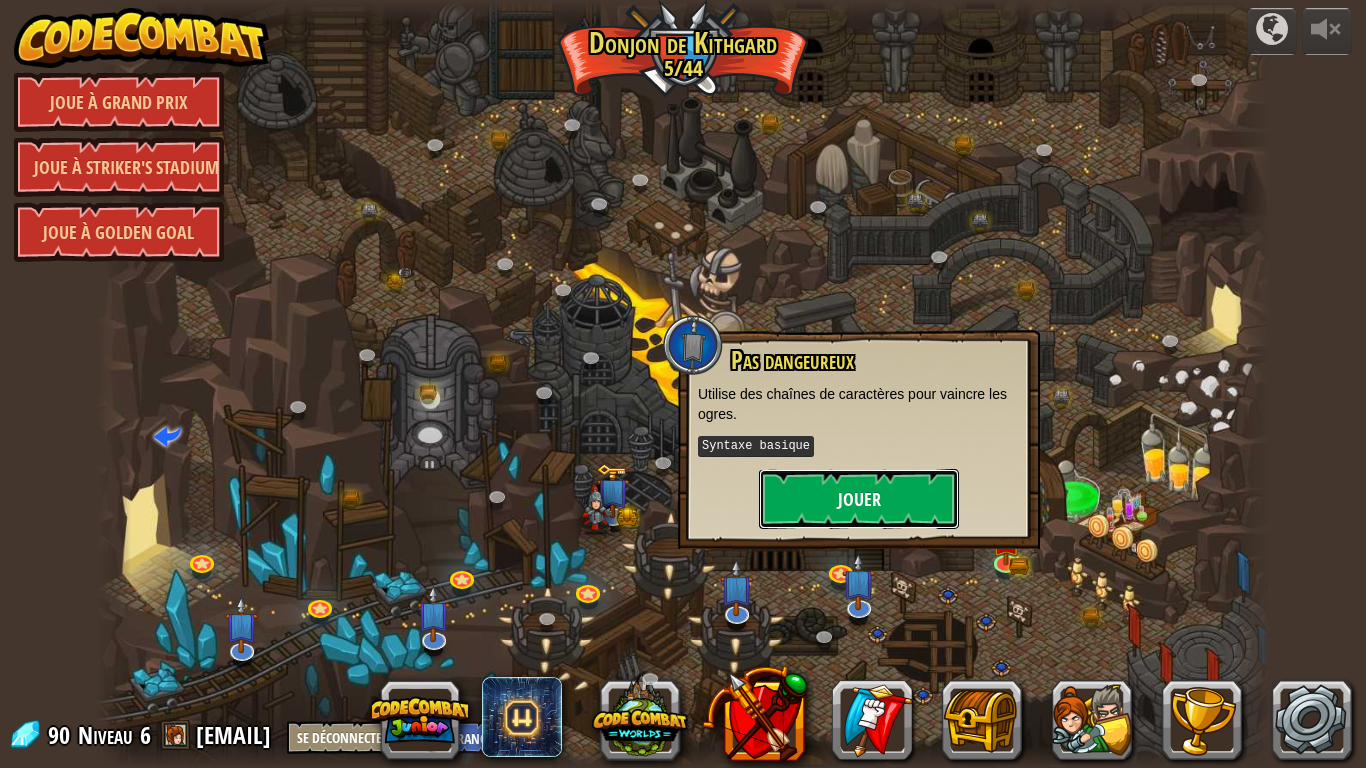 click on "Jouer" at bounding box center [859, 499] 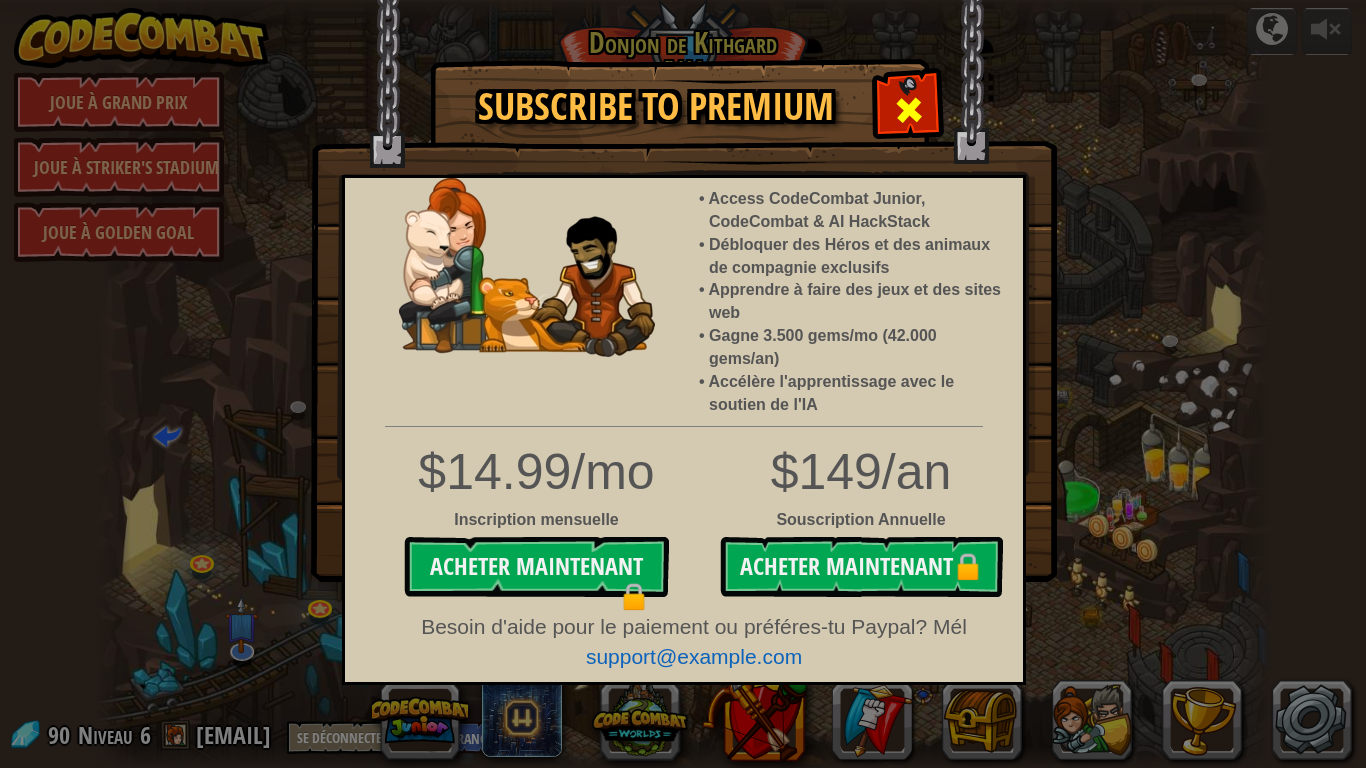 click at bounding box center (908, 107) 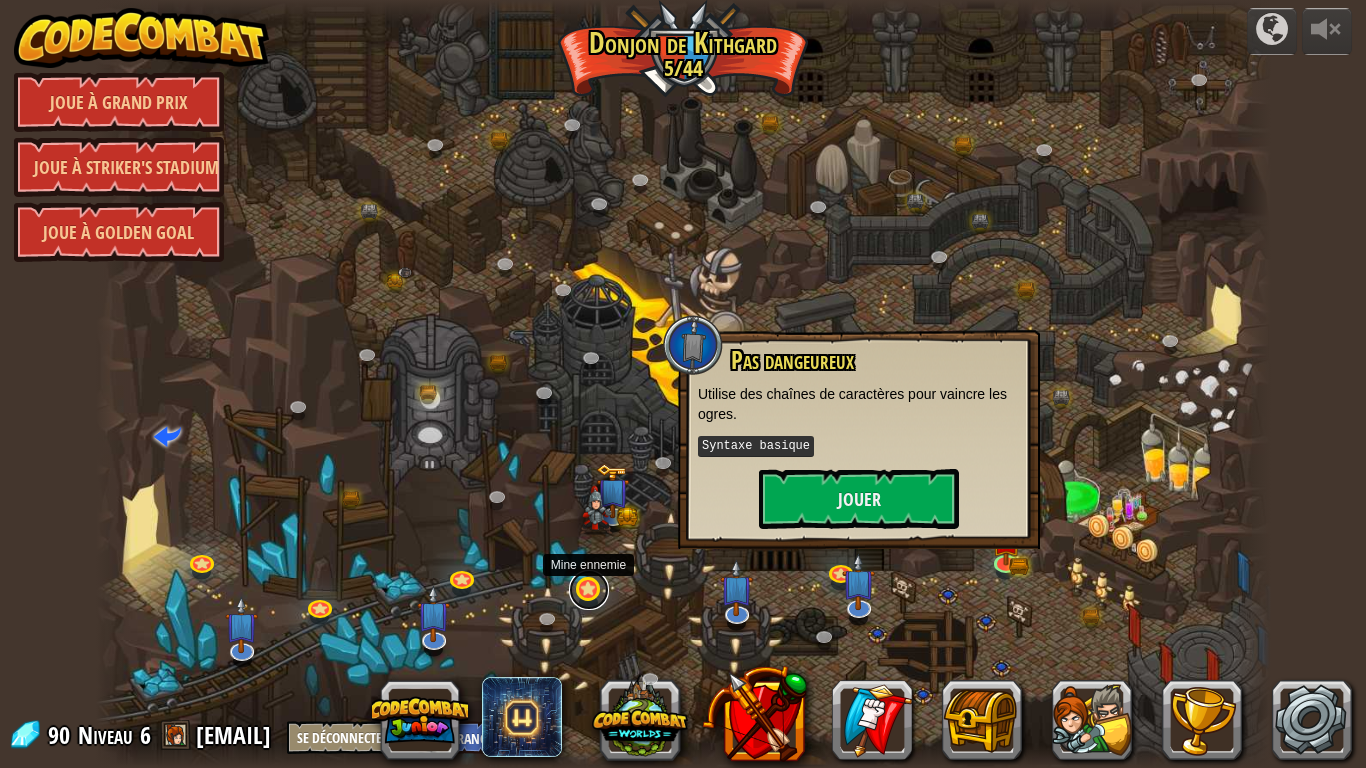 click at bounding box center [589, 590] 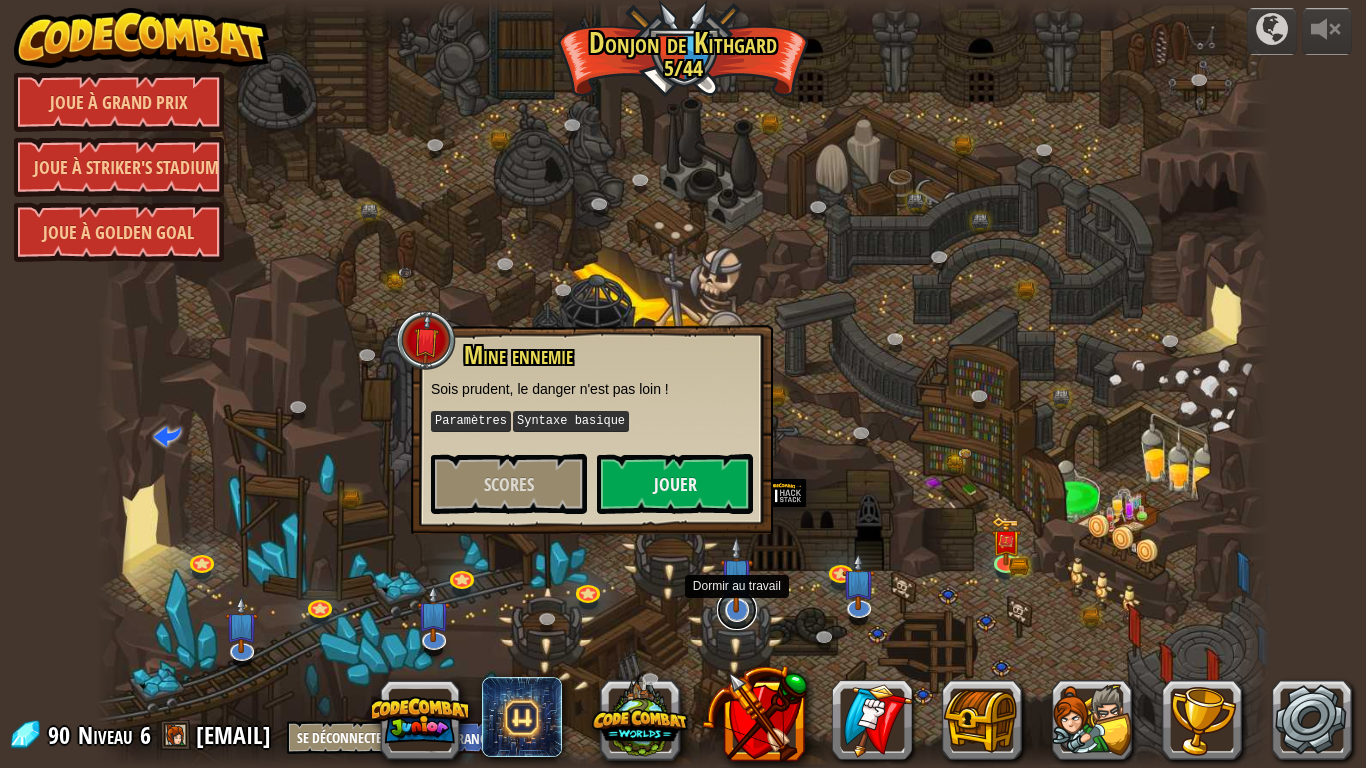click at bounding box center (737, 610) 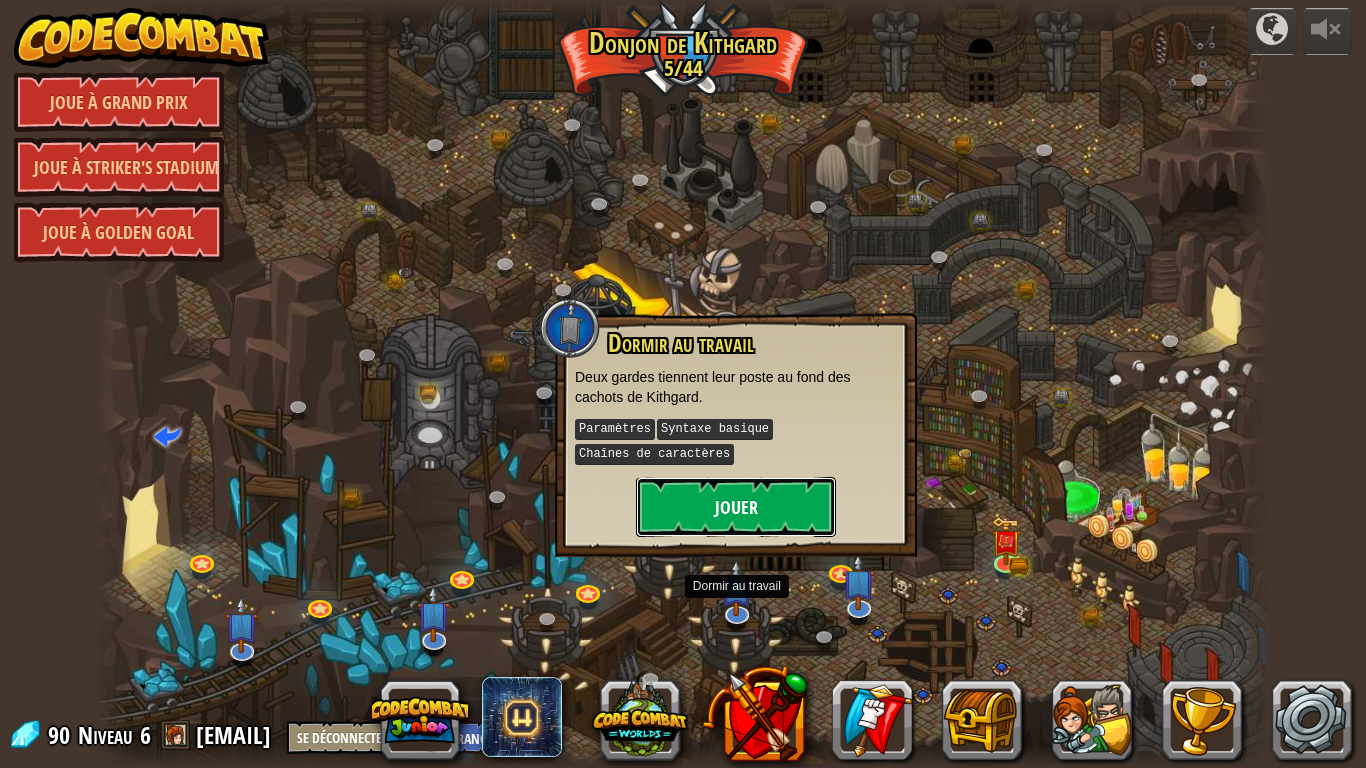 click on "Jouer" at bounding box center (736, 507) 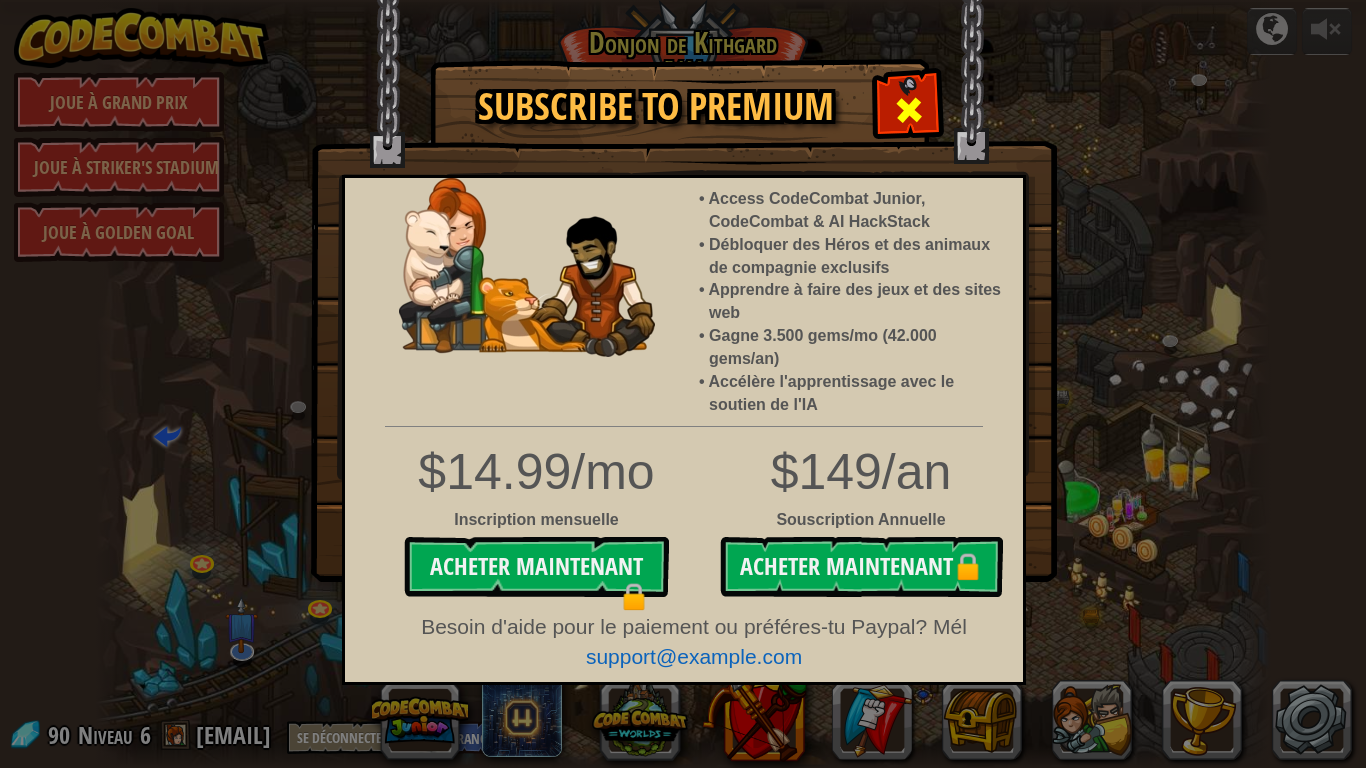 click at bounding box center [909, 110] 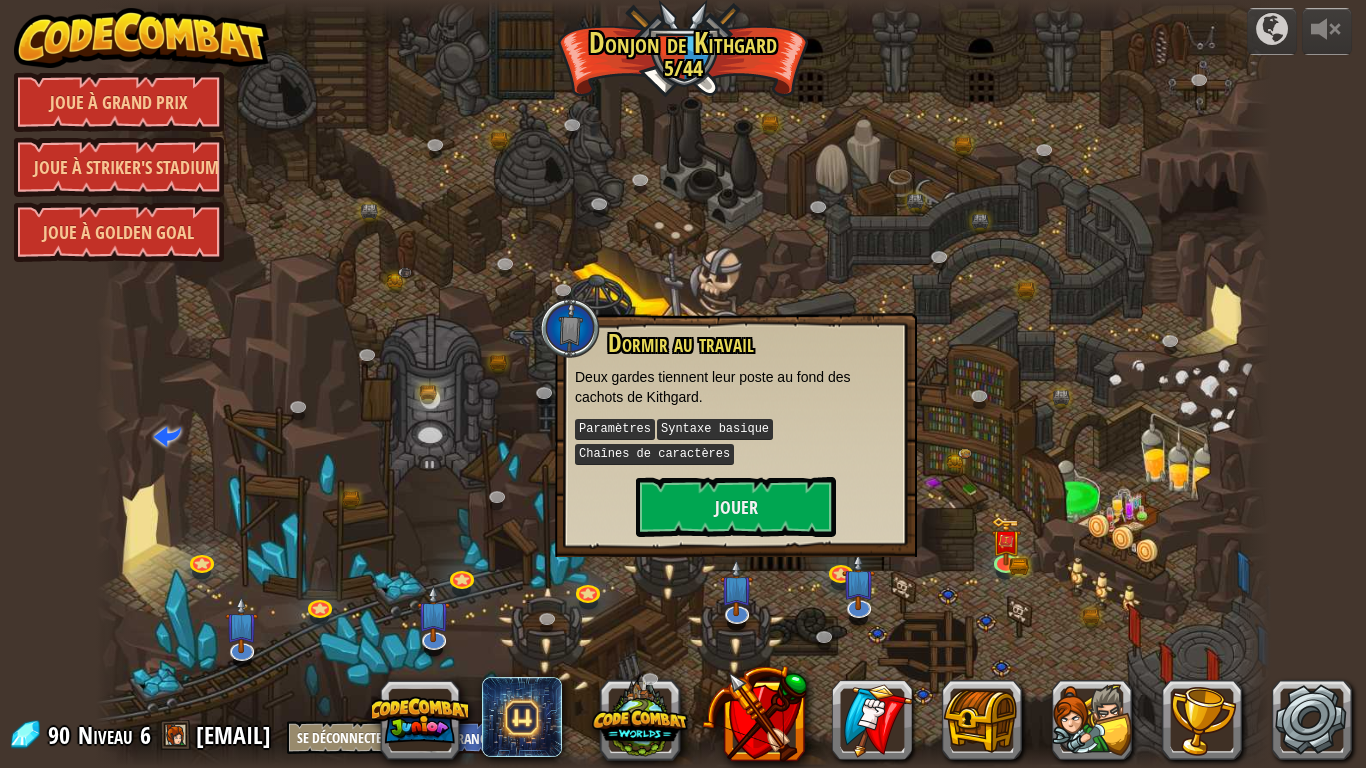 click at bounding box center (683, 384) 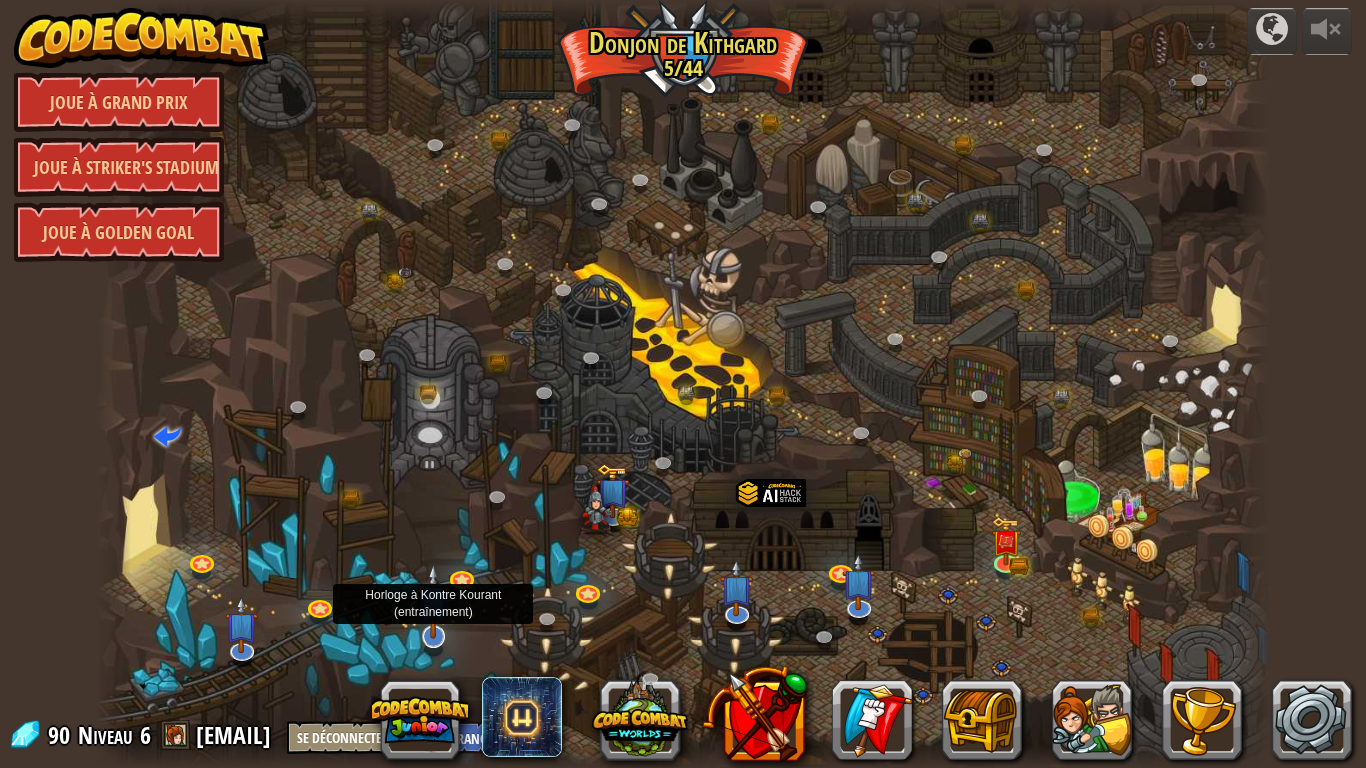 click at bounding box center (433, 601) 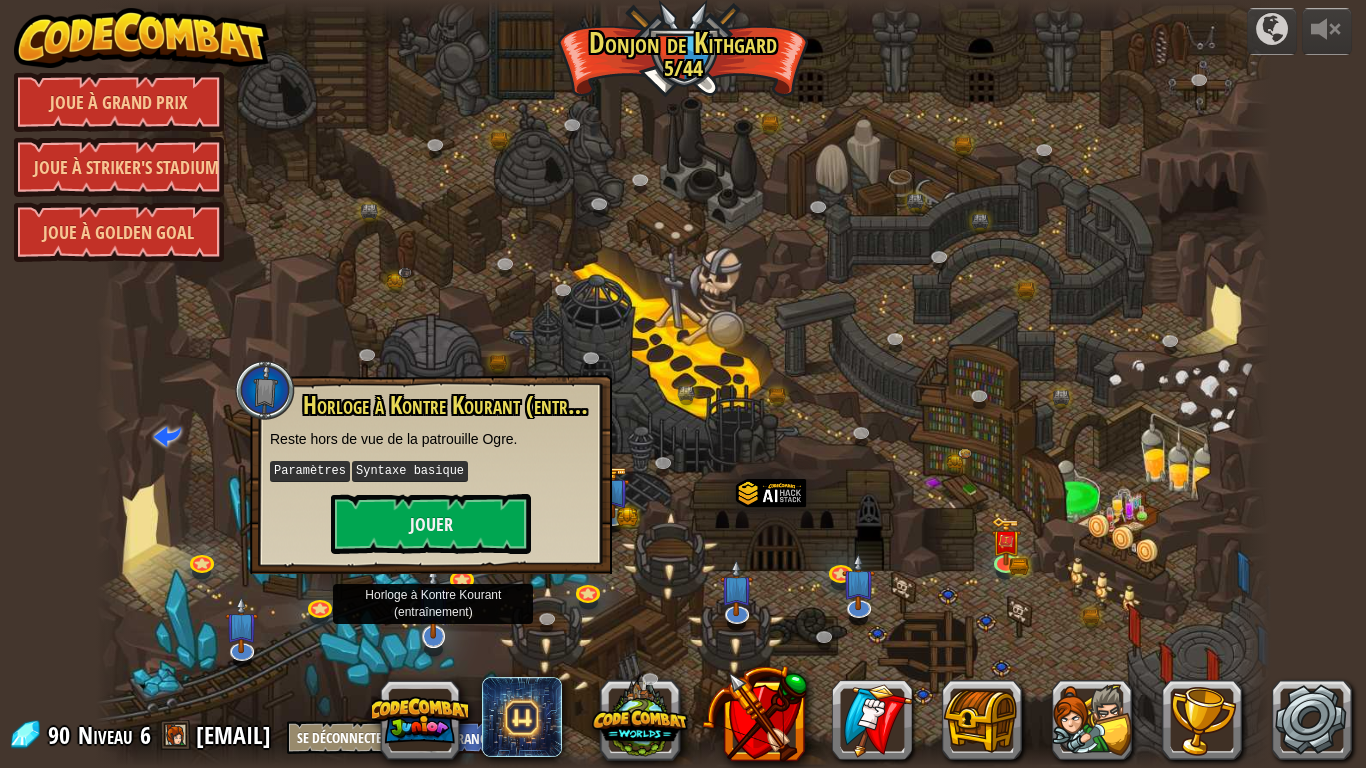 click at bounding box center [433, 601] 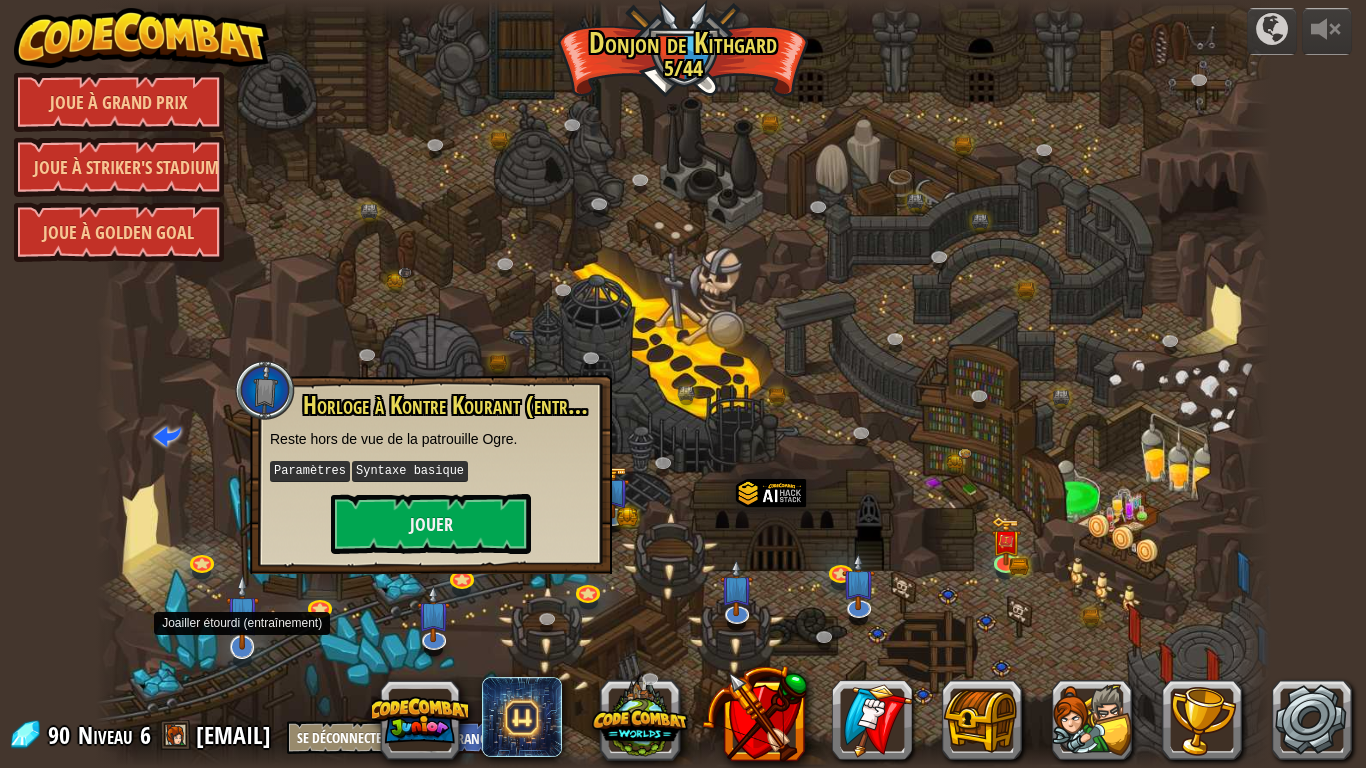 click at bounding box center [242, 612] 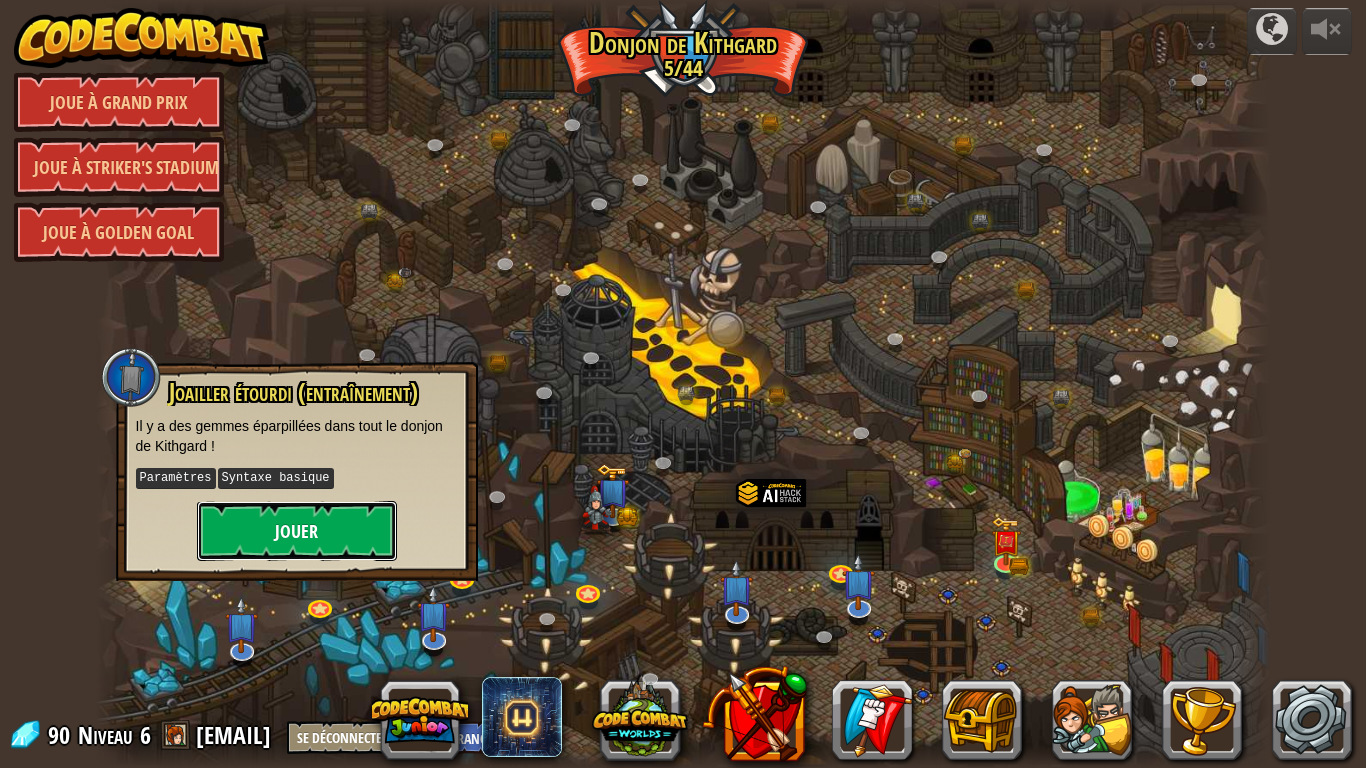 click on "Jouer" at bounding box center (297, 531) 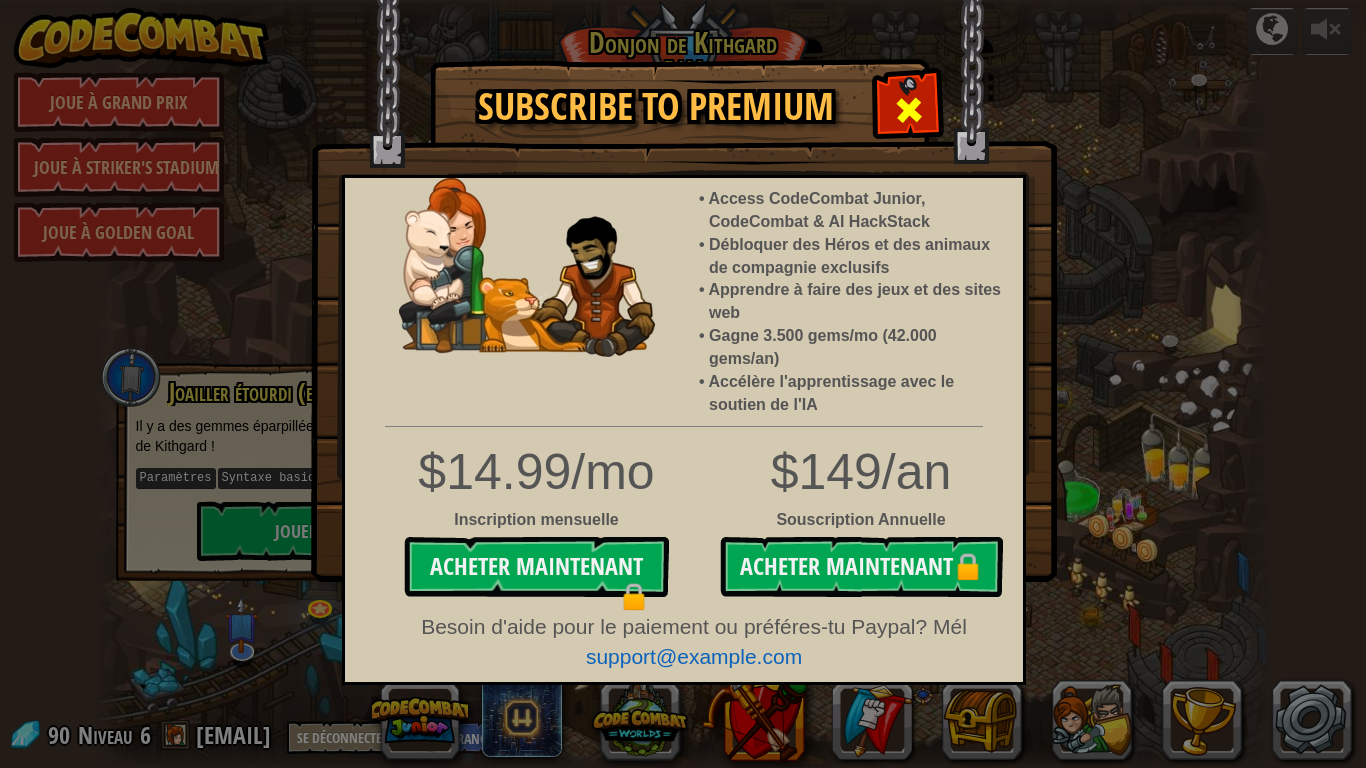click at bounding box center (908, 107) 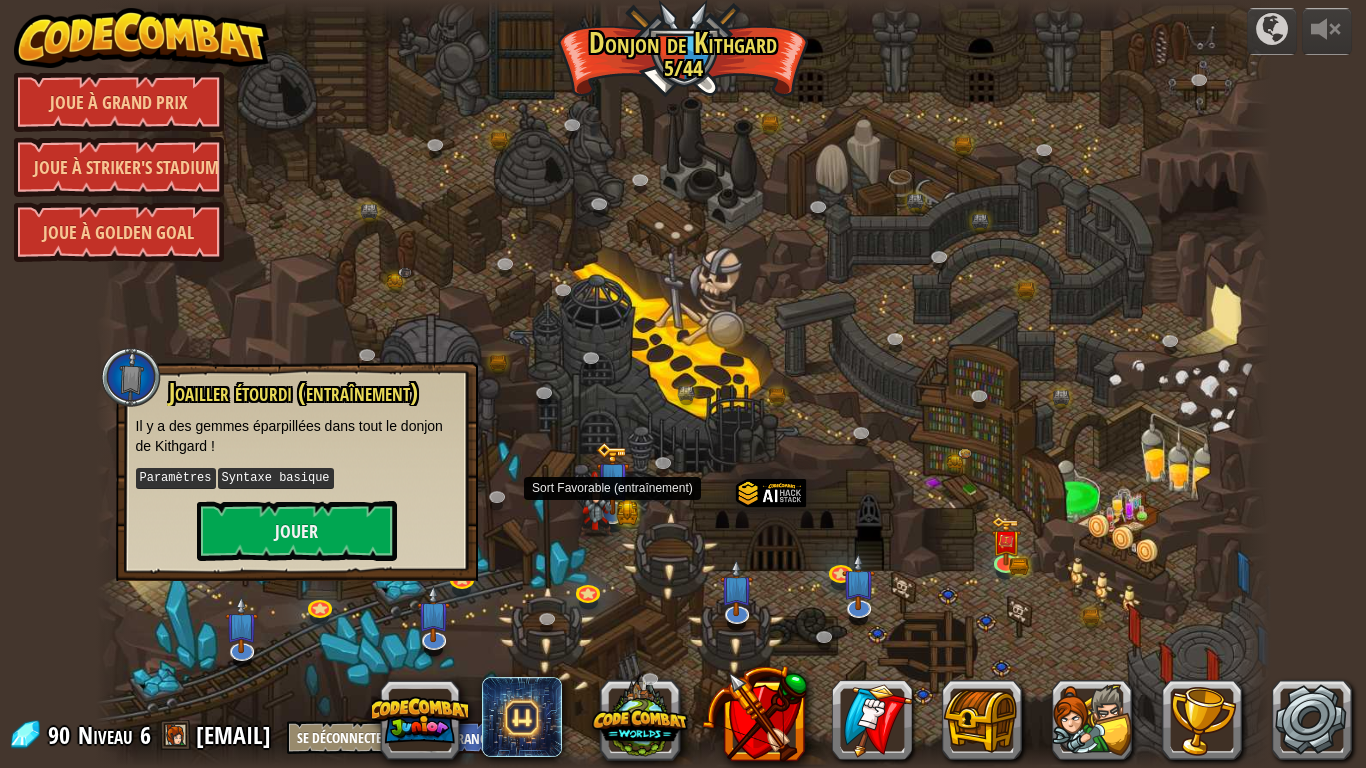 click at bounding box center (596, 503) 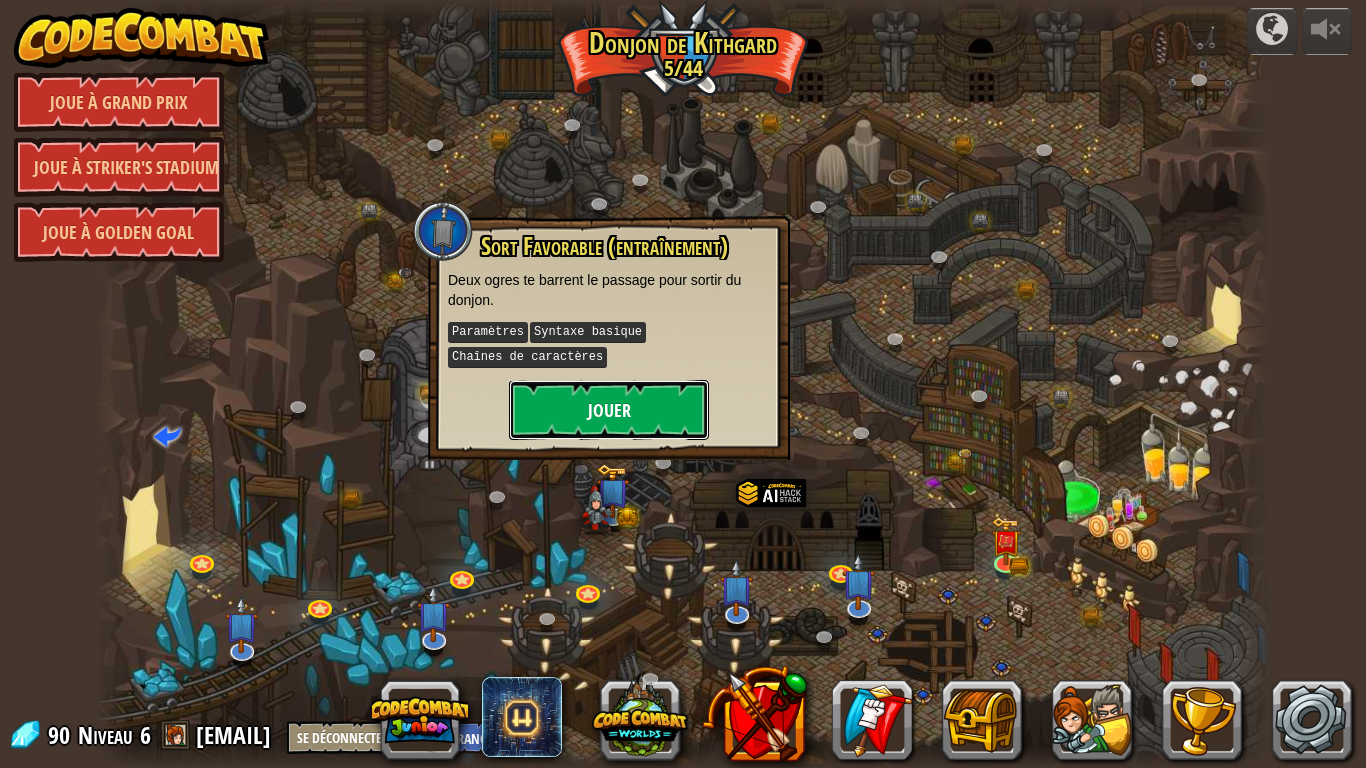 click on "Jouer" at bounding box center (609, 410) 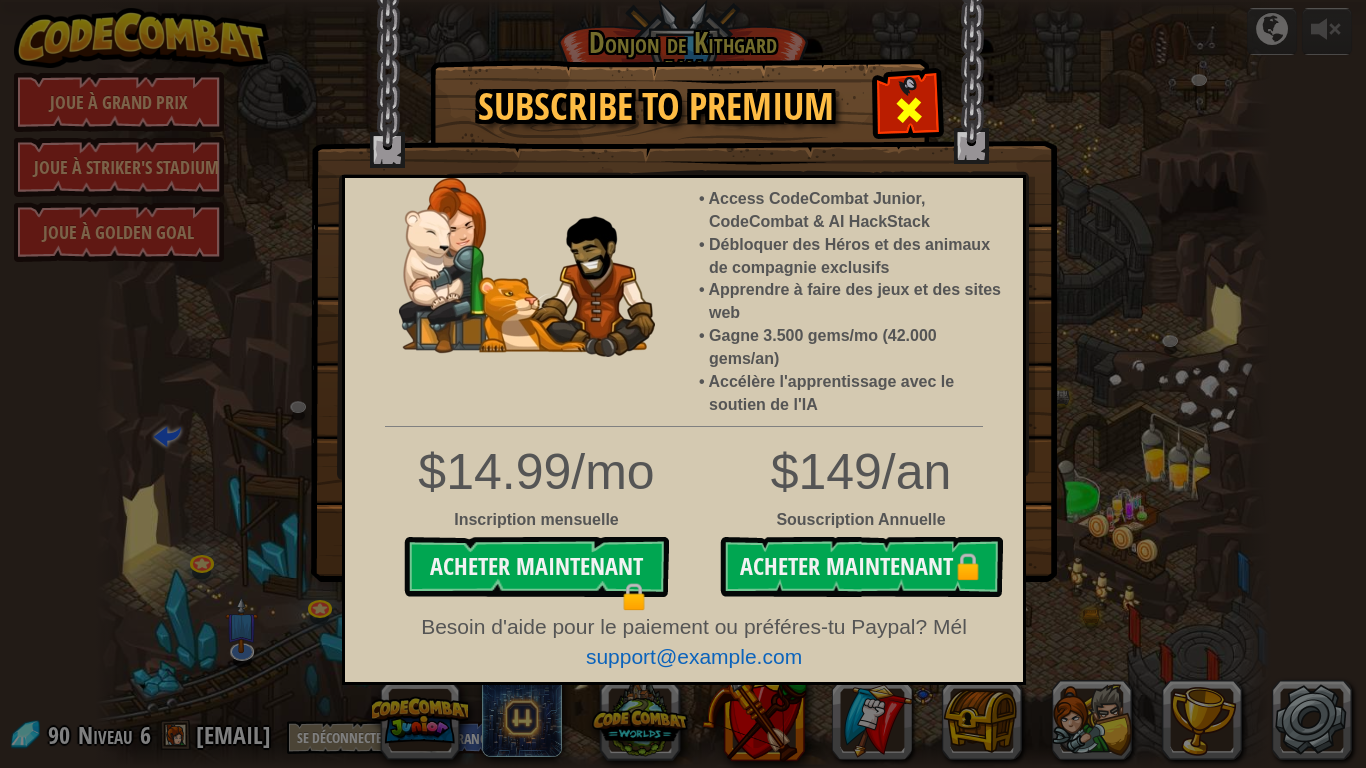 click at bounding box center [909, 110] 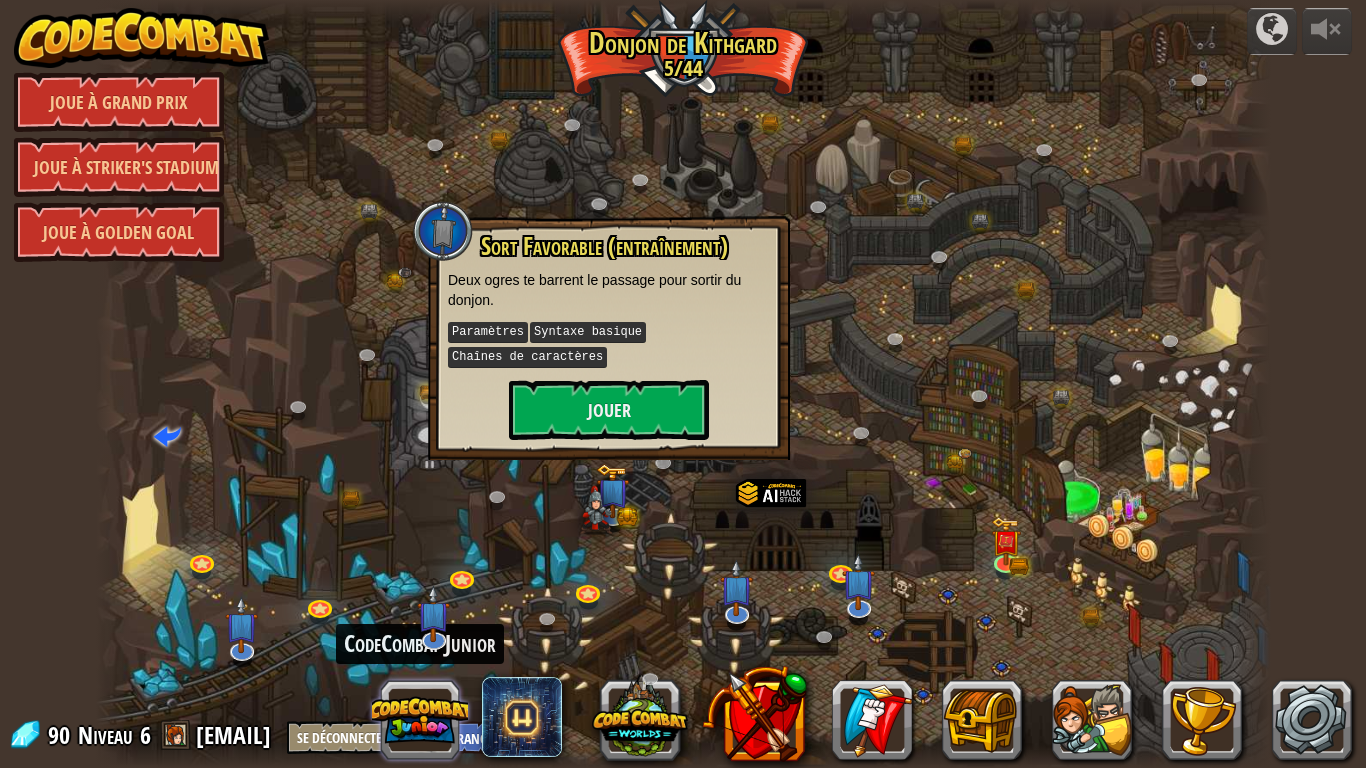 click at bounding box center [420, 720] 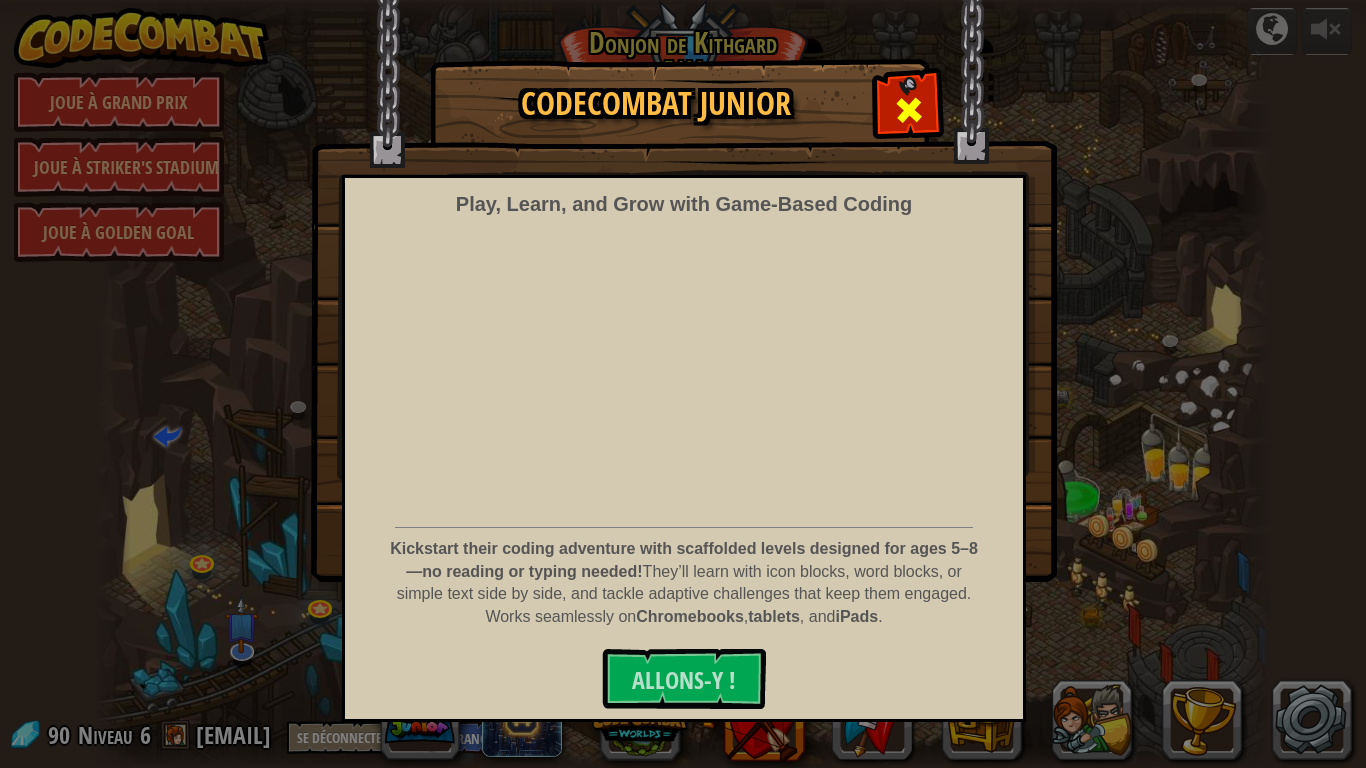 click at bounding box center (909, 110) 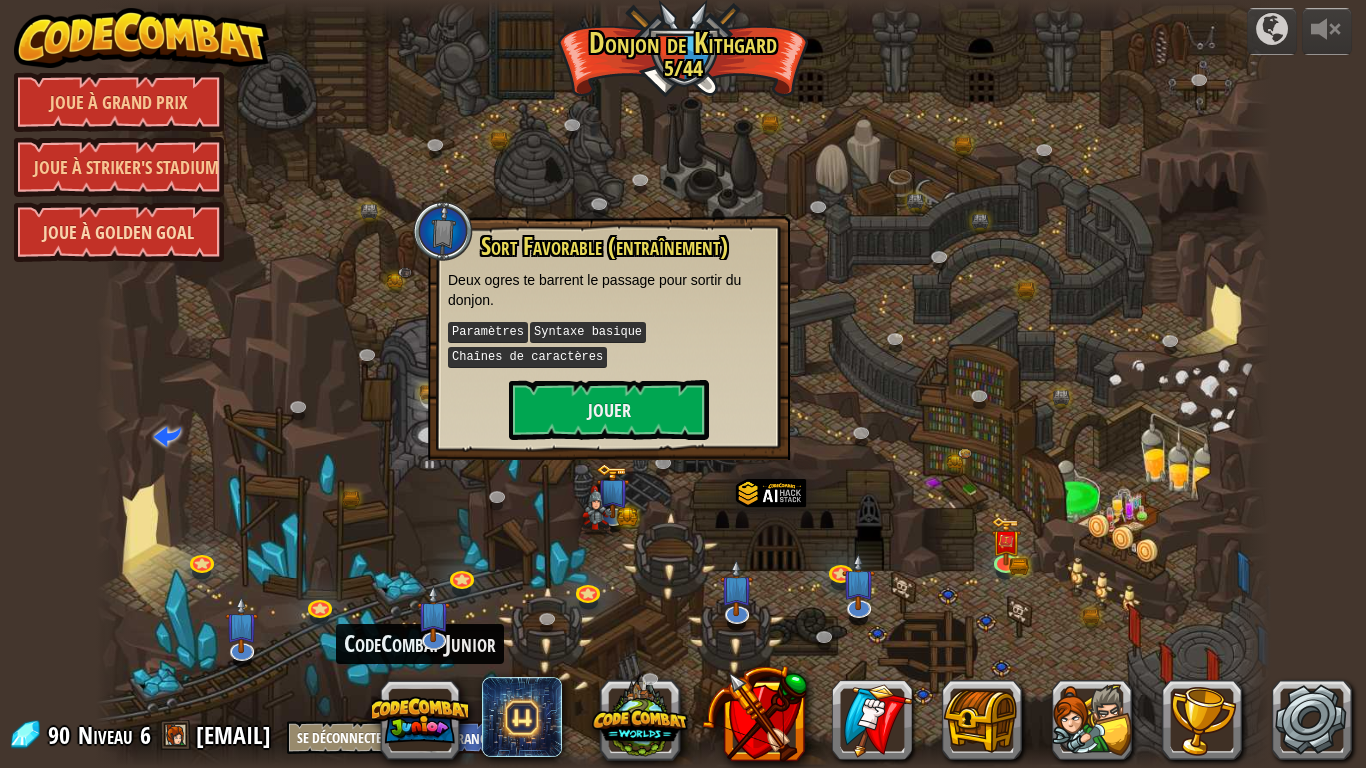 click on "Joue à Golden Goal" at bounding box center [119, 232] 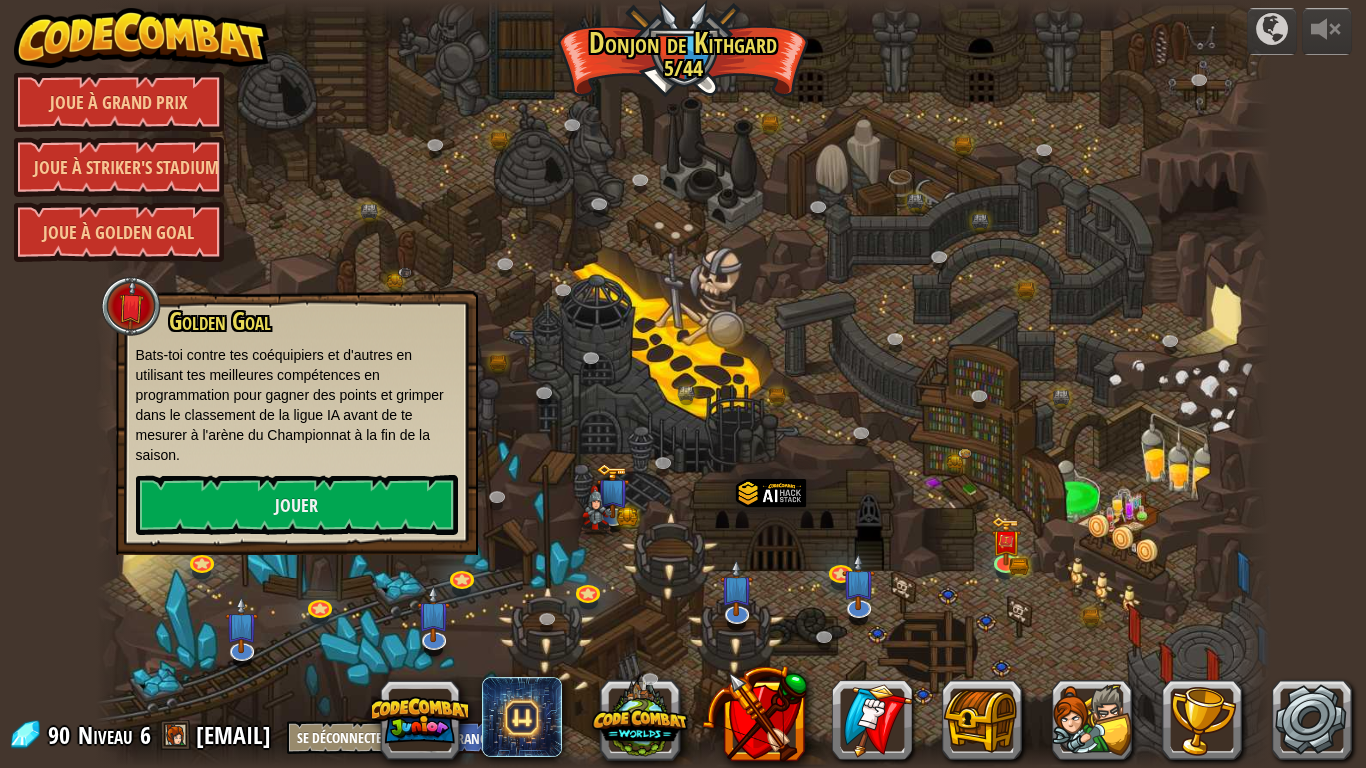 click at bounding box center [142, 38] 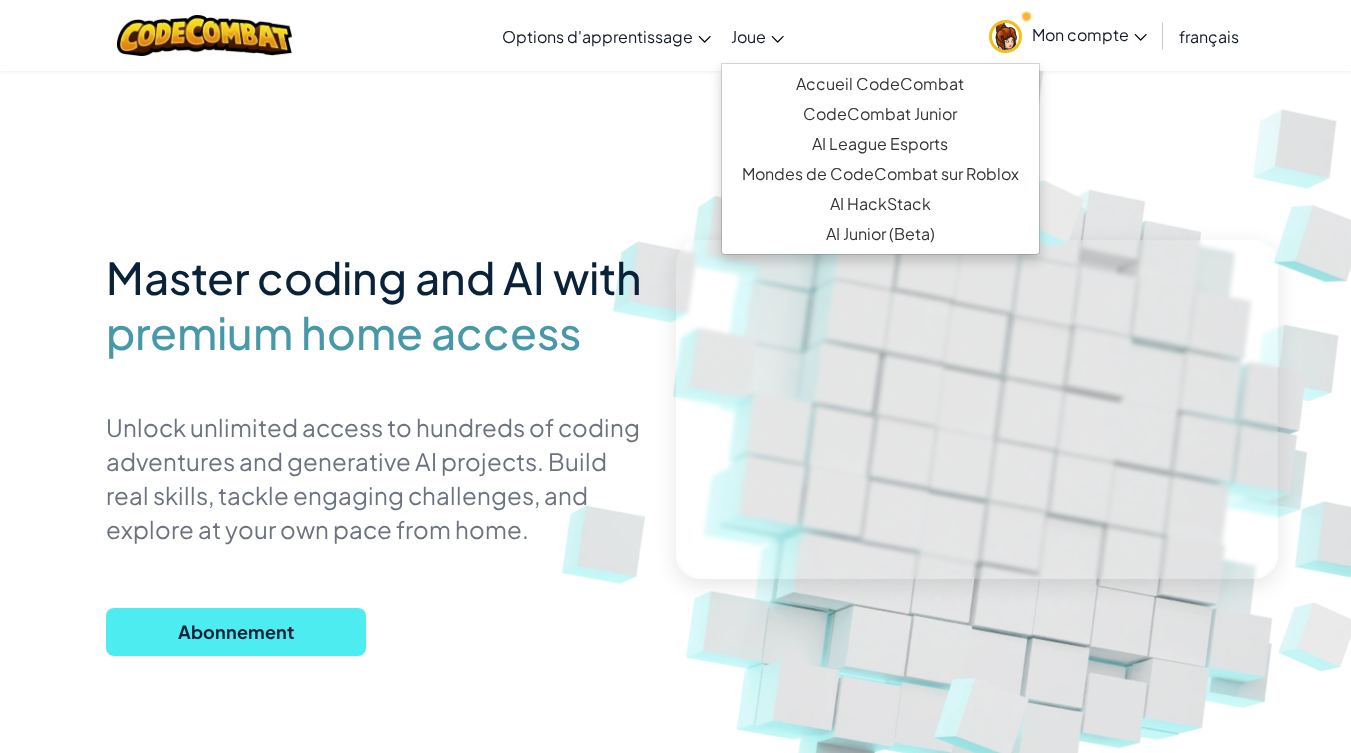 click on "Joue" at bounding box center [757, 36] 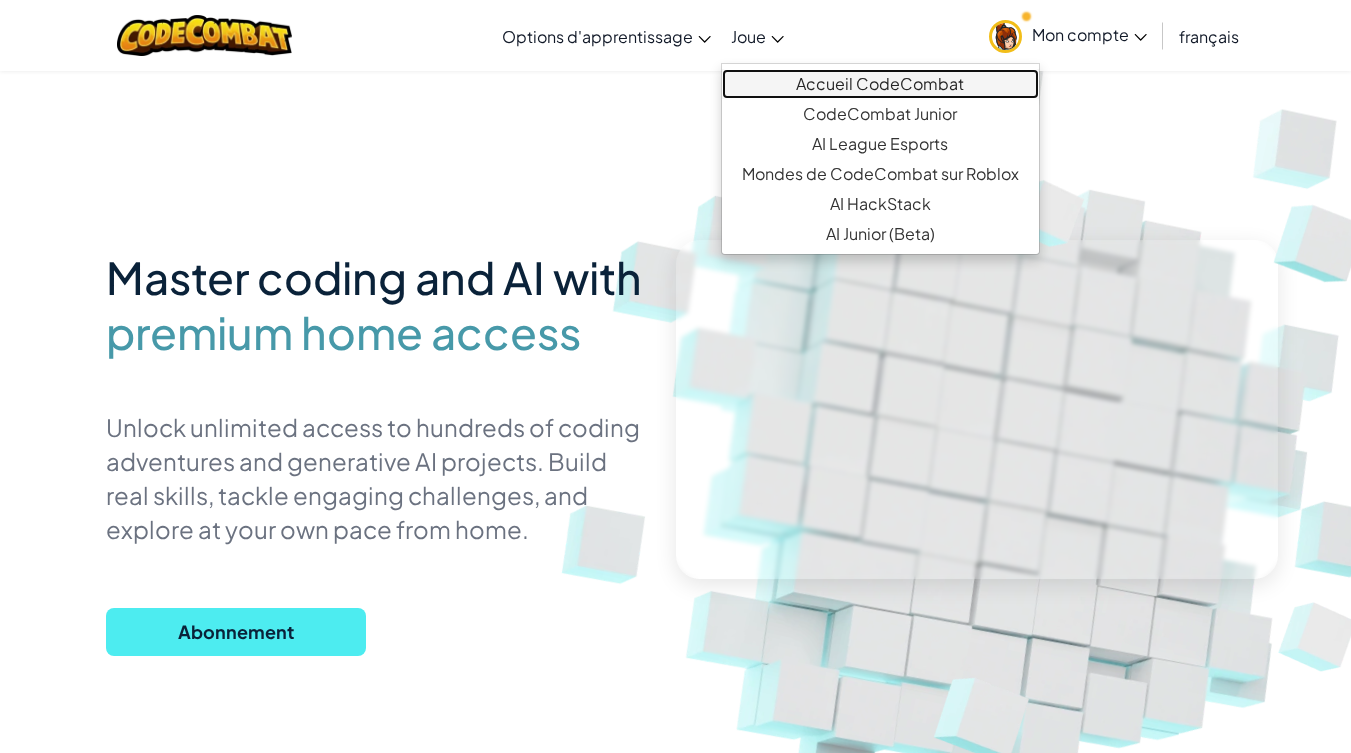 click on "Accueil CodeCombat" at bounding box center [880, 84] 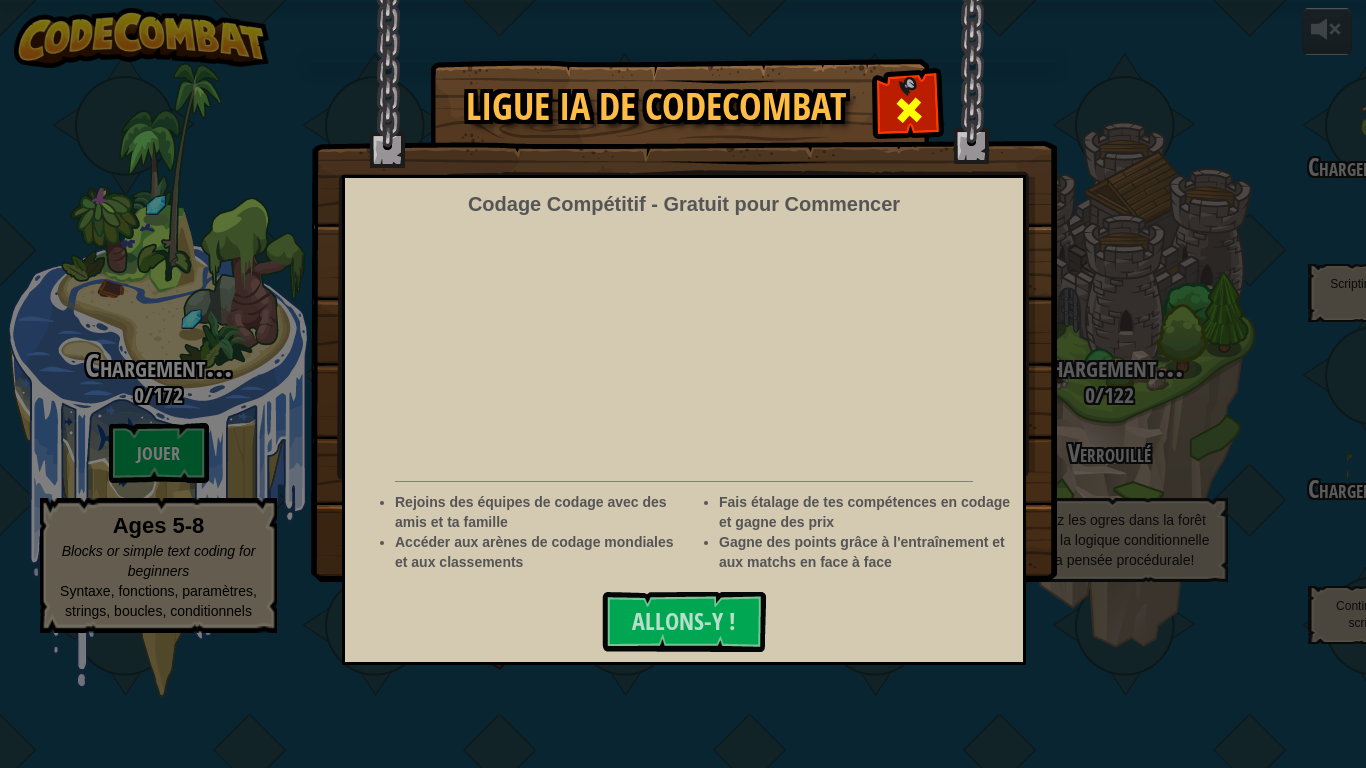 select on "fr" 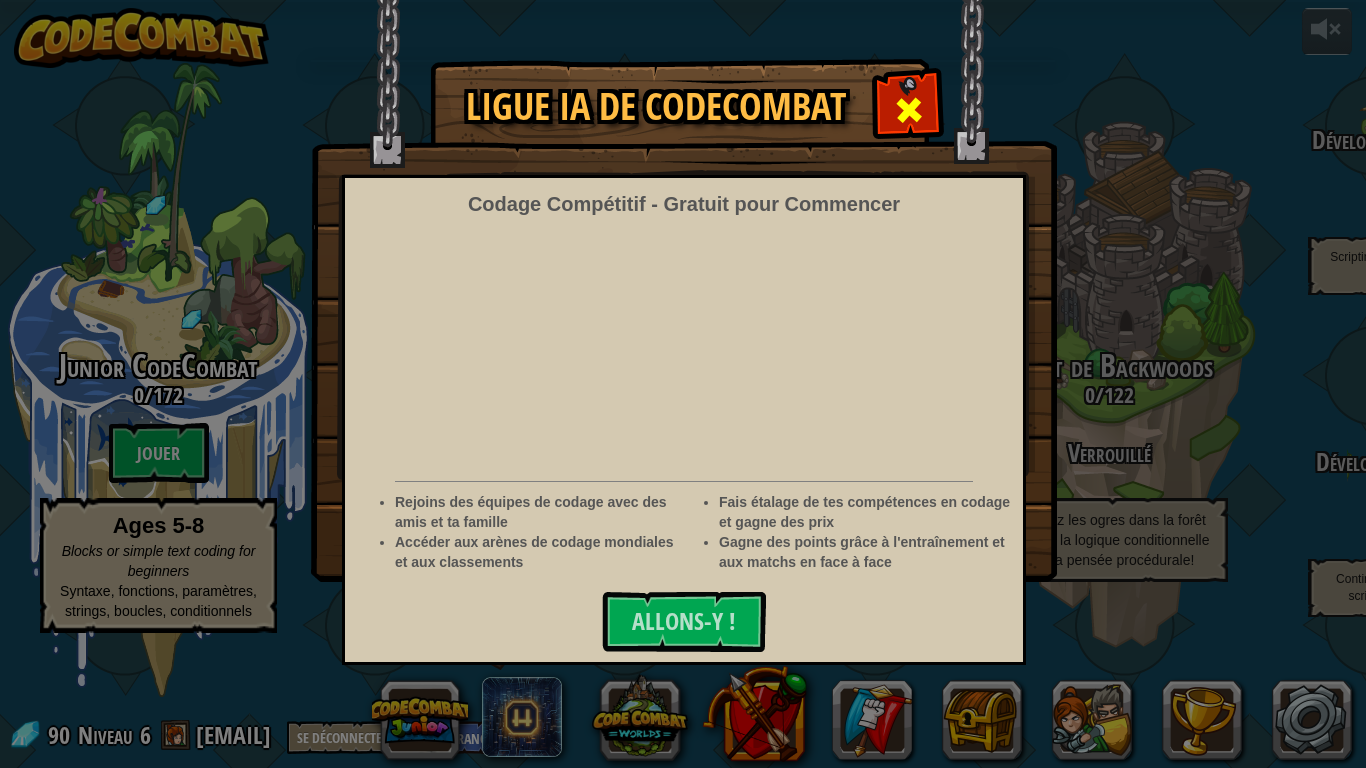 click at bounding box center (909, 110) 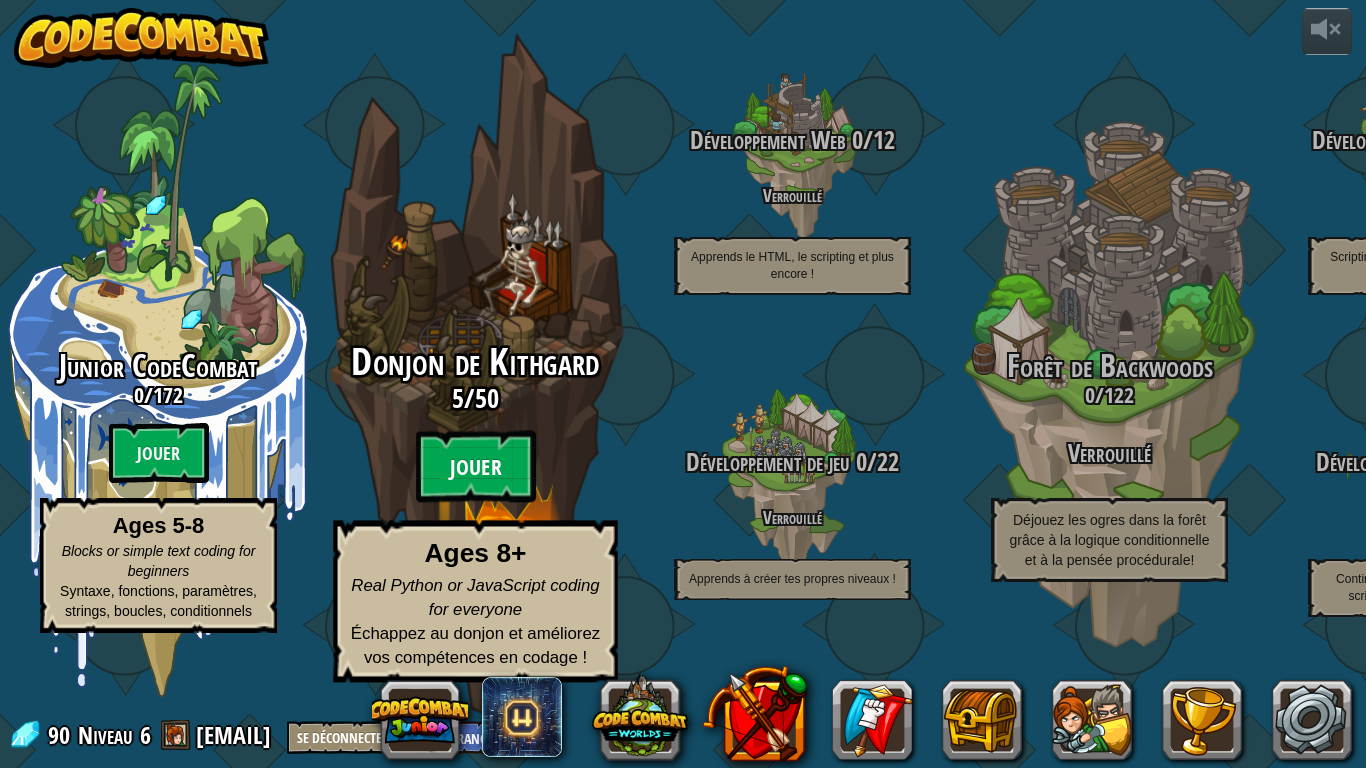 click on "Jouer" at bounding box center (476, 467) 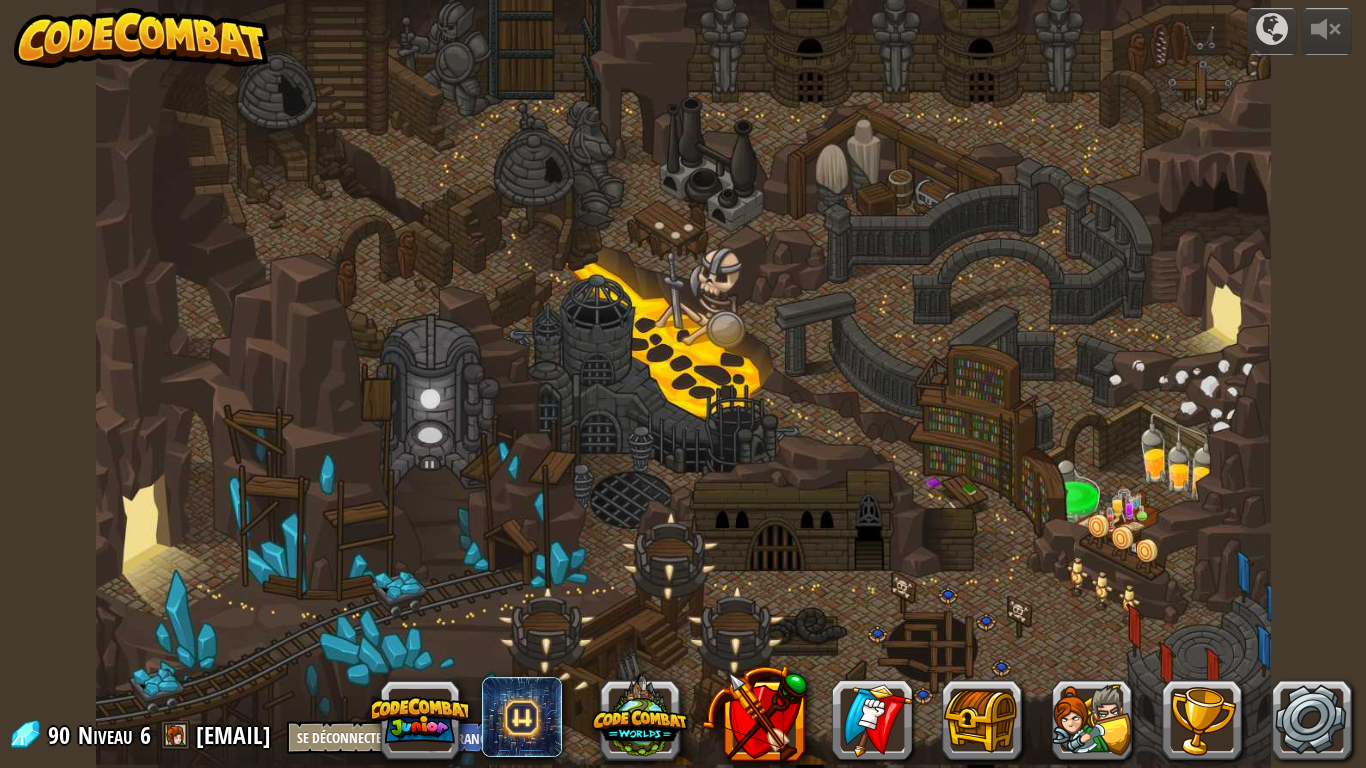 select on "fr" 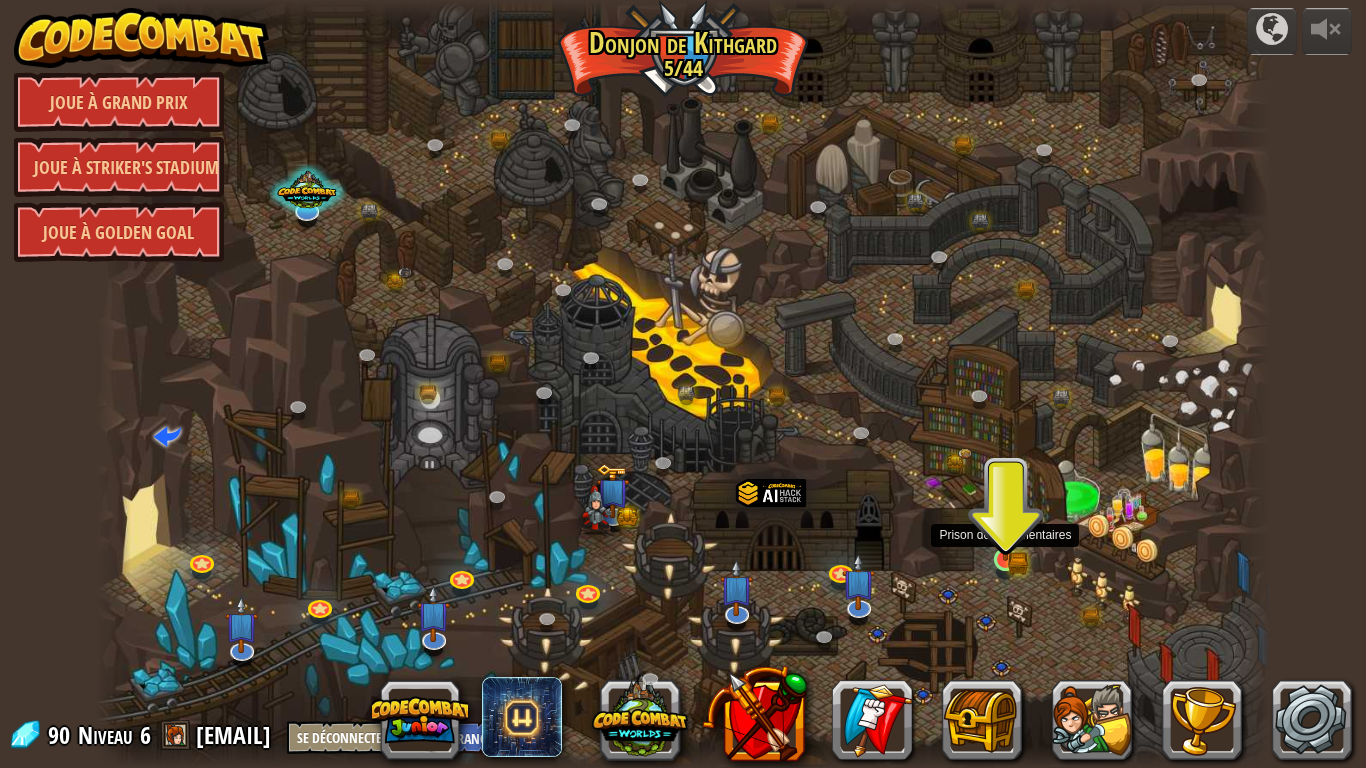 click at bounding box center (1006, 528) 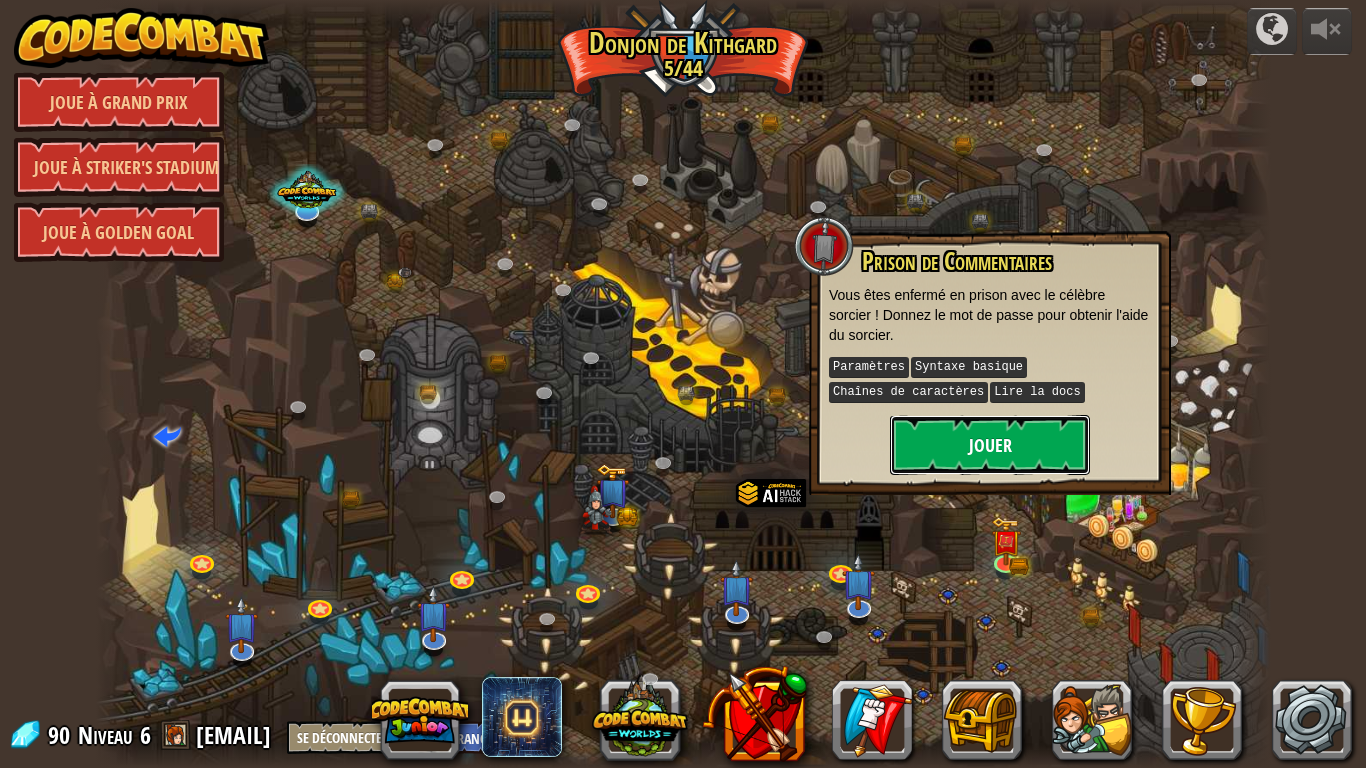 click on "Jouer" at bounding box center (990, 445) 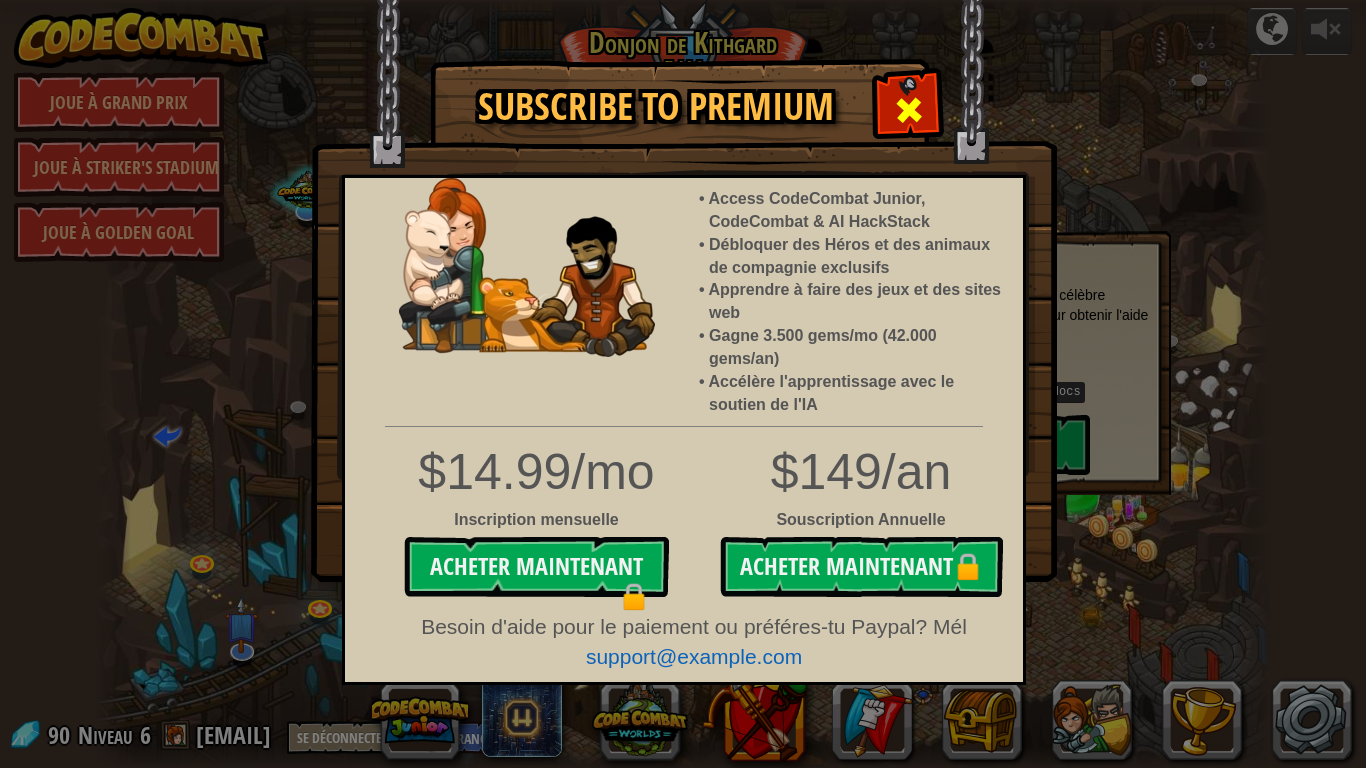 click at bounding box center (909, 110) 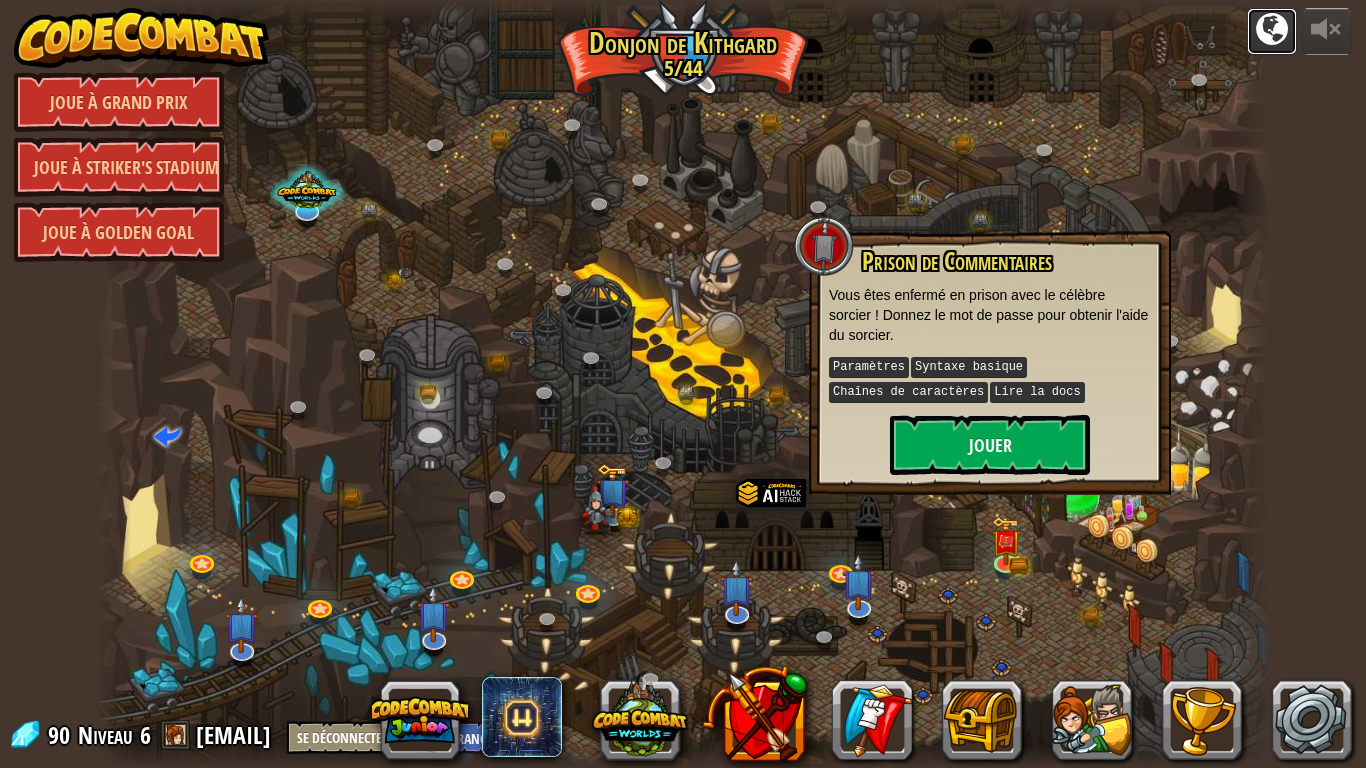 click at bounding box center [1272, 29] 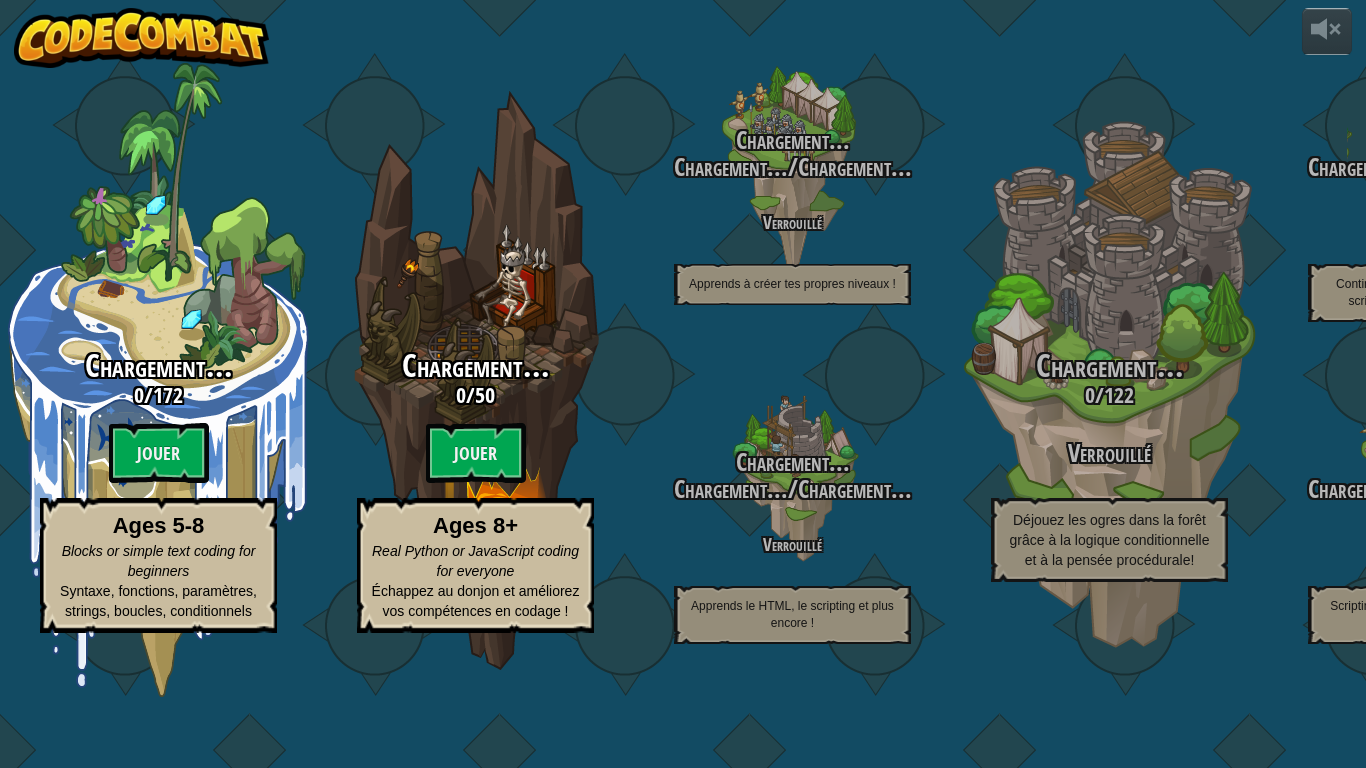 select on "fr" 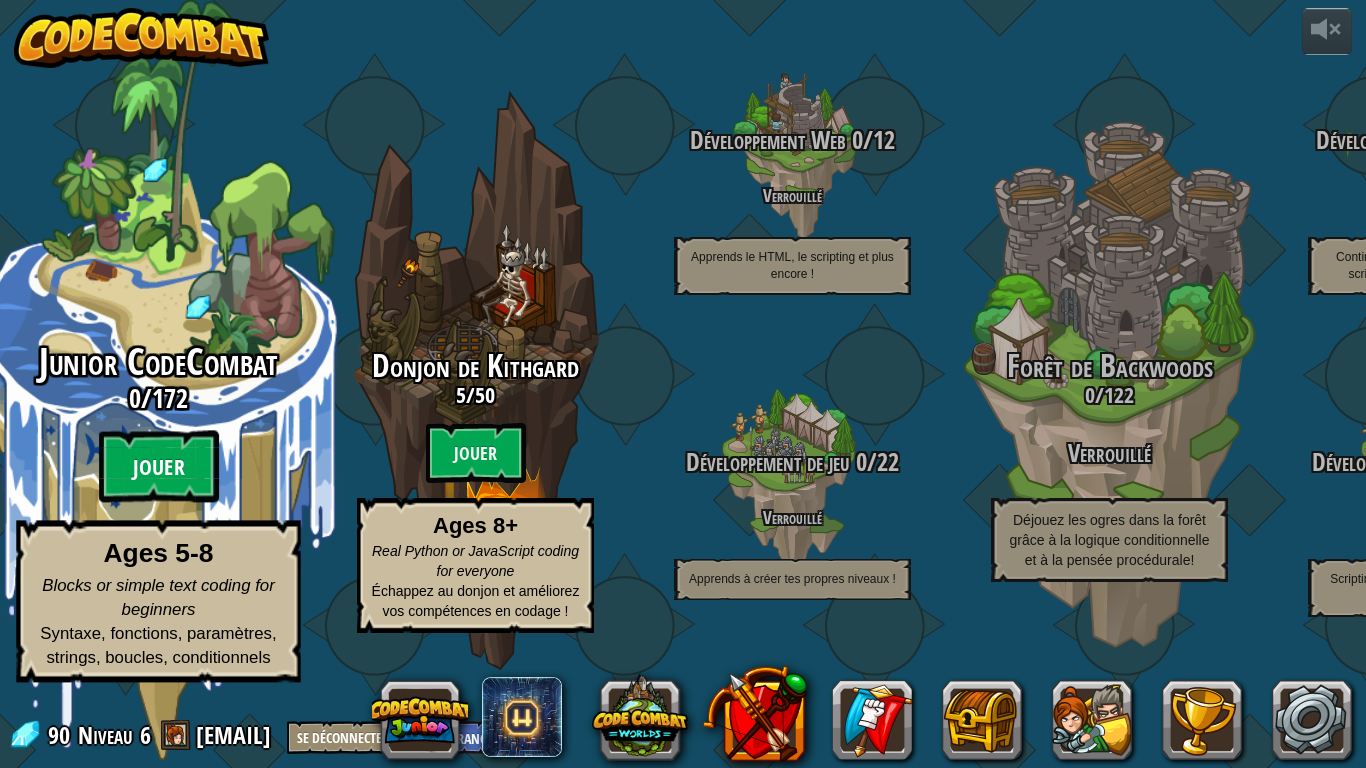 click on "Jouer" at bounding box center [159, 467] 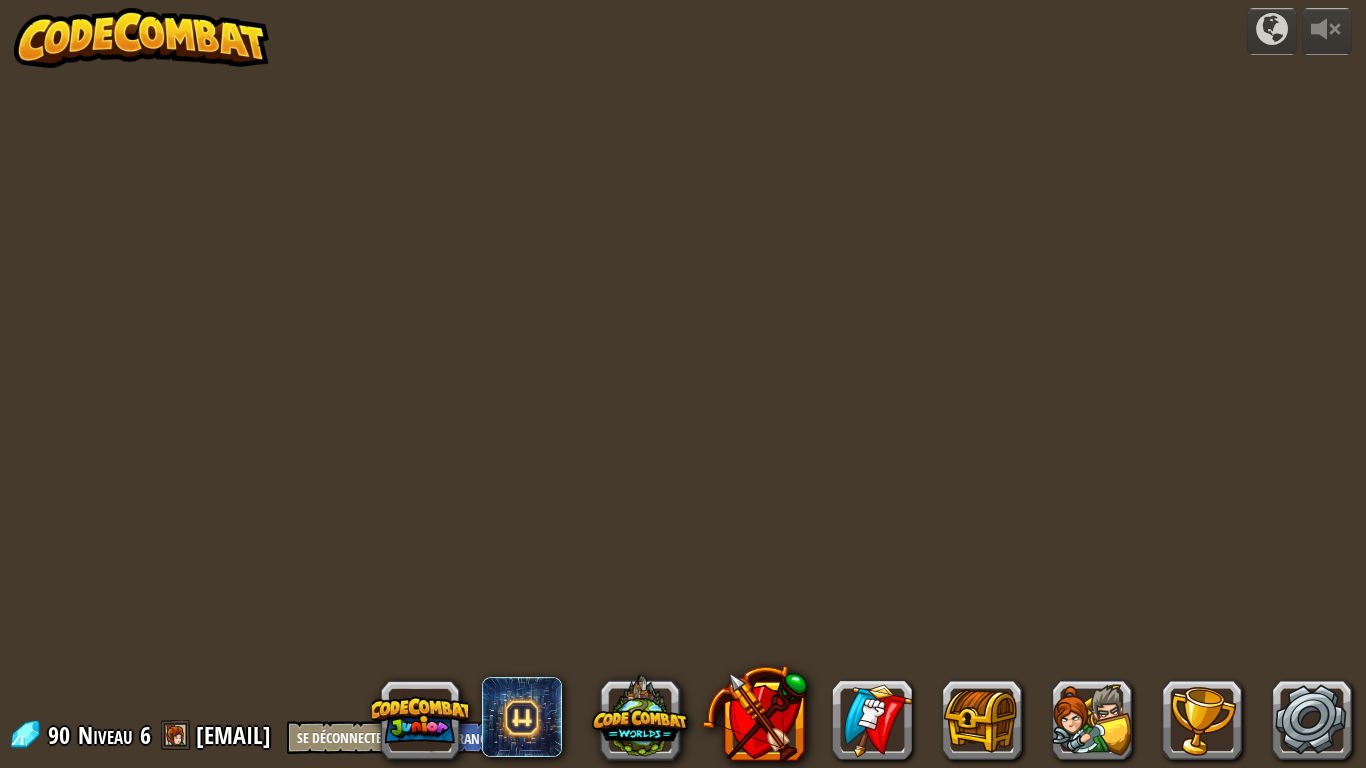 select on "fr" 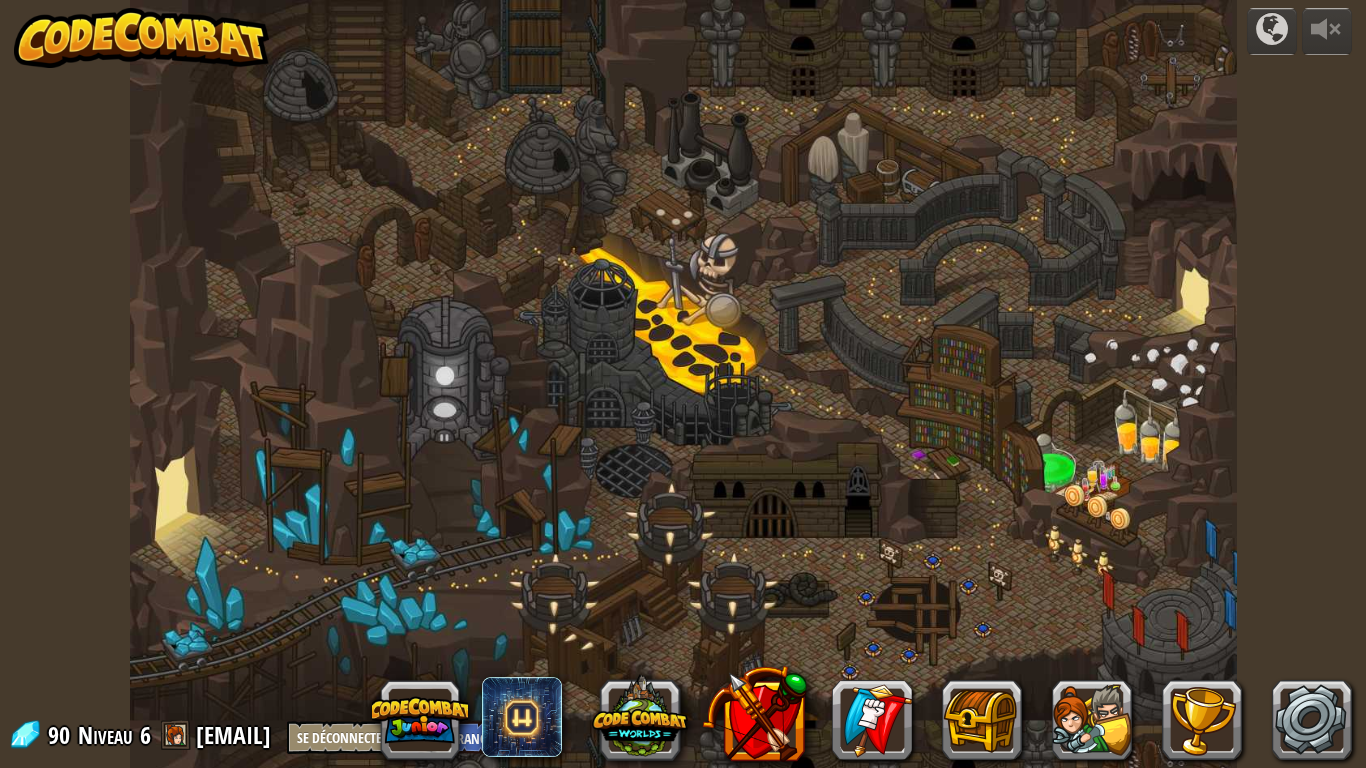 select on "fr" 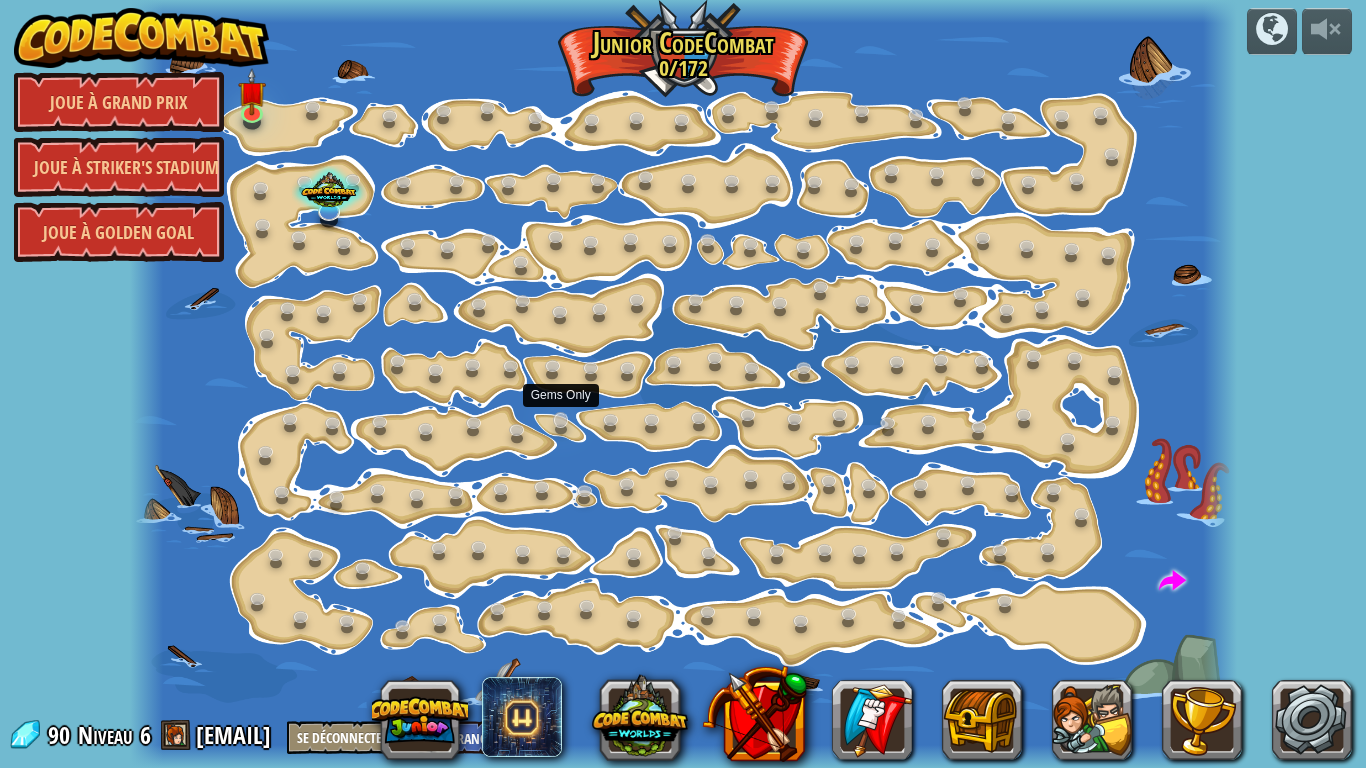 click at bounding box center [565, 424] 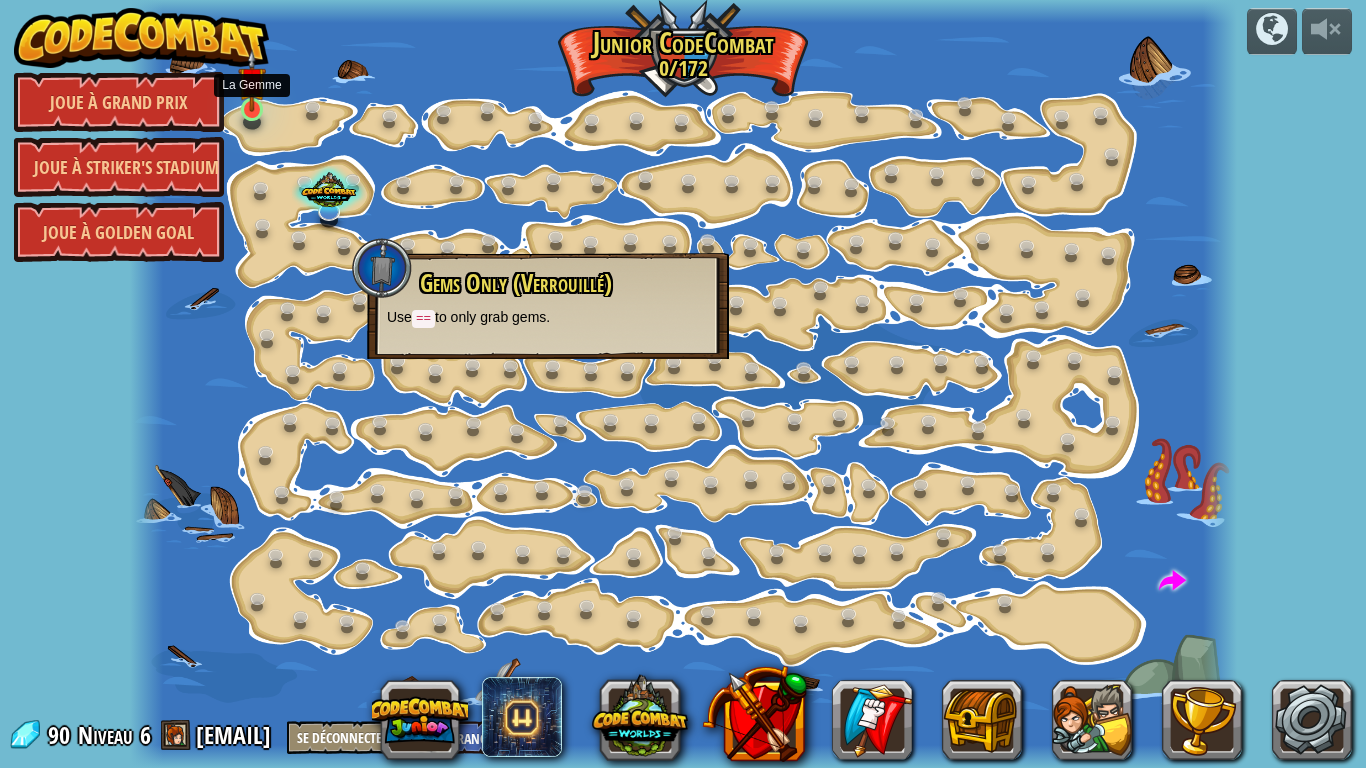 click at bounding box center (251, 80) 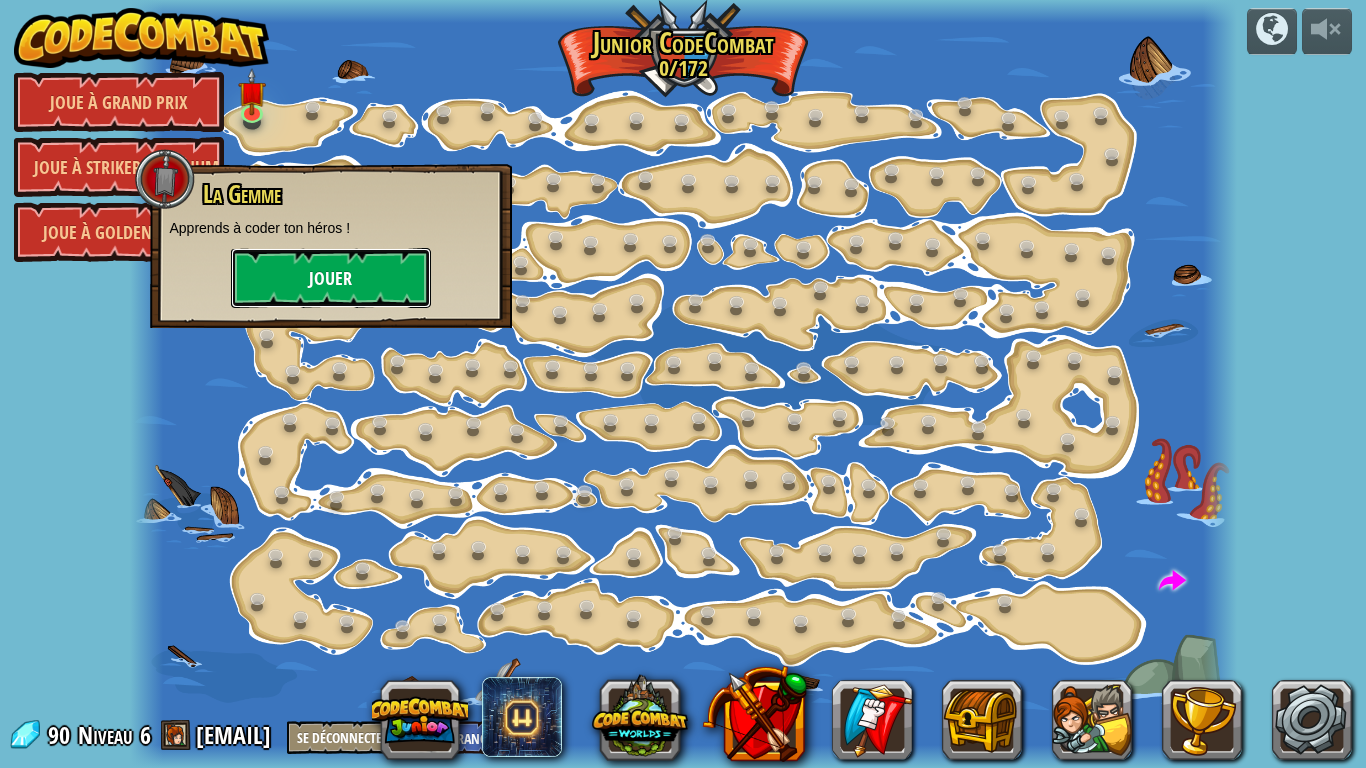 click on "Jouer" at bounding box center [331, 278] 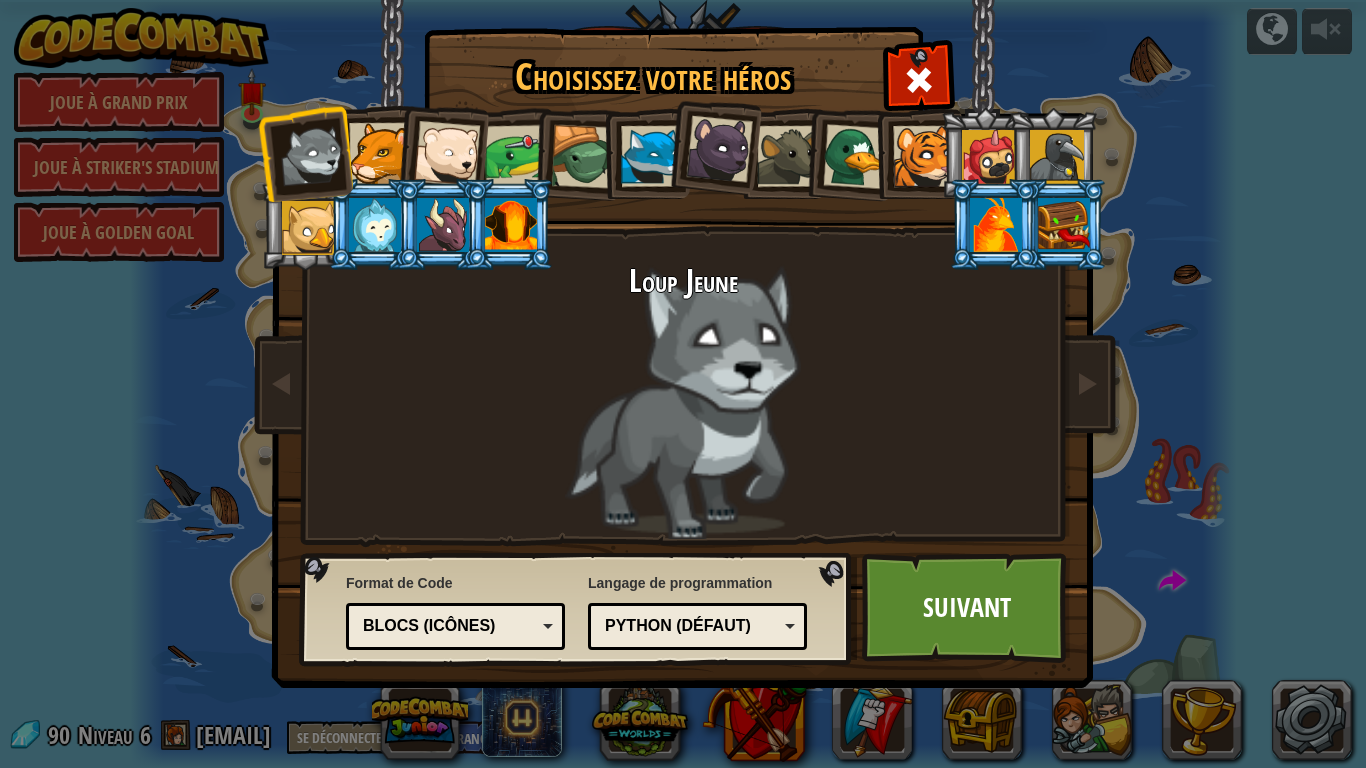 click at bounding box center (379, 153) 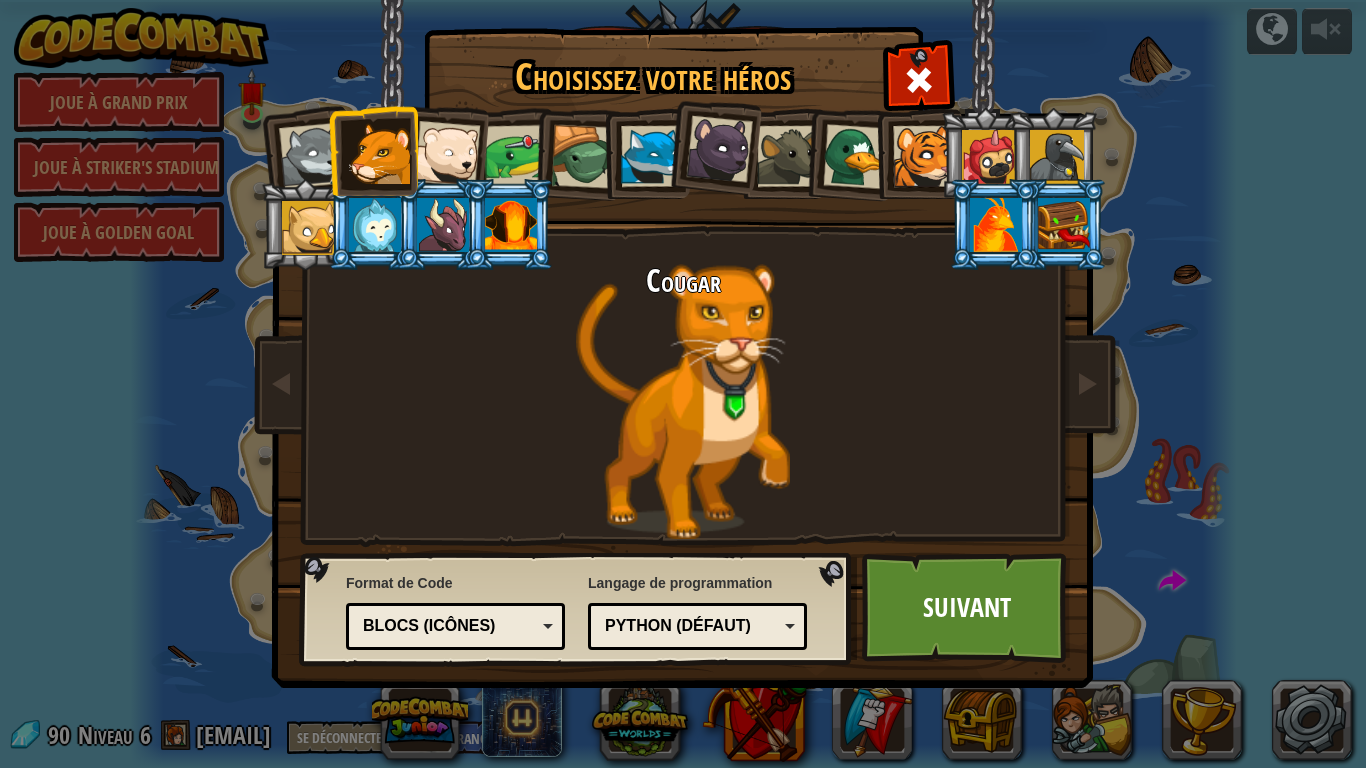 click at bounding box center [996, 225] 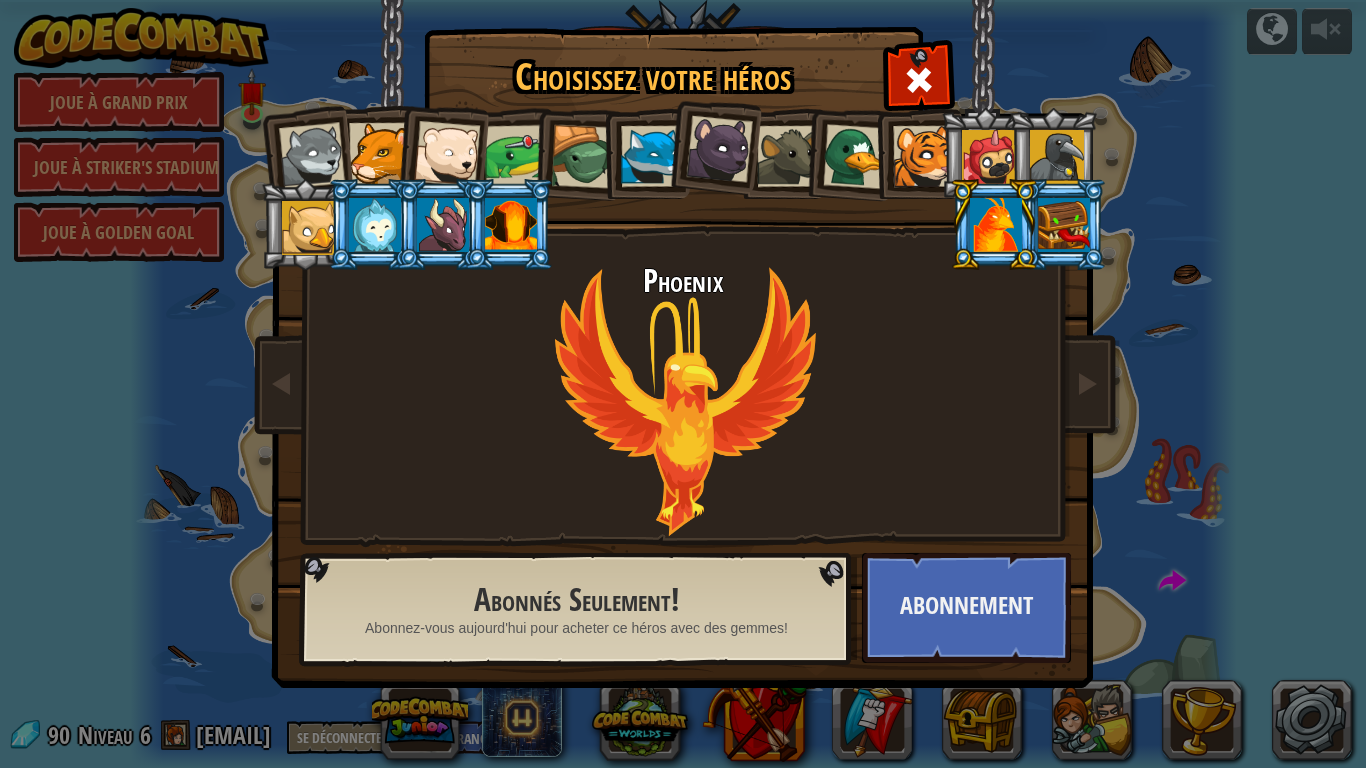click at bounding box center [511, 225] 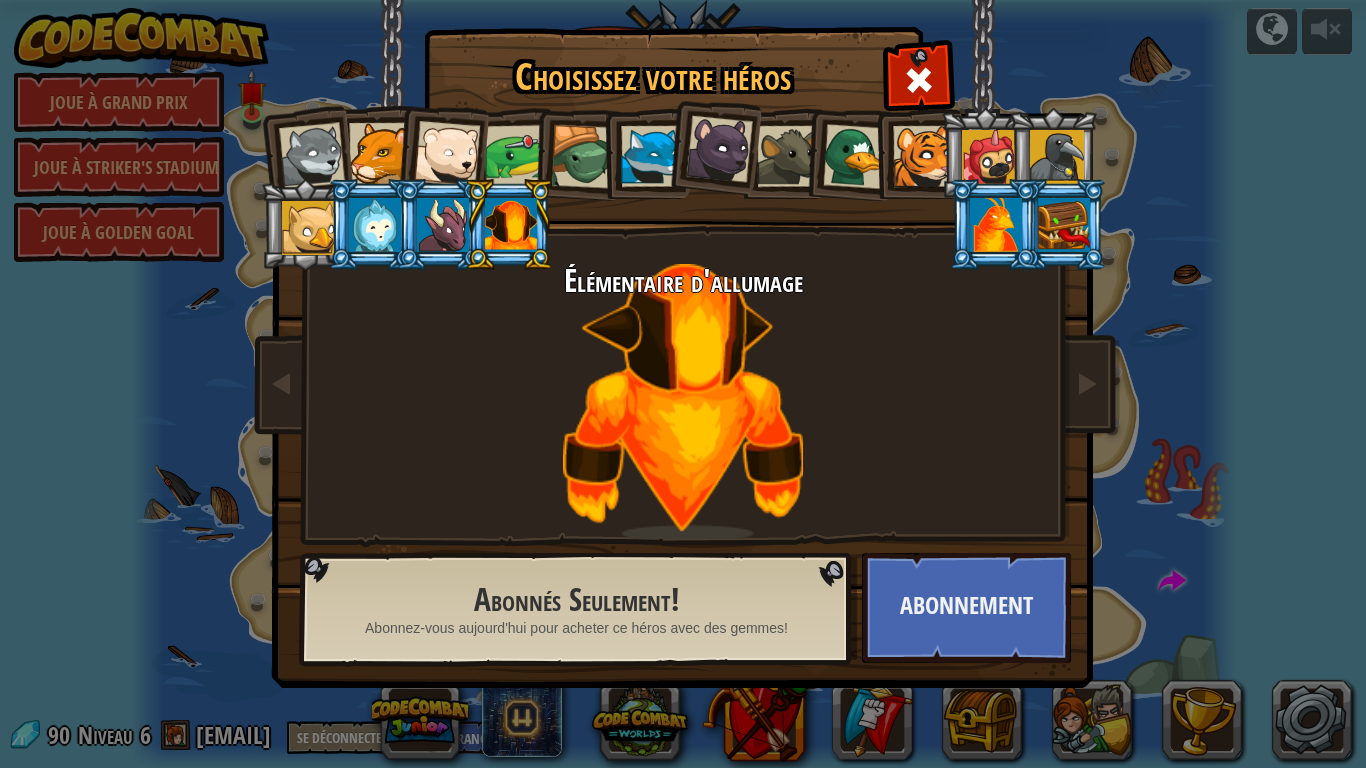 click at bounding box center [719, 149] 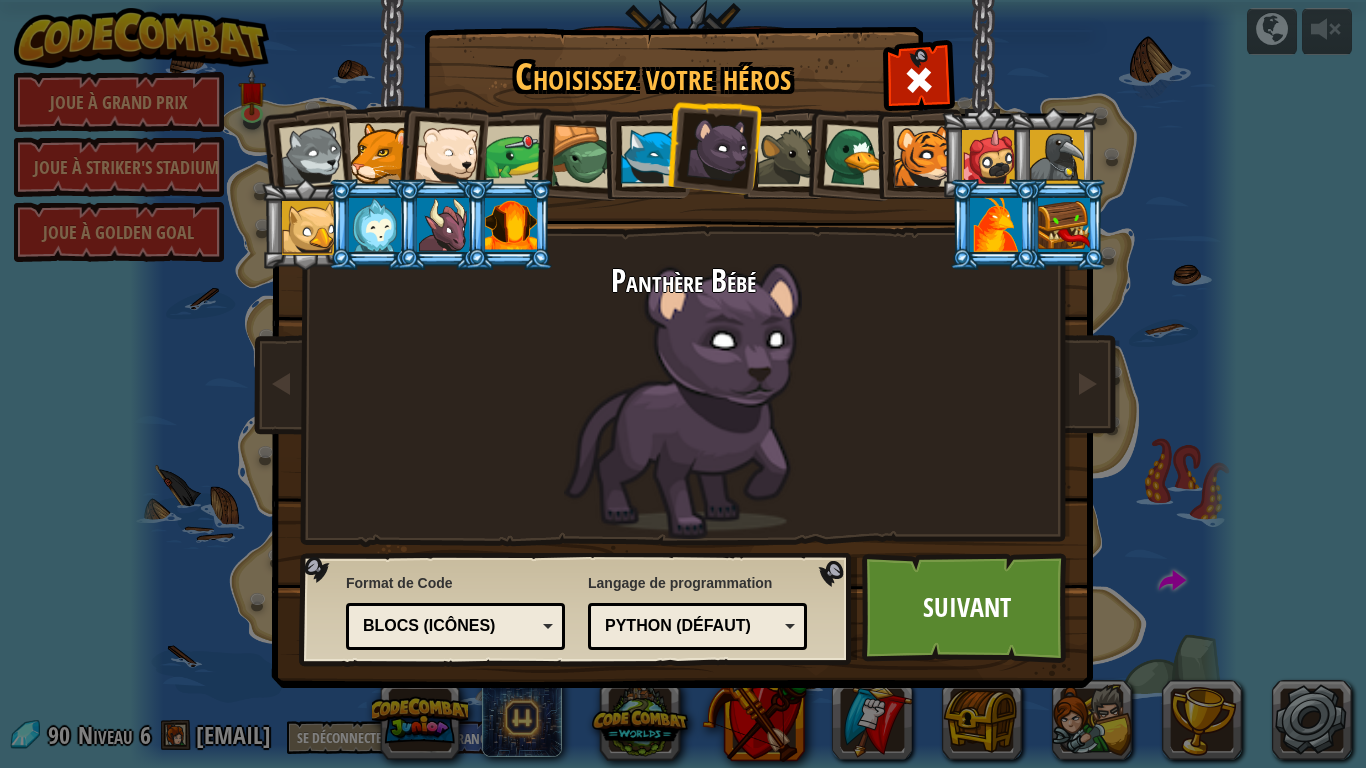 click at bounding box center [787, 156] 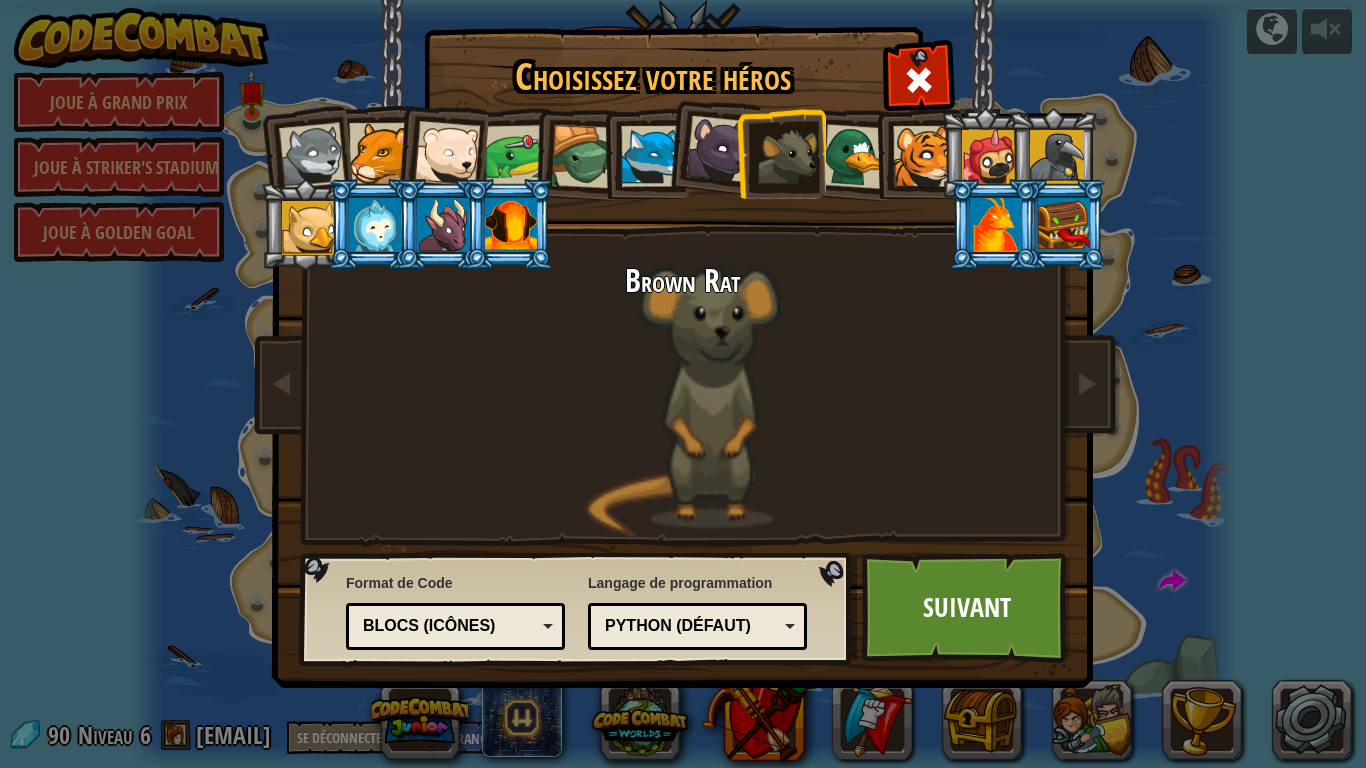 click at bounding box center (516, 156) 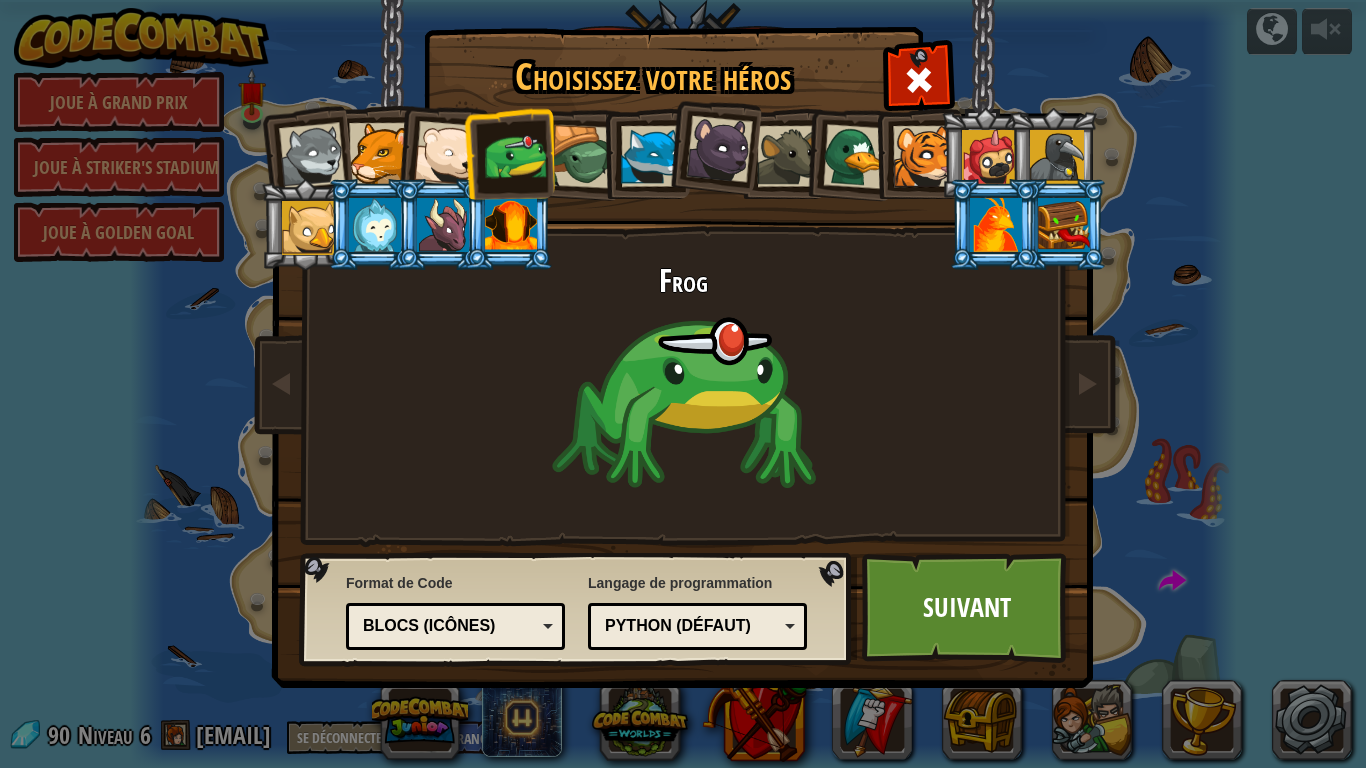 click at bounding box center (379, 153) 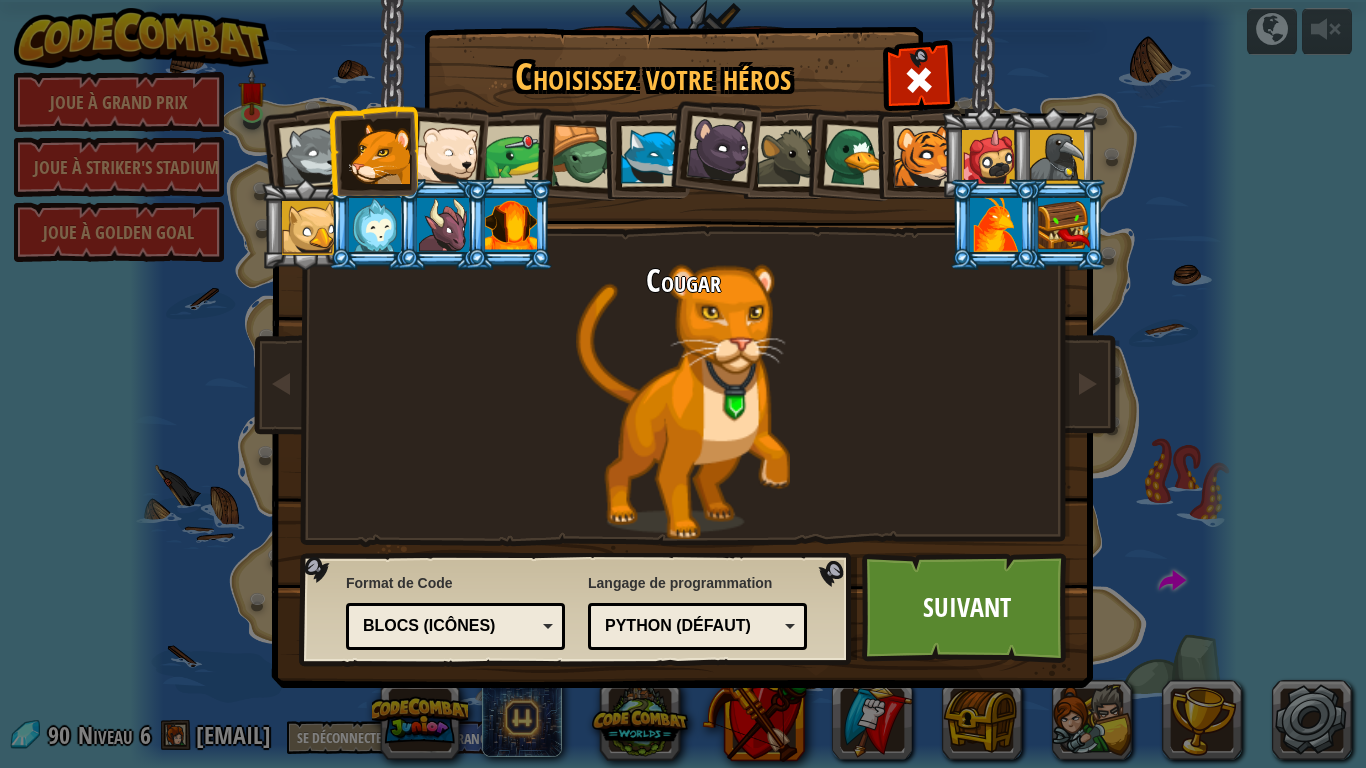 click at bounding box center (583, 157) 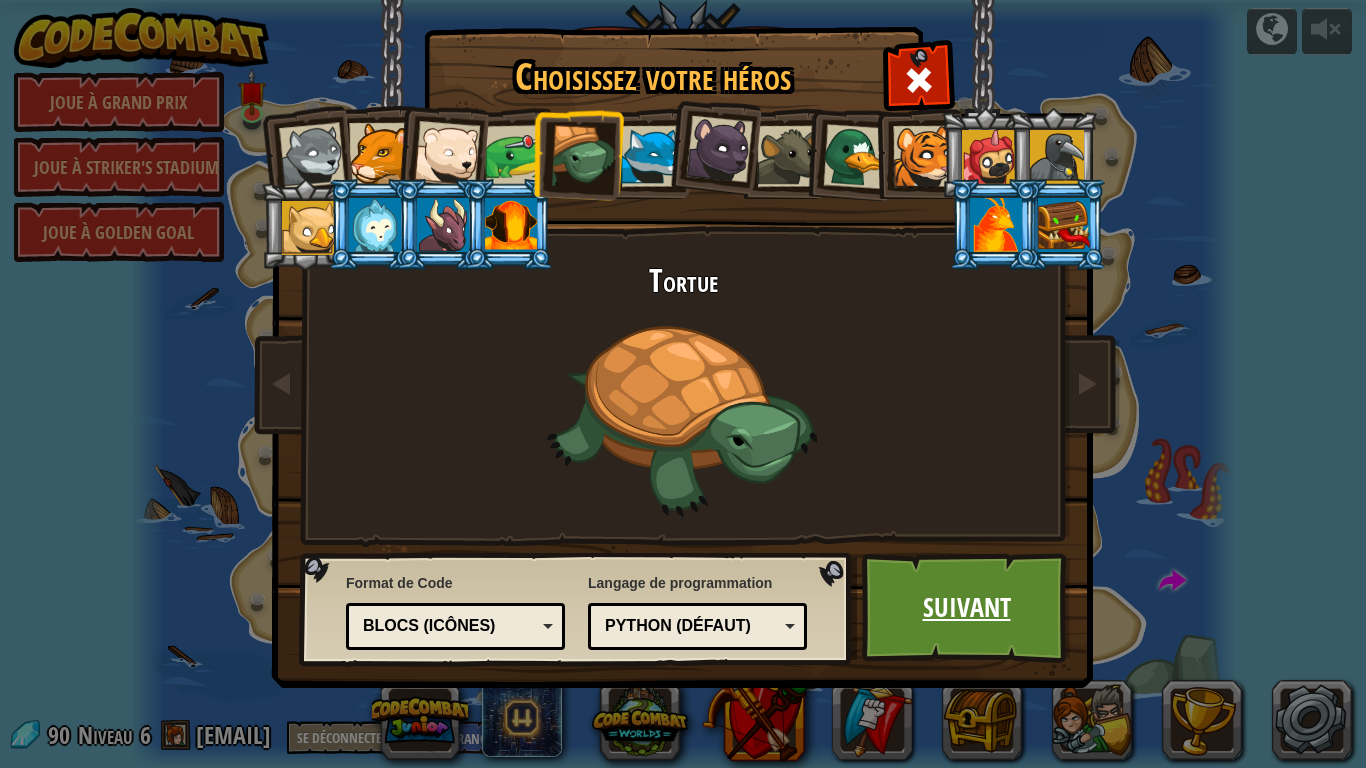 click on "Suivant" at bounding box center [966, 608] 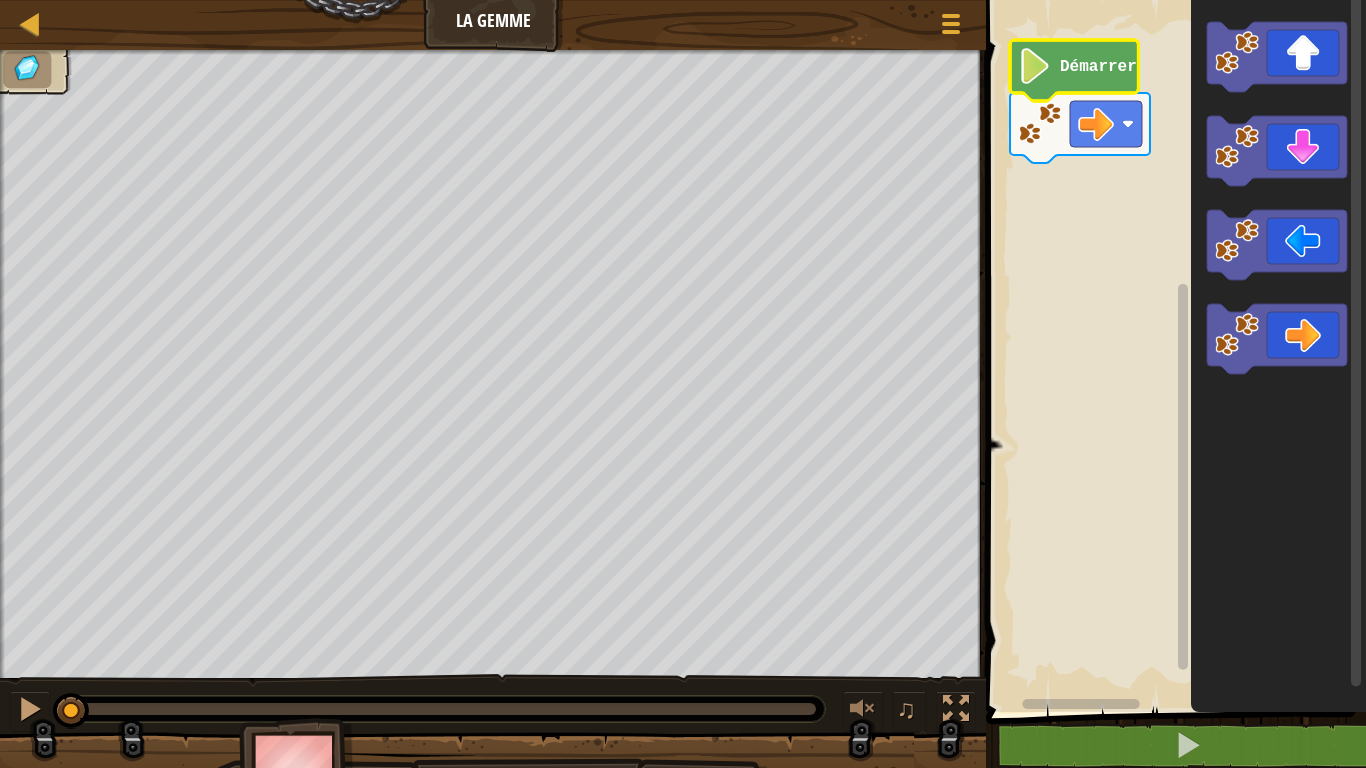 click 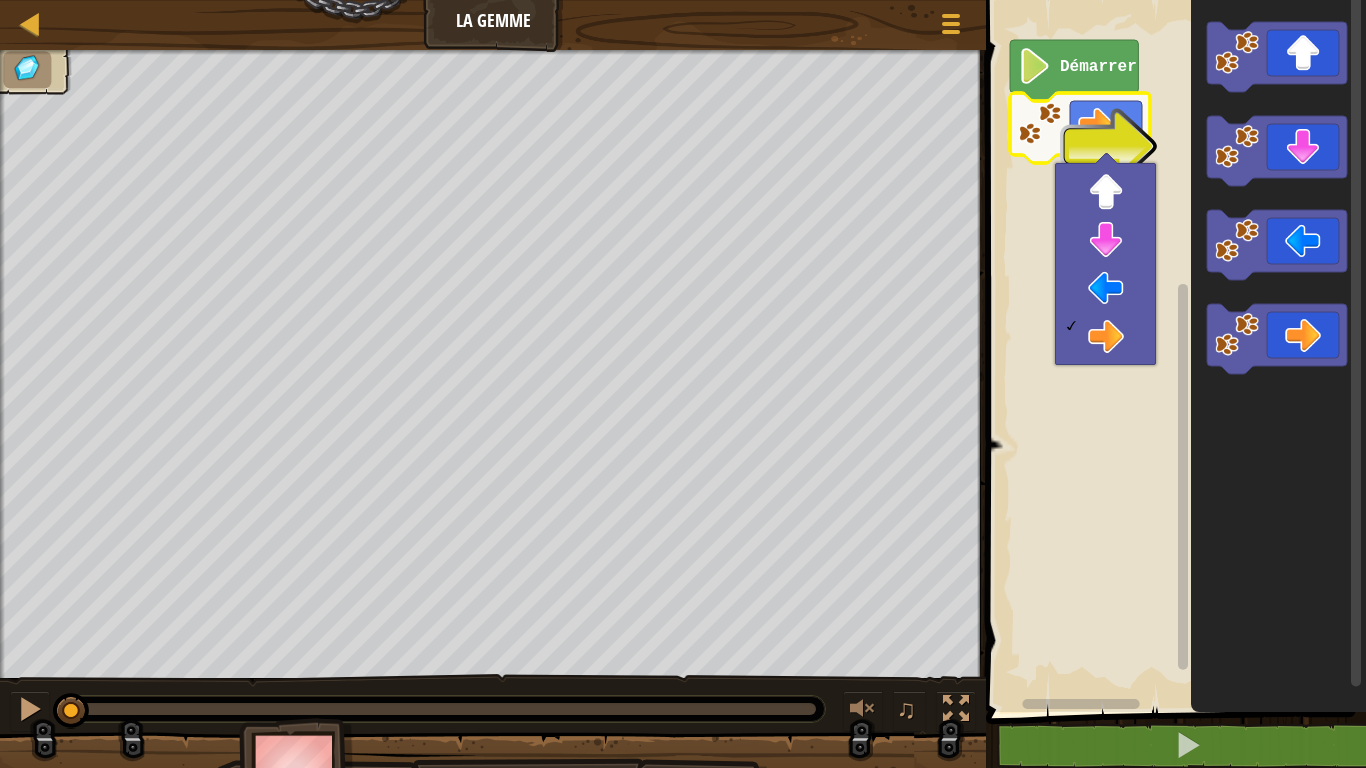 click 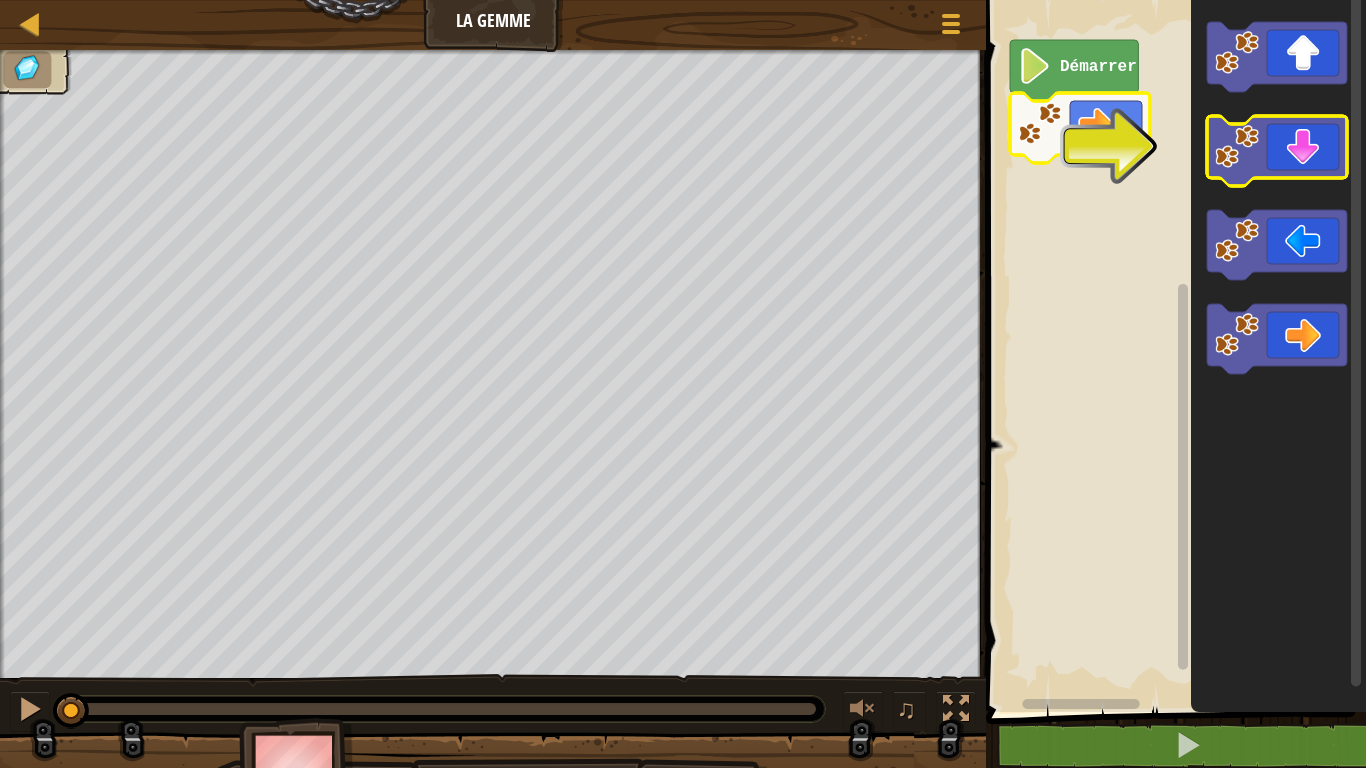 click 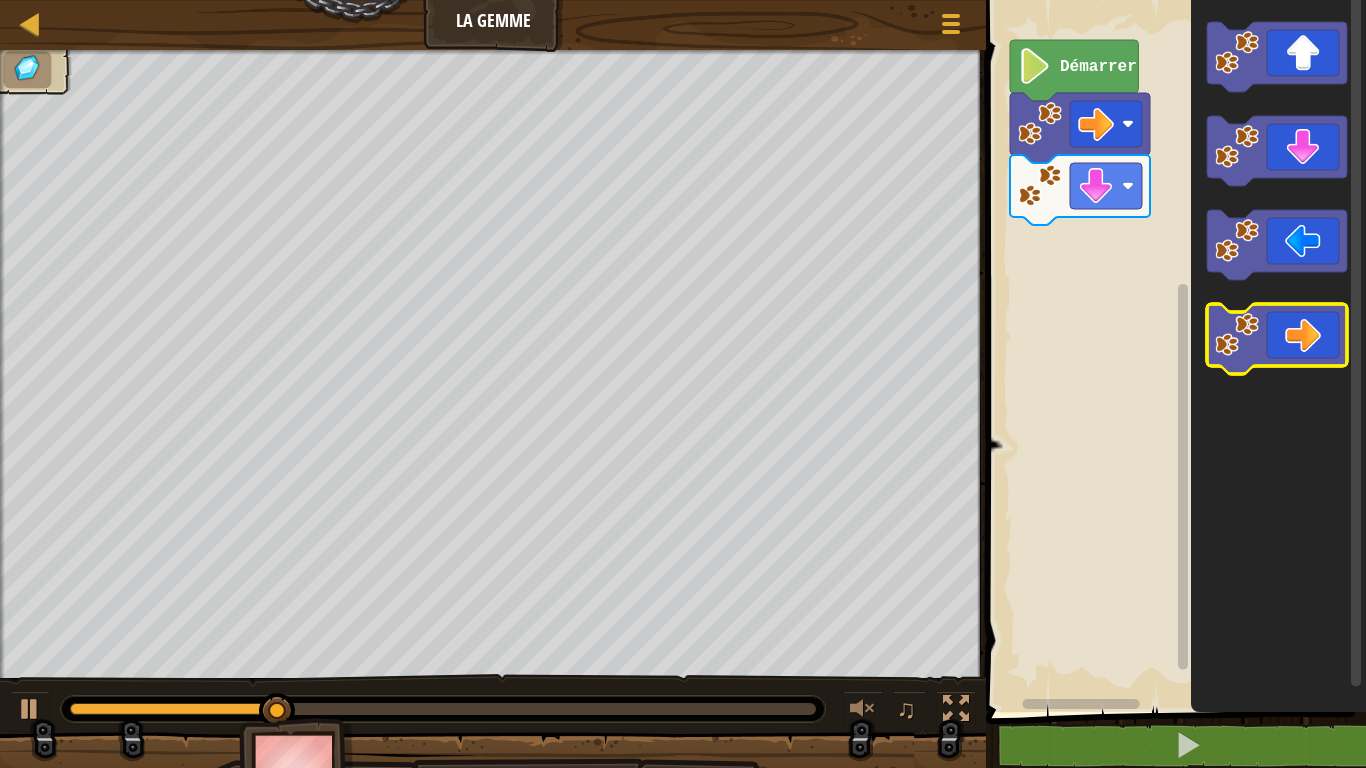 click 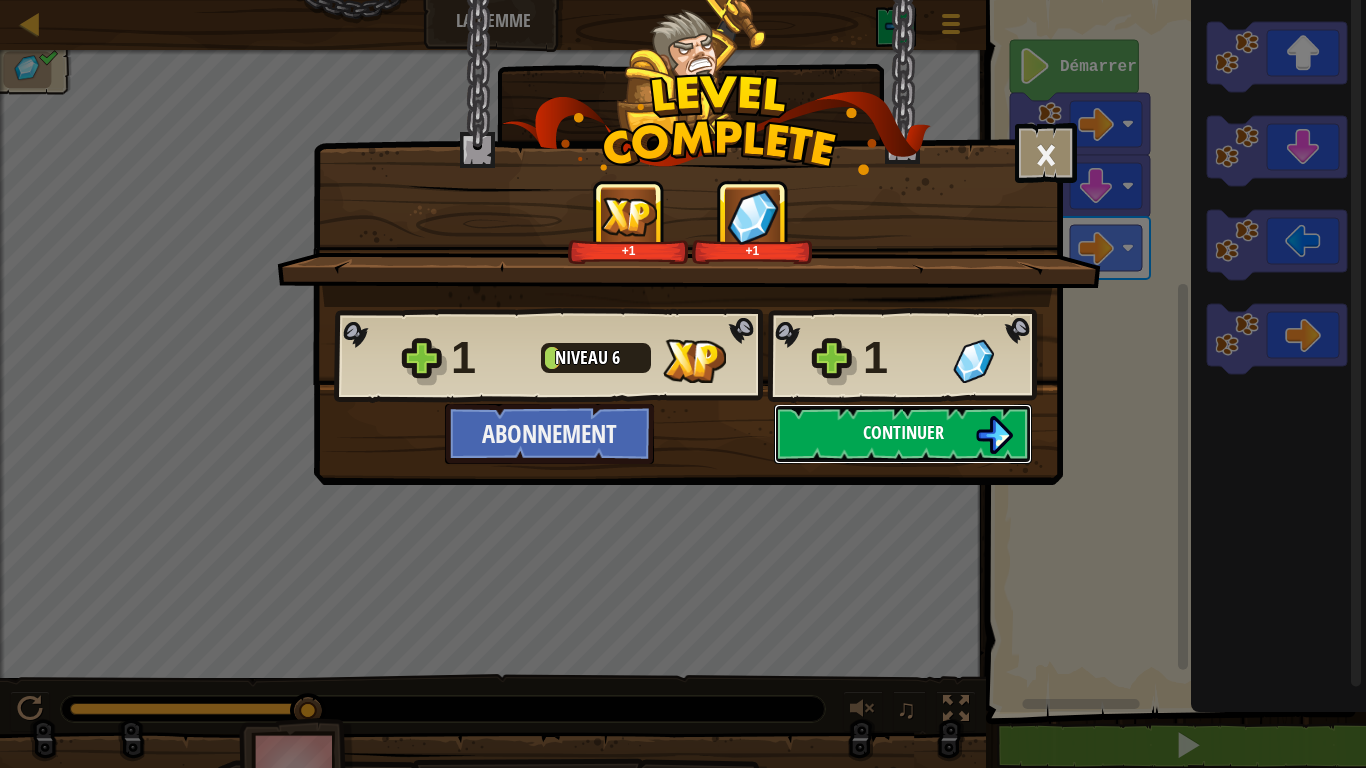click on "Continuer" at bounding box center (903, 432) 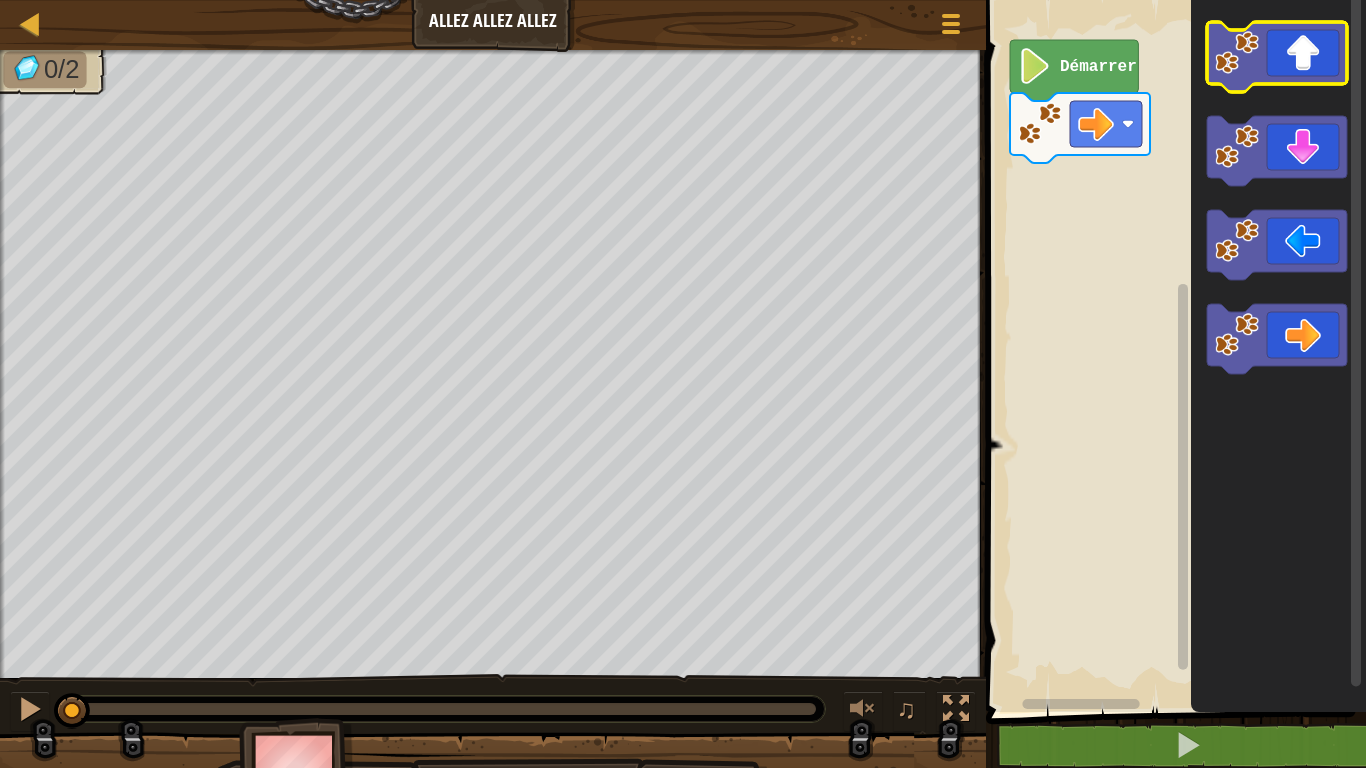 click 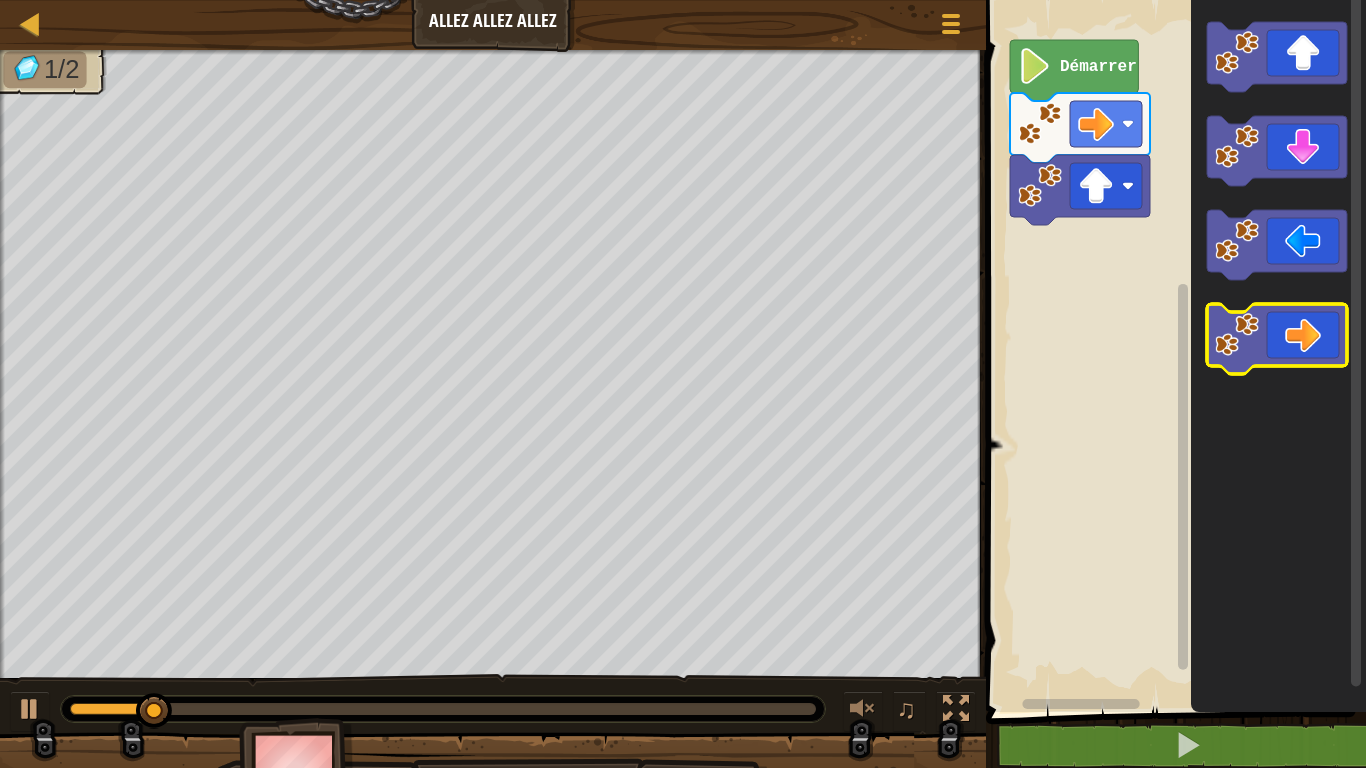 click 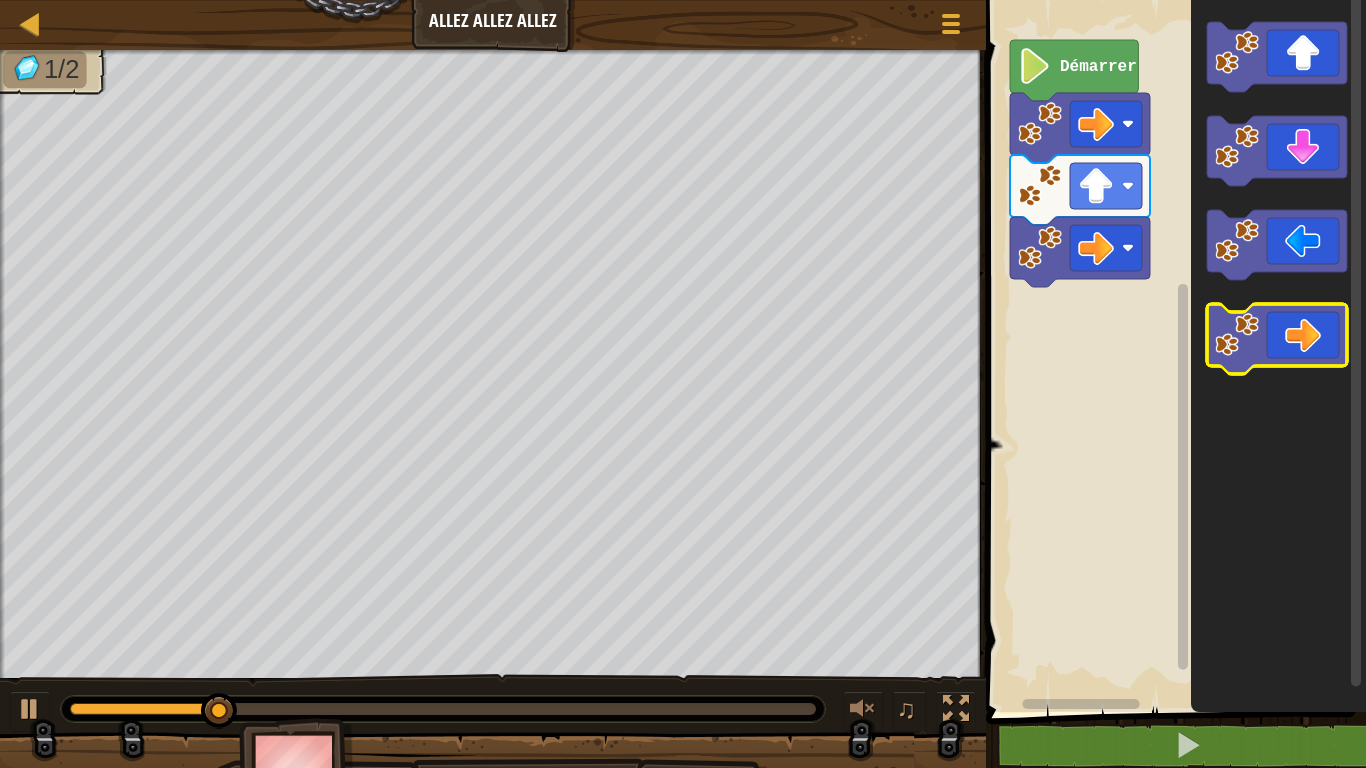 click 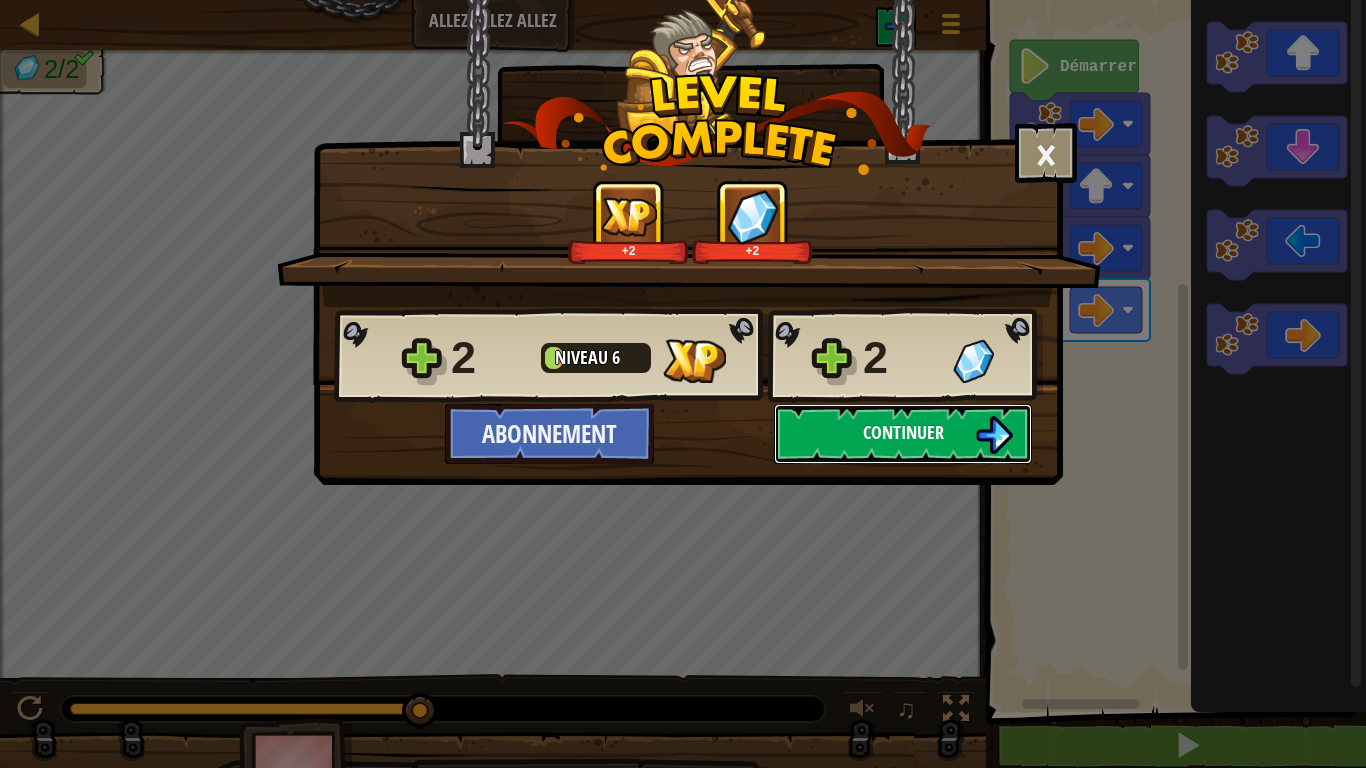 click on "Continuer" at bounding box center (903, 434) 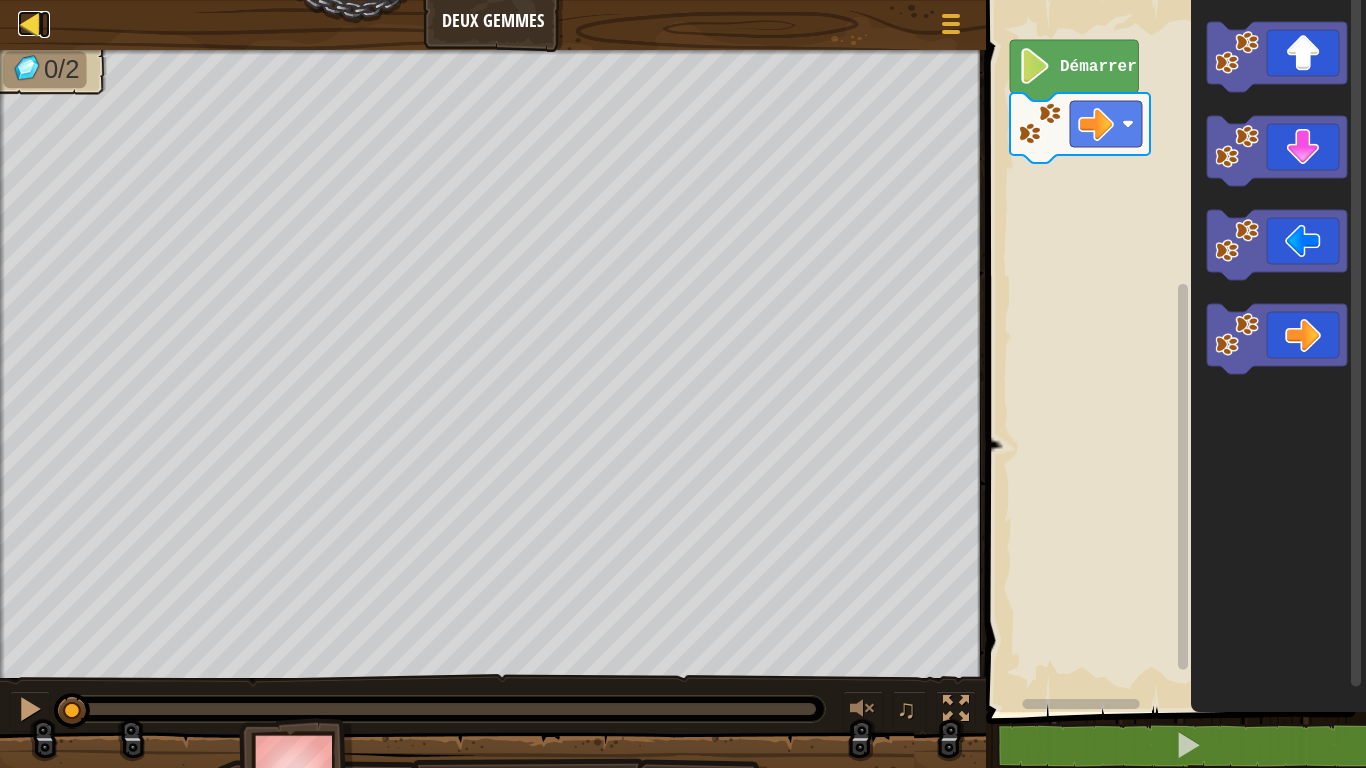 click at bounding box center (30, 23) 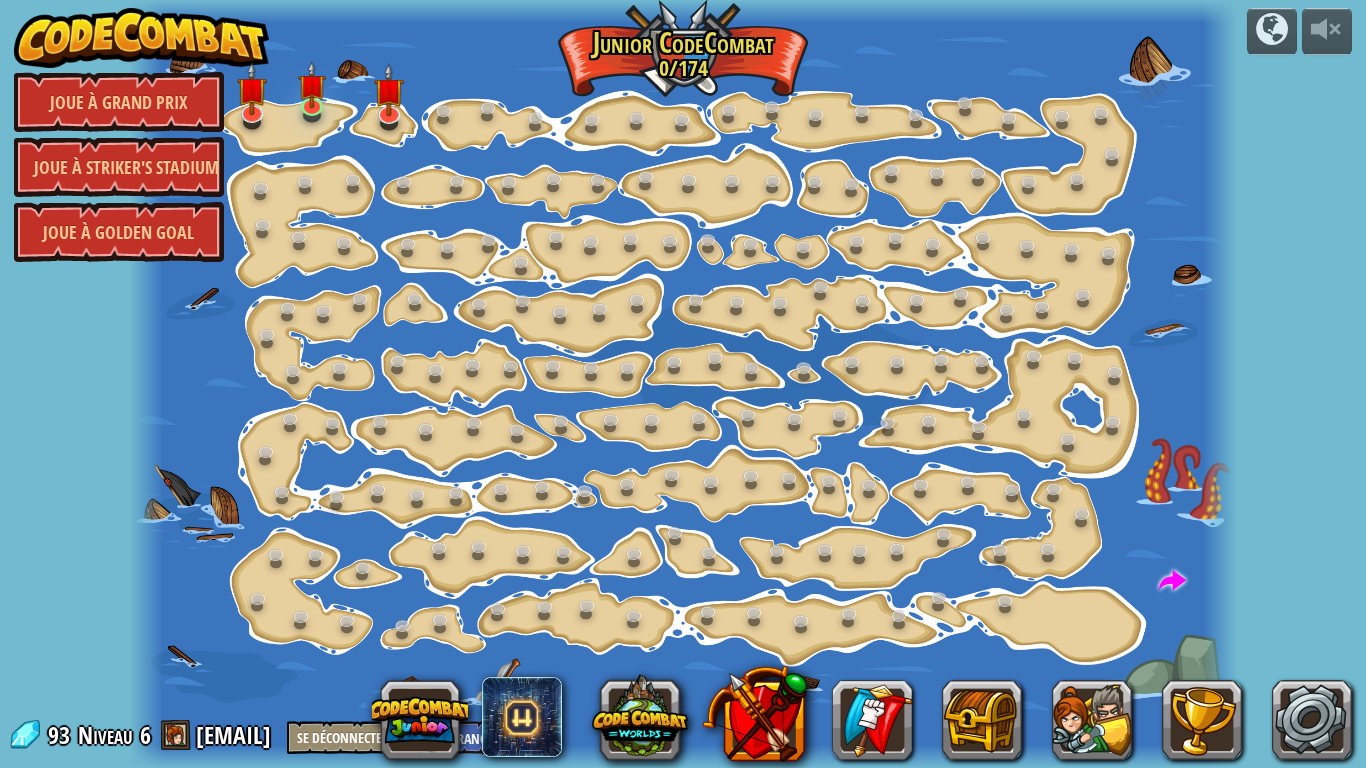 select on "fr" 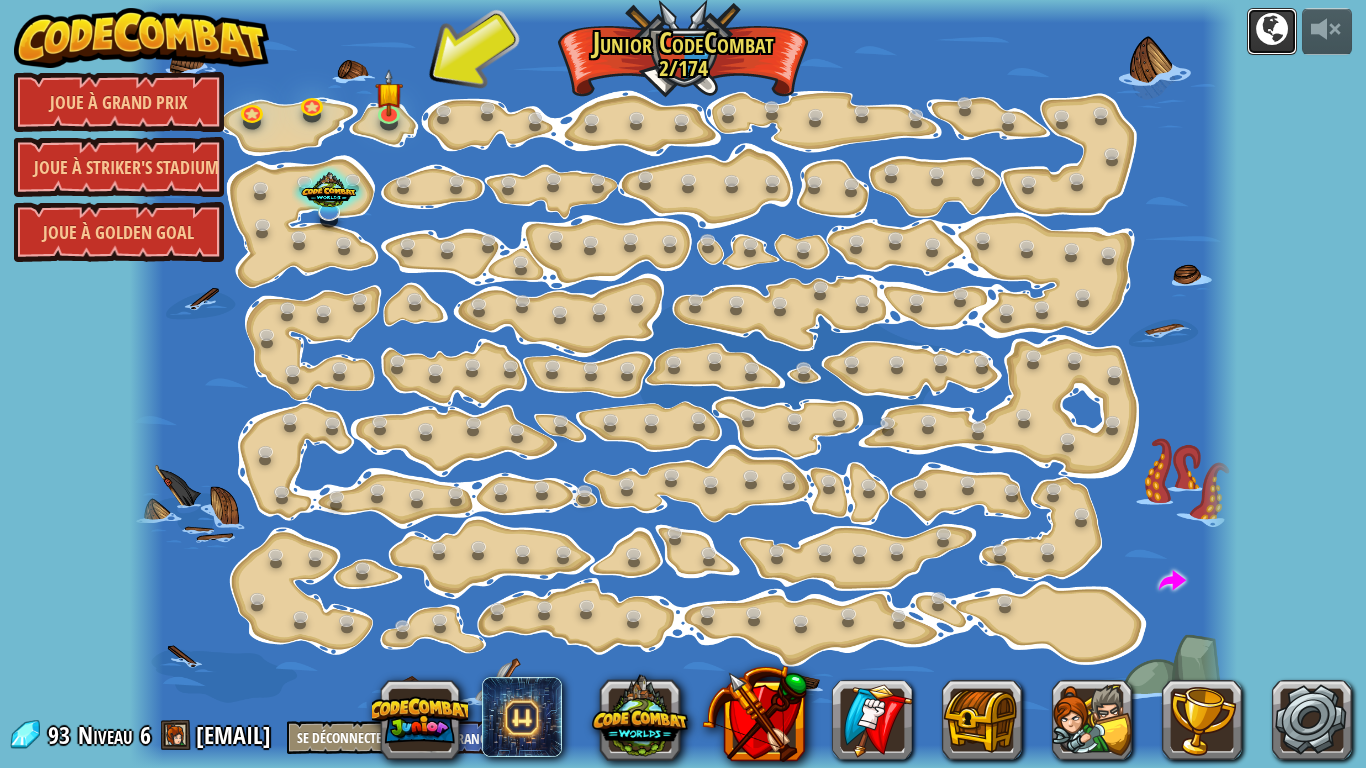 click at bounding box center [1272, 29] 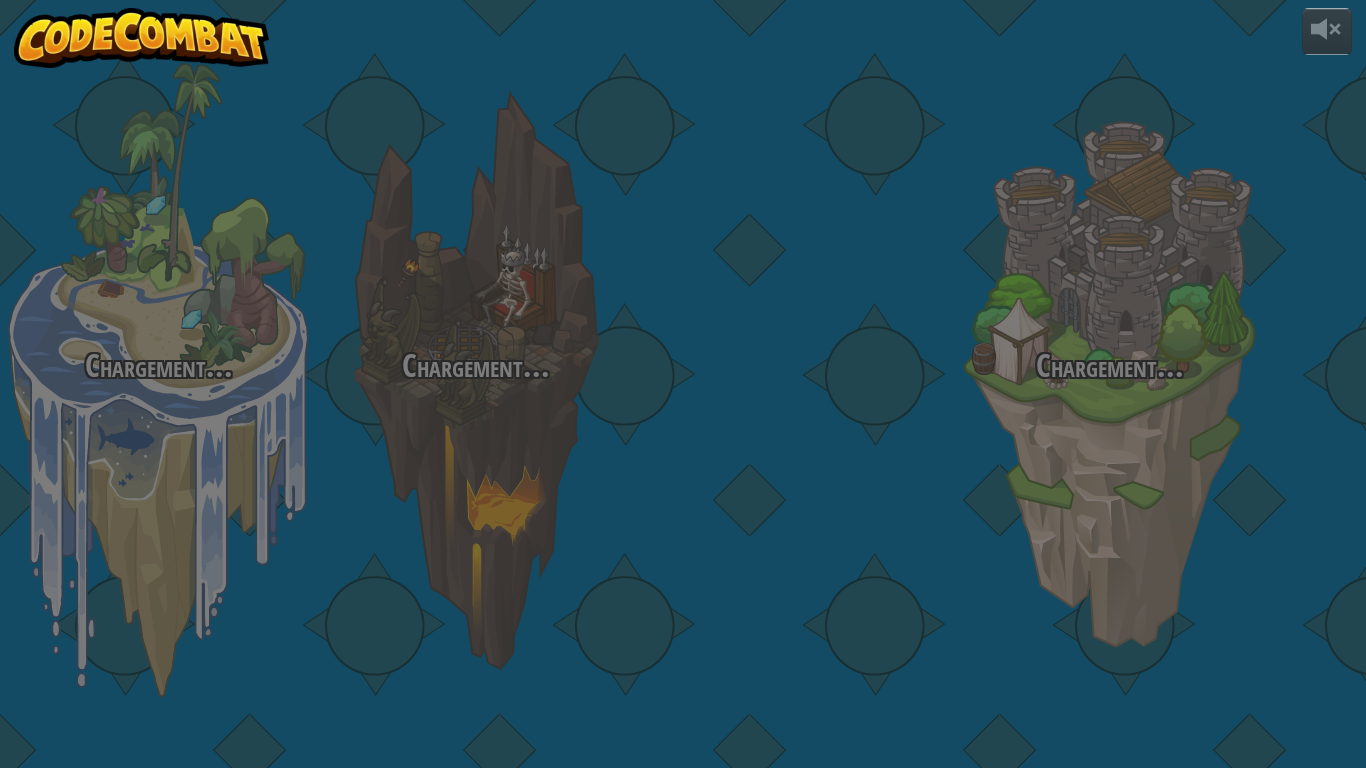 select on "fr" 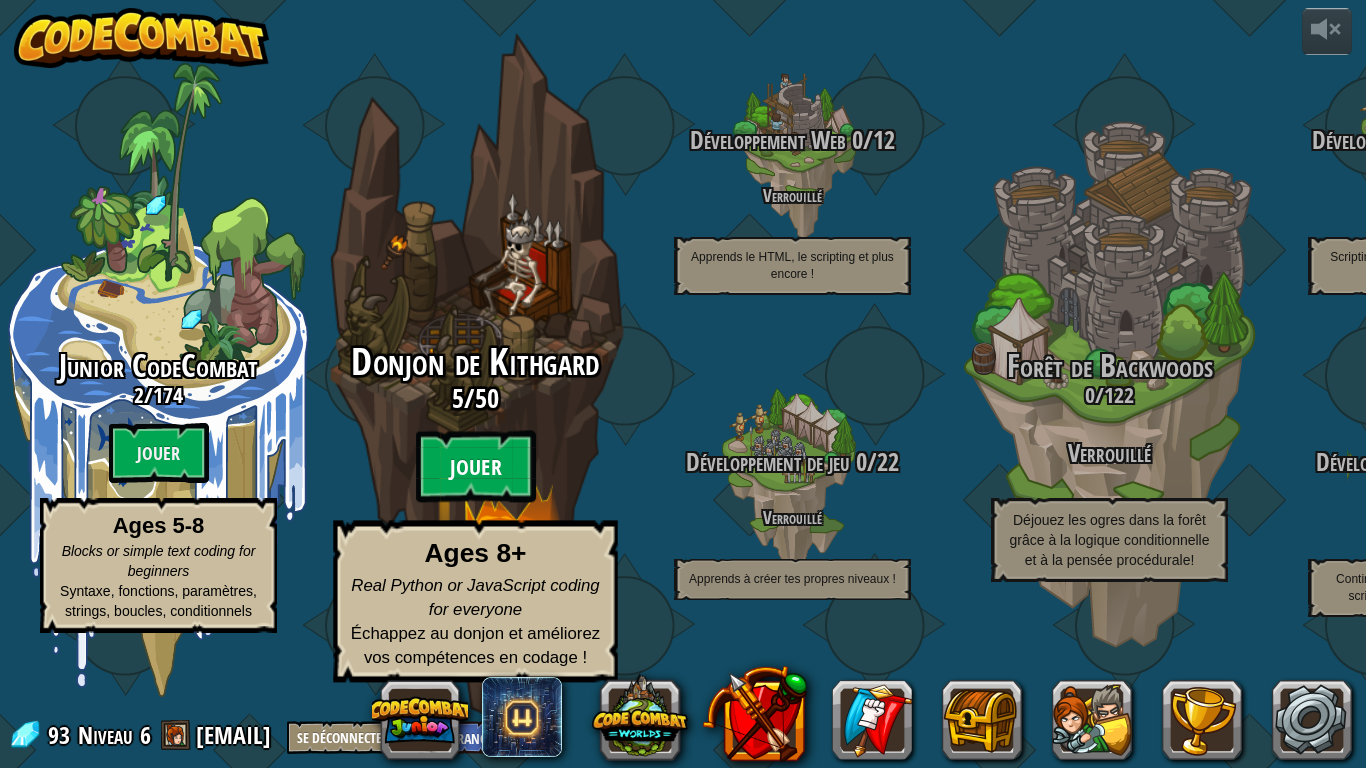 click on "Jouer" at bounding box center (476, 467) 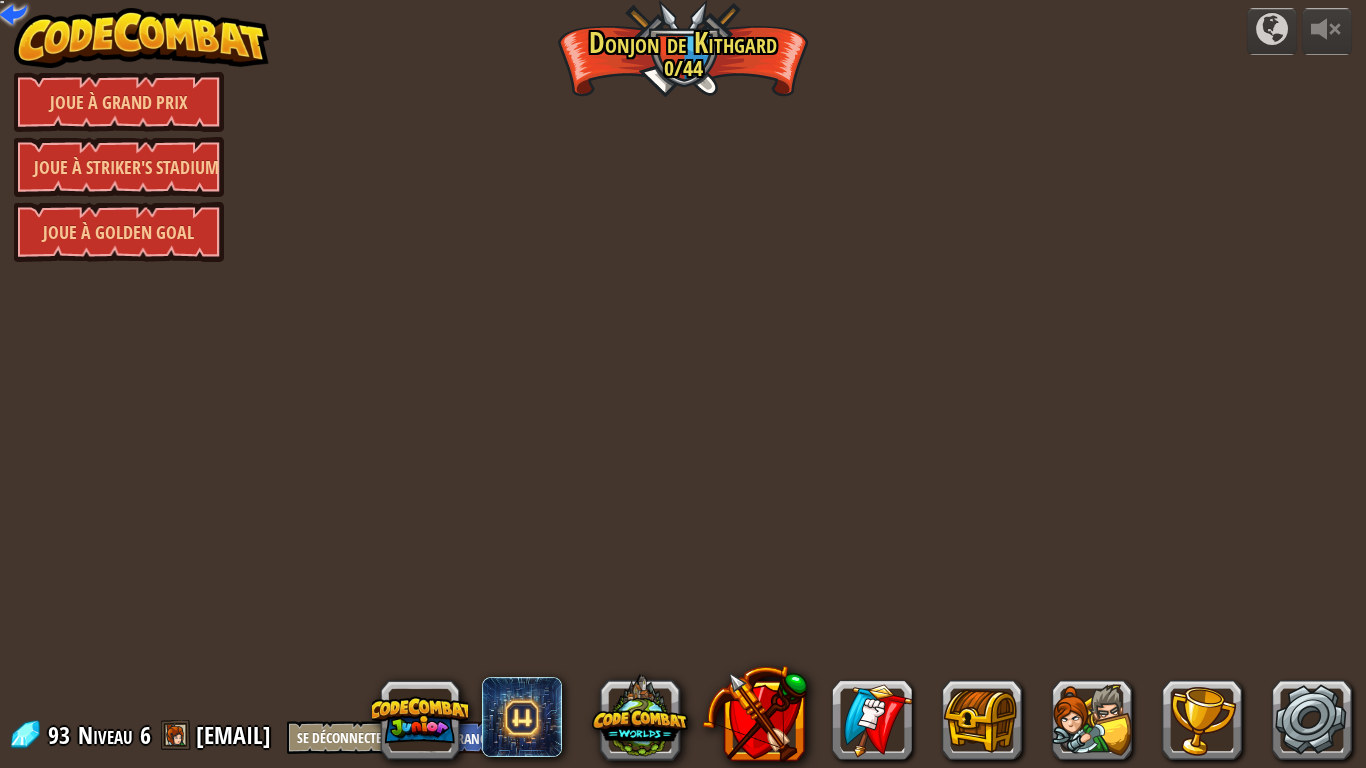 select on "fr" 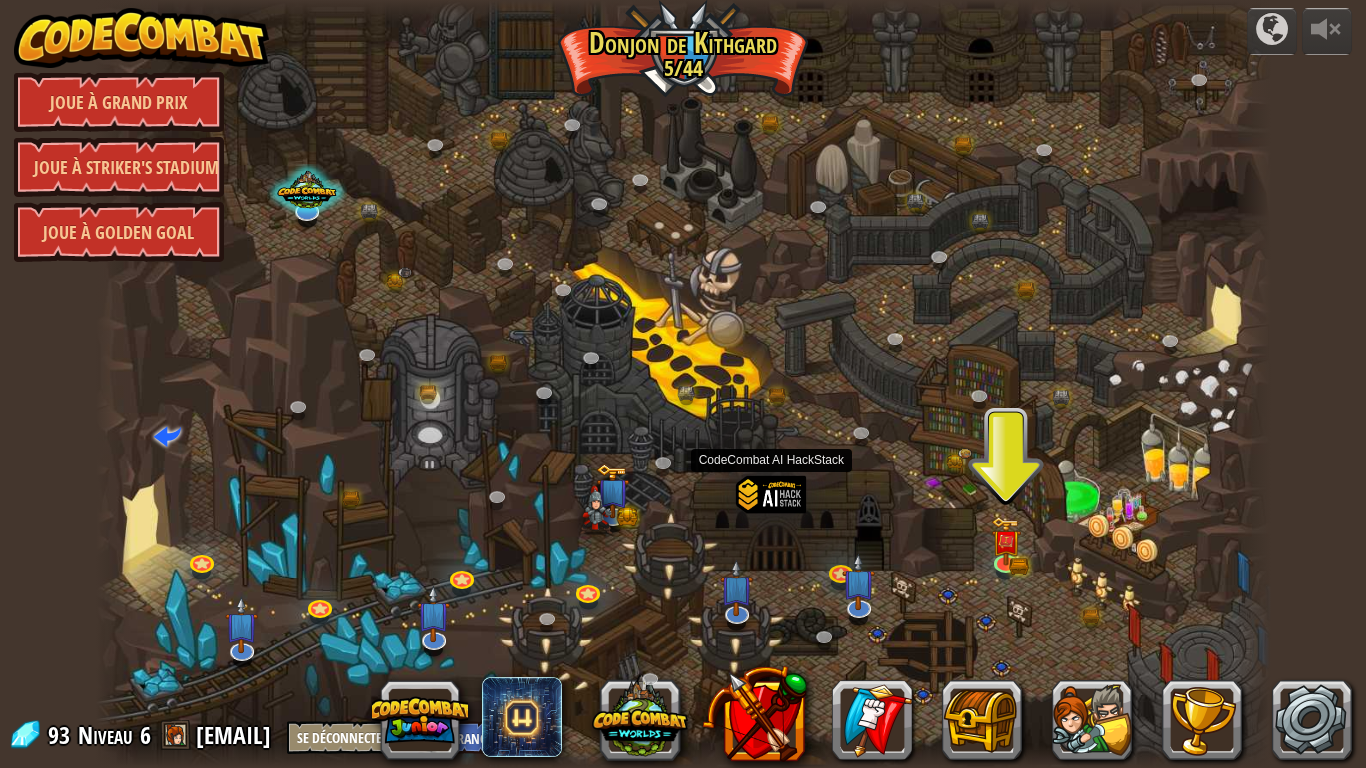 click at bounding box center [771, 521] 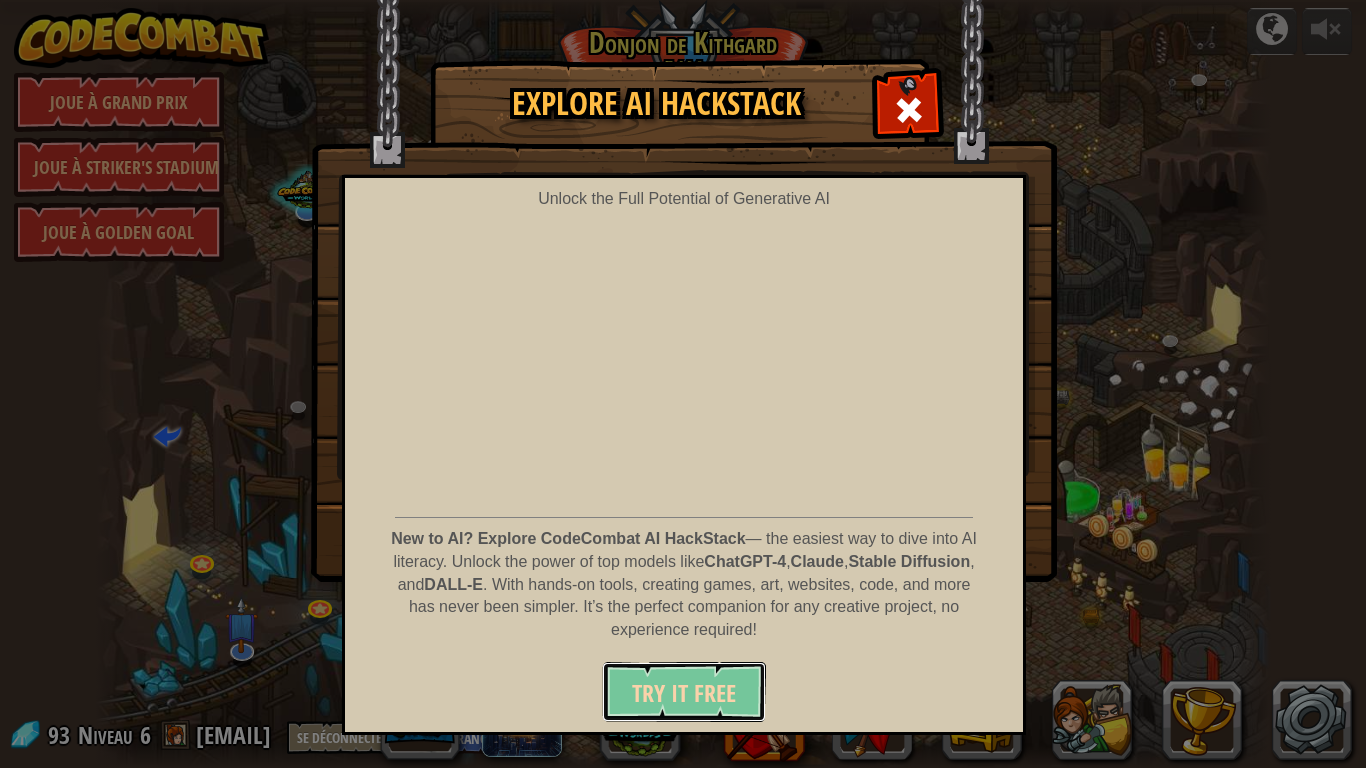 click on "Try It Free" at bounding box center (684, 693) 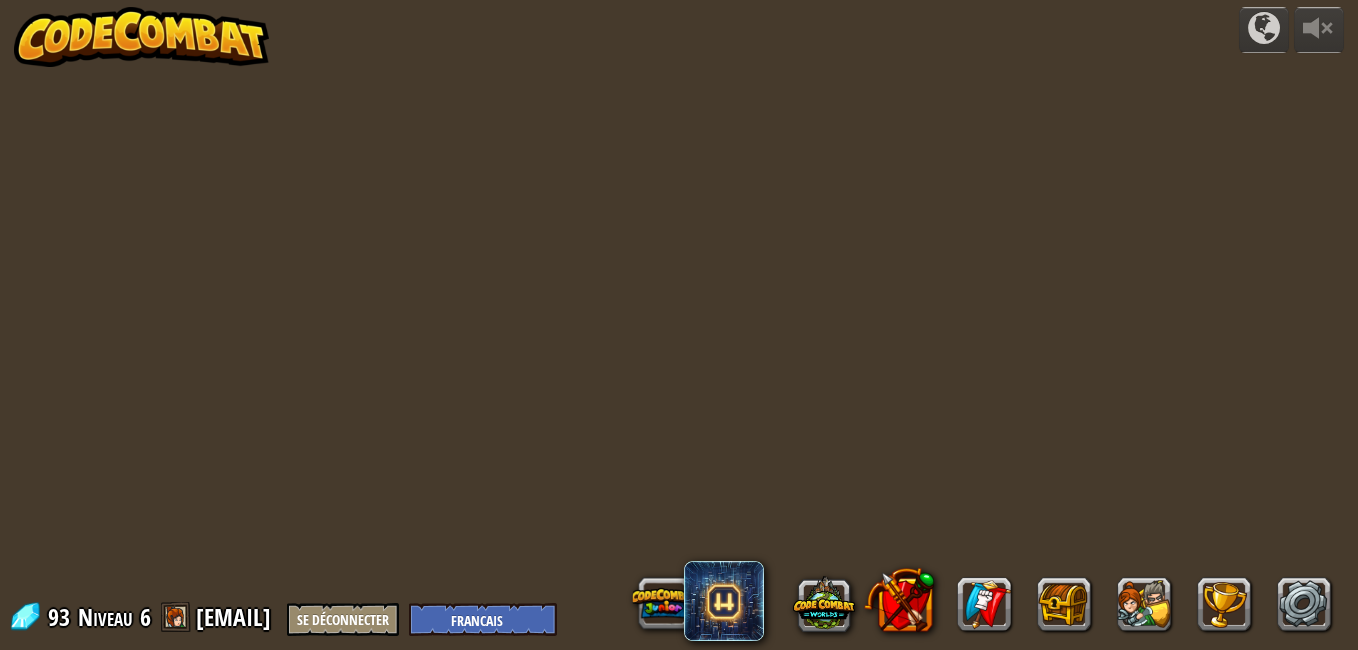select on "fr" 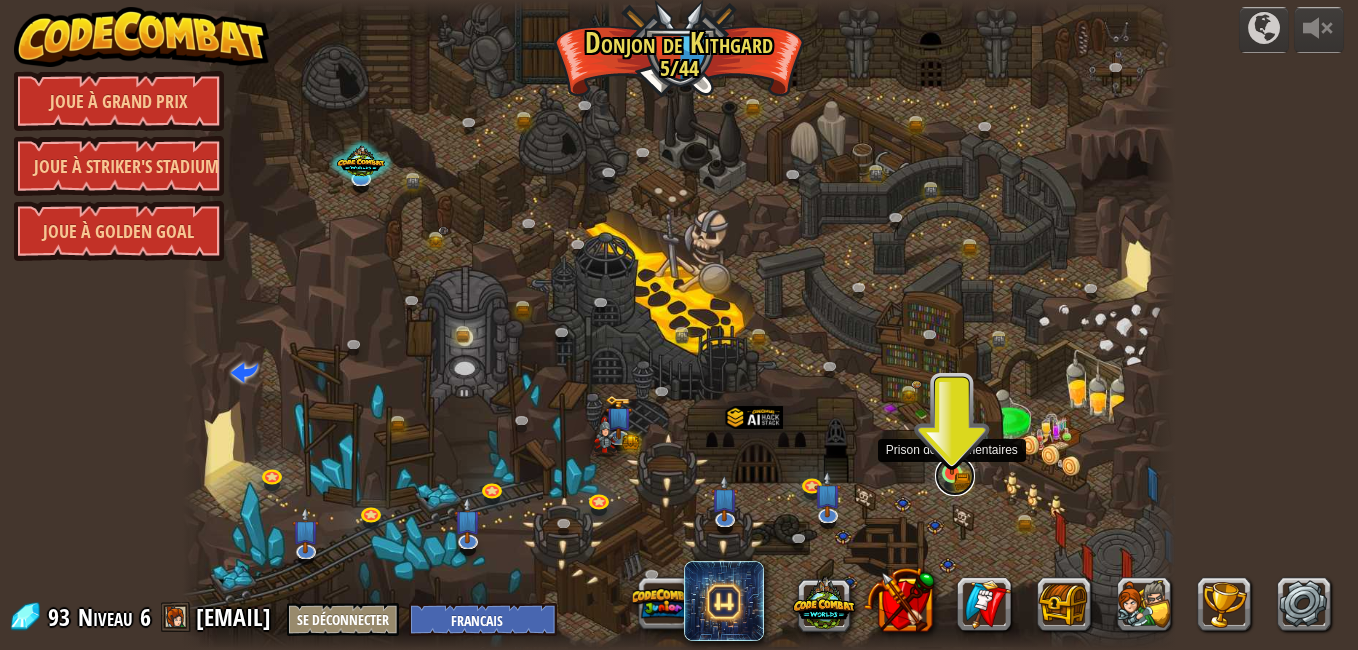click at bounding box center (955, 476) 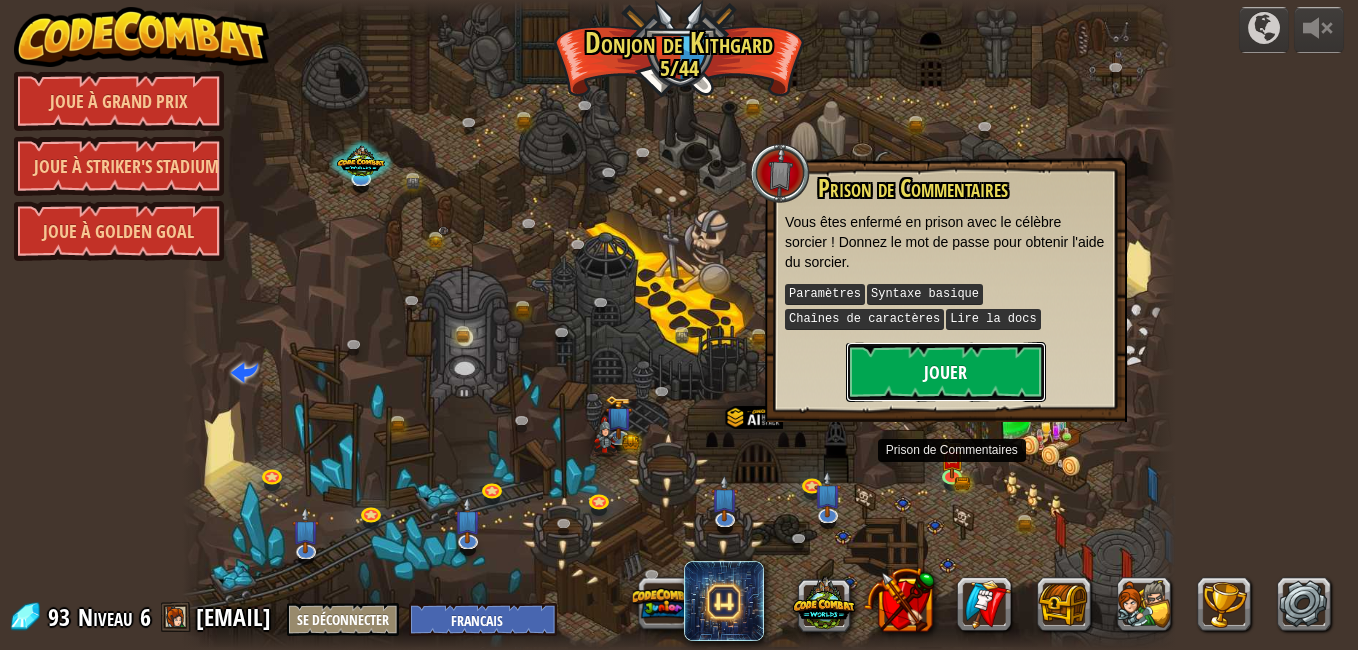 click on "Jouer" at bounding box center [946, 372] 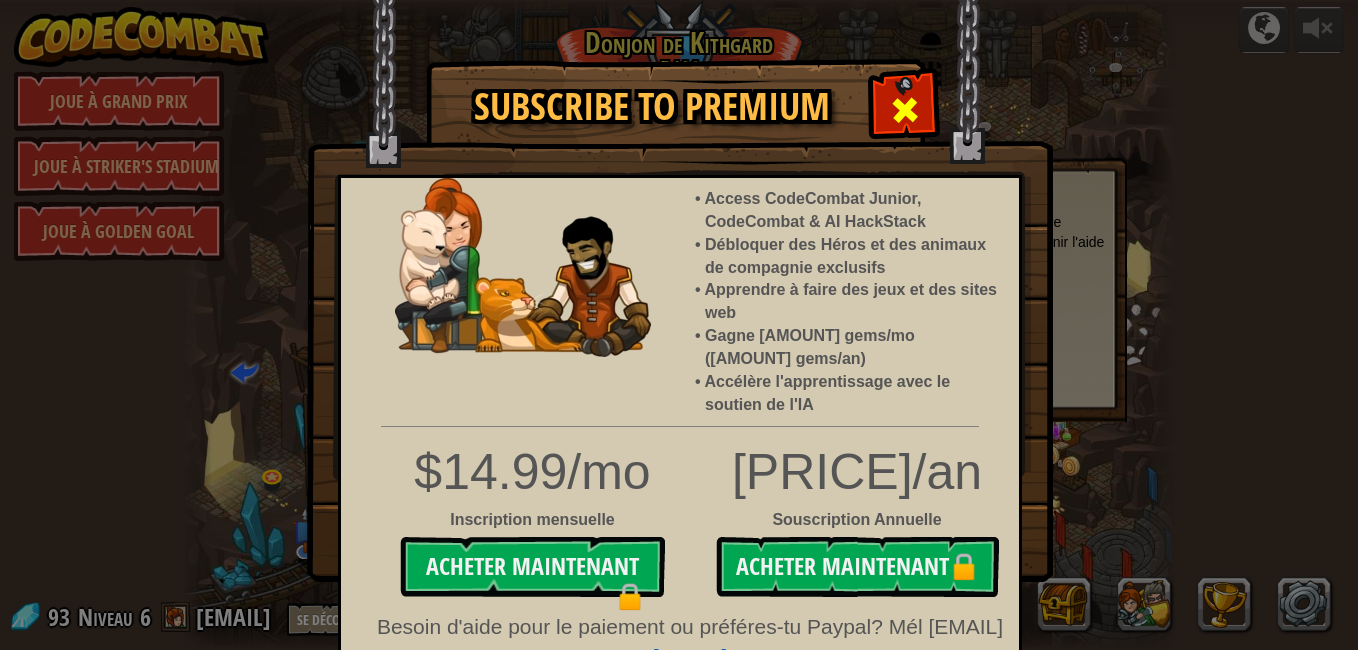 click at bounding box center (905, 110) 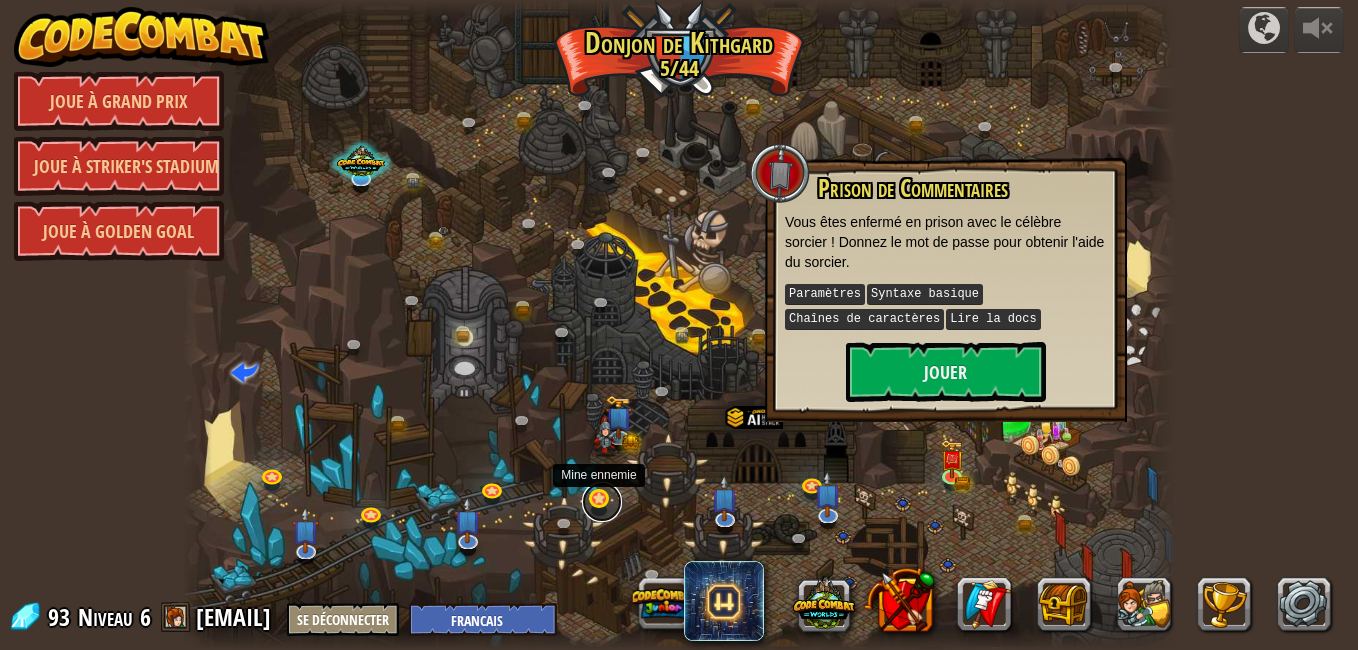 click at bounding box center (602, 502) 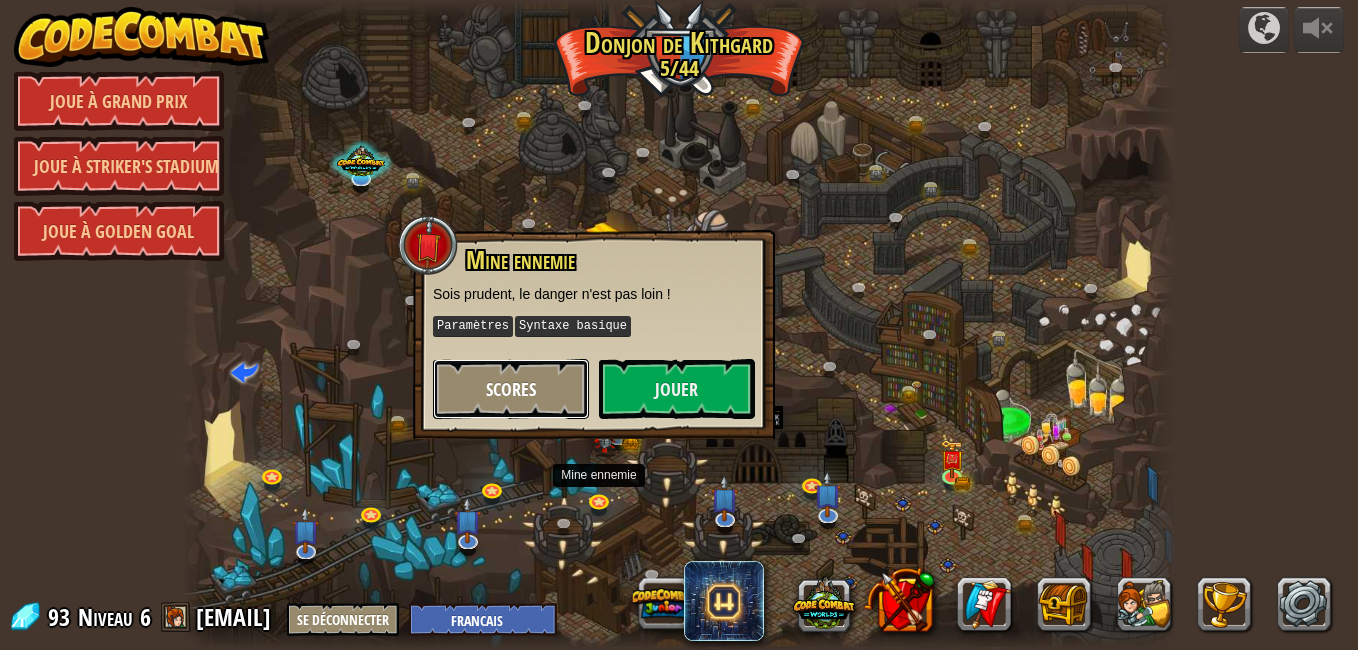 click on "Scores" at bounding box center (511, 389) 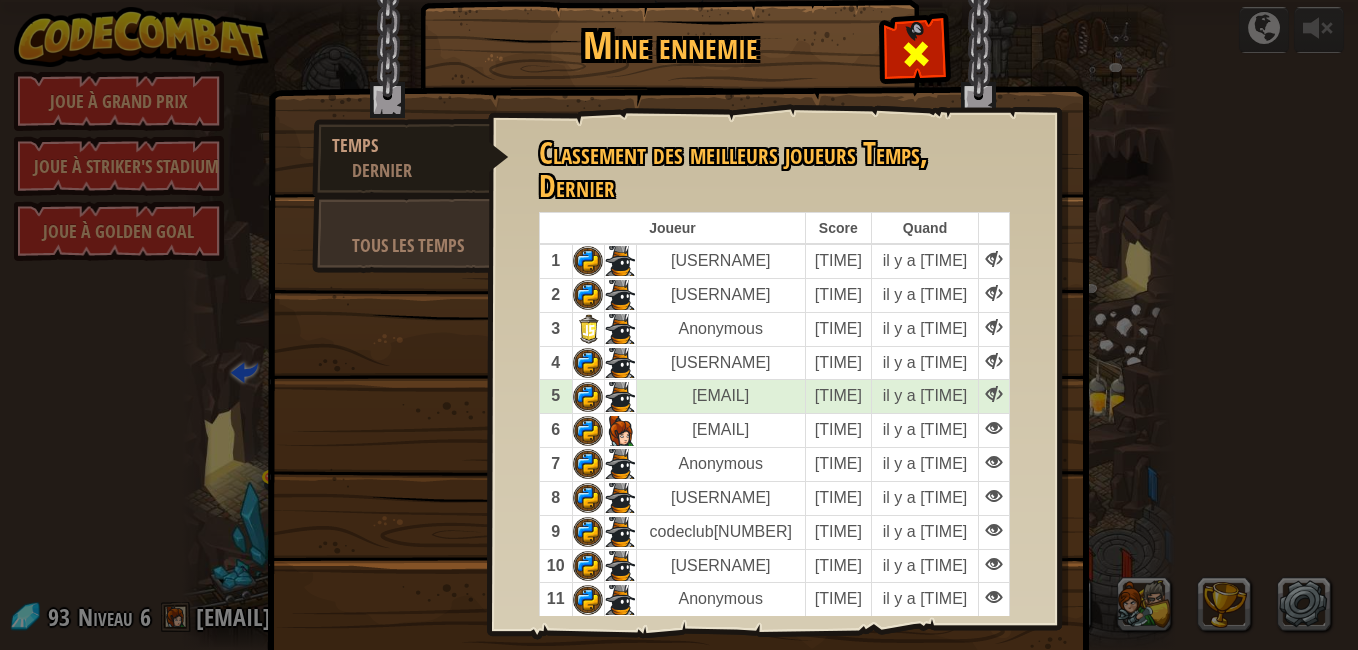click at bounding box center [916, 54] 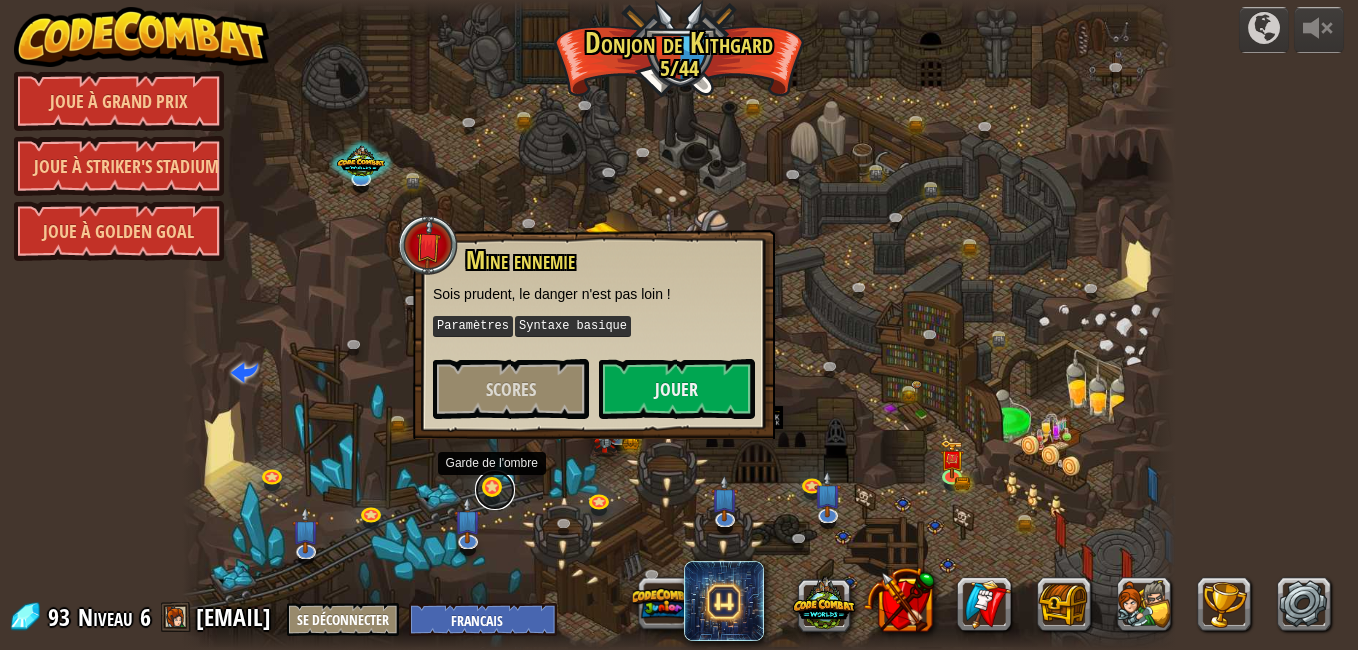 click at bounding box center (495, 490) 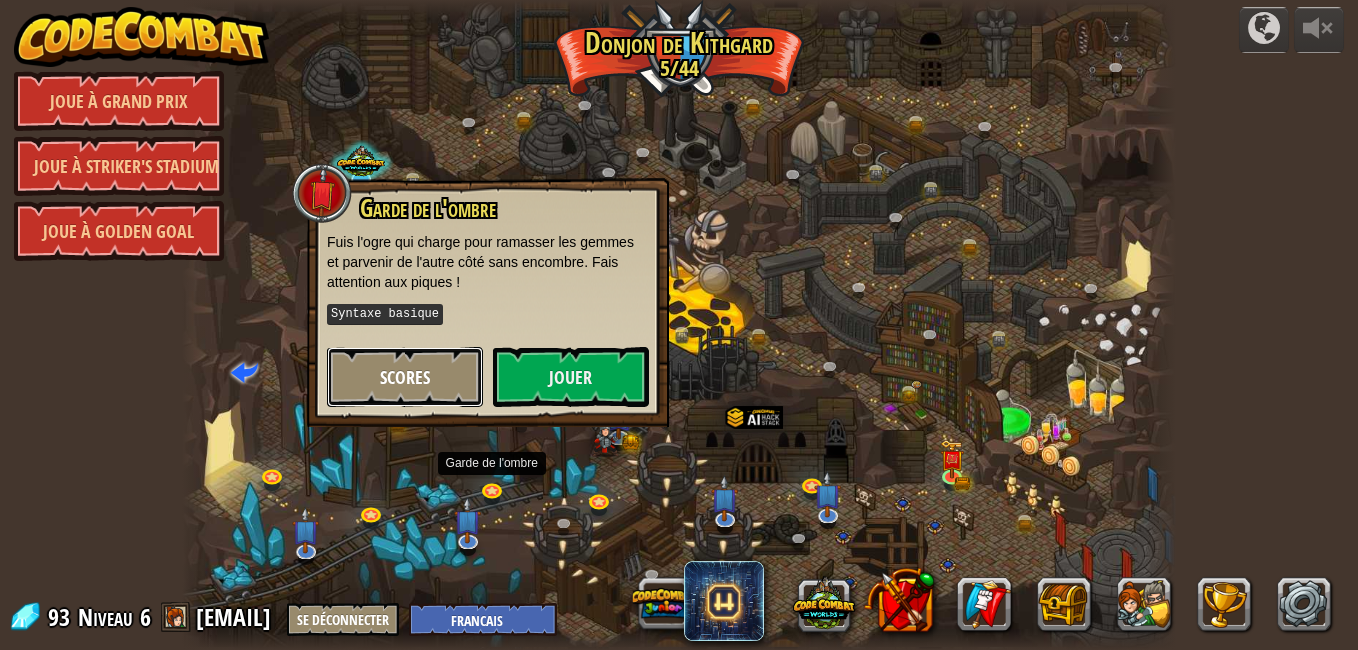 click on "Scores" at bounding box center [405, 377] 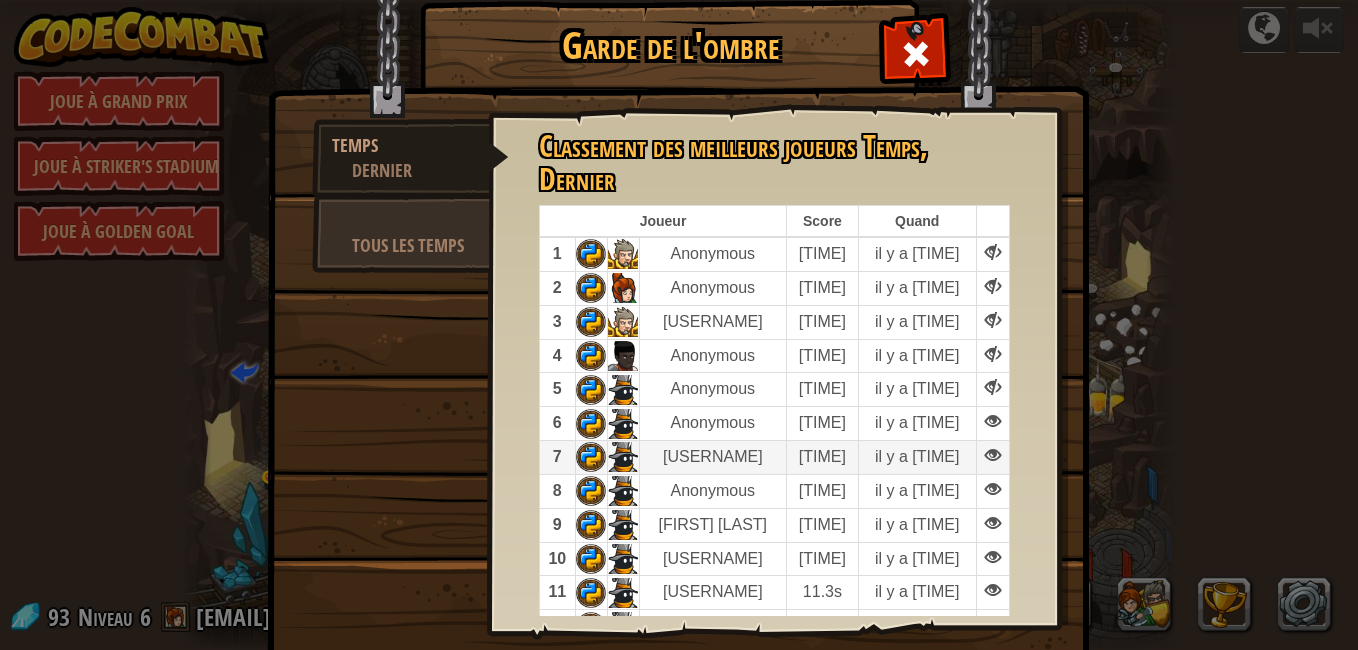 scroll, scrollTop: 0, scrollLeft: 0, axis: both 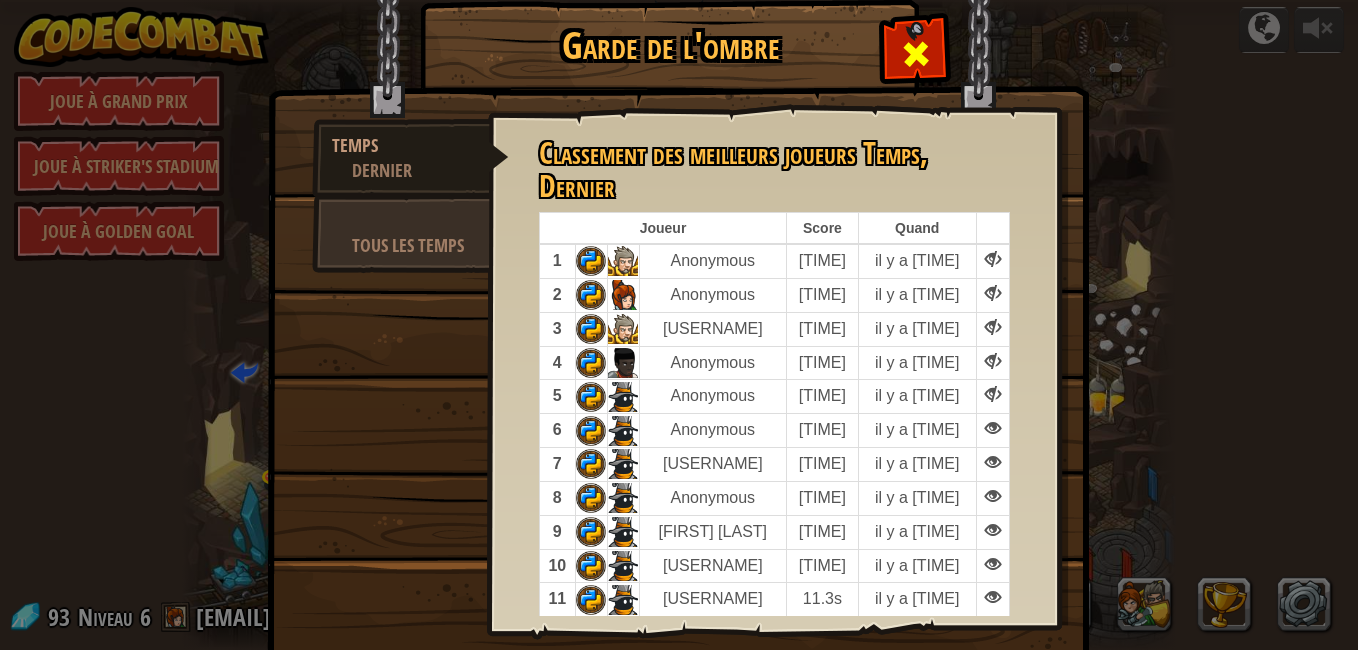 click at bounding box center (915, 49) 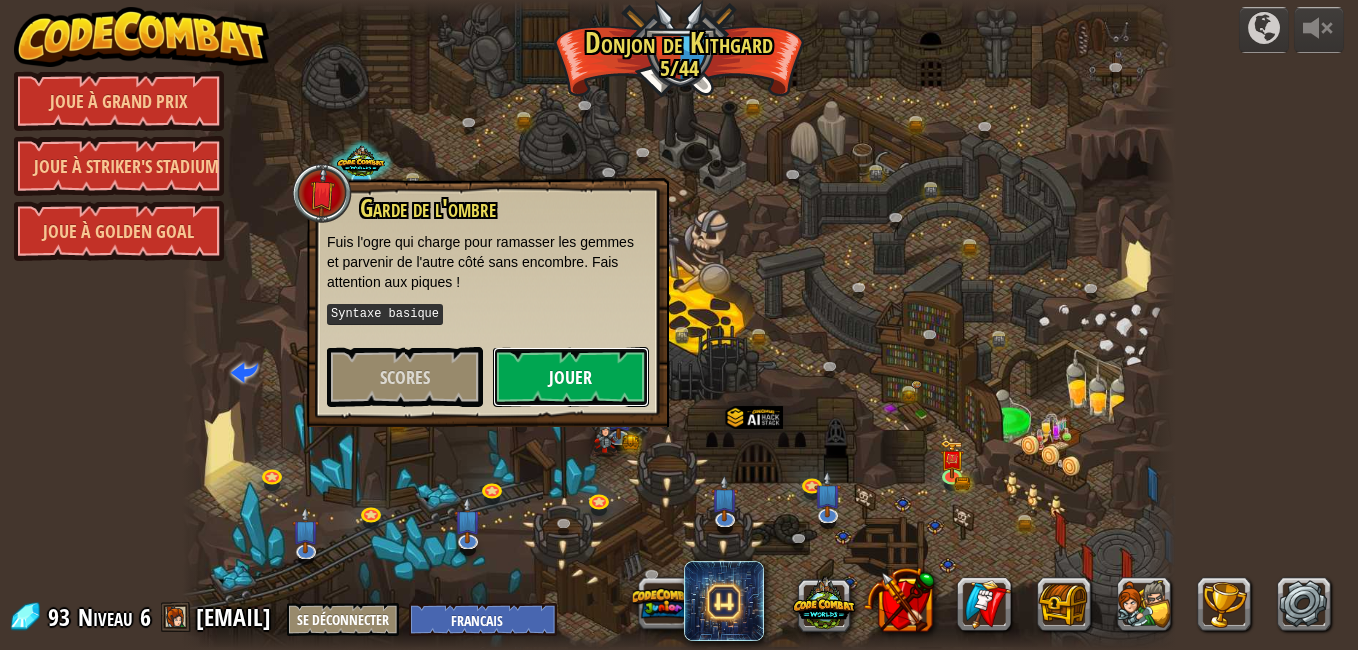 click on "Jouer" at bounding box center [571, 377] 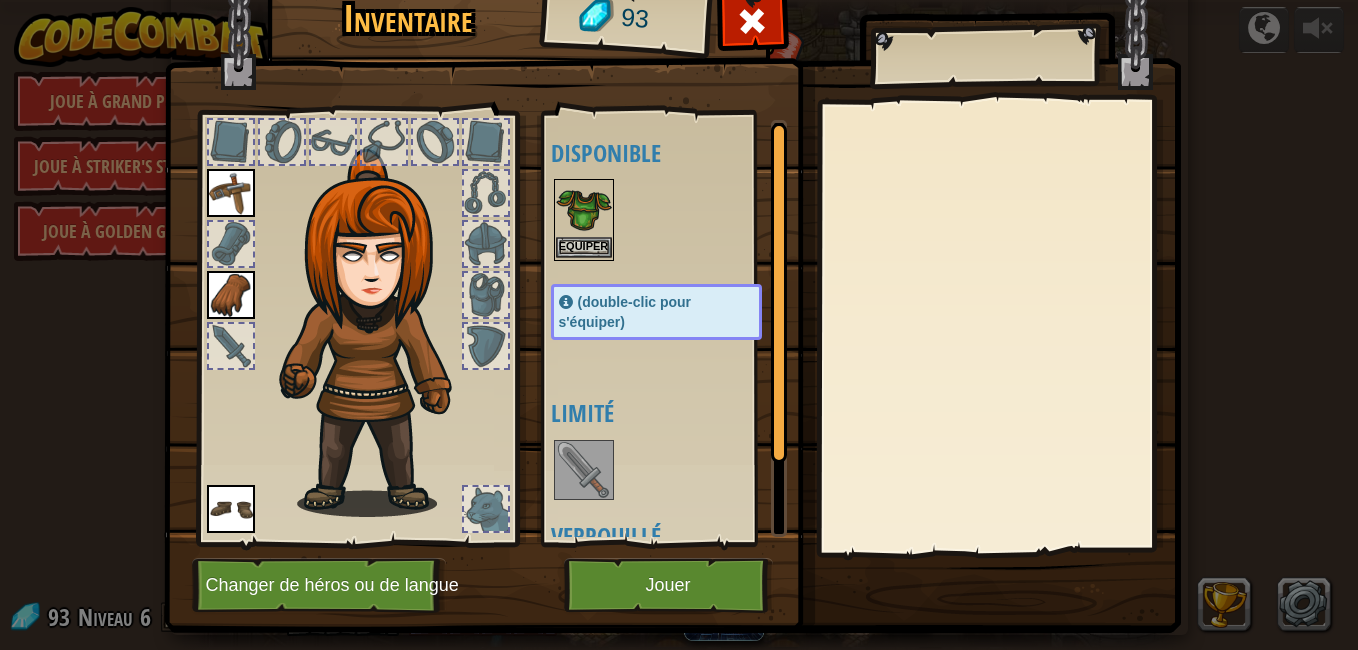 click at bounding box center [584, 209] 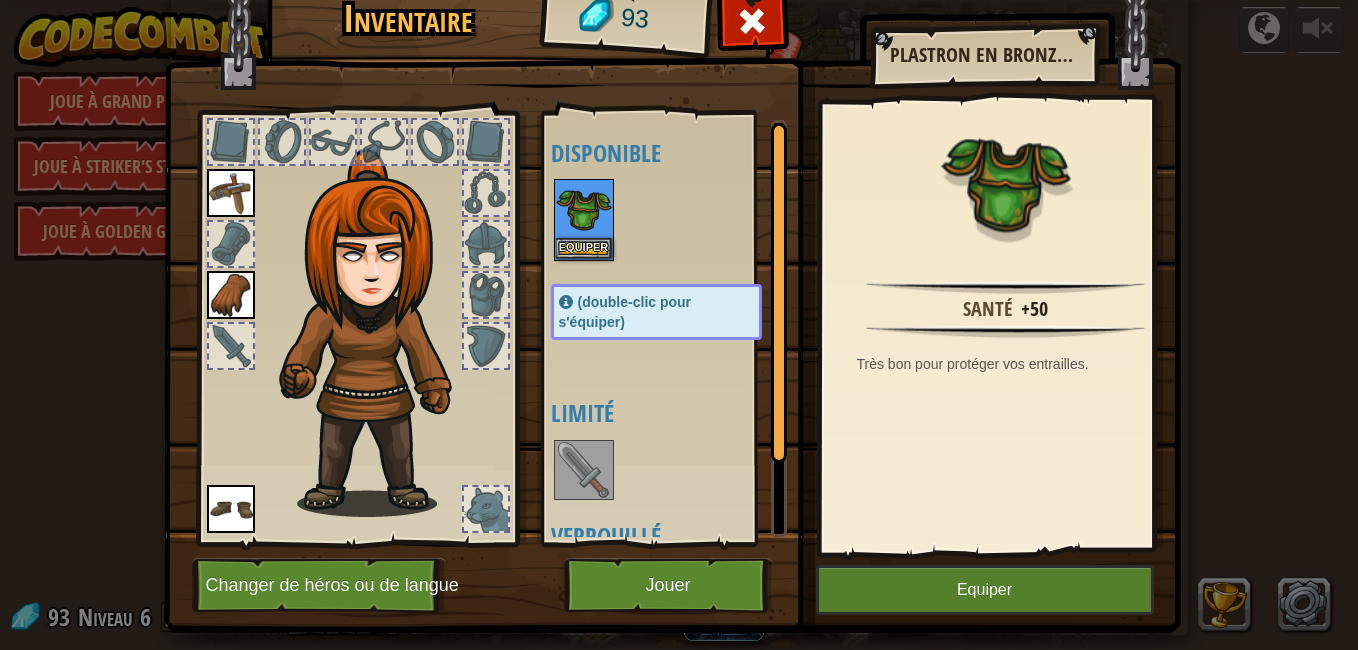 click at bounding box center (231, 295) 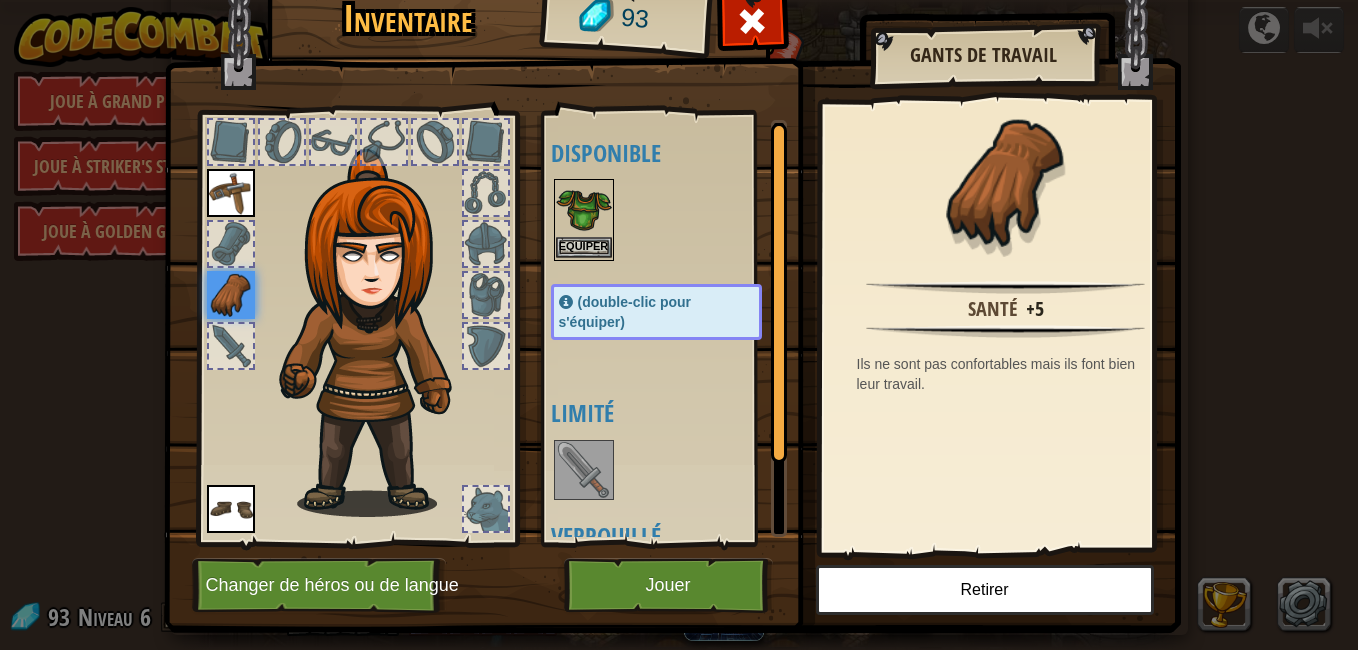 click at bounding box center (584, 209) 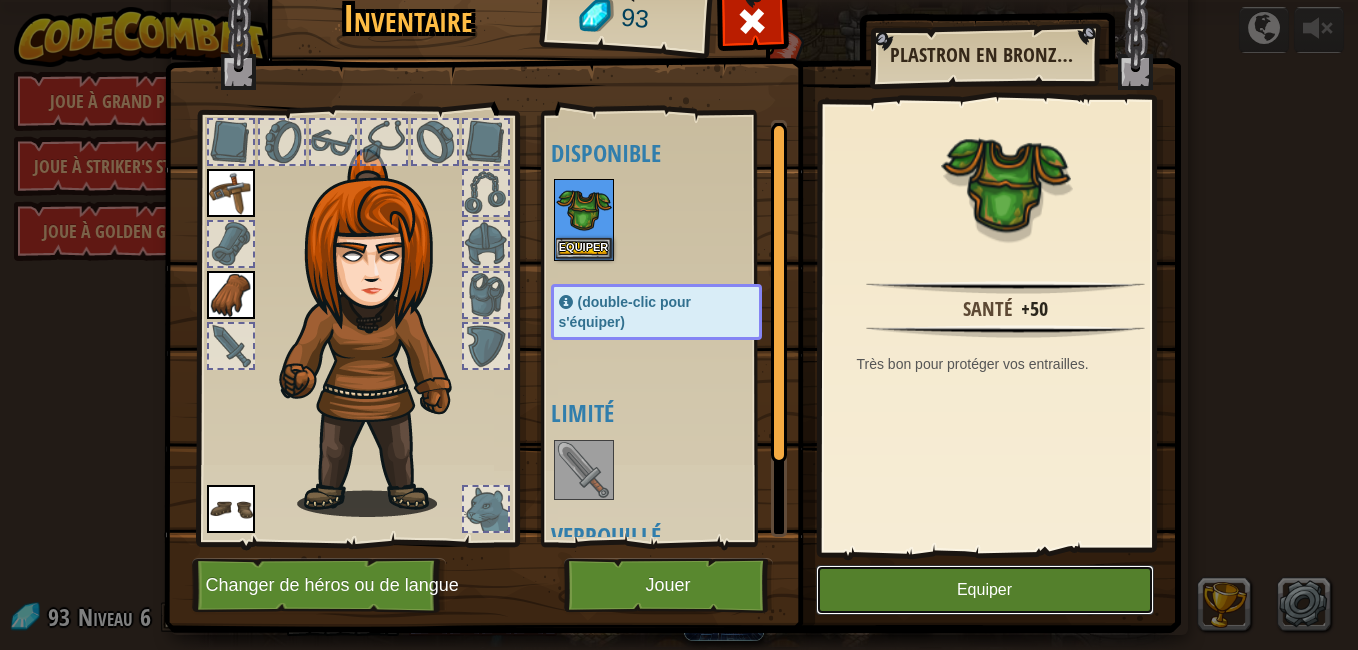 click on "Equiper" at bounding box center [985, 590] 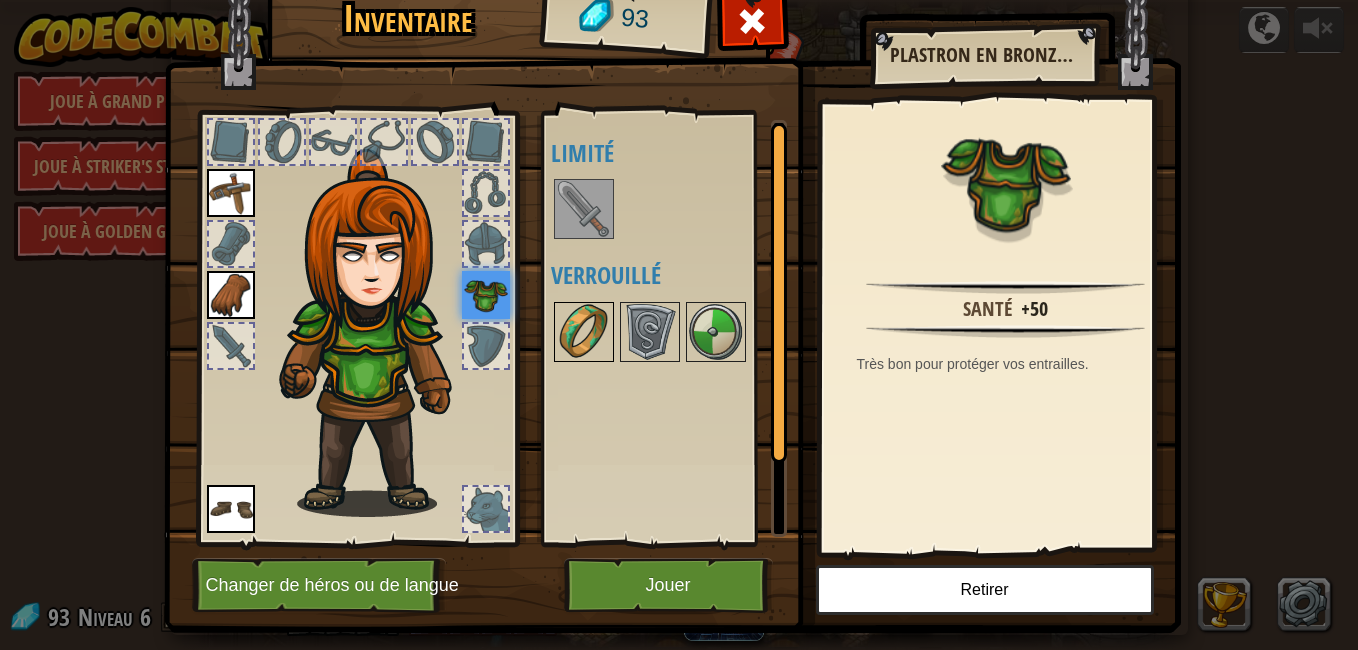 click at bounding box center (584, 332) 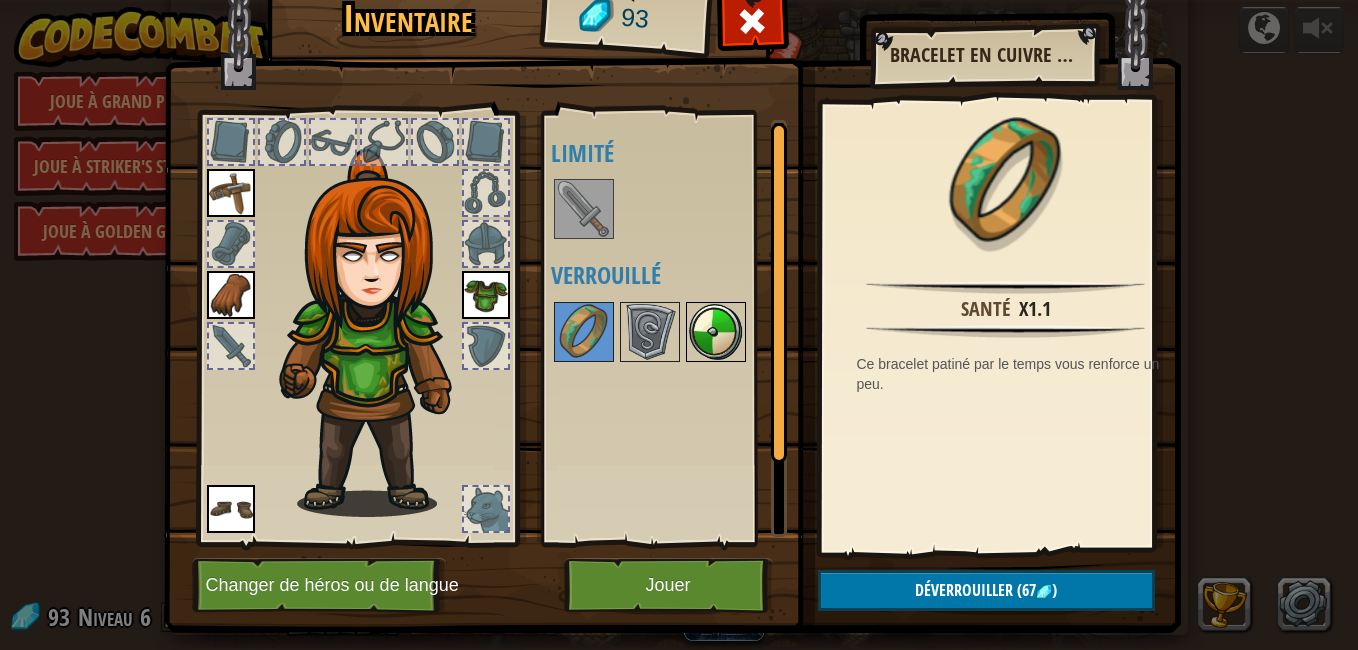 click at bounding box center (716, 332) 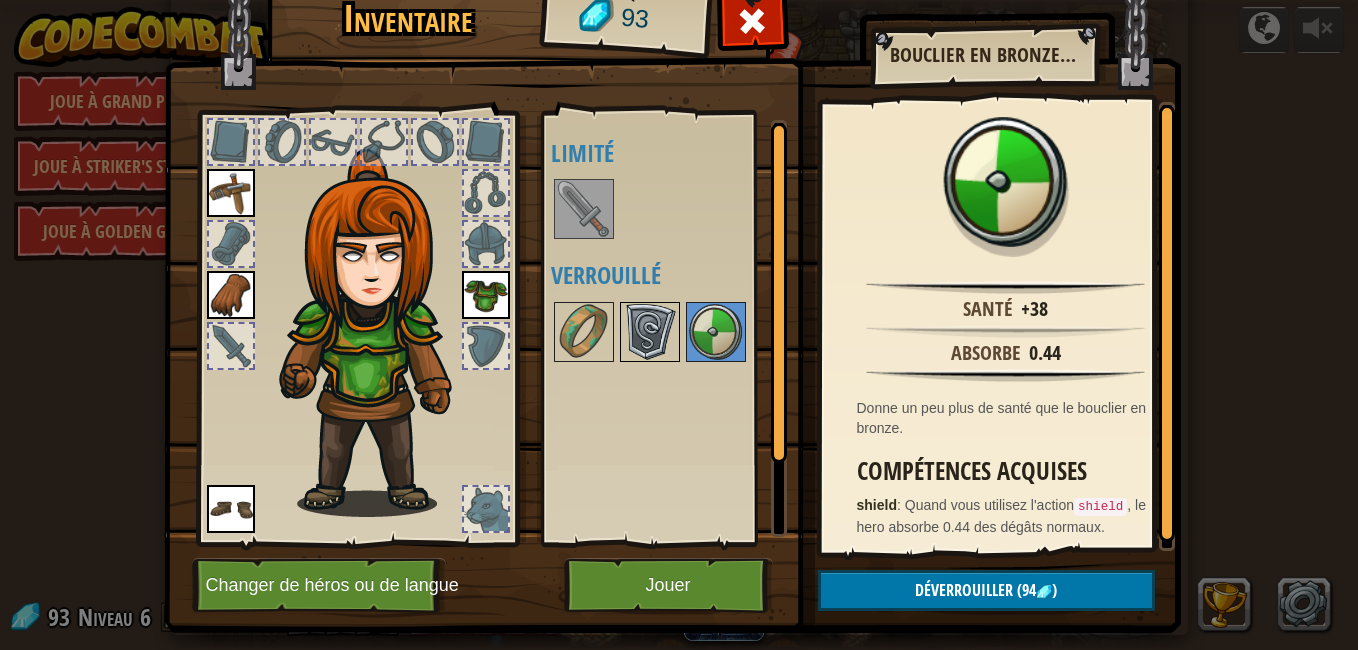 click at bounding box center [650, 332] 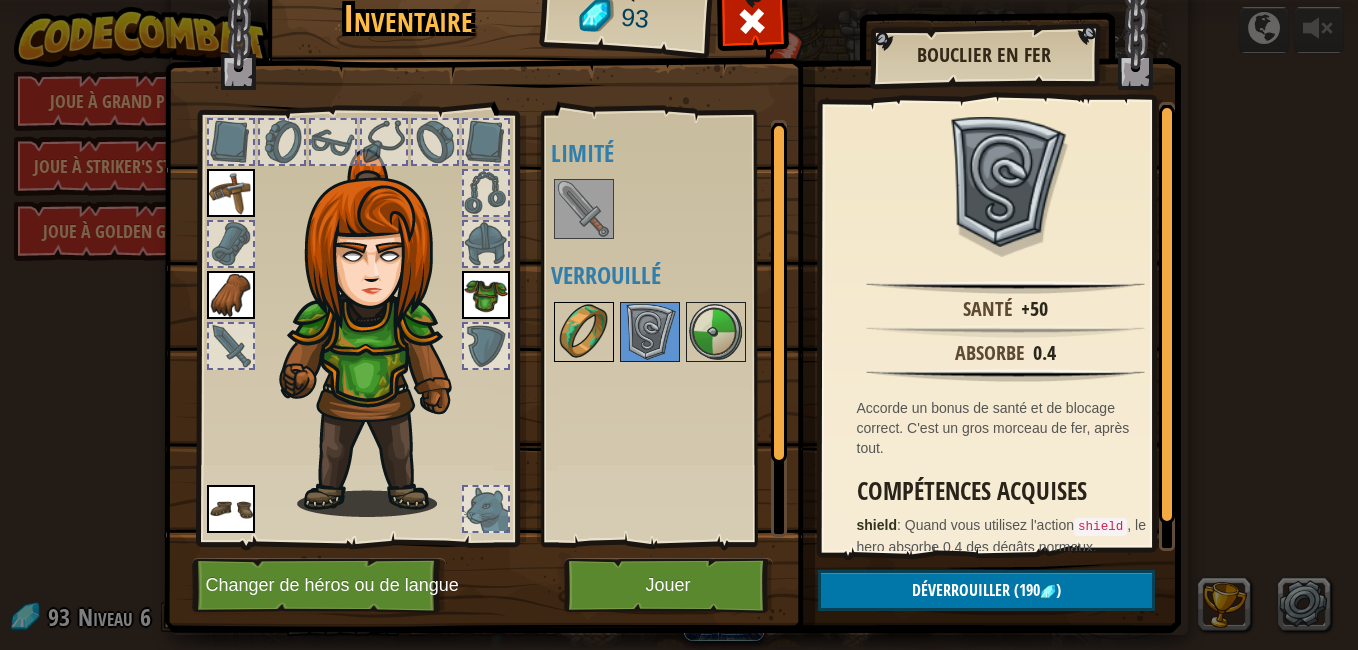 click at bounding box center [584, 332] 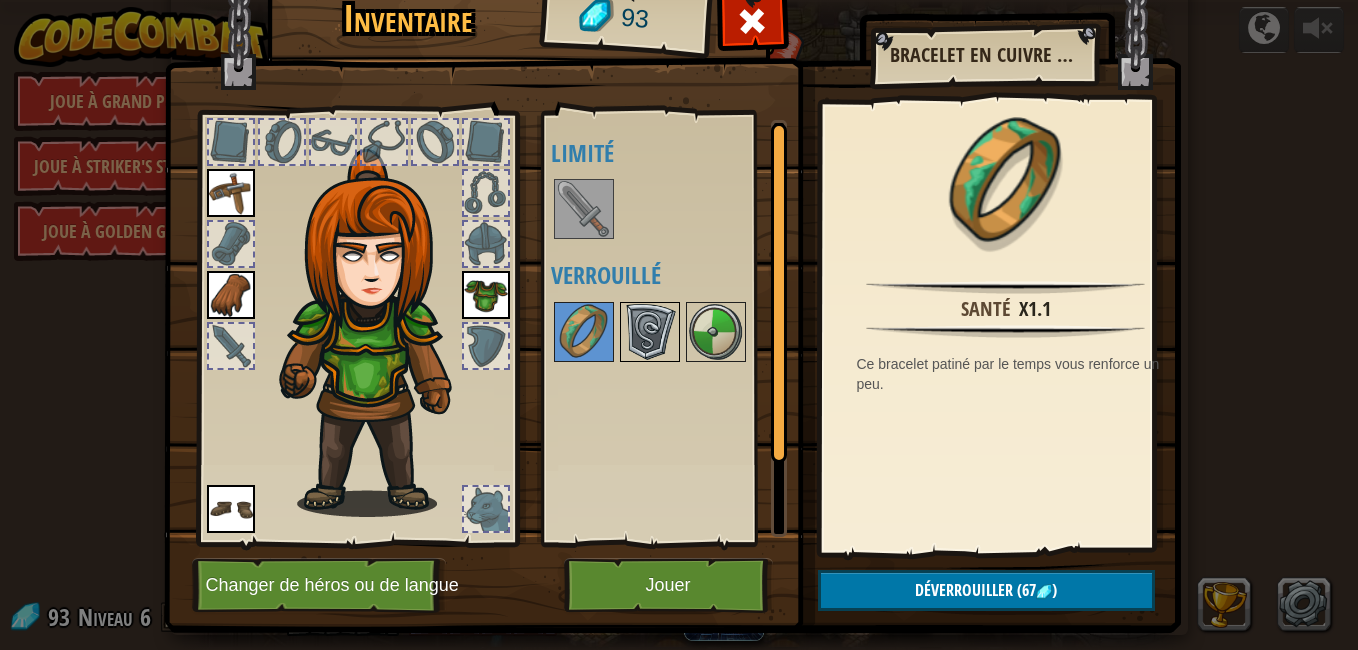 click at bounding box center [650, 332] 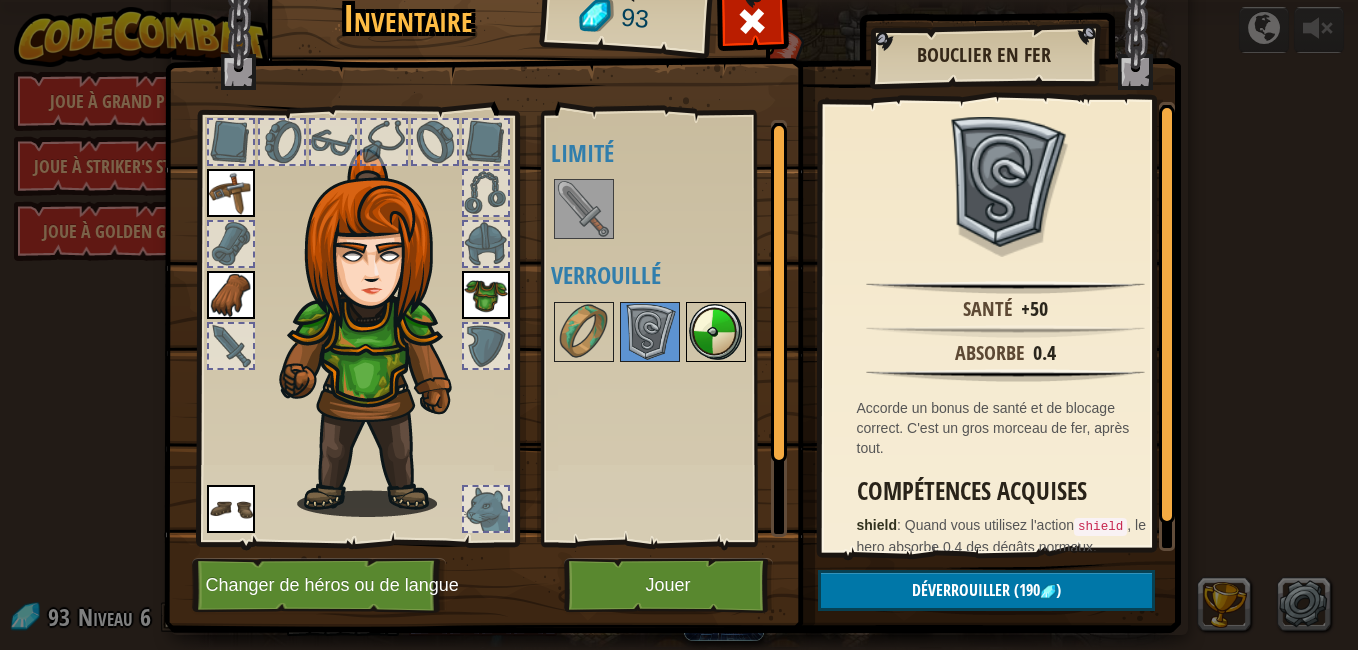 click at bounding box center (716, 332) 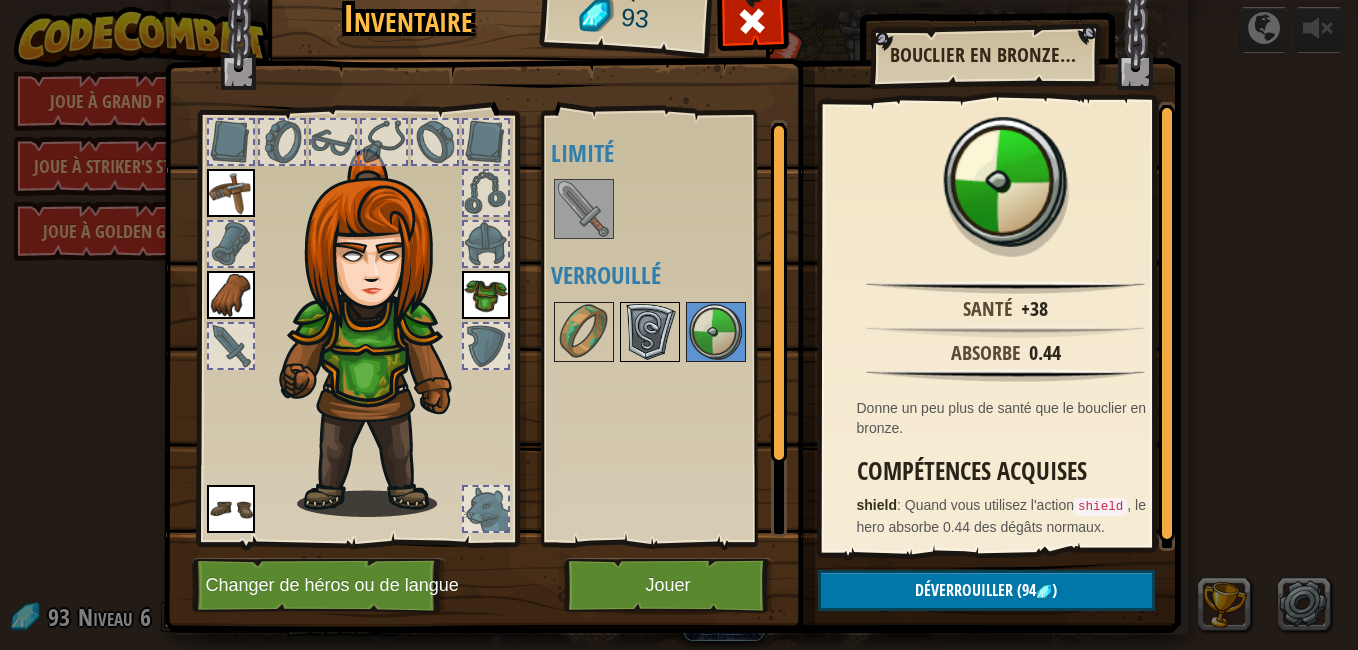 click at bounding box center [650, 332] 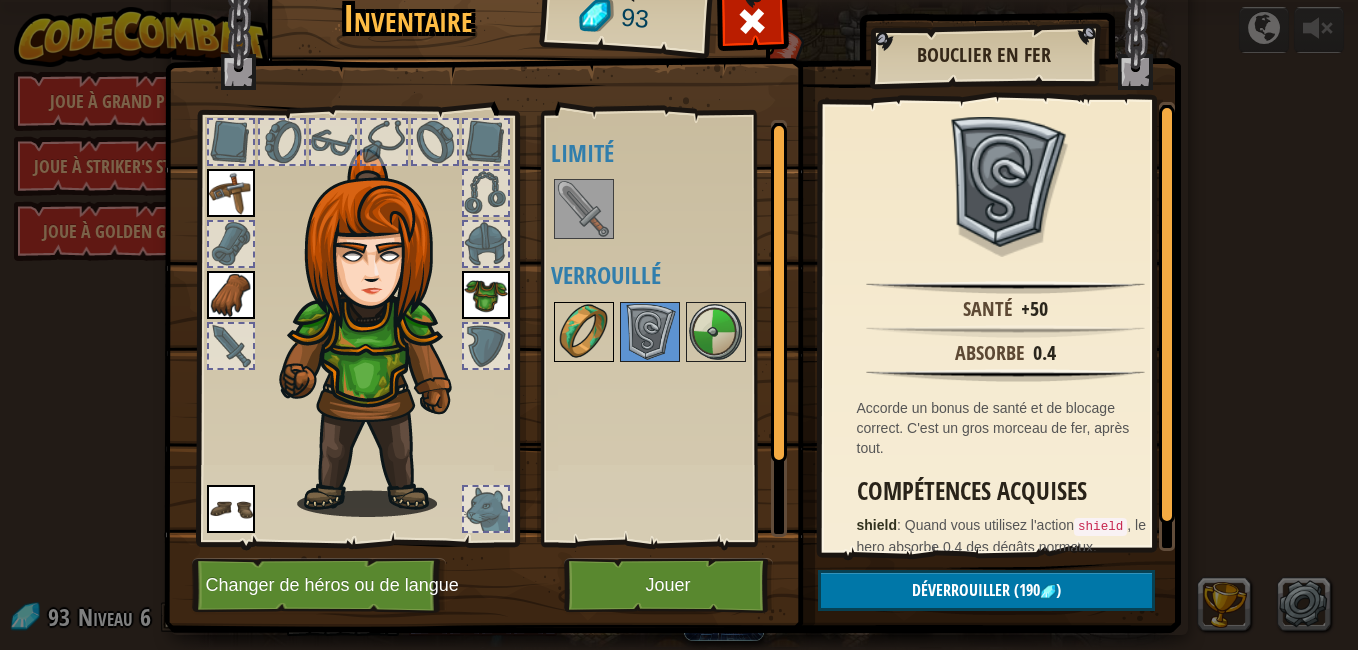 click at bounding box center [584, 332] 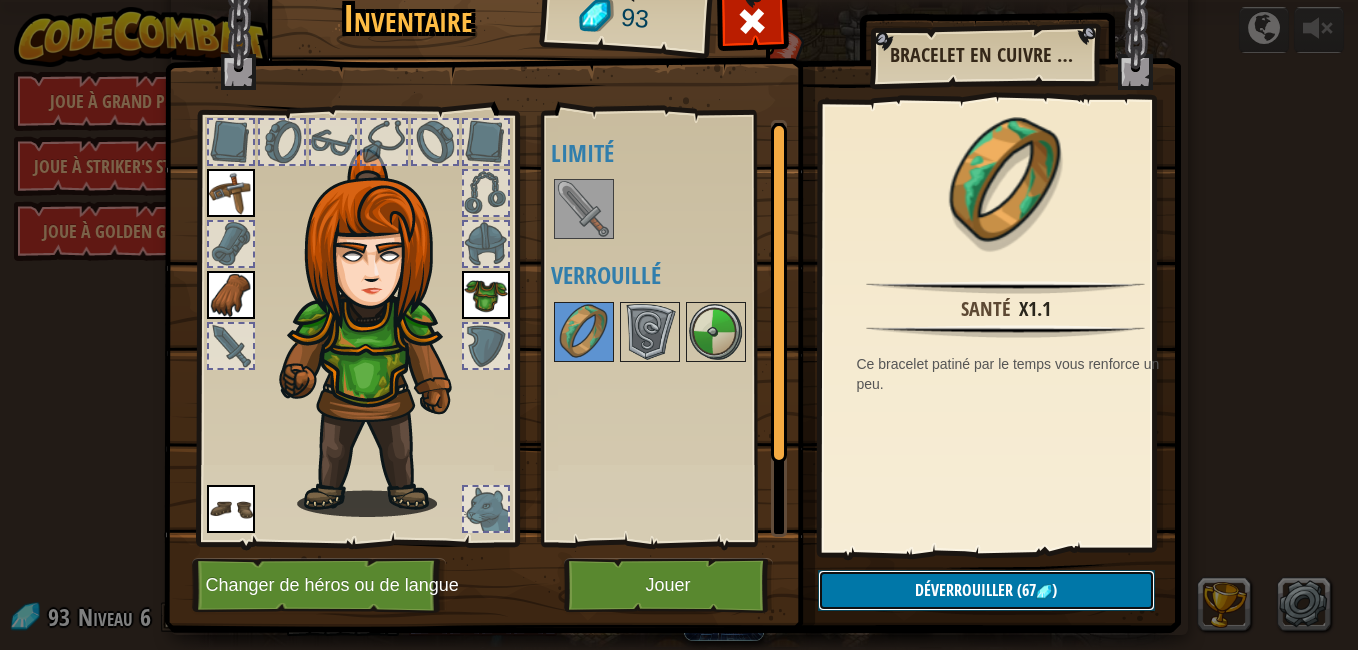 click on "Déverrouiller" at bounding box center (964, 590) 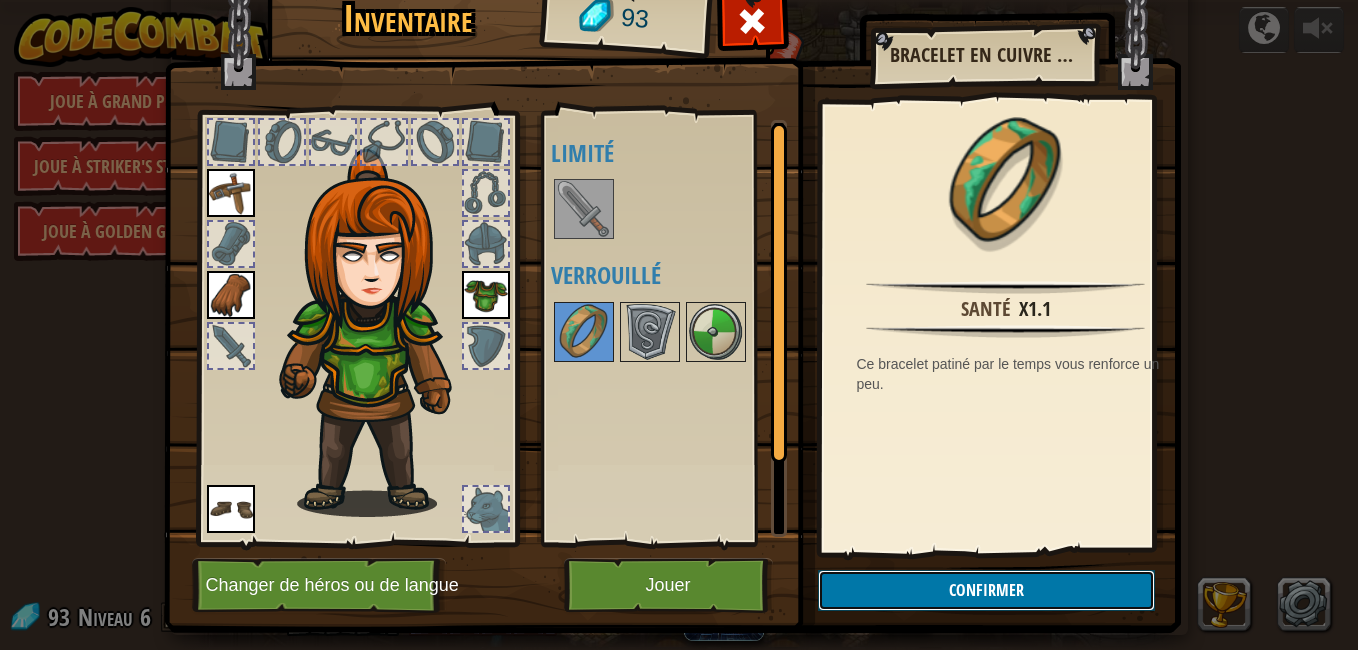 click on "Confirmer" at bounding box center (986, 590) 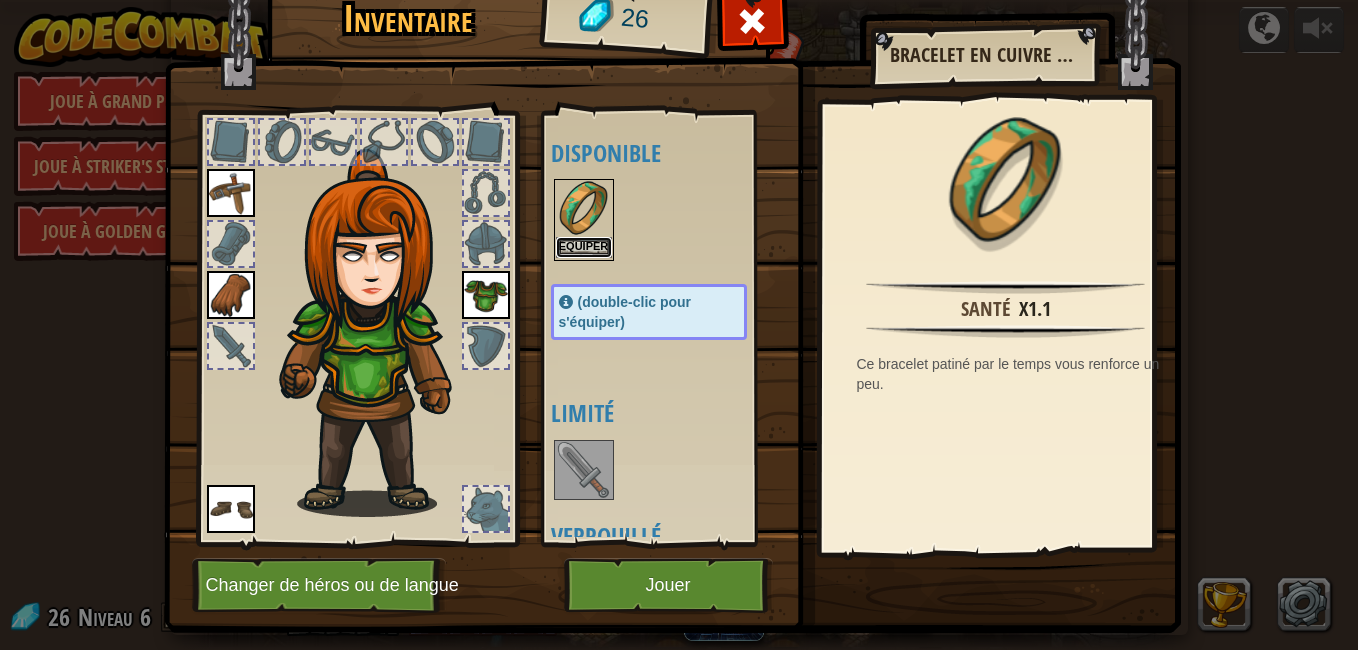 click on "Equiper" at bounding box center [584, 247] 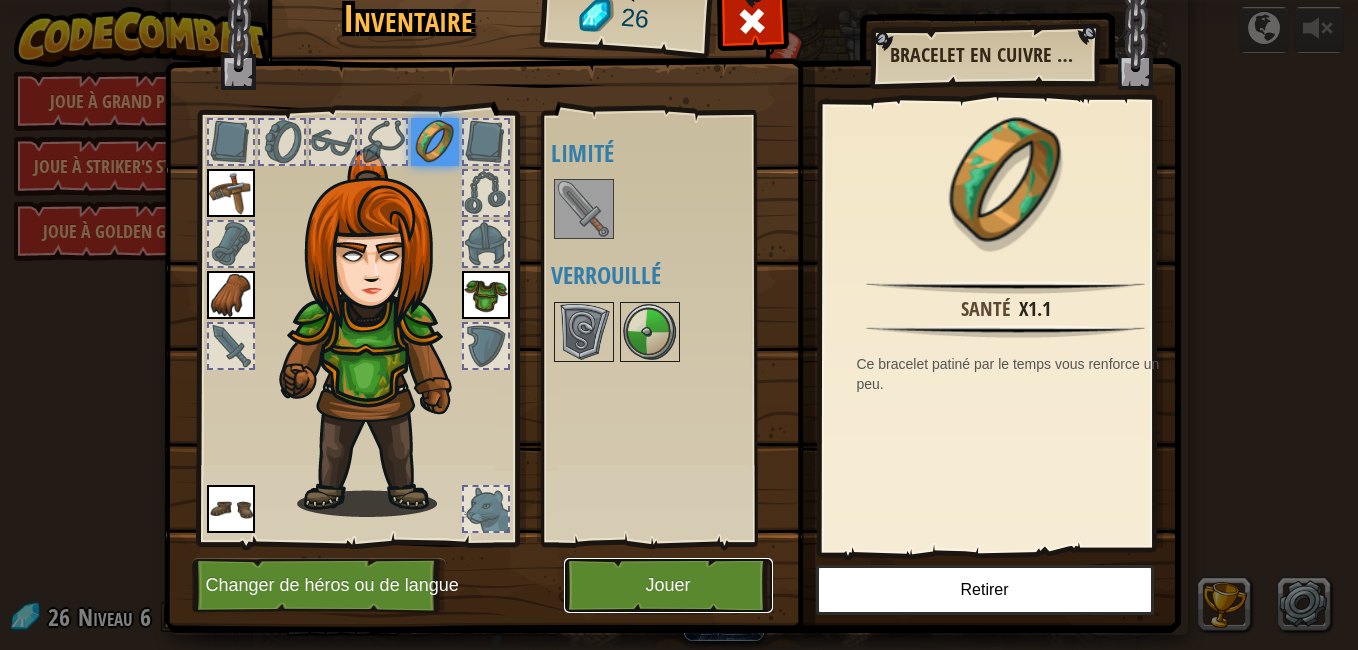 click on "Jouer" at bounding box center (668, 585) 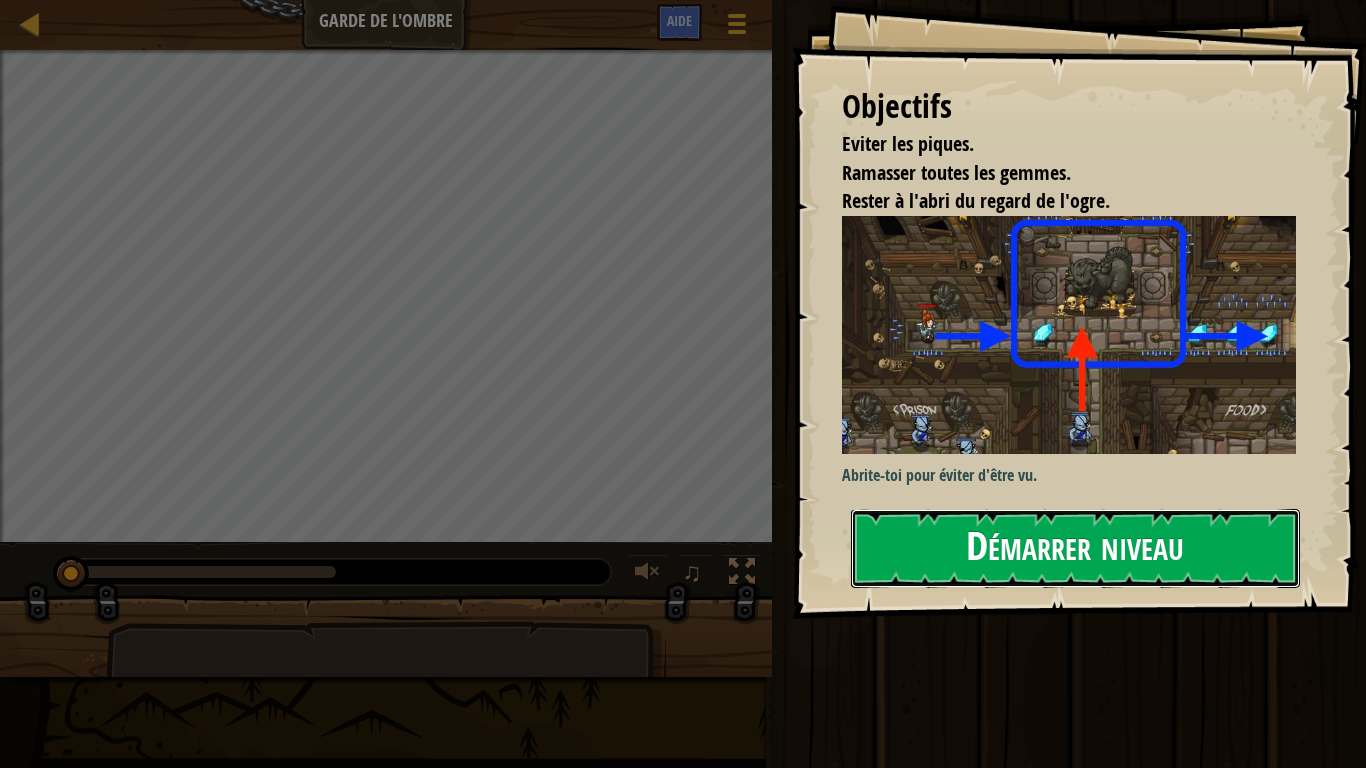 click on "Démarrer niveau" at bounding box center [1075, 548] 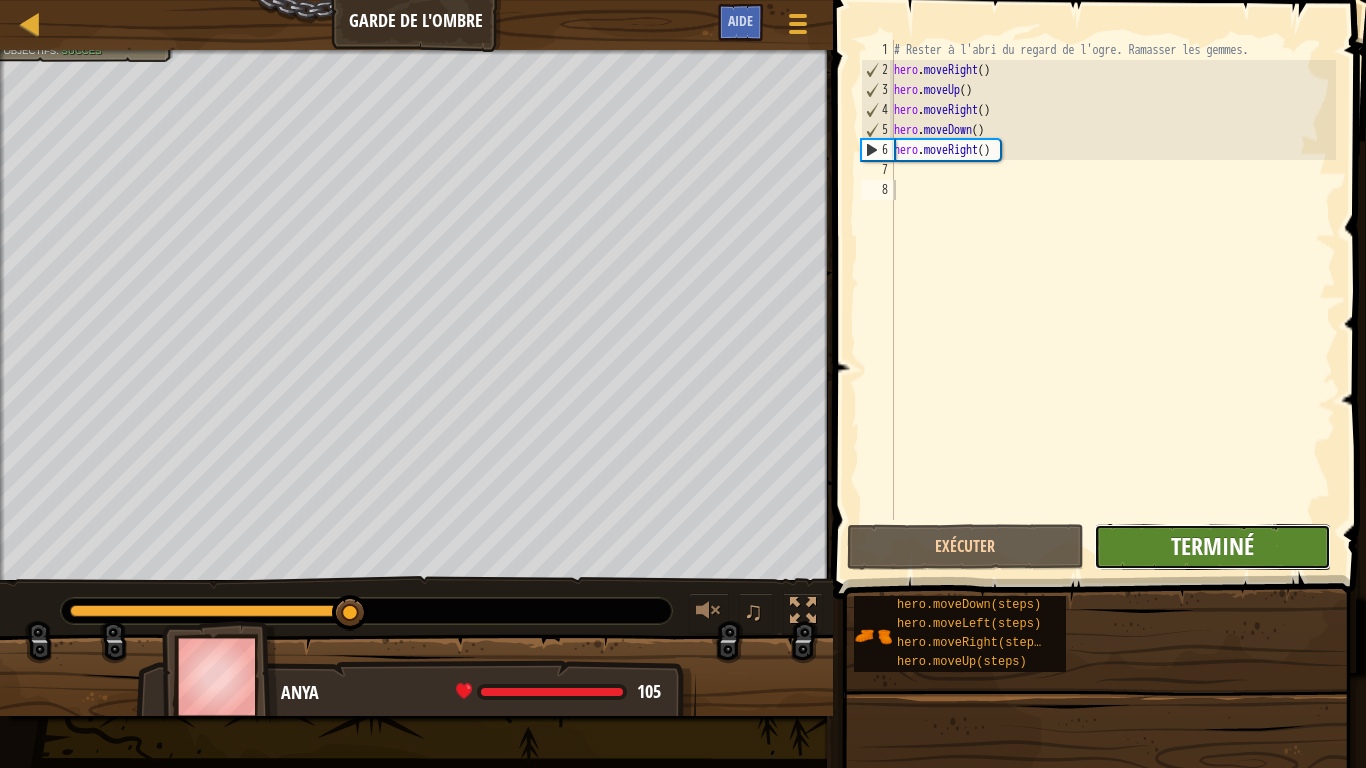 click on "Terminé" at bounding box center (1212, 546) 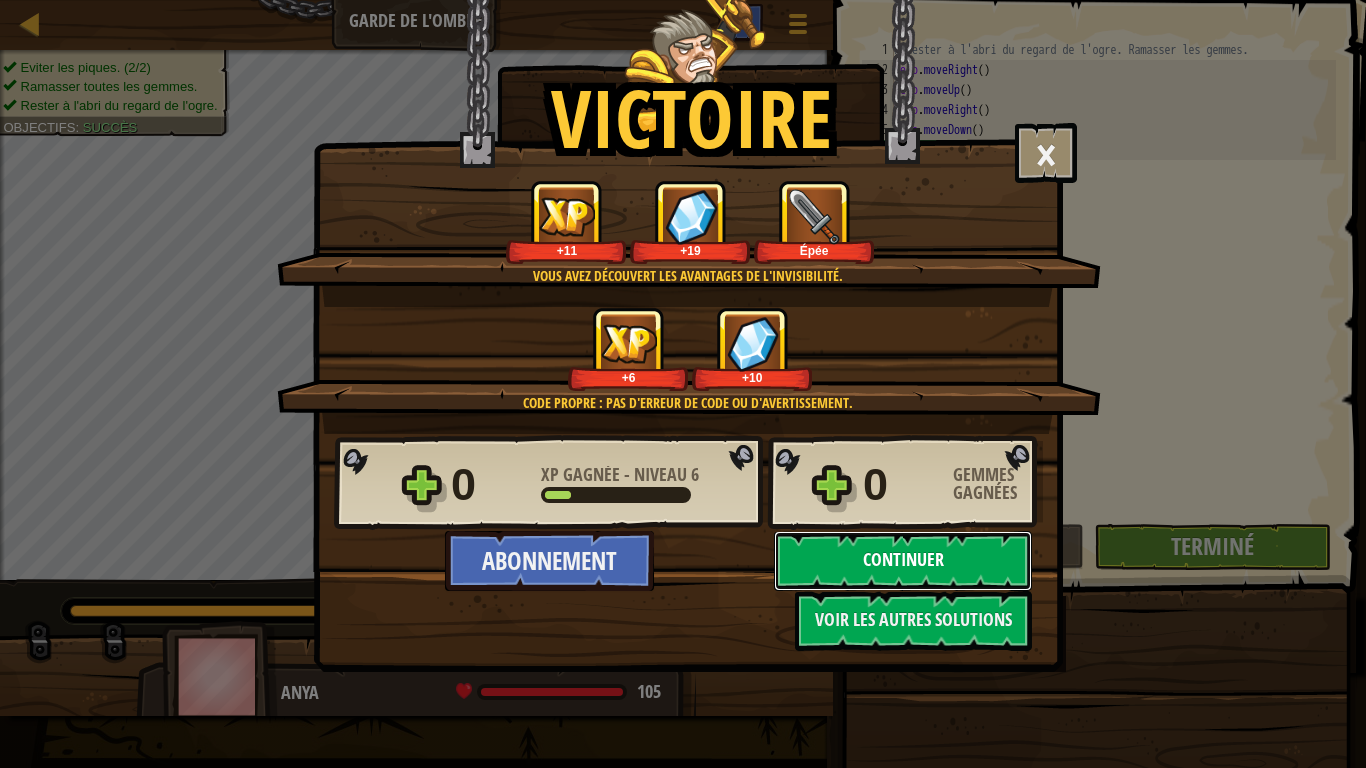 click on "Continuer" at bounding box center (903, 561) 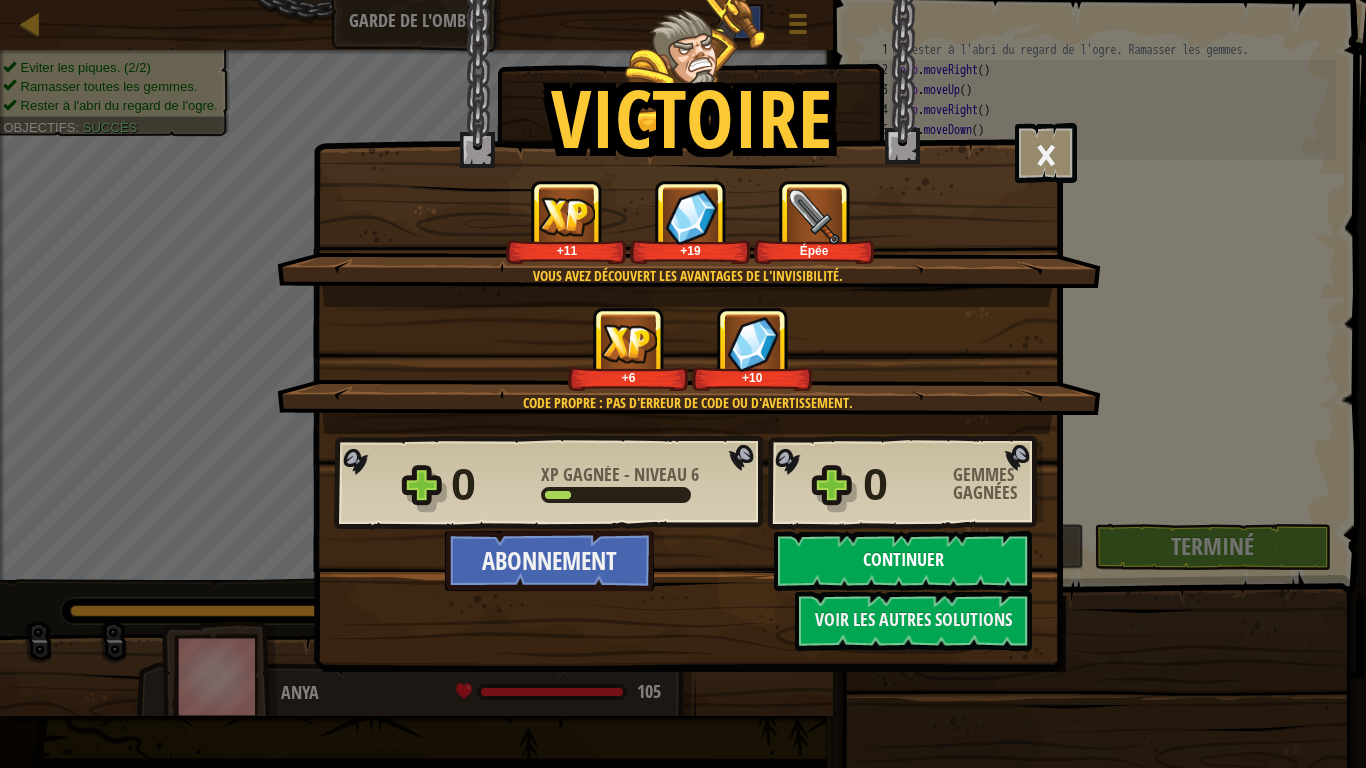 select on "fr" 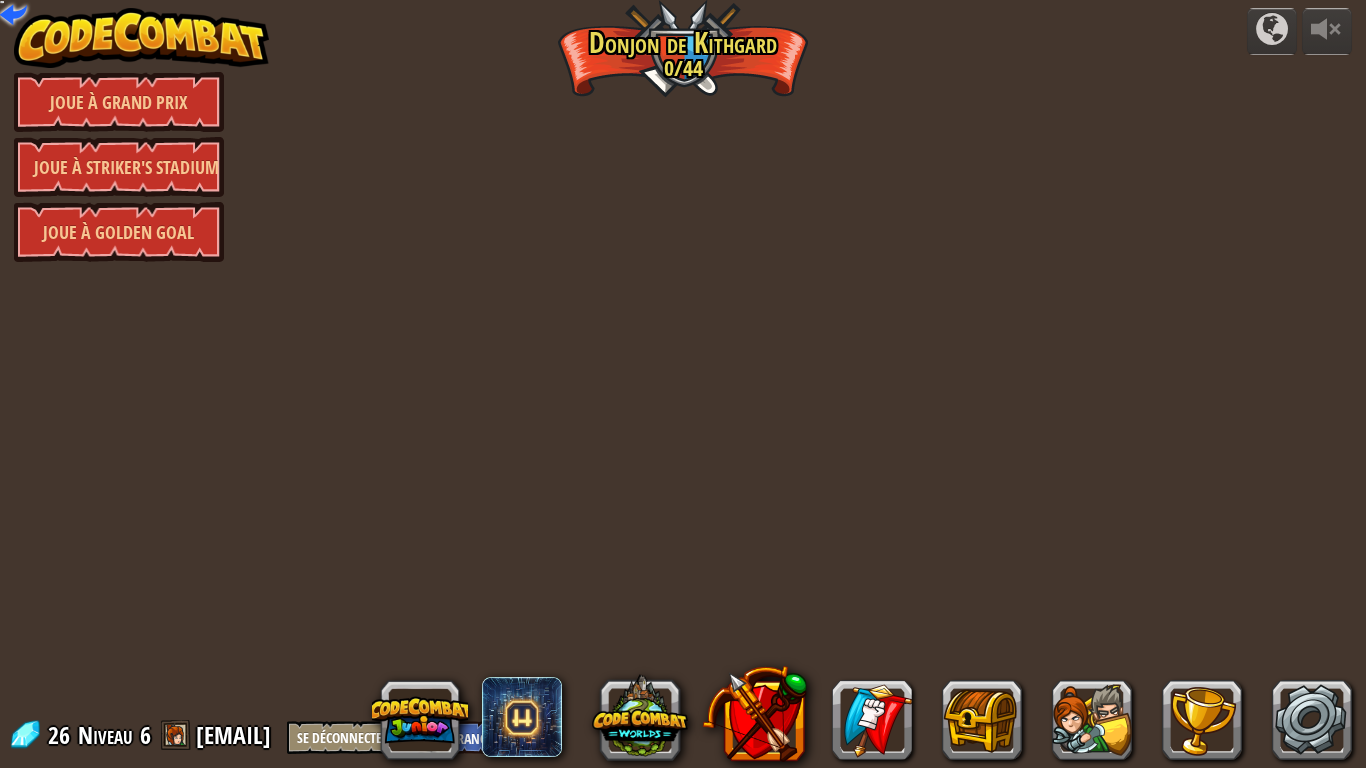 select on "fr" 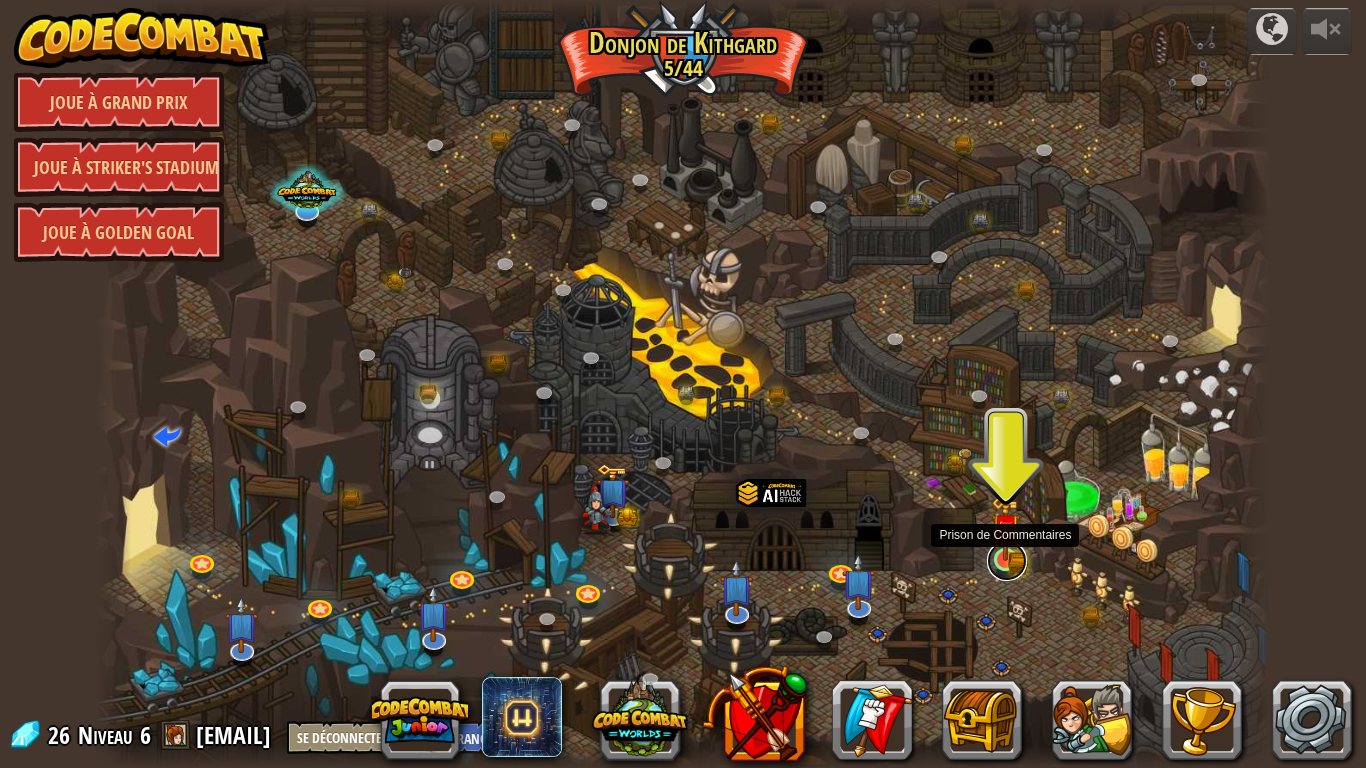 click at bounding box center [1007, 561] 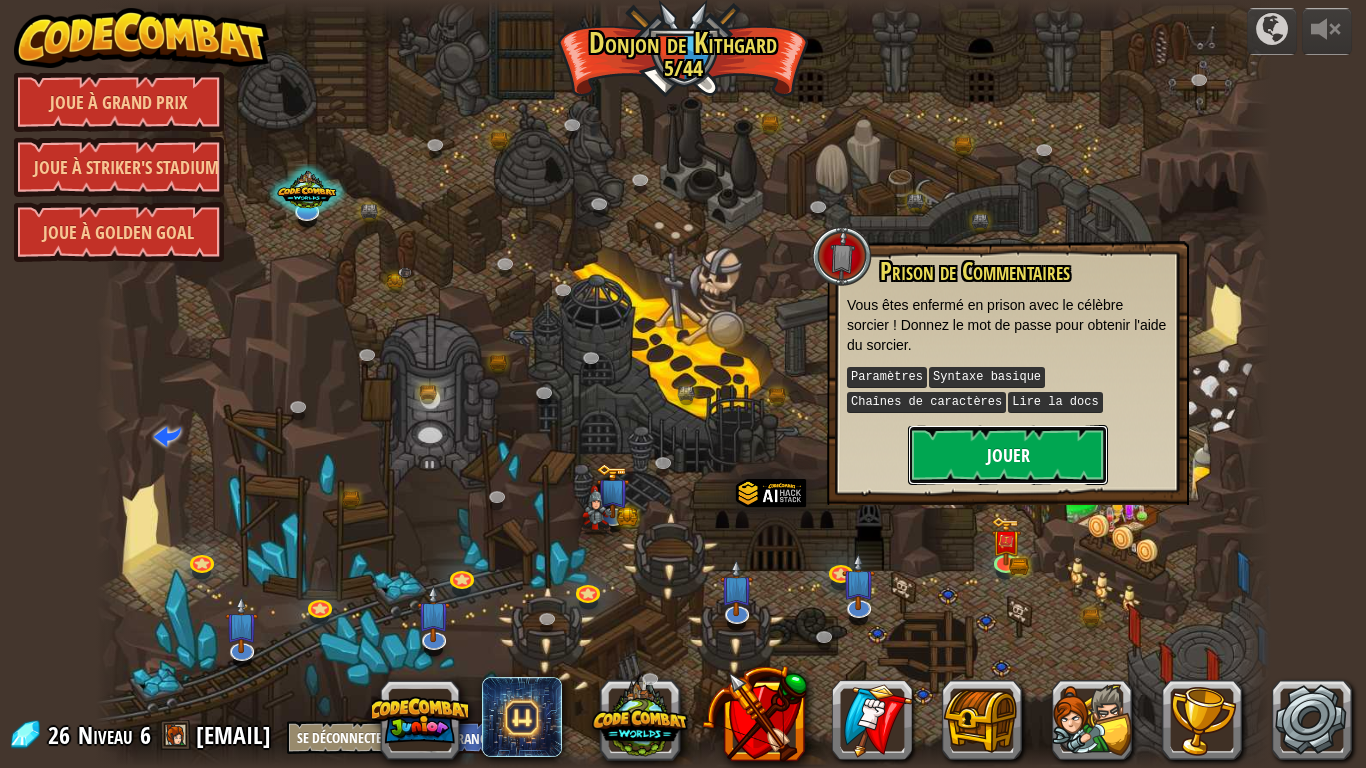 click on "Jouer" at bounding box center [1008, 455] 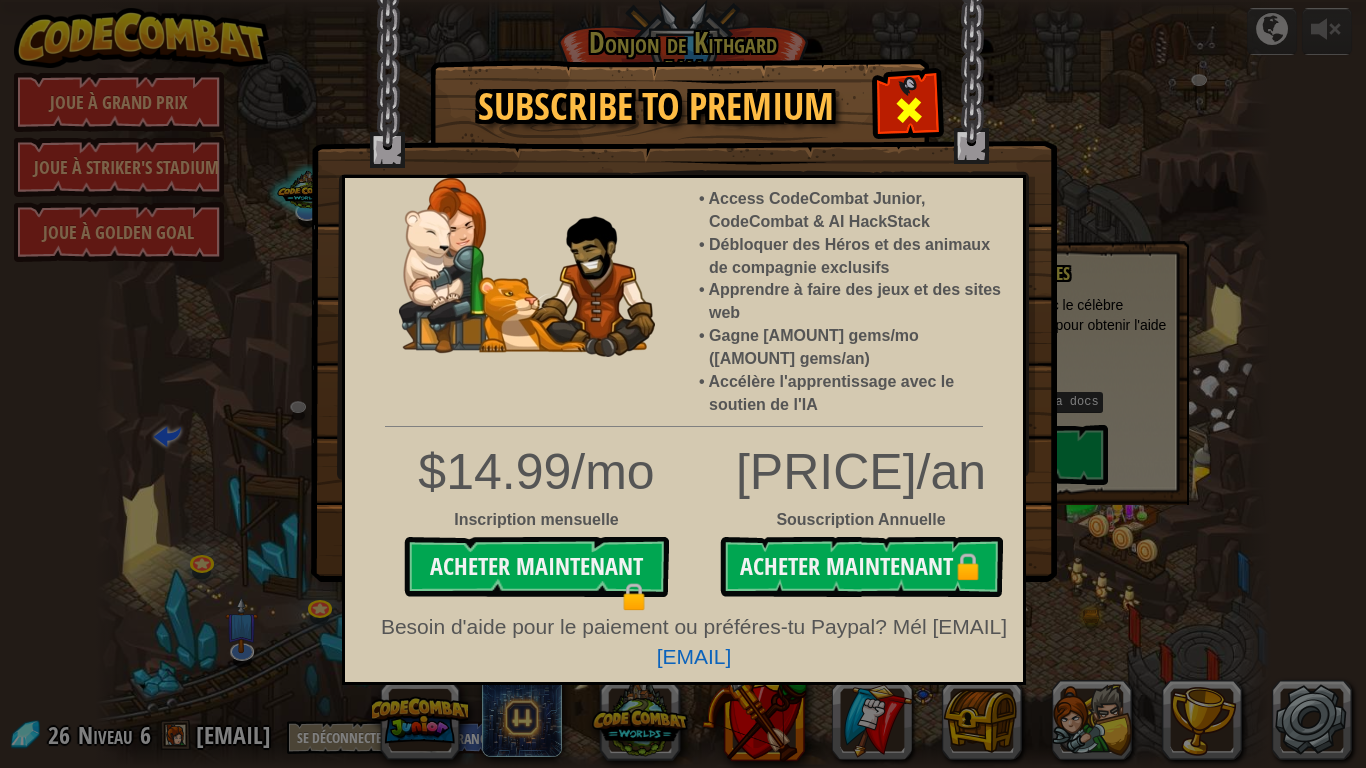 click at bounding box center [909, 110] 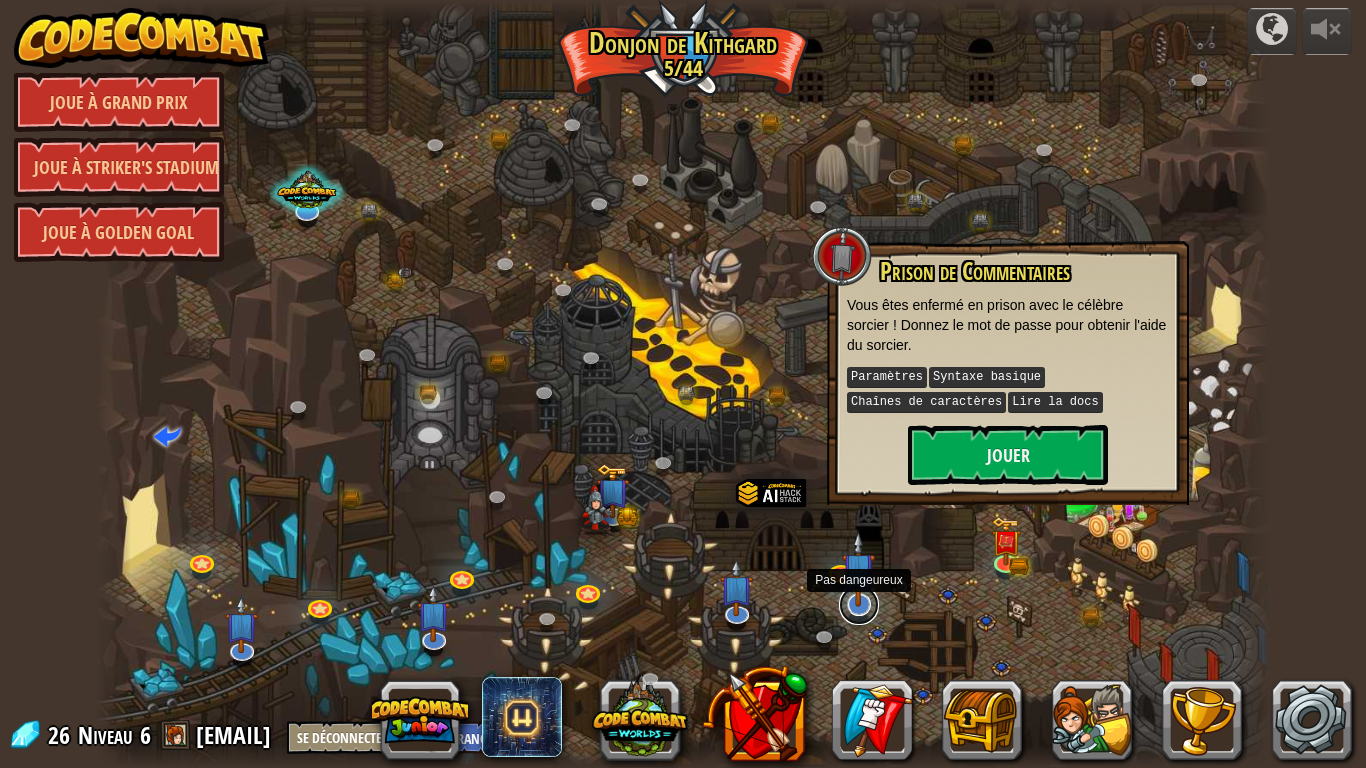 click at bounding box center [859, 605] 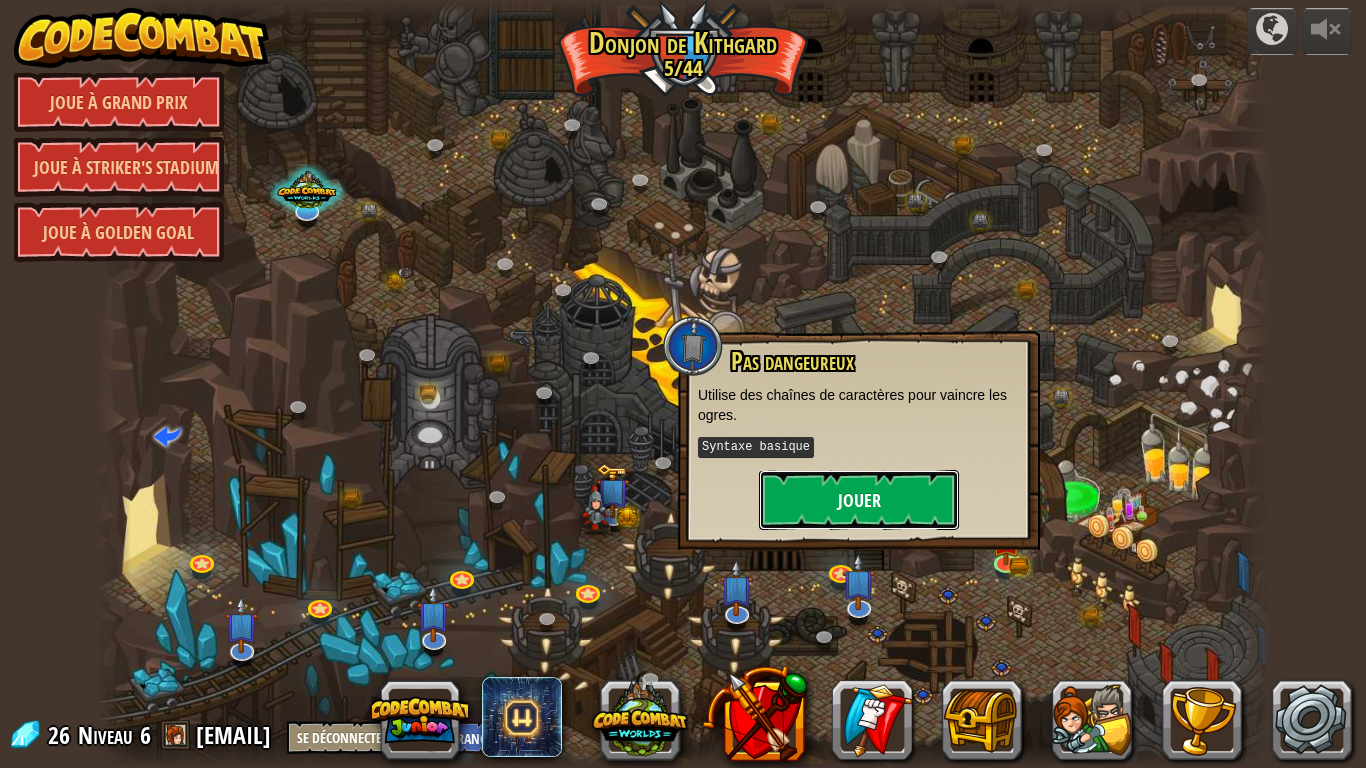 click on "Jouer" at bounding box center [859, 500] 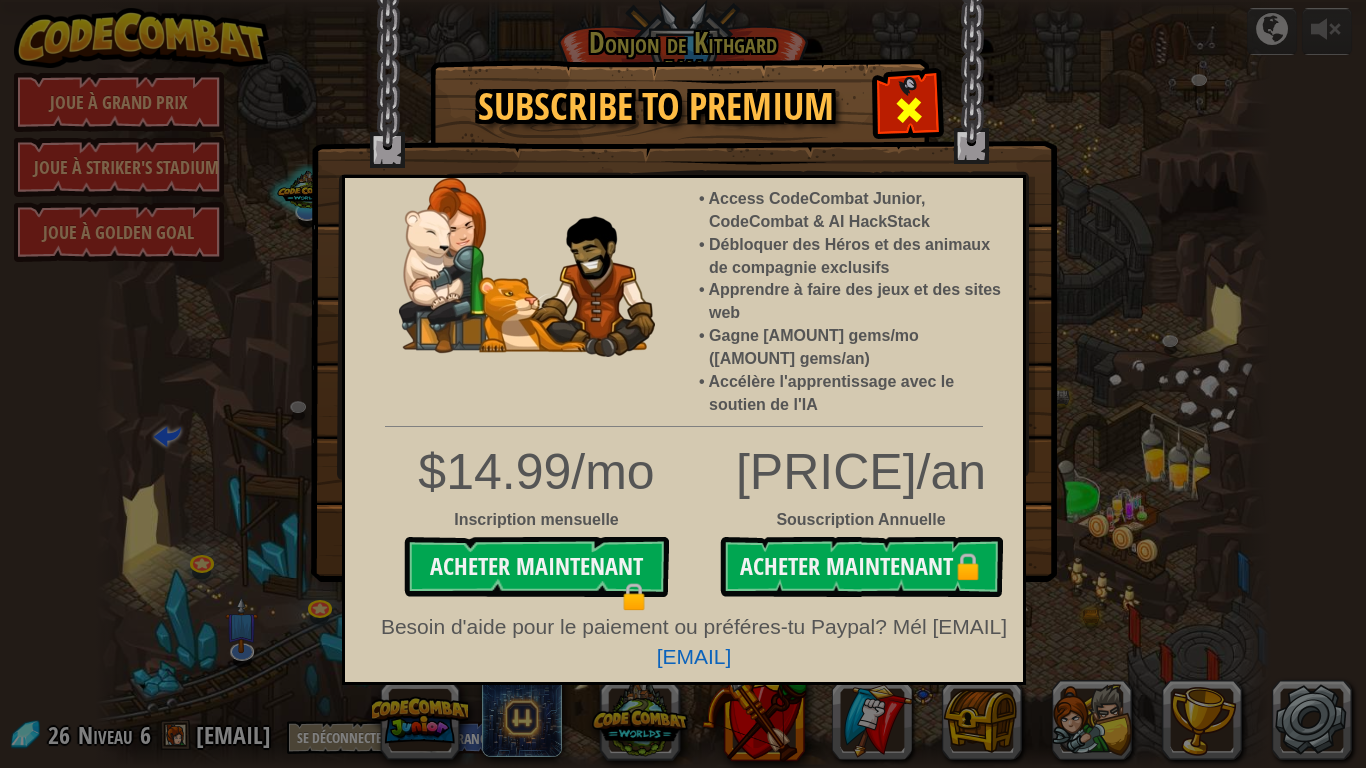 click at bounding box center (909, 110) 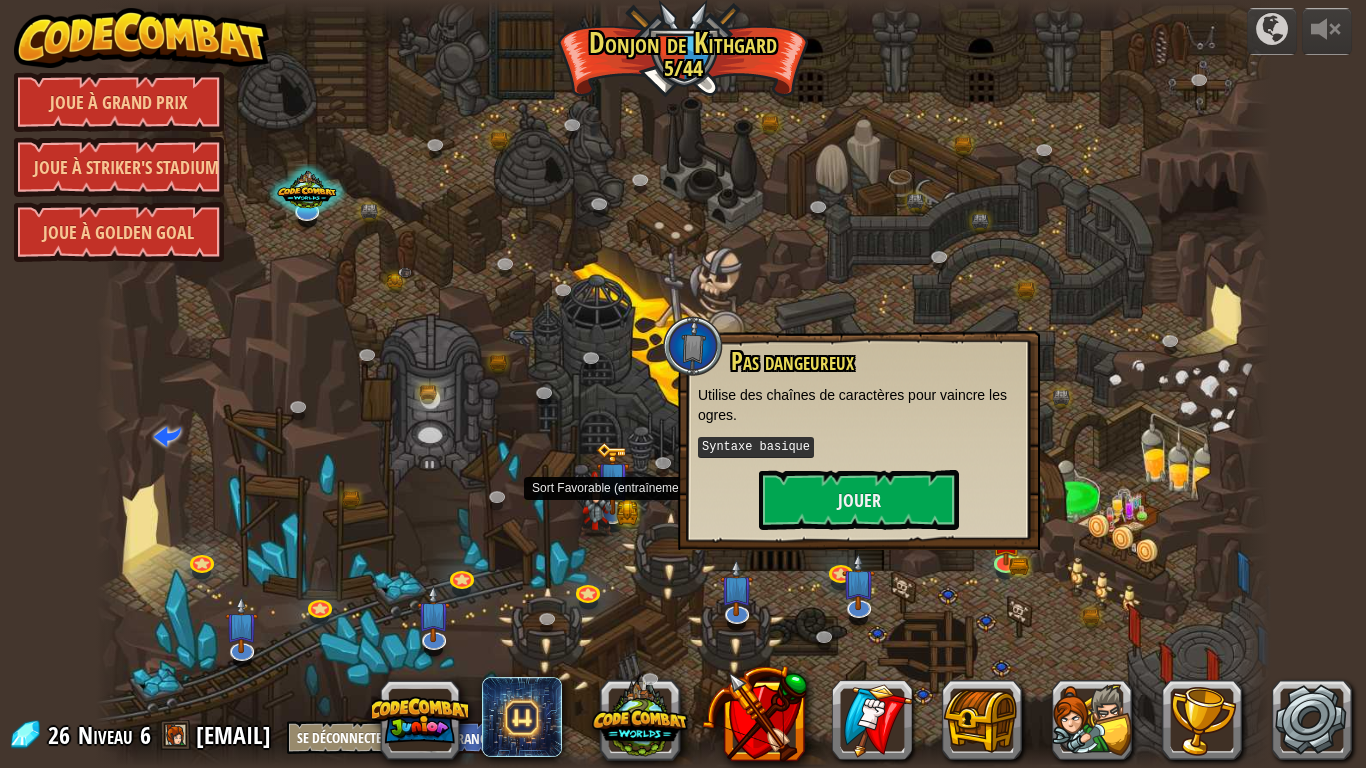 click at bounding box center [596, 503] 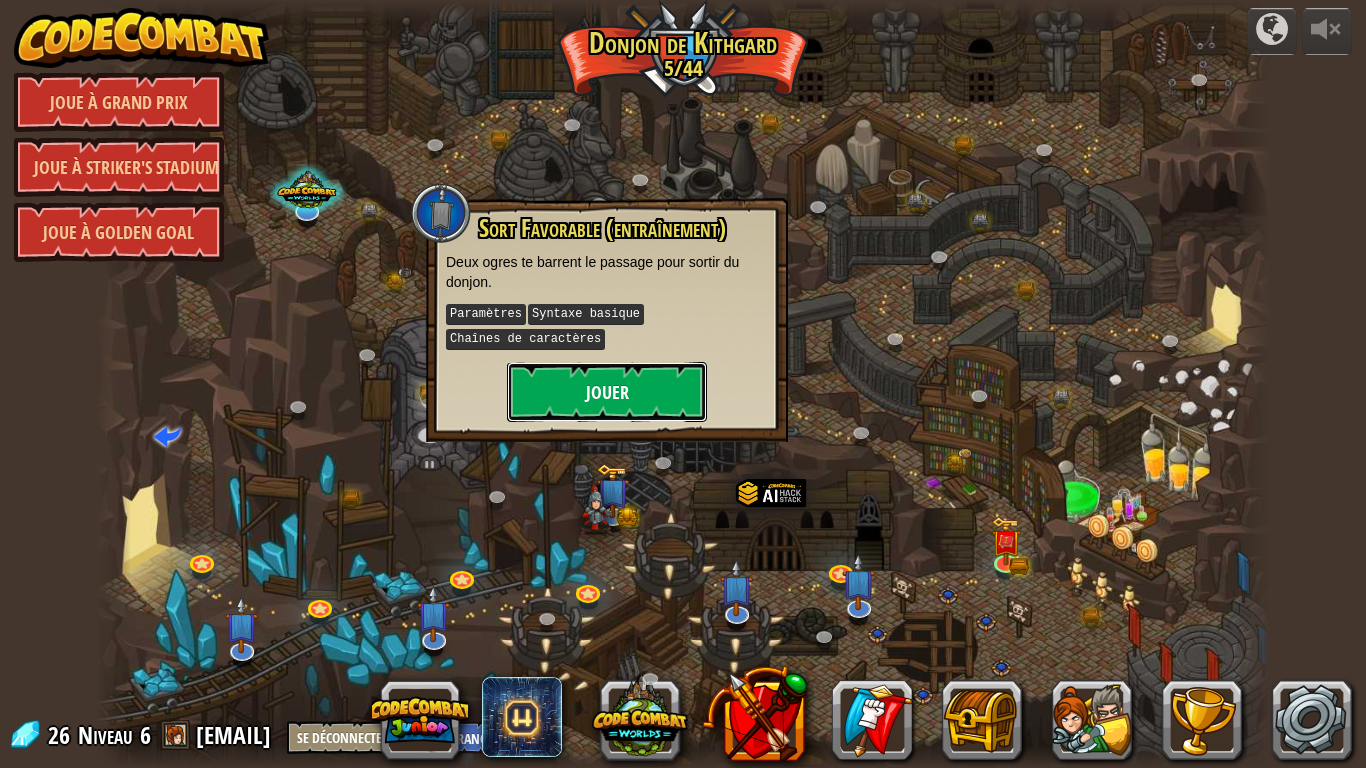 click on "Jouer" at bounding box center [607, 392] 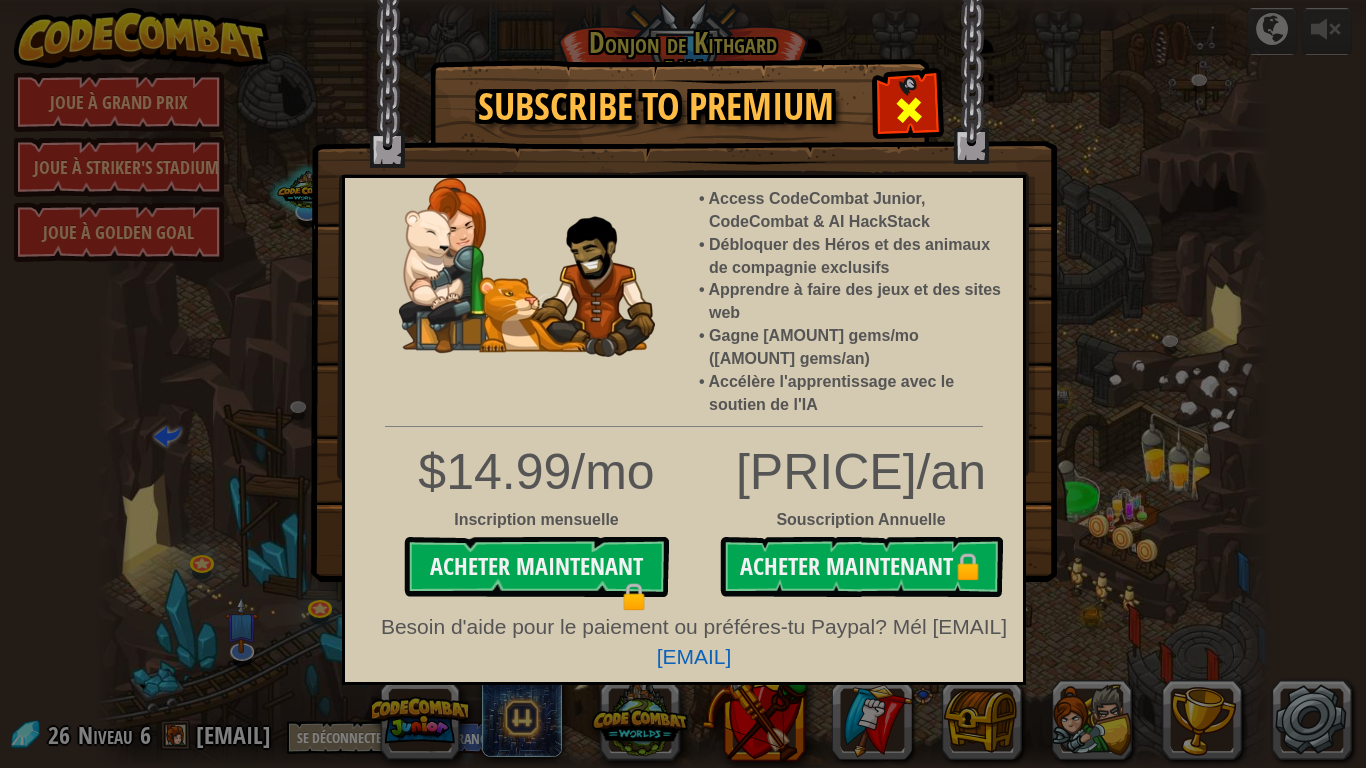 click at bounding box center [909, 110] 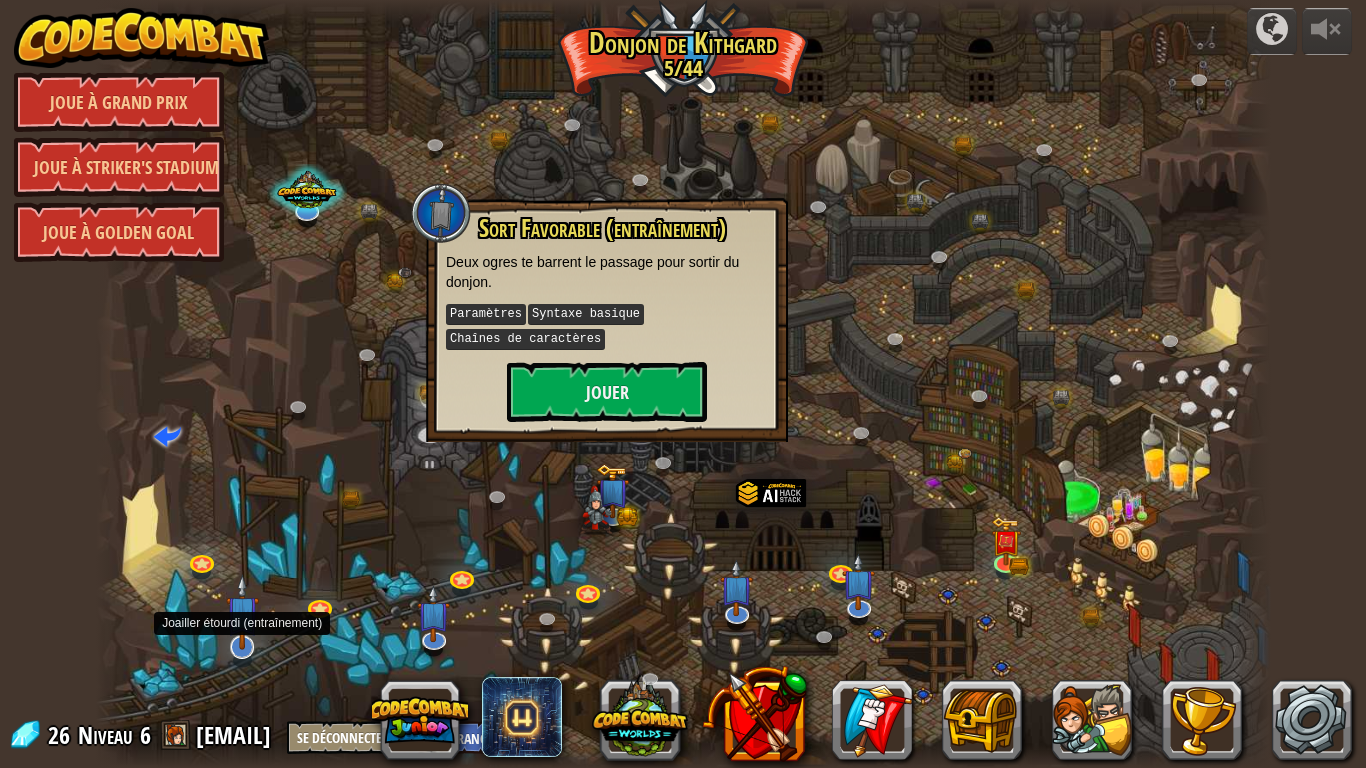 click at bounding box center [242, 612] 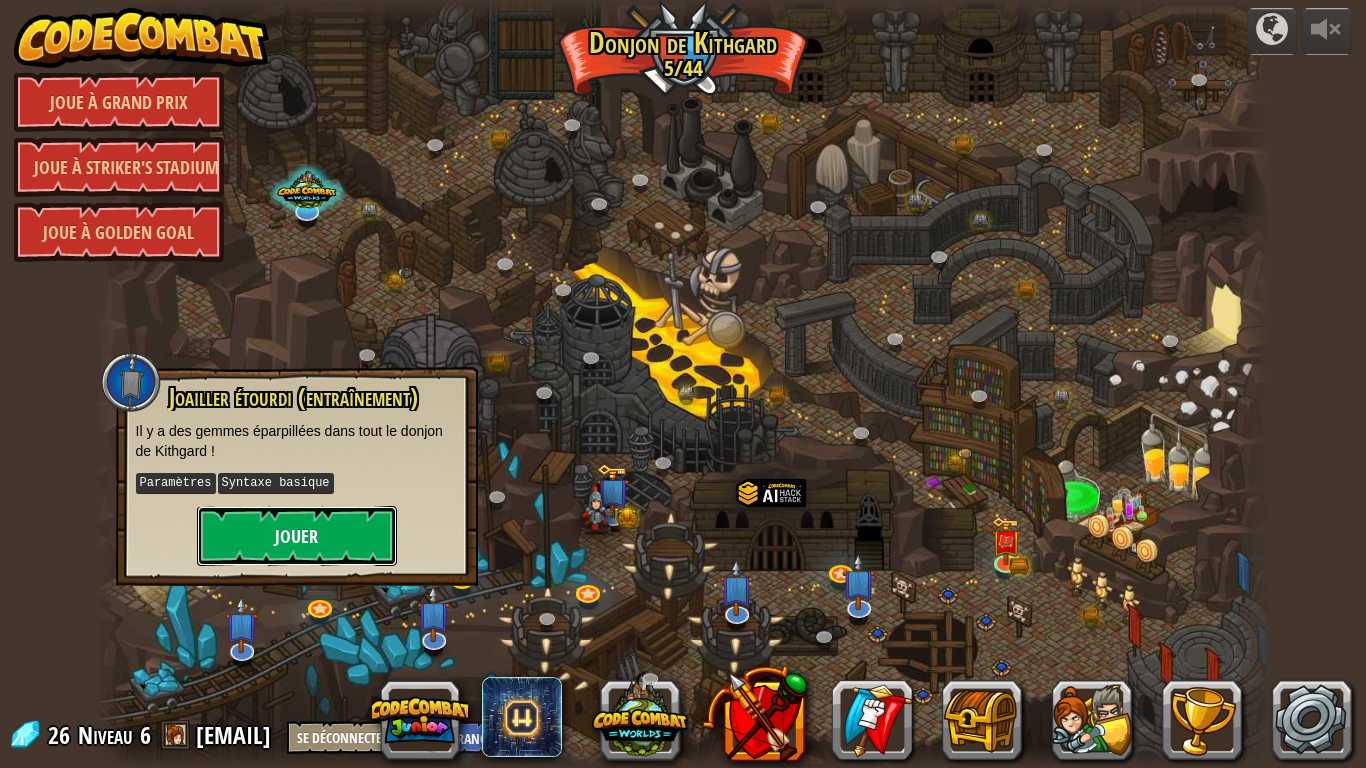 click on "Jouer" at bounding box center [297, 536] 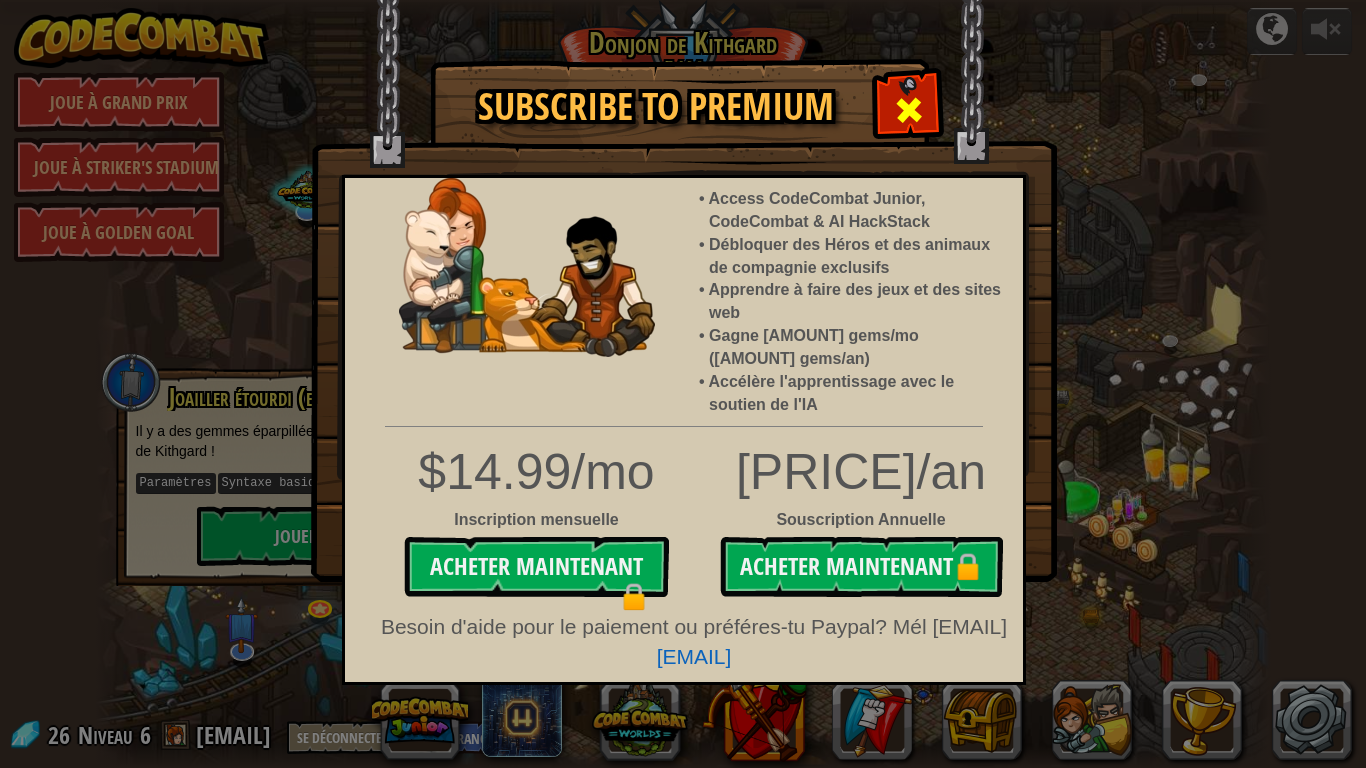 click at bounding box center [908, 107] 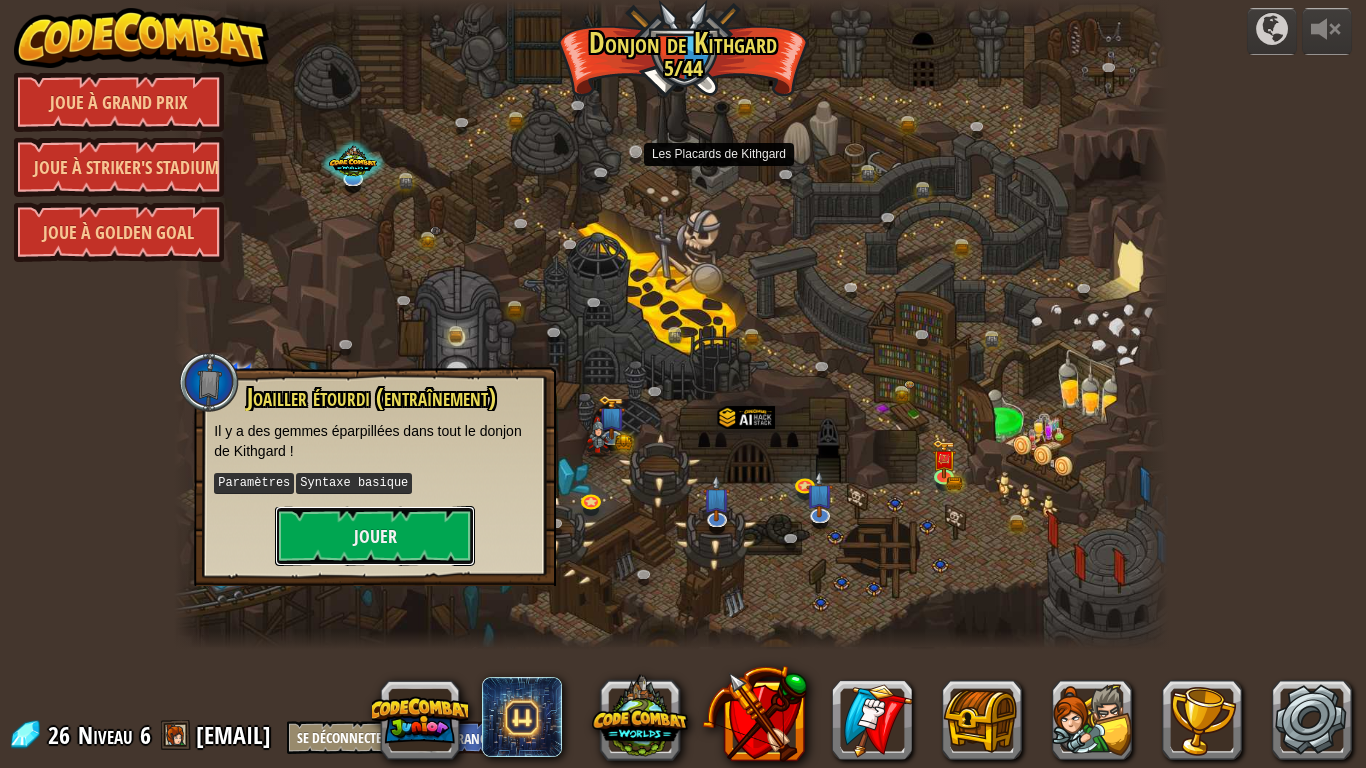 type 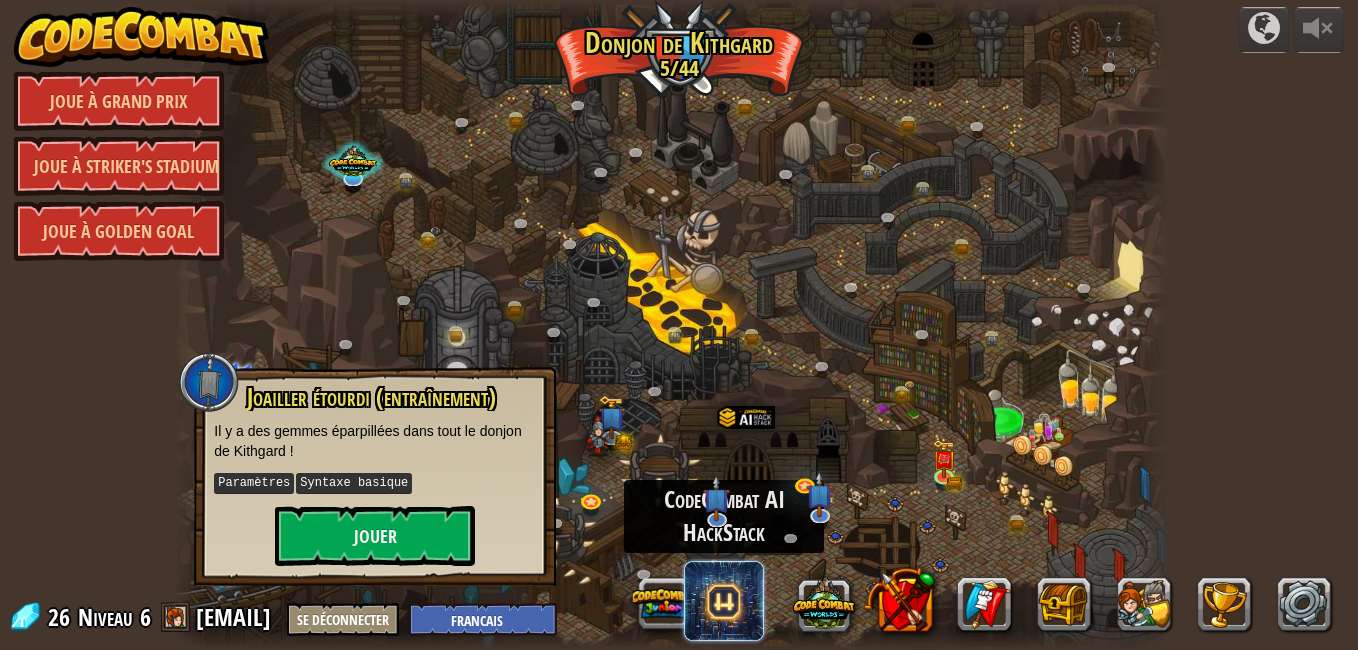 click at bounding box center (724, 601) 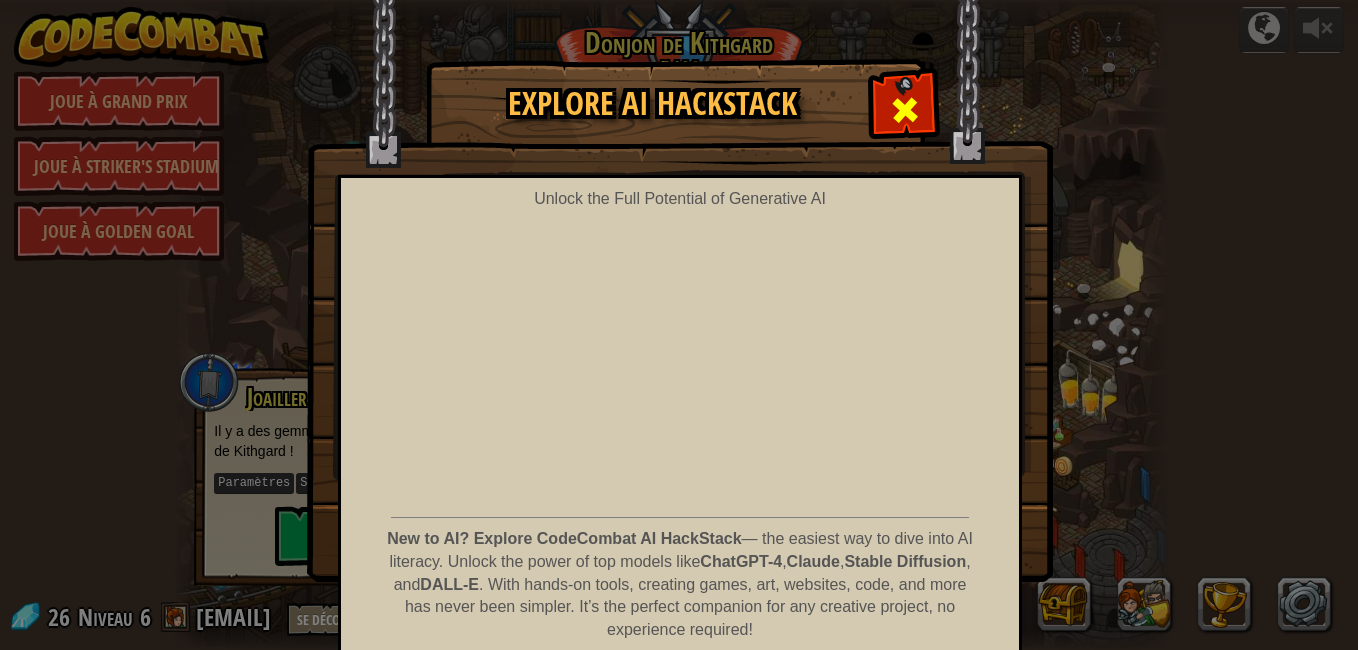 click at bounding box center [904, 107] 